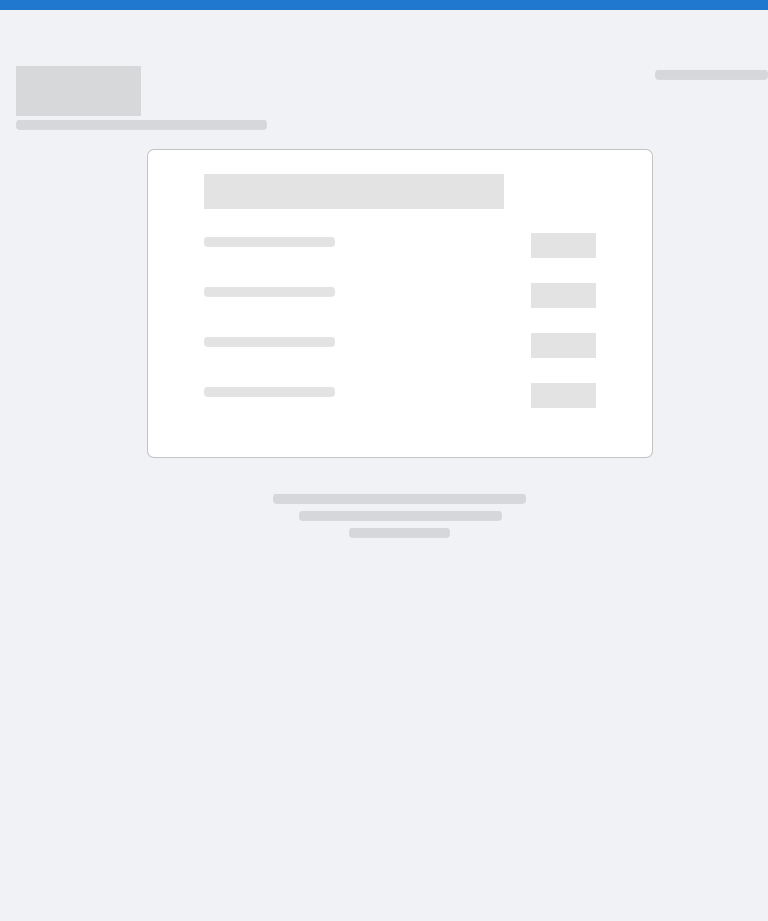 scroll, scrollTop: 0, scrollLeft: 0, axis: both 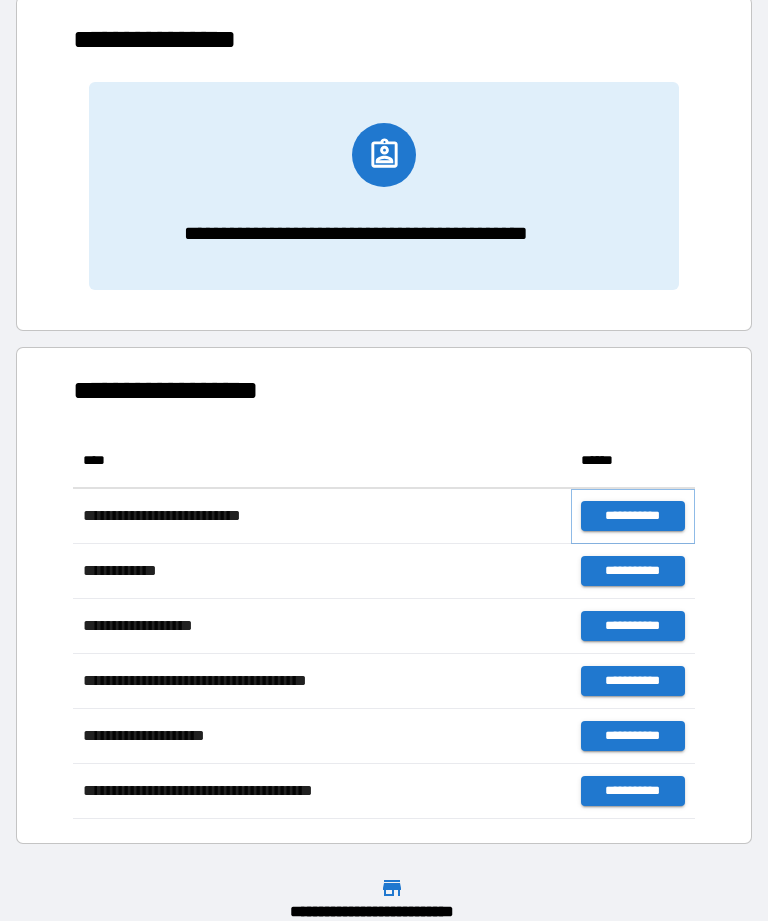 click on "**********" at bounding box center [633, 516] 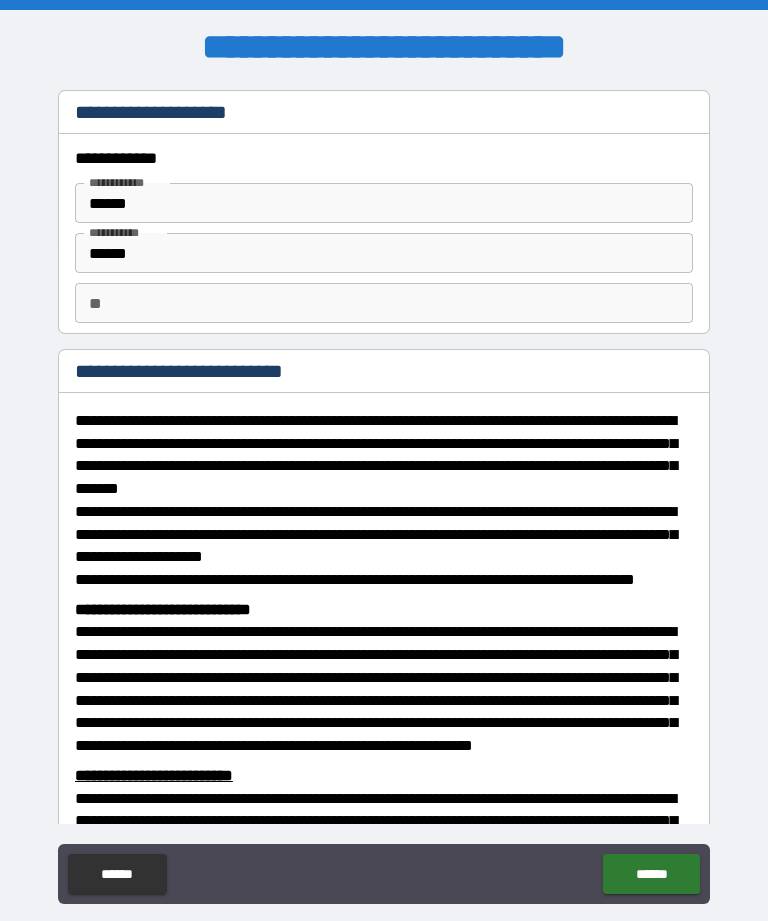 scroll, scrollTop: 20, scrollLeft: 0, axis: vertical 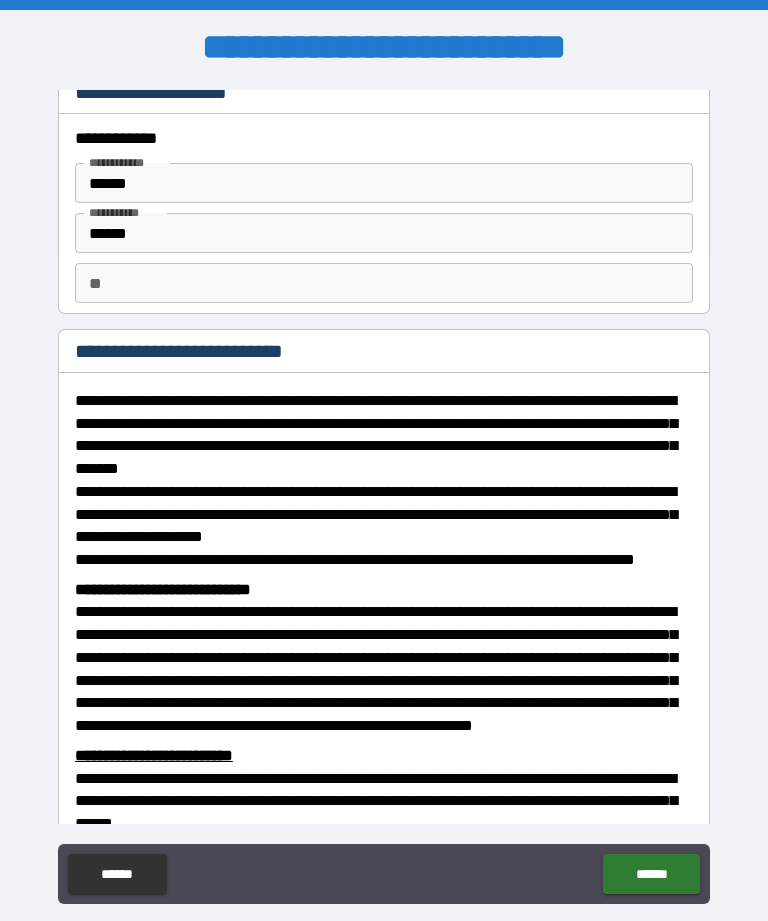 click on "**" at bounding box center (384, 283) 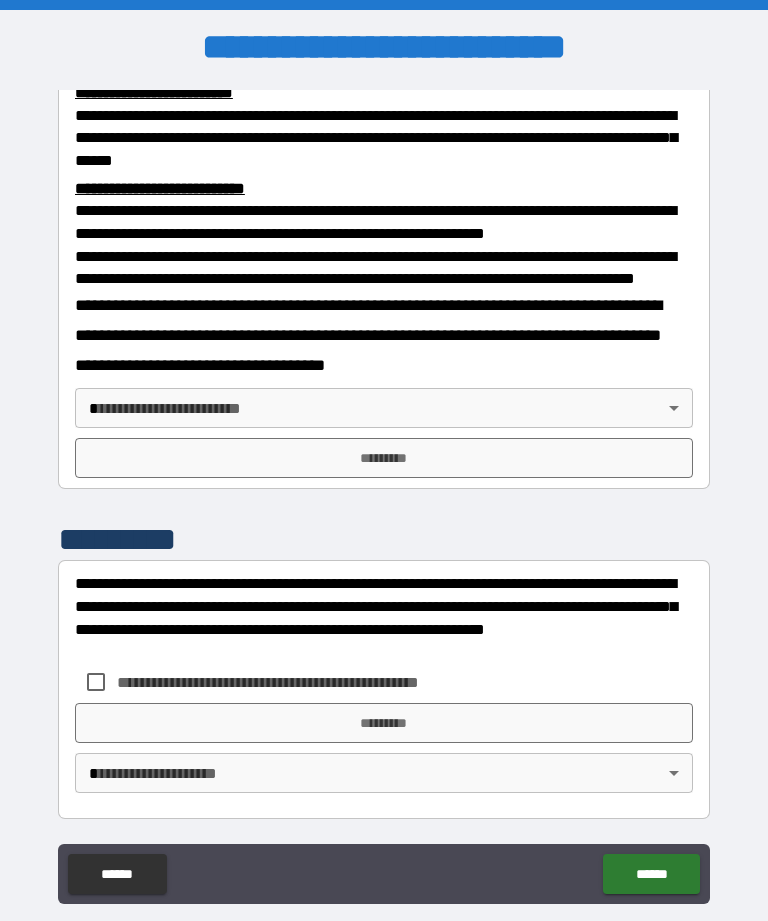 scroll, scrollTop: 734, scrollLeft: 0, axis: vertical 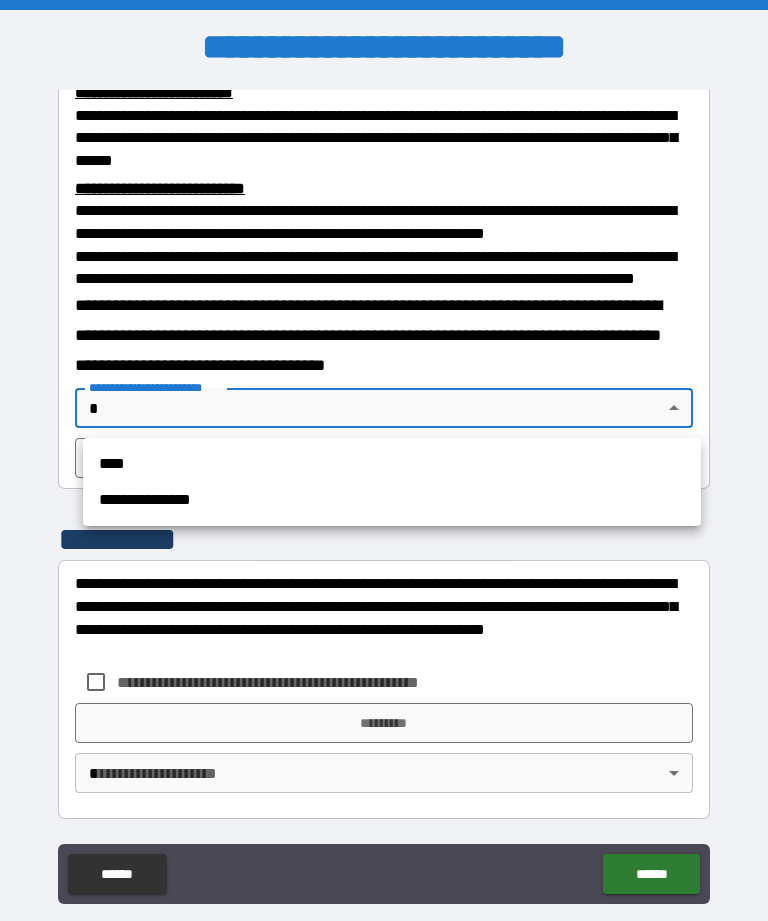 click on "**********" at bounding box center (392, 500) 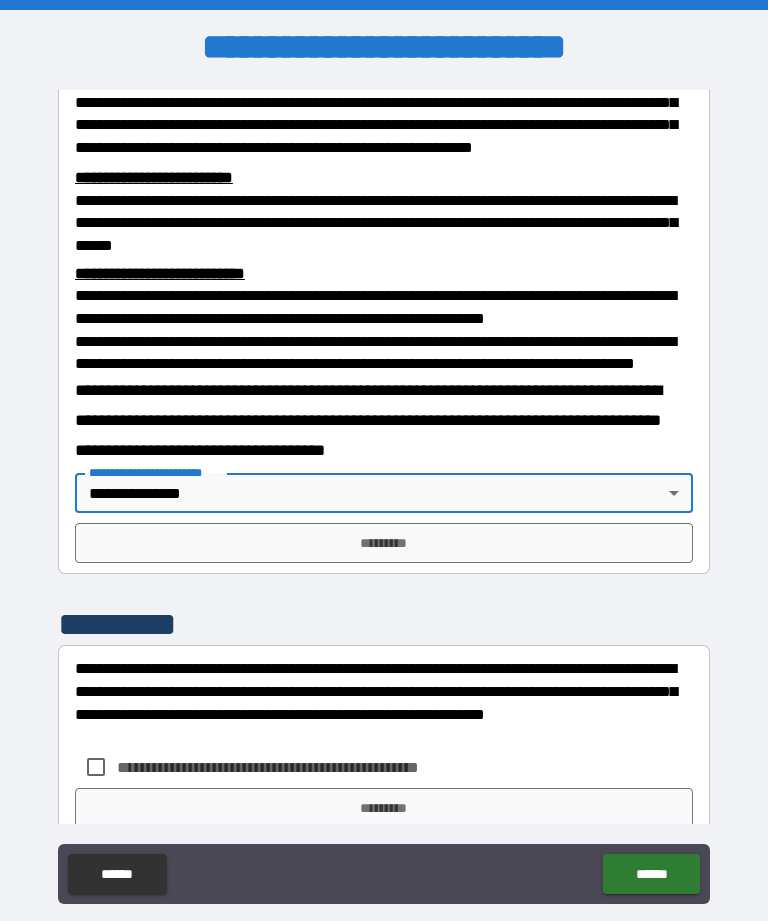 scroll, scrollTop: 613, scrollLeft: 0, axis: vertical 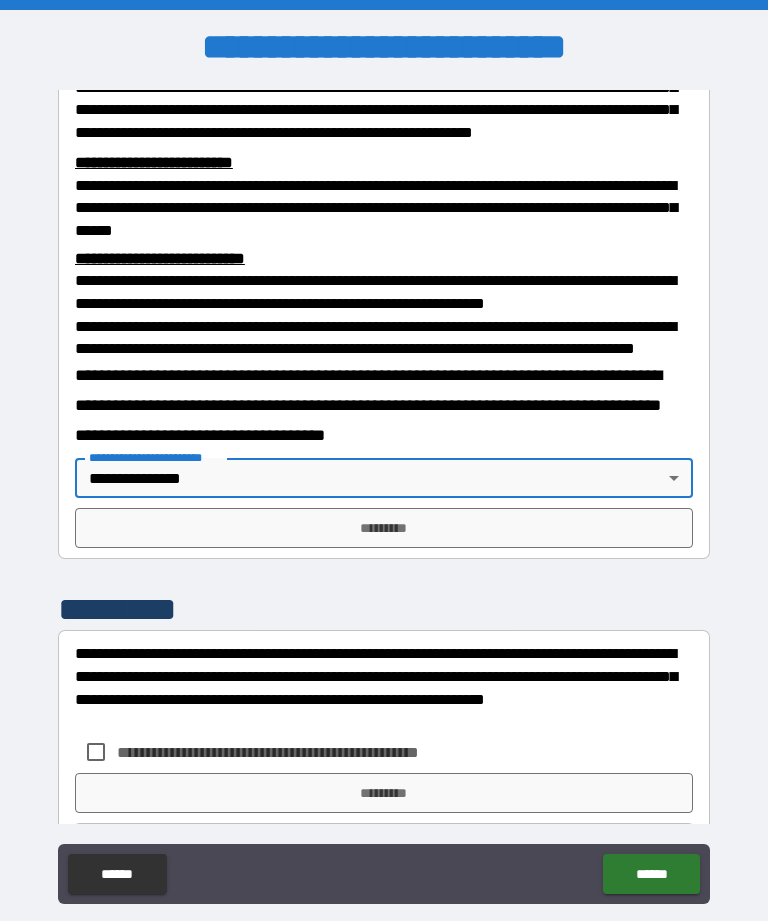 click on "**********" at bounding box center [384, 492] 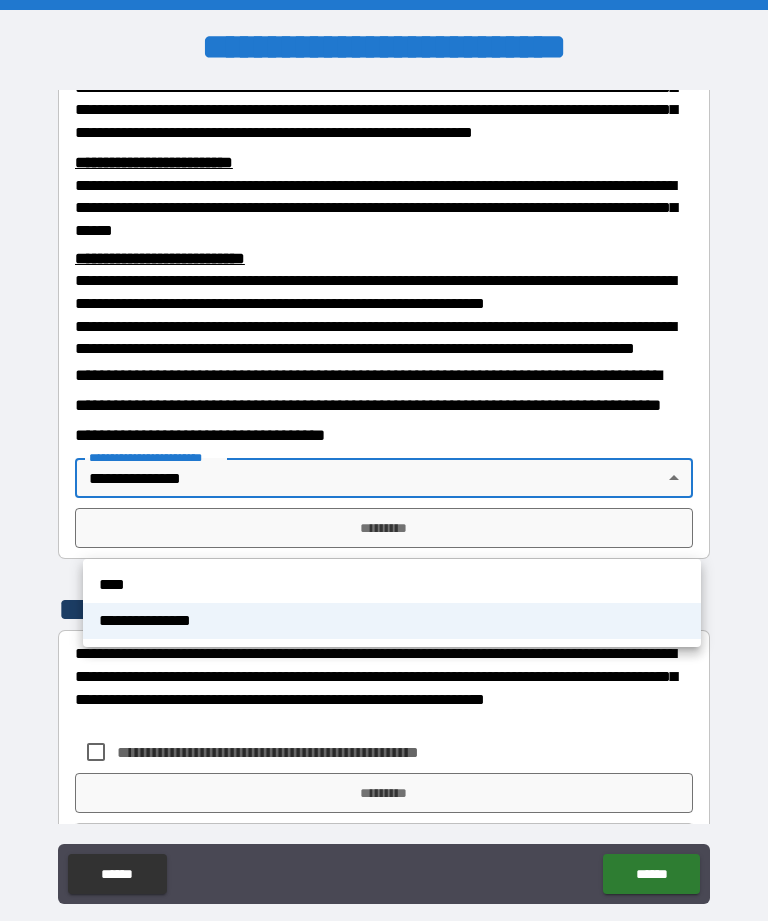 click on "****" at bounding box center [392, 585] 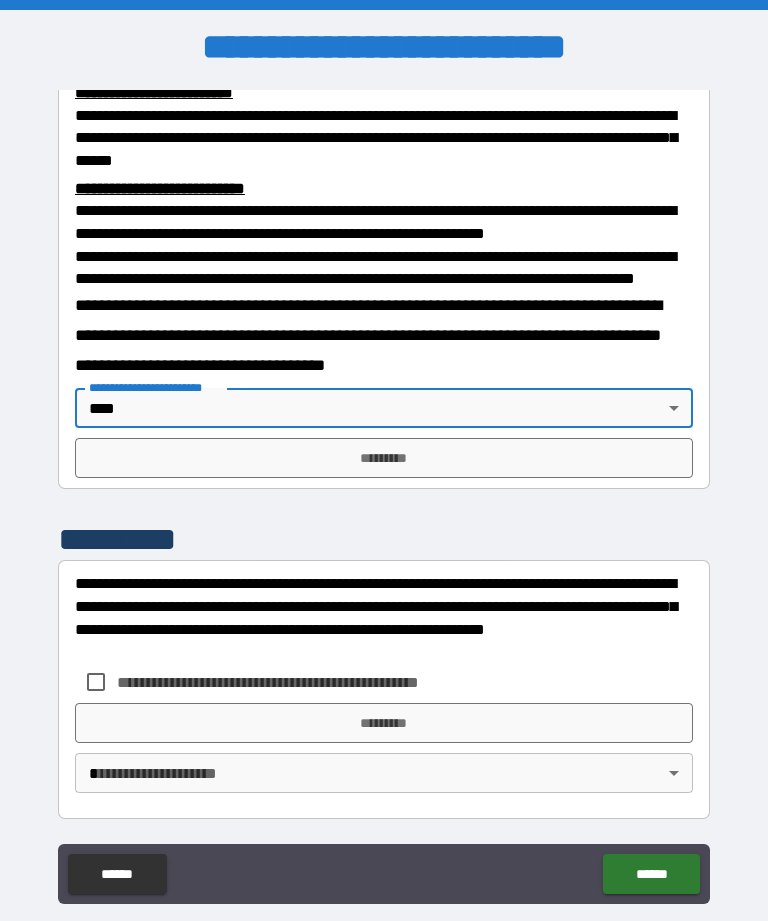 scroll, scrollTop: 734, scrollLeft: 0, axis: vertical 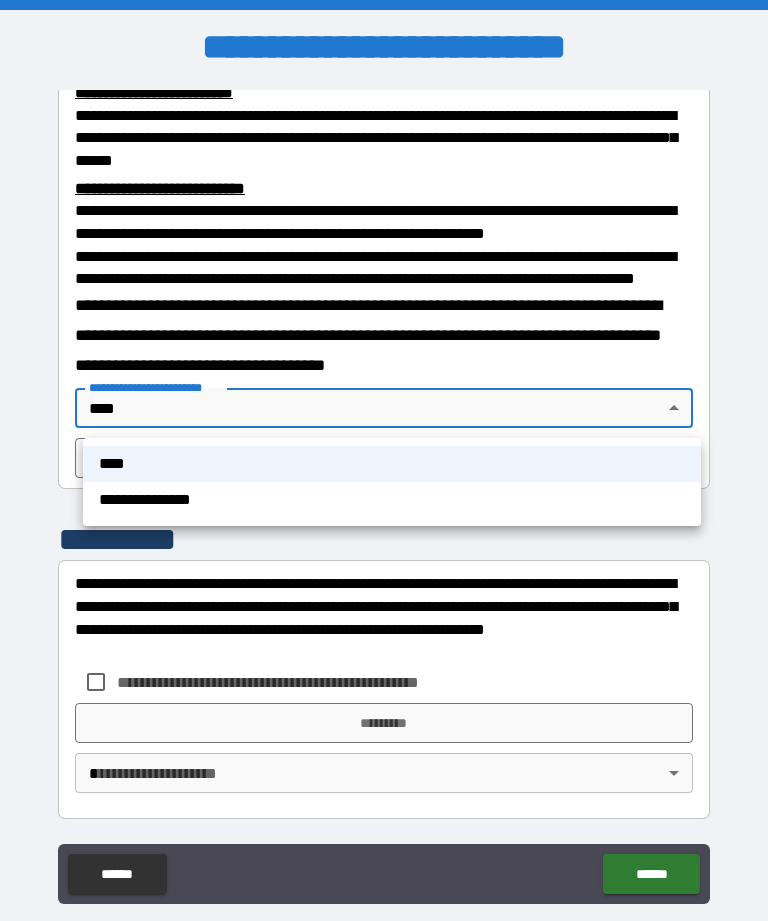 click on "**********" at bounding box center [392, 500] 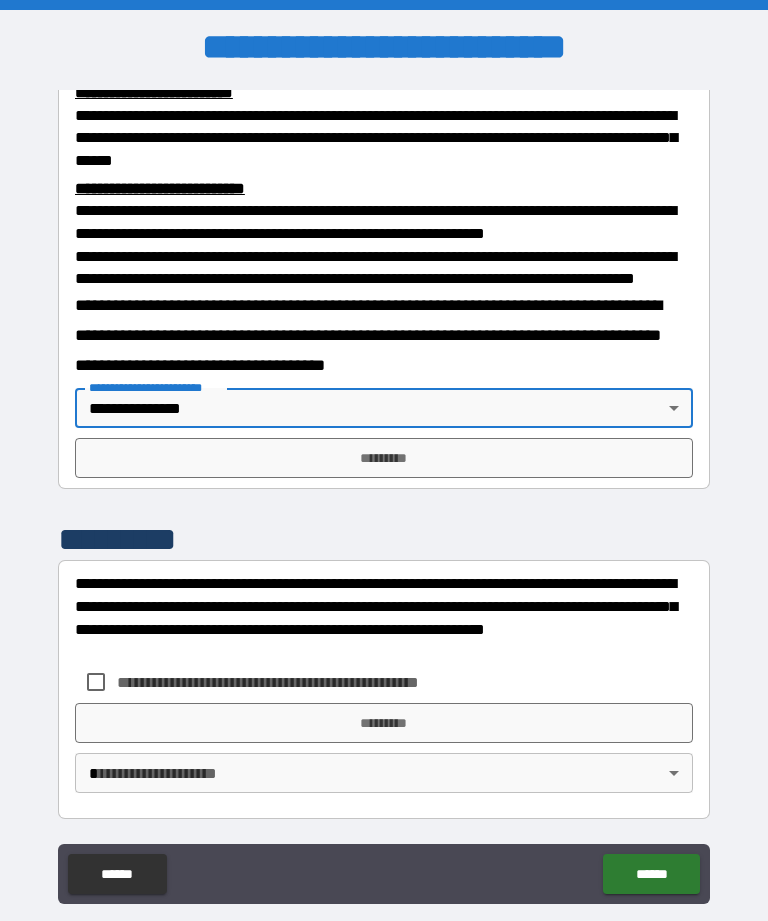 click on "*********" at bounding box center (384, 458) 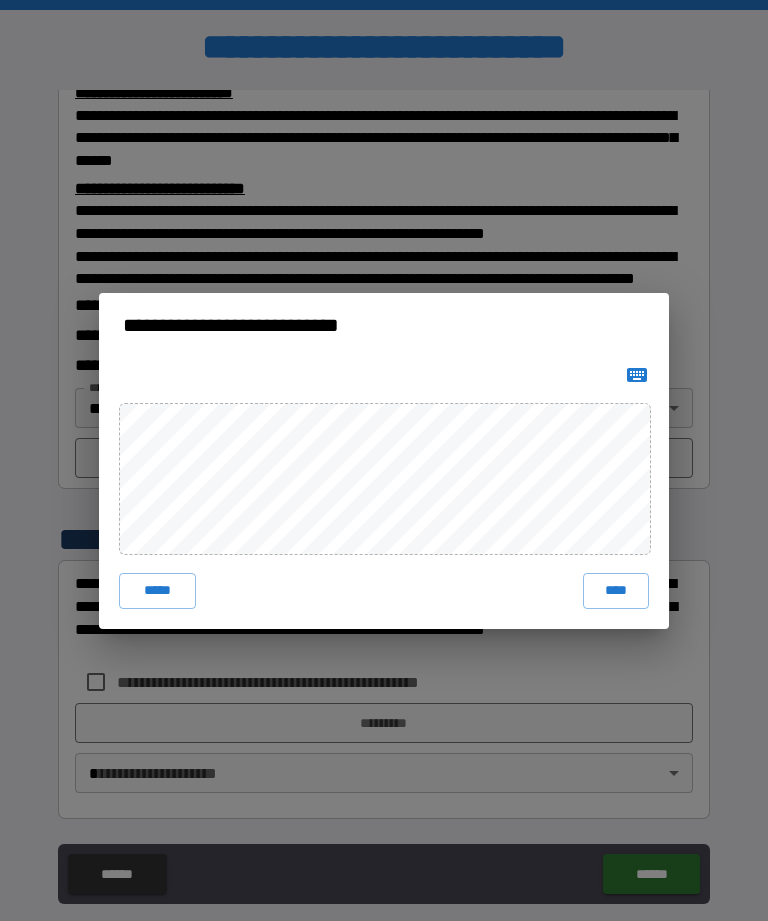 click on "****" at bounding box center [616, 591] 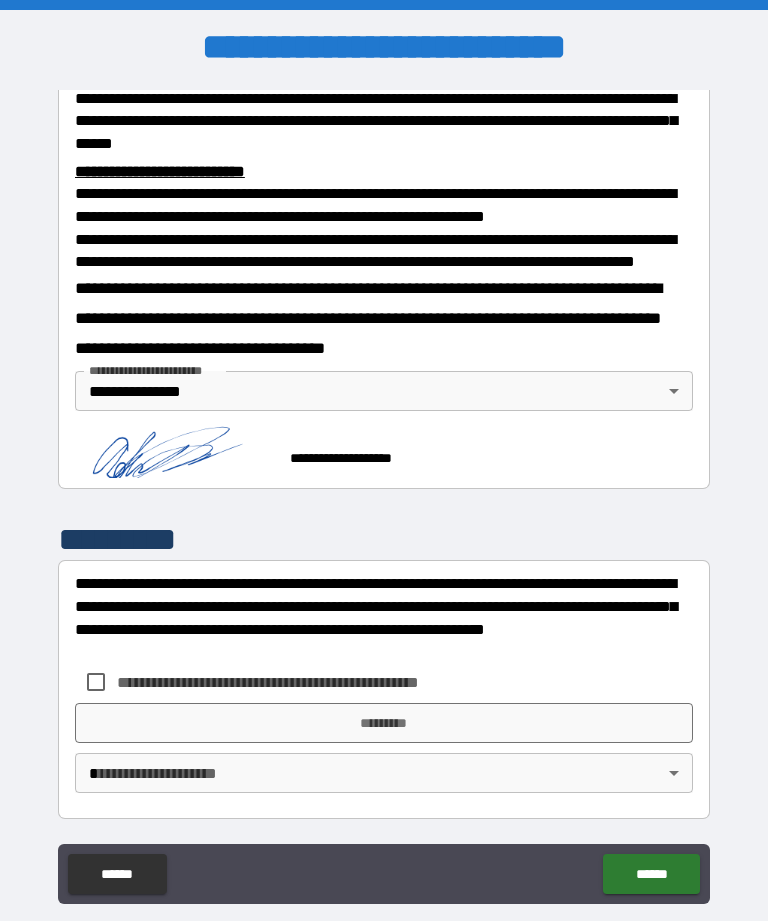 scroll, scrollTop: 751, scrollLeft: 0, axis: vertical 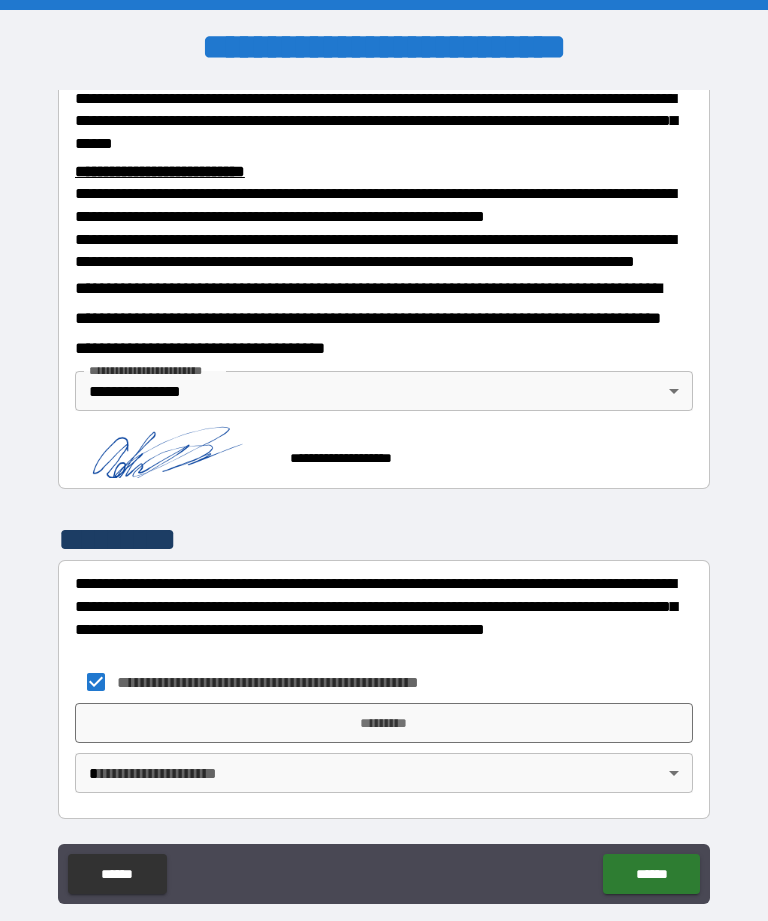 click on "**********" at bounding box center (384, 492) 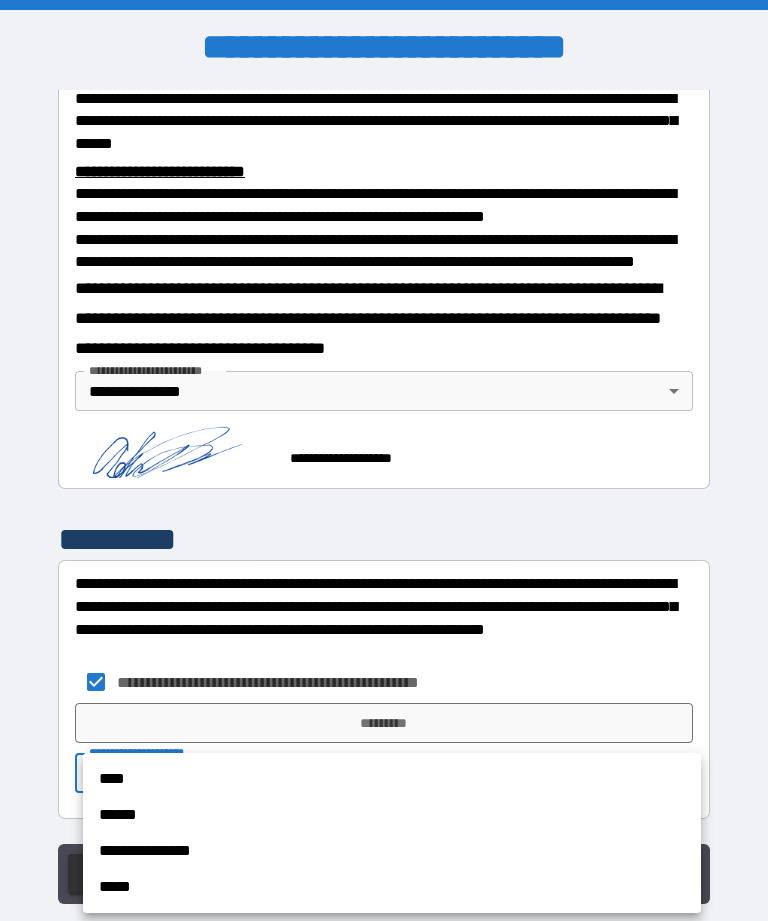 click at bounding box center (384, 460) 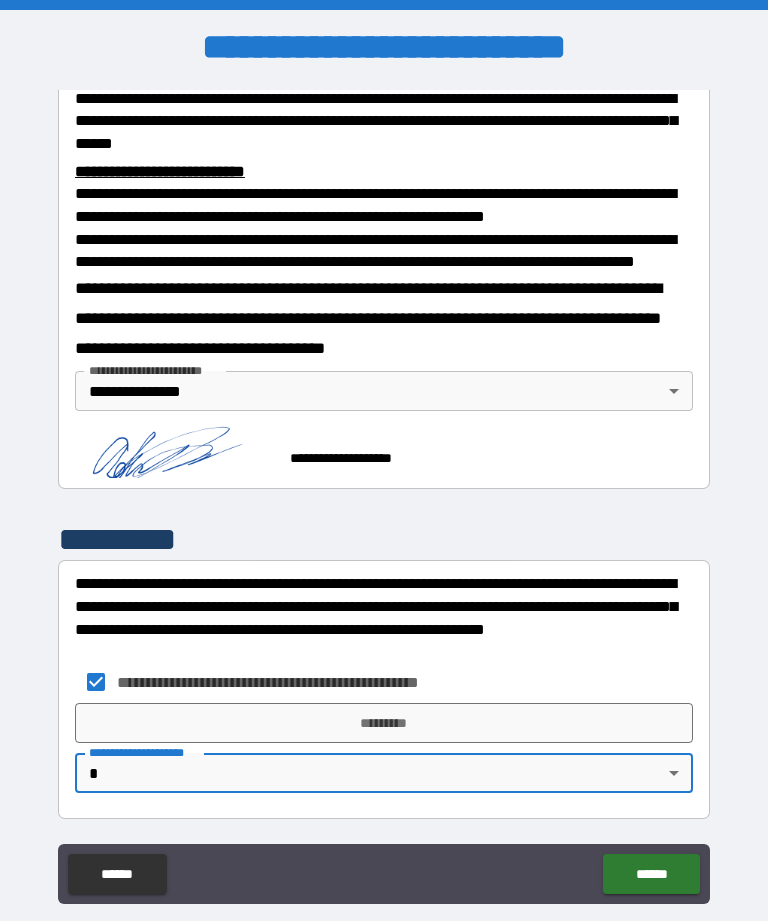 click on "*********" at bounding box center [384, 723] 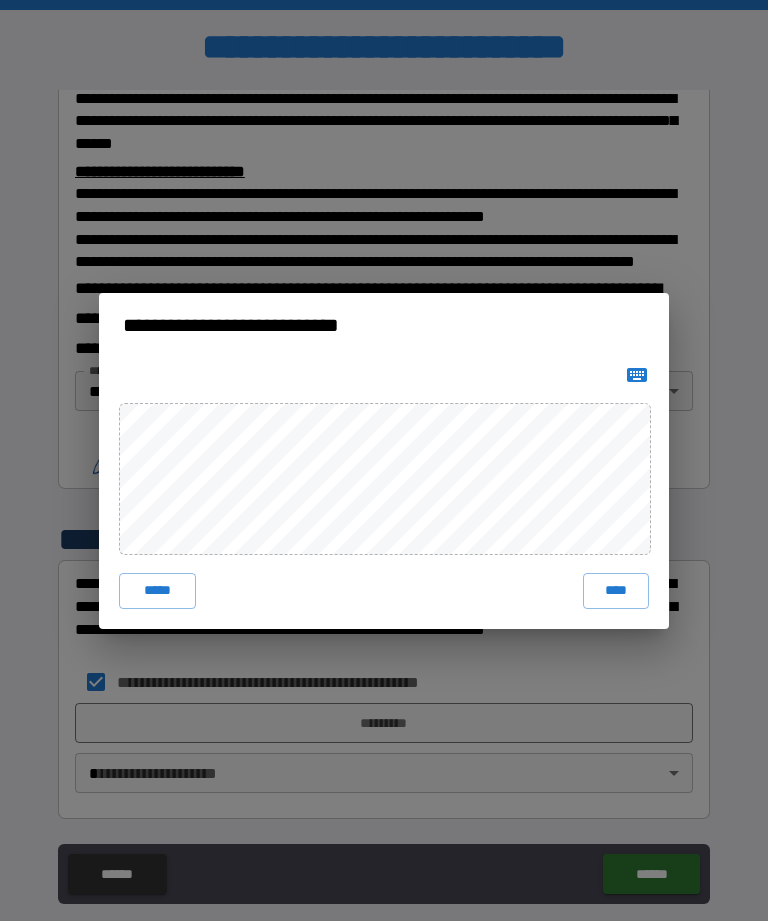click on "*****" at bounding box center [157, 591] 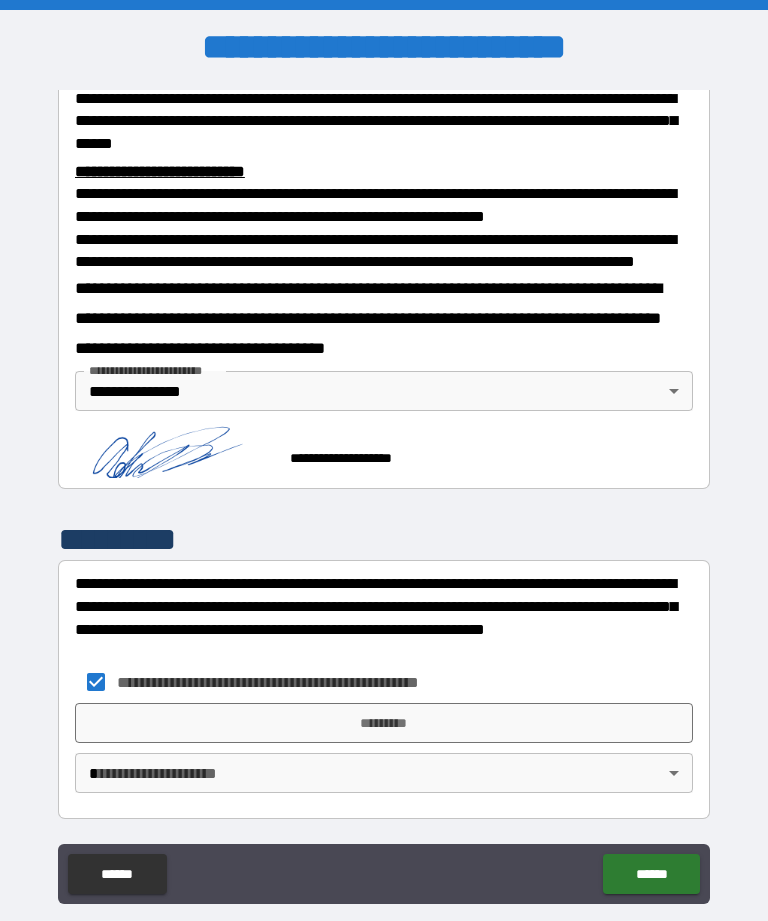 click on "**********" at bounding box center [384, 492] 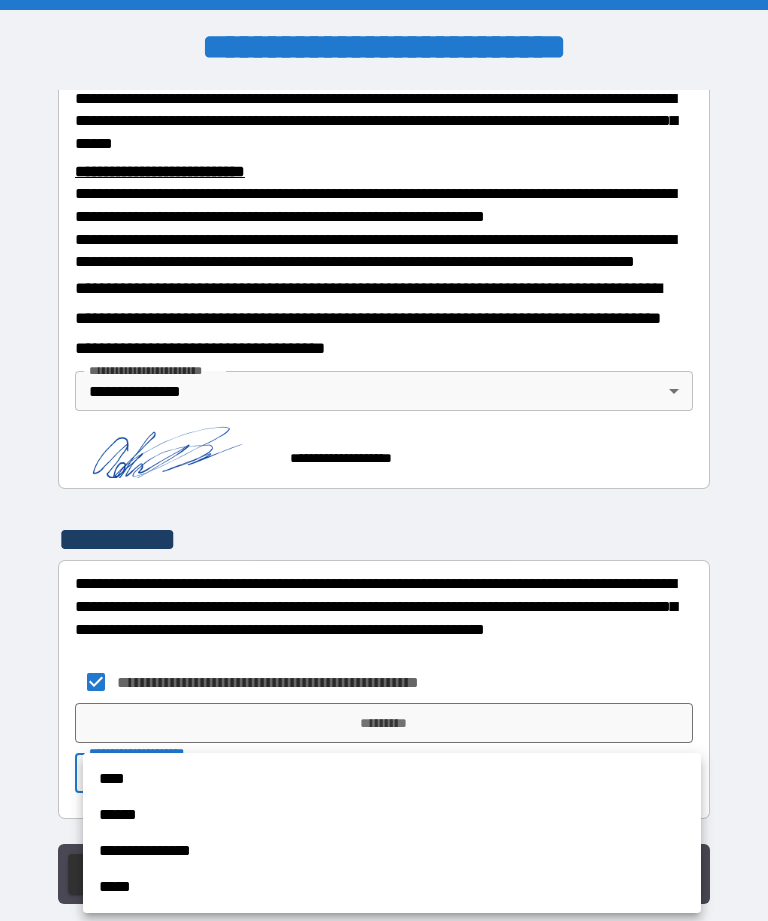 click at bounding box center (384, 460) 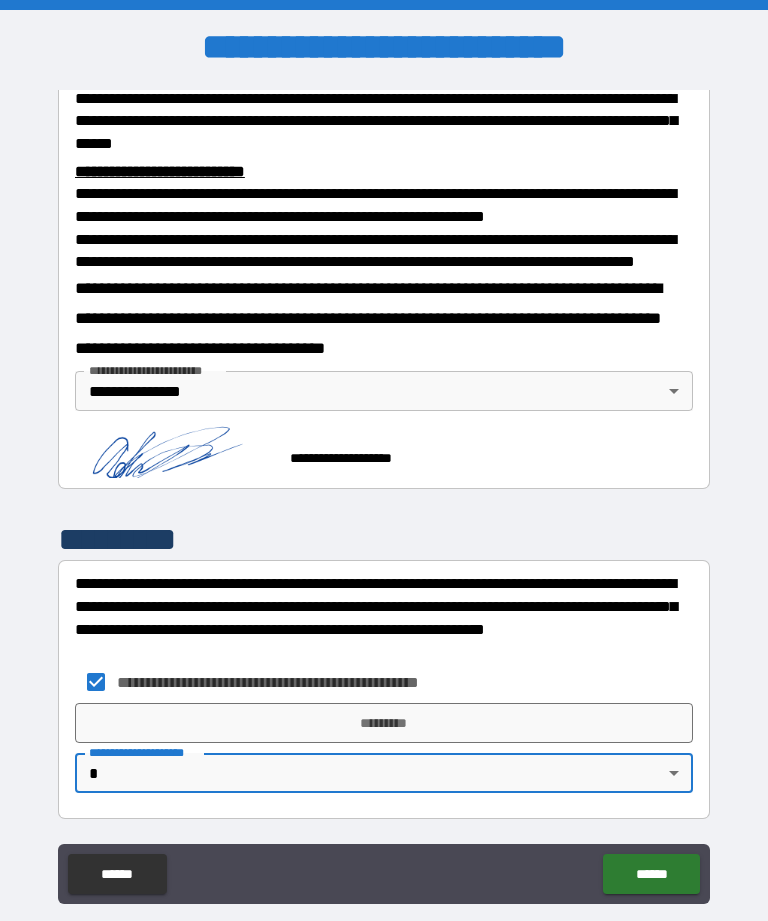 click on "**********" at bounding box center [384, 492] 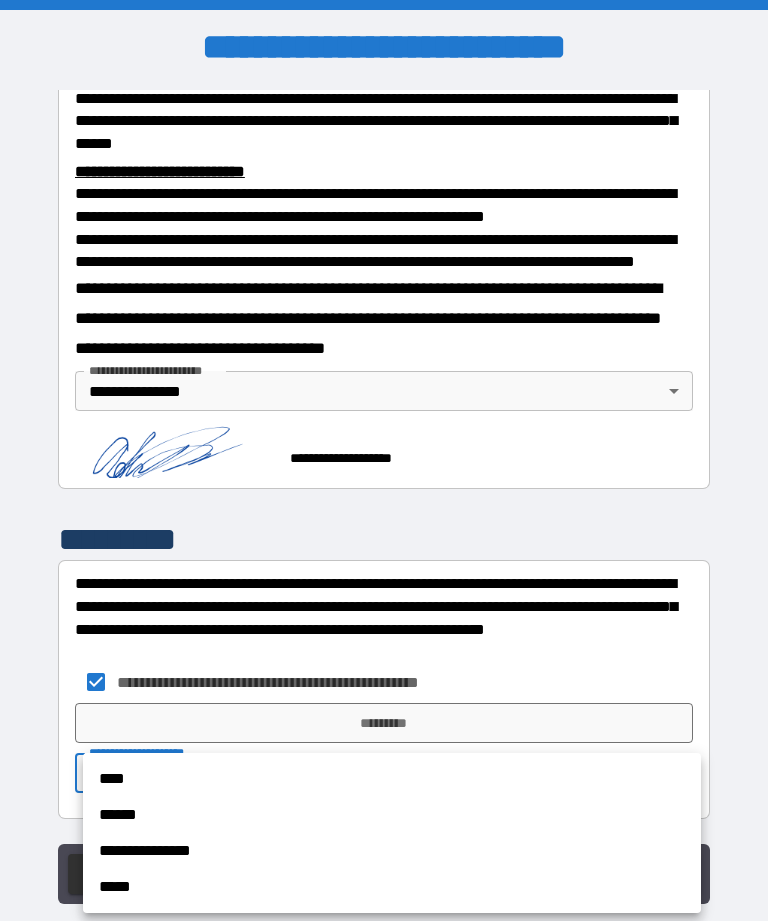 click on "**********" at bounding box center (392, 851) 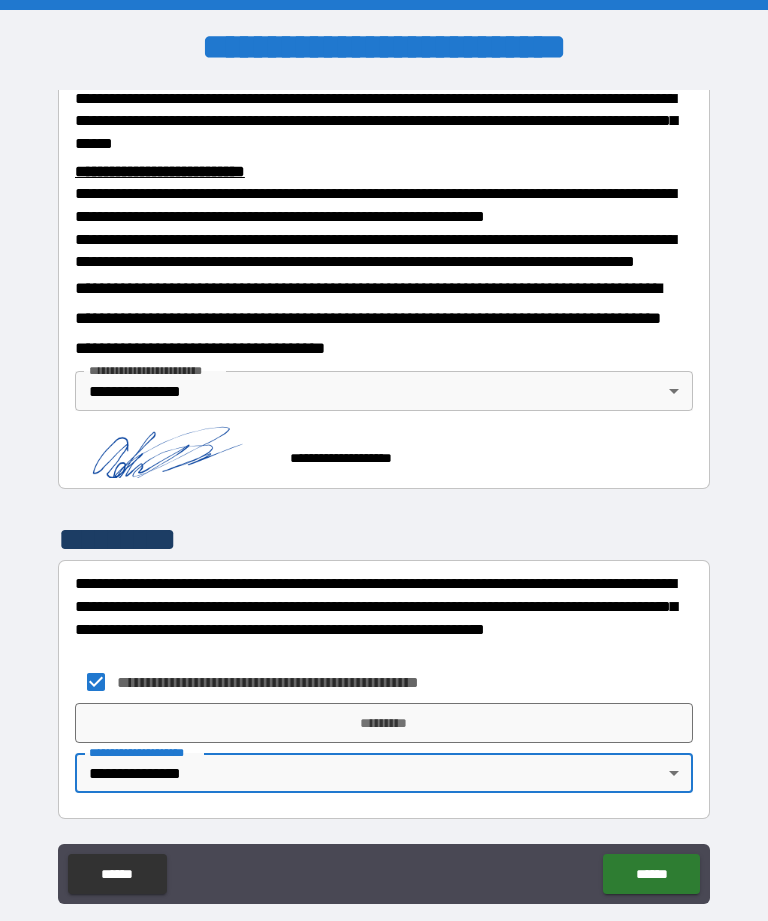 click on "*********" at bounding box center (384, 723) 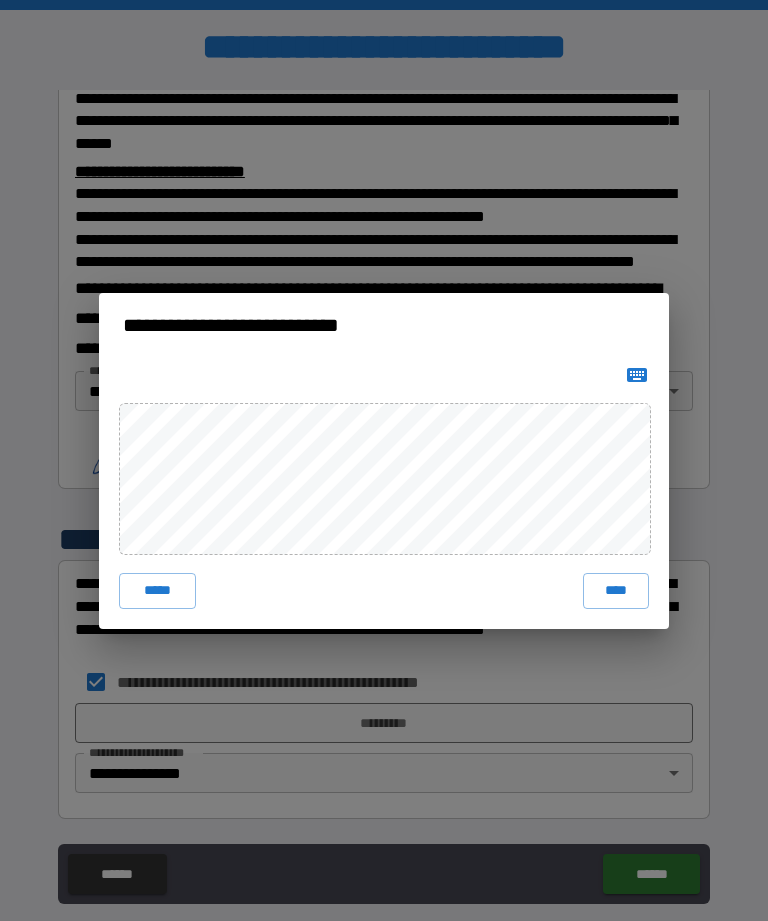 click on "****" at bounding box center (616, 591) 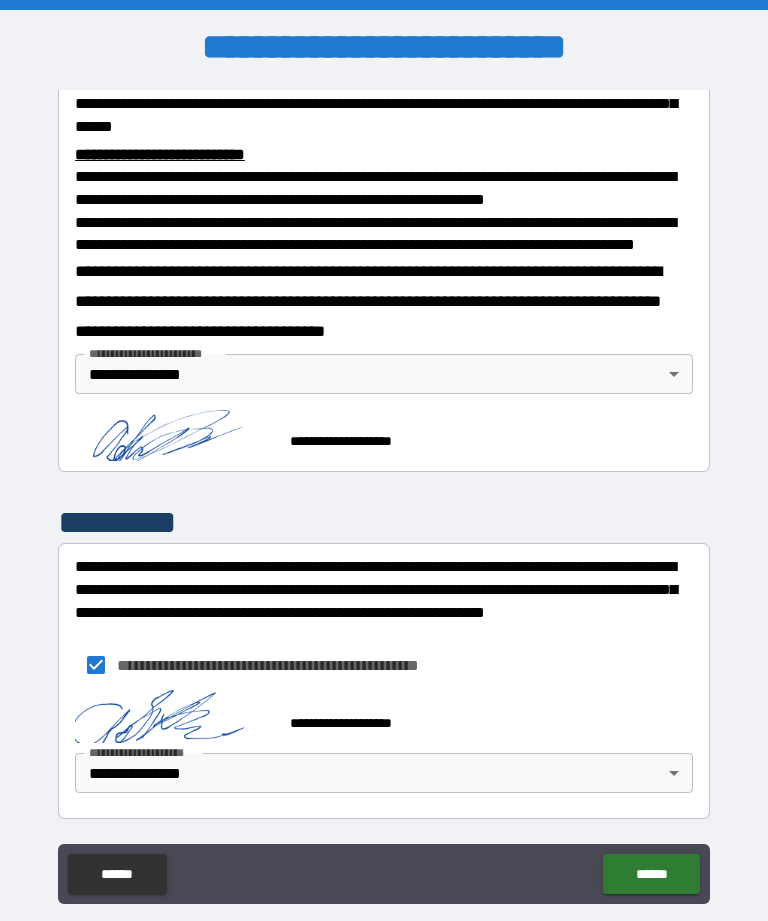 click on "******" at bounding box center (651, 874) 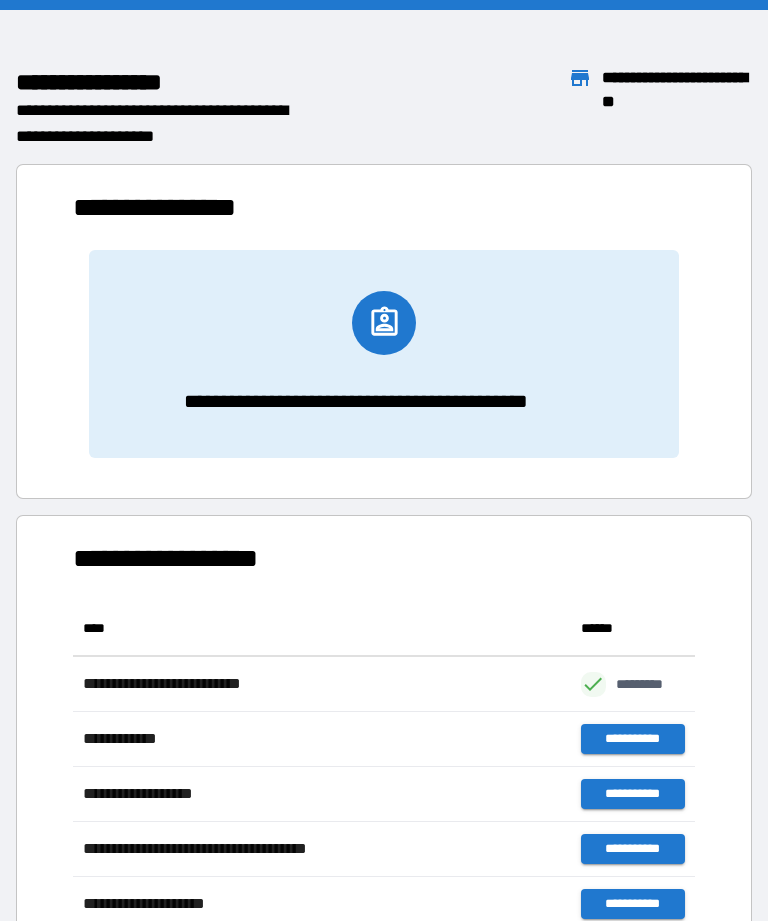 scroll, scrollTop: 1, scrollLeft: 1, axis: both 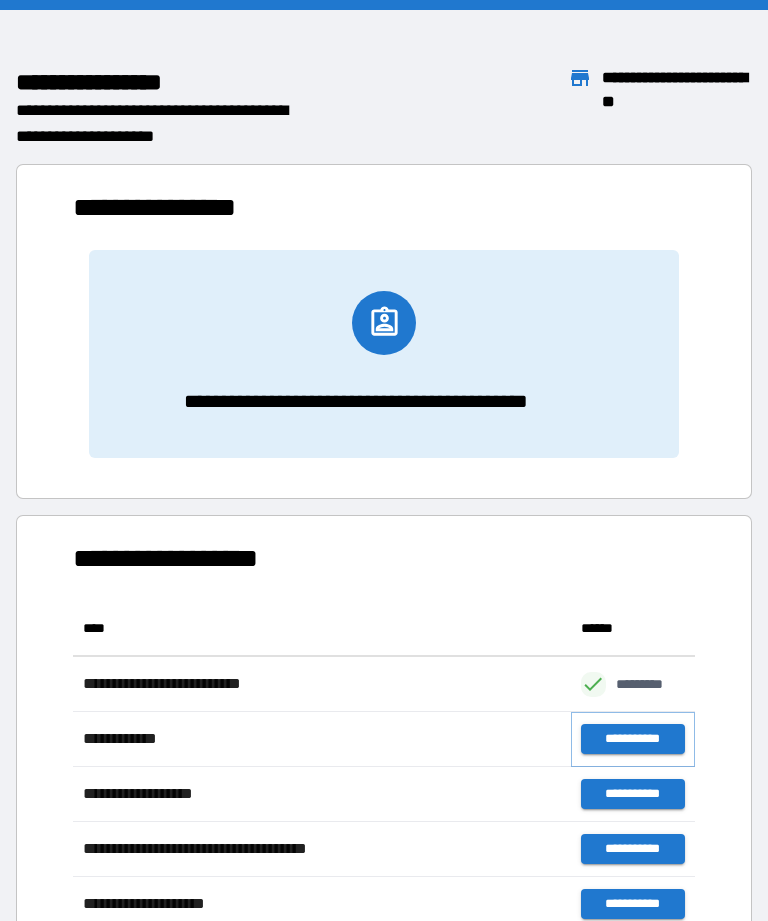click on "**********" at bounding box center [633, 739] 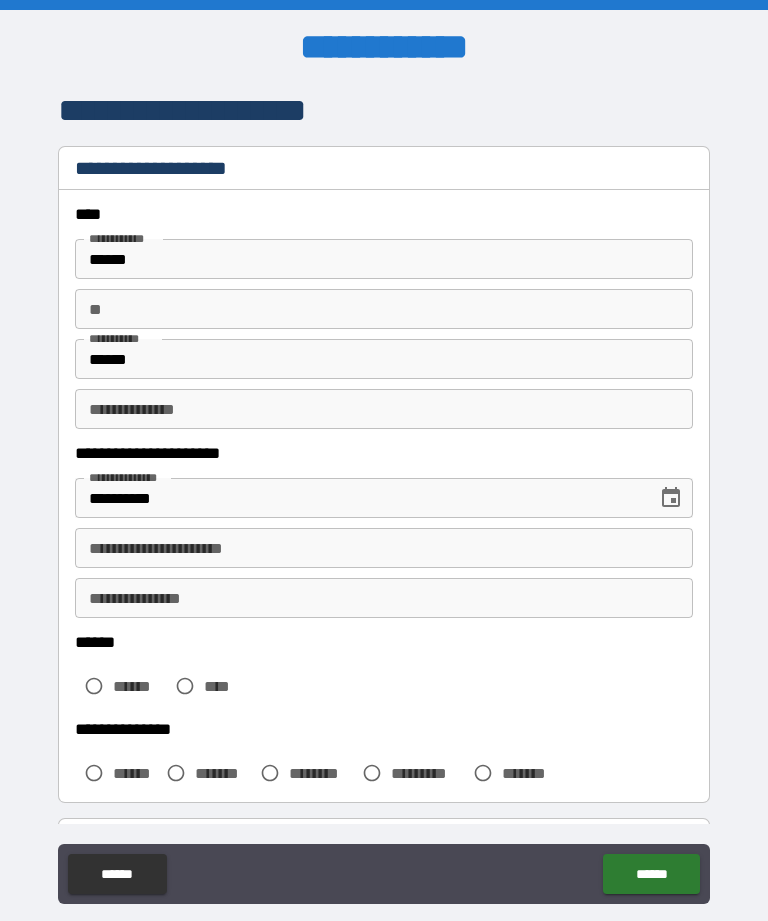 click on "**" at bounding box center [384, 309] 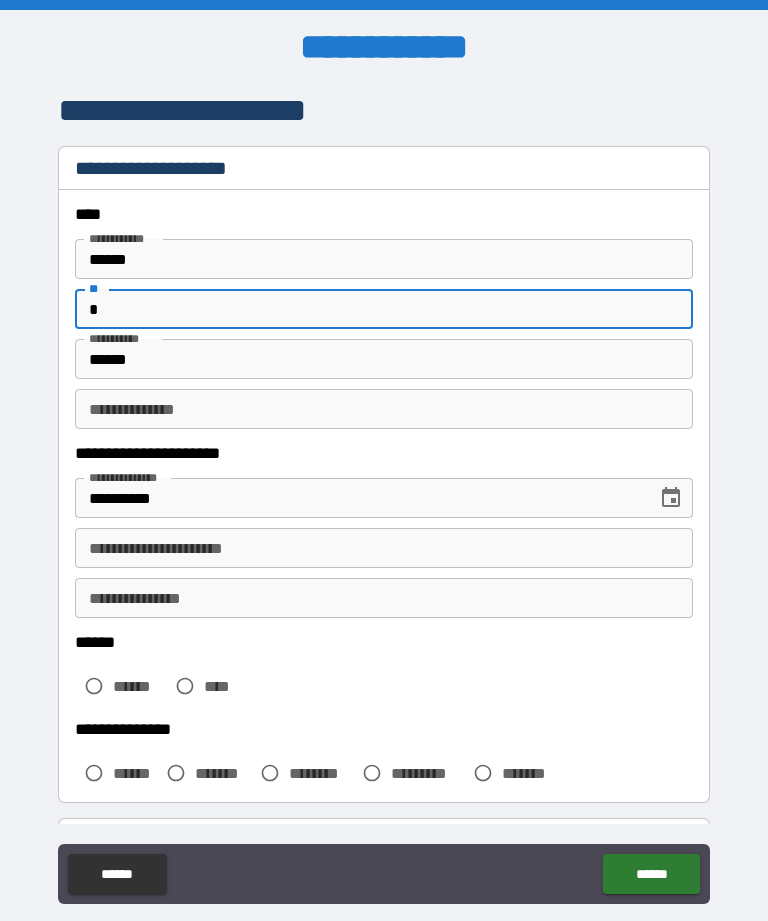 type on "*" 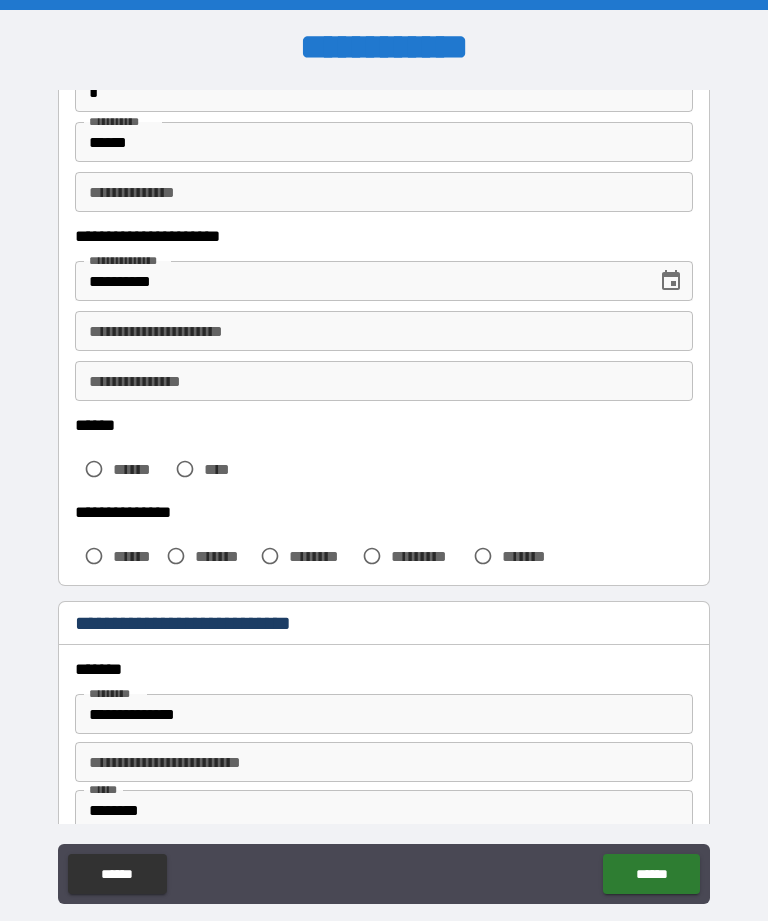 scroll, scrollTop: 219, scrollLeft: 0, axis: vertical 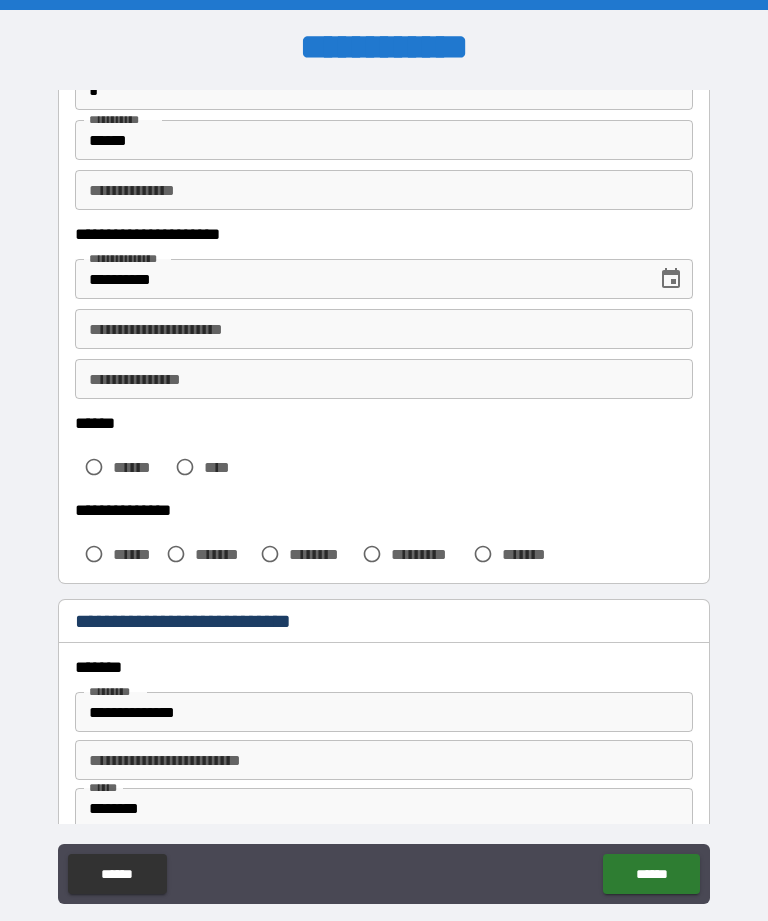 click on "**********" at bounding box center [384, 329] 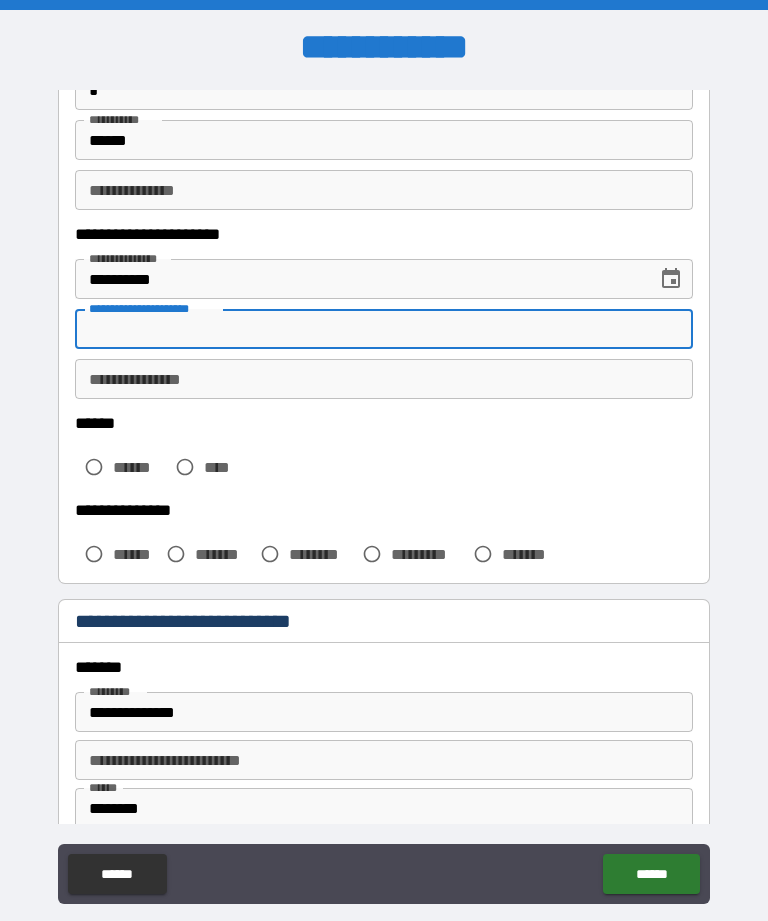 click on "**********" at bounding box center [384, 379] 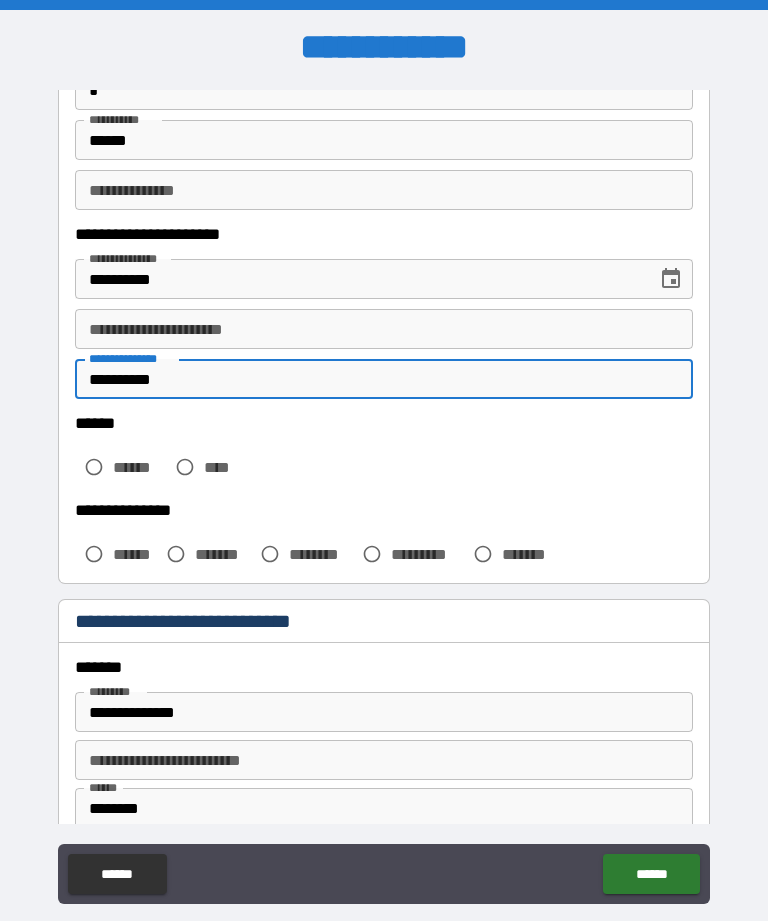 type on "**********" 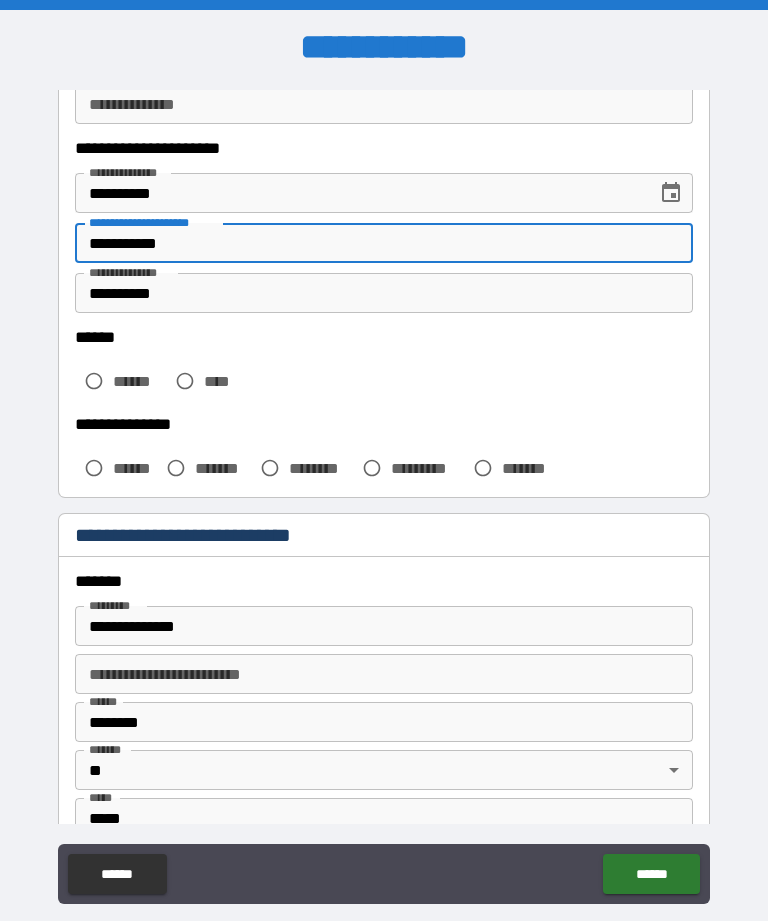 scroll, scrollTop: 317, scrollLeft: 0, axis: vertical 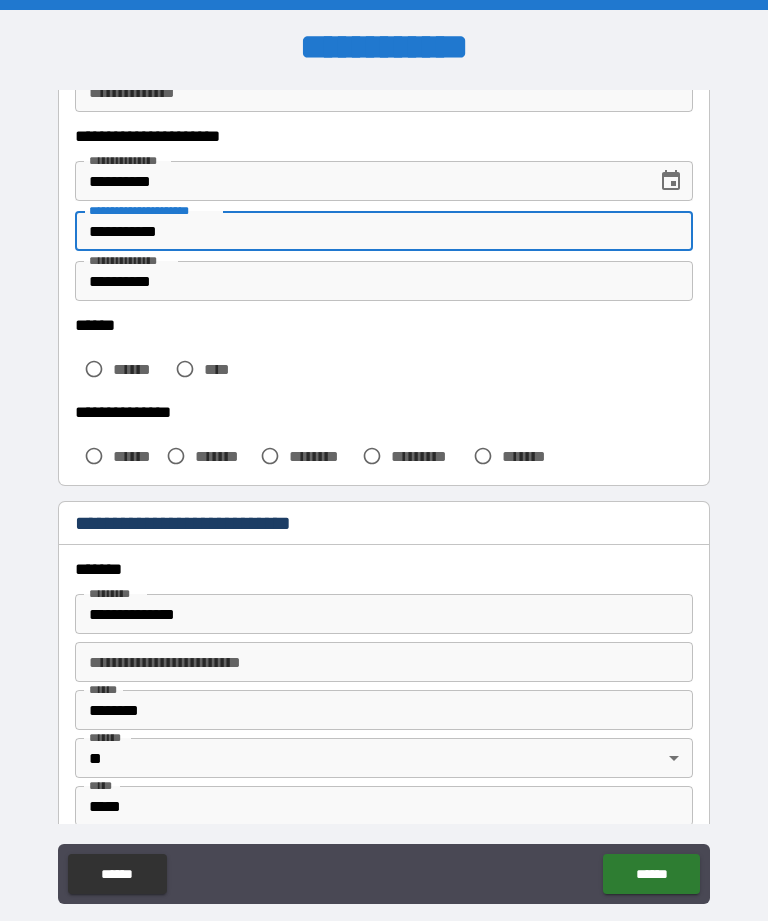 type on "**********" 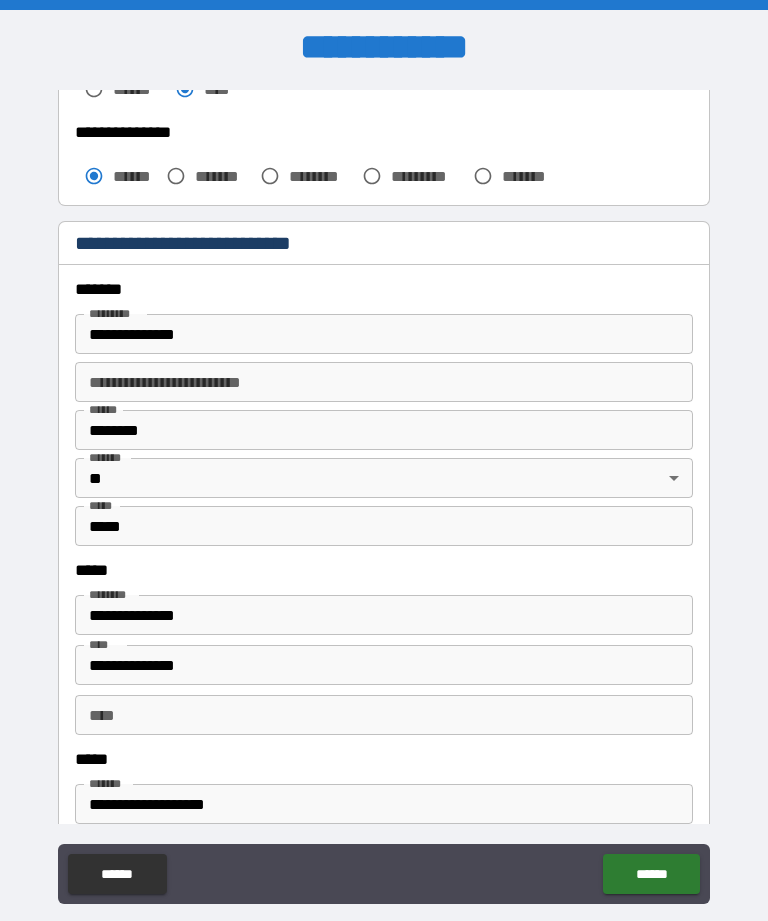 scroll, scrollTop: 601, scrollLeft: 0, axis: vertical 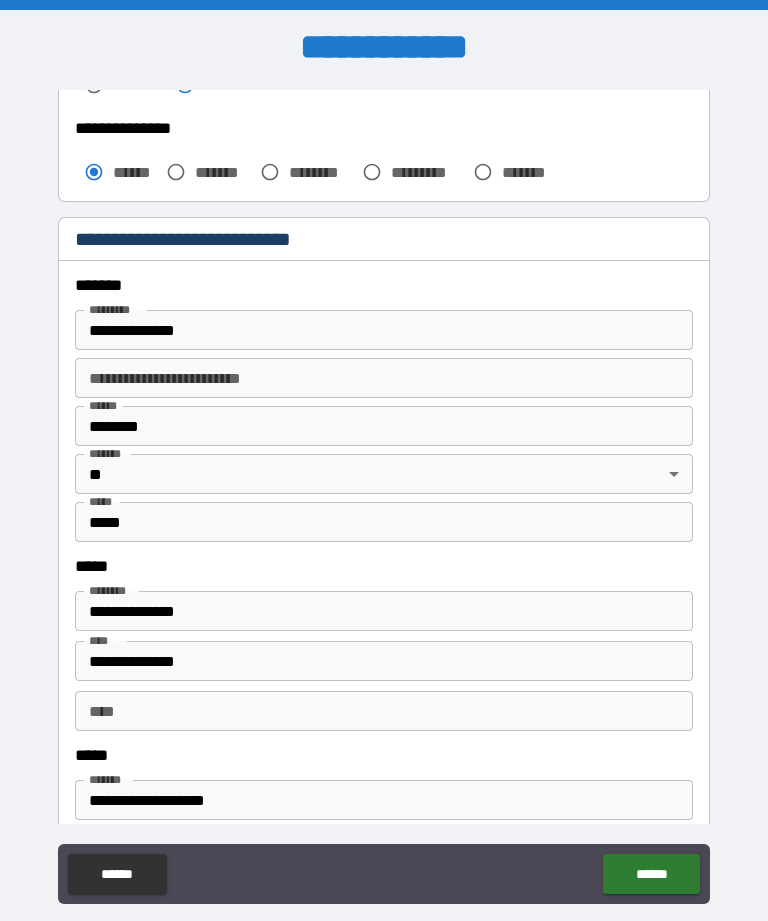 click on "*****" at bounding box center (384, 522) 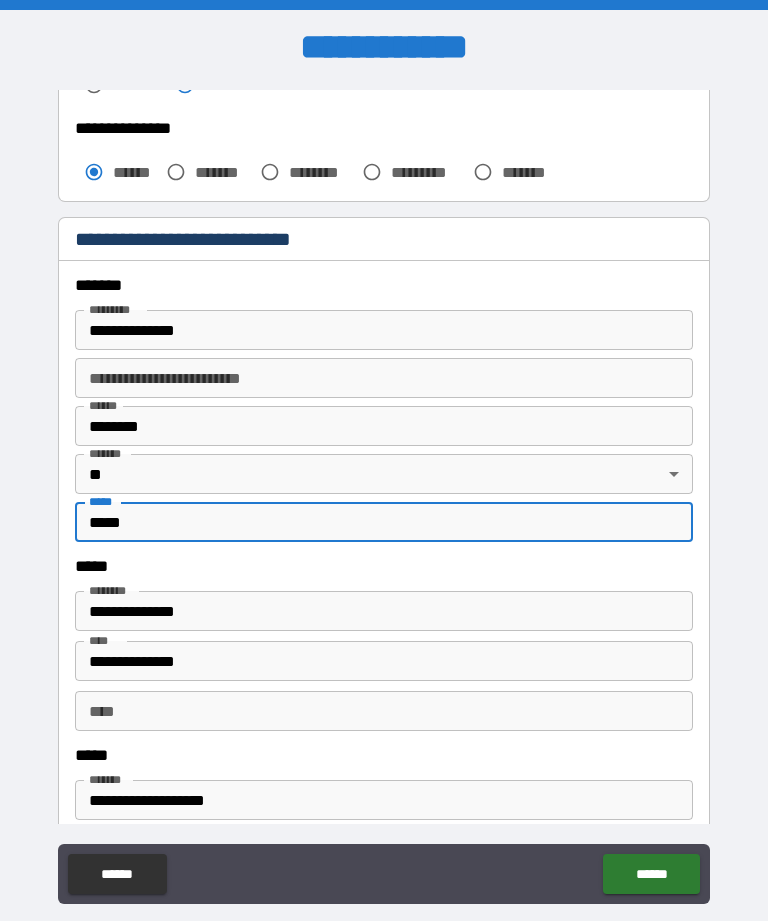 click on "**********" at bounding box center (384, 495) 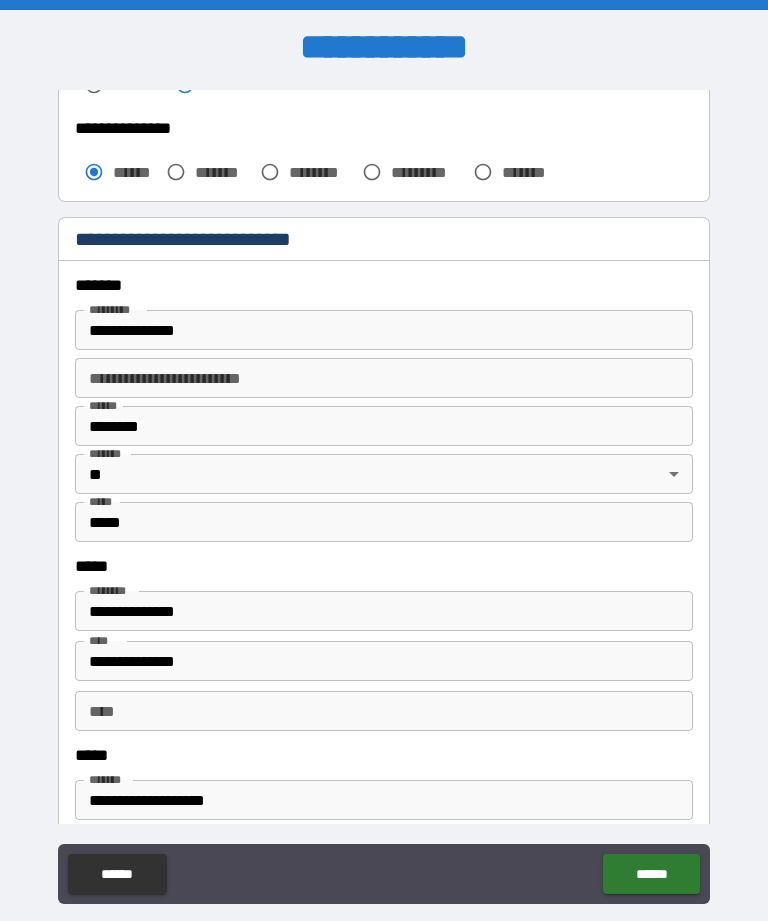 click on "**********" at bounding box center [384, 330] 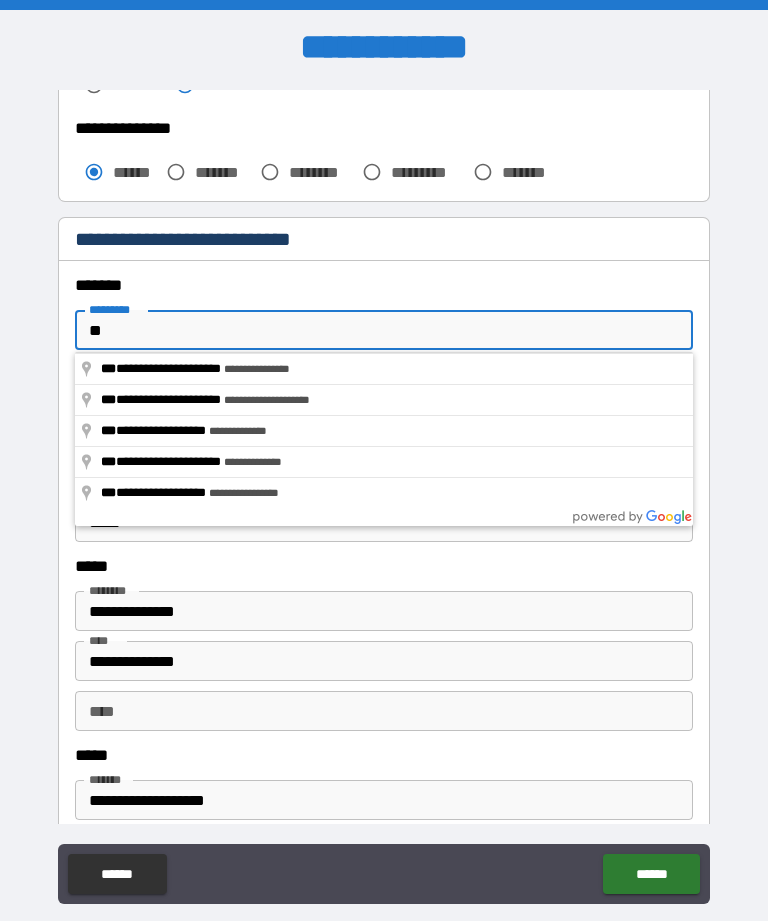 type on "*" 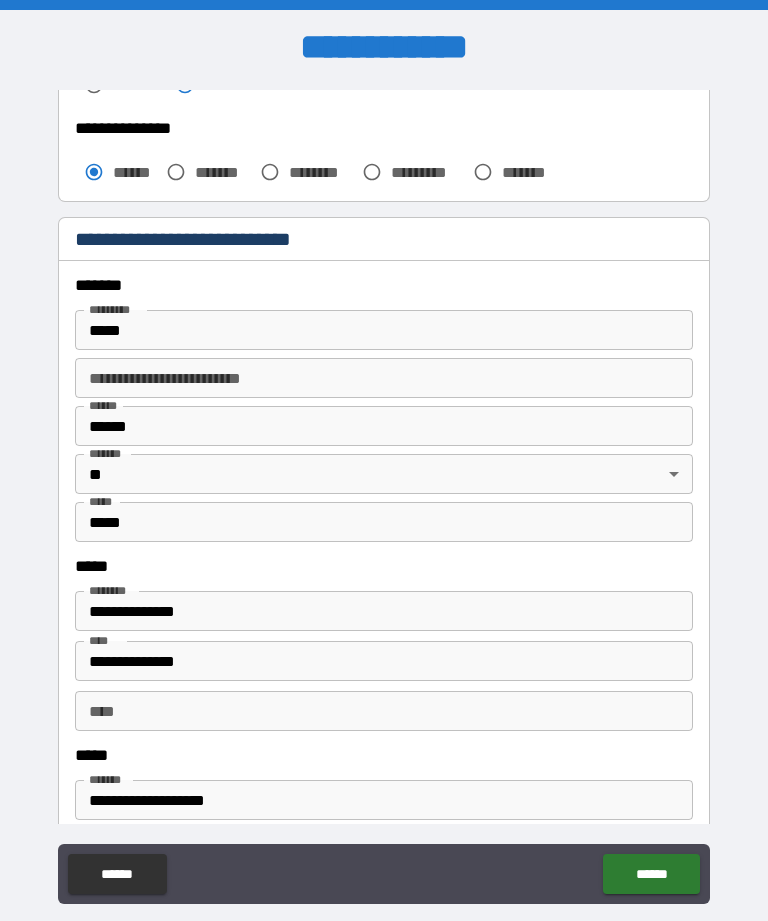 type on "**********" 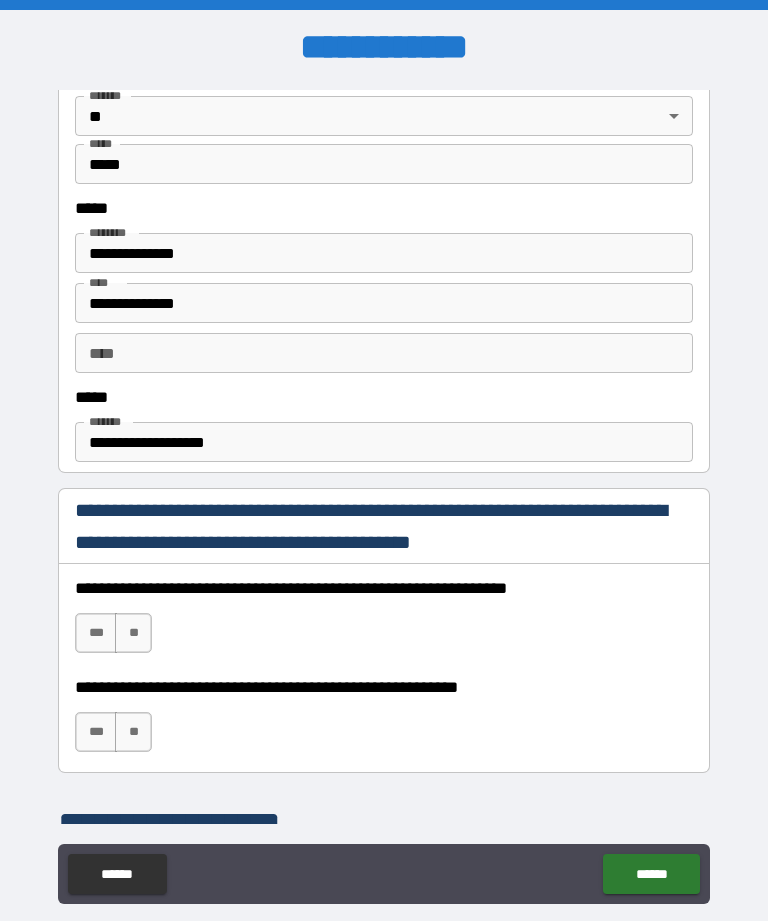 scroll, scrollTop: 960, scrollLeft: 0, axis: vertical 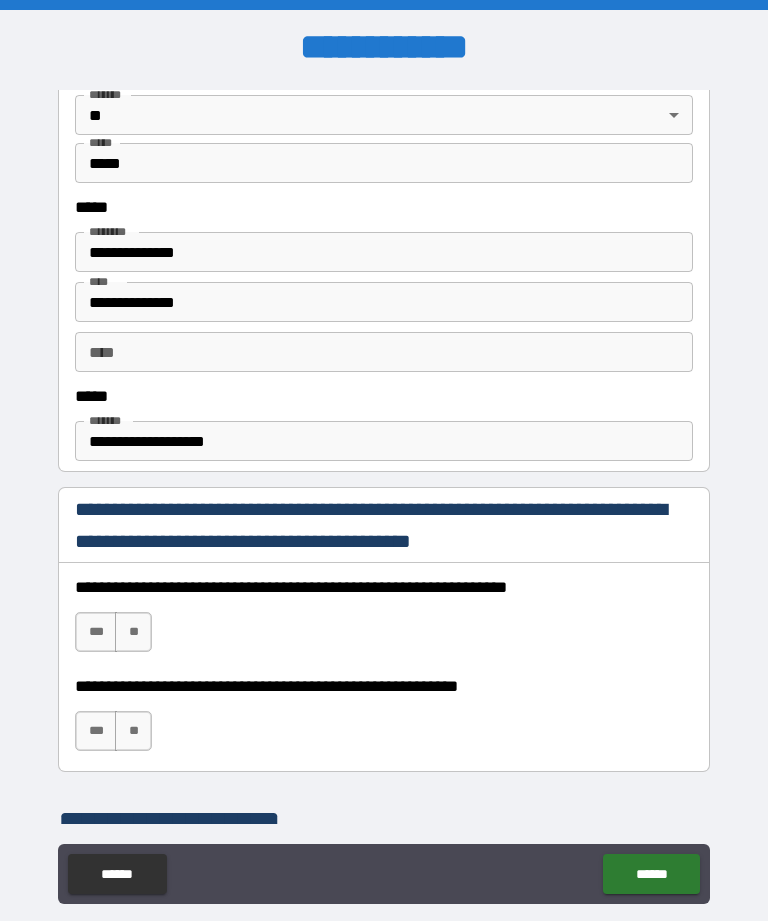 click on "**********" at bounding box center [384, 441] 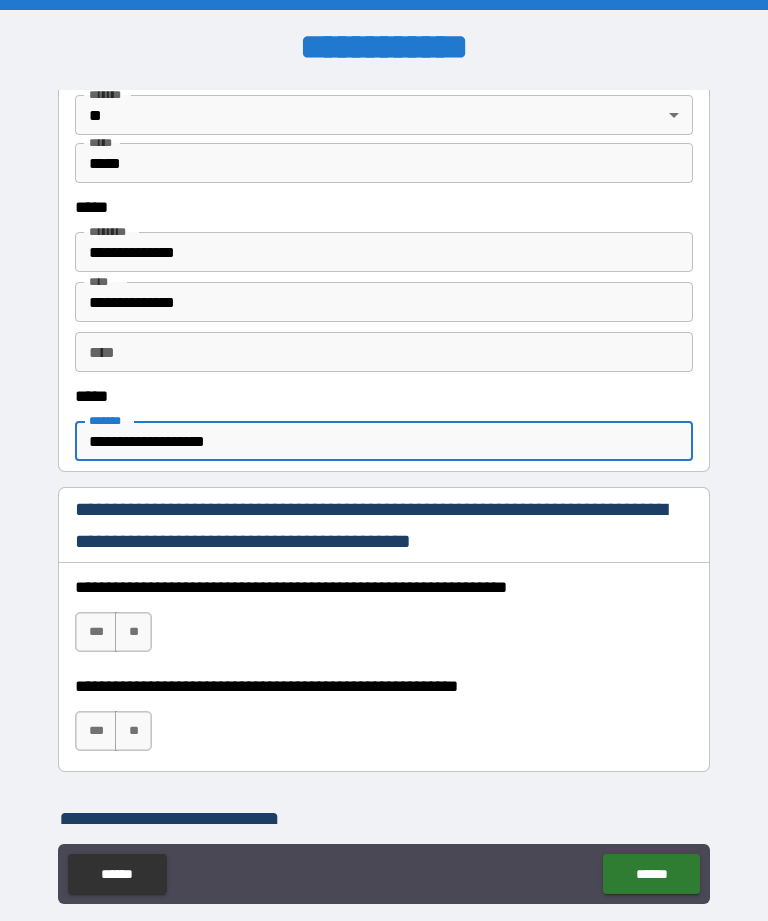 click on "**********" at bounding box center [384, 441] 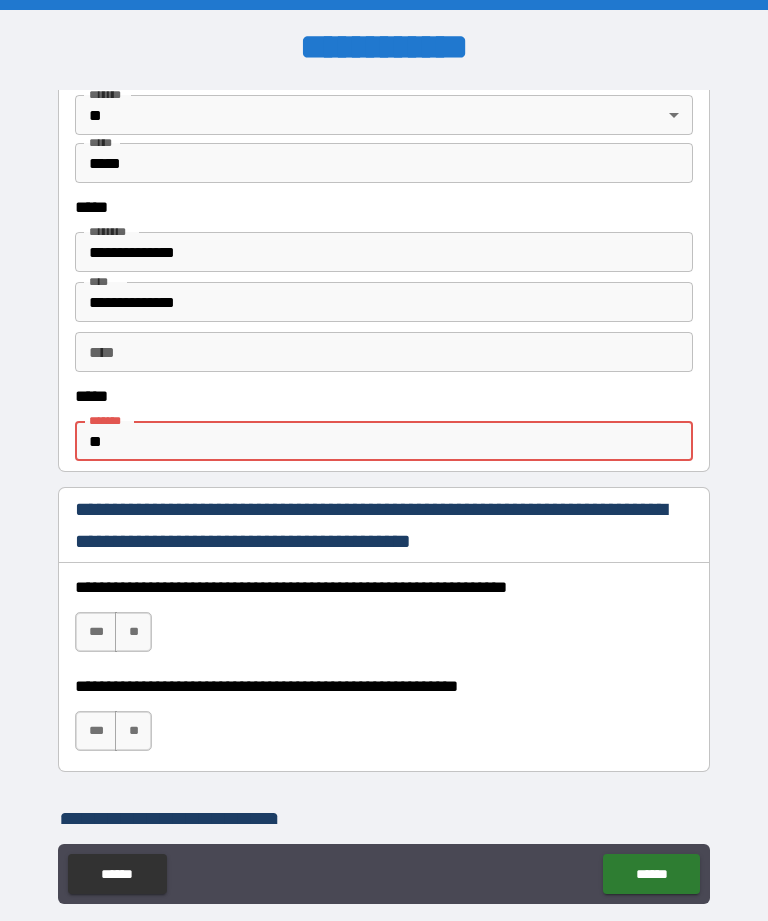 type on "*" 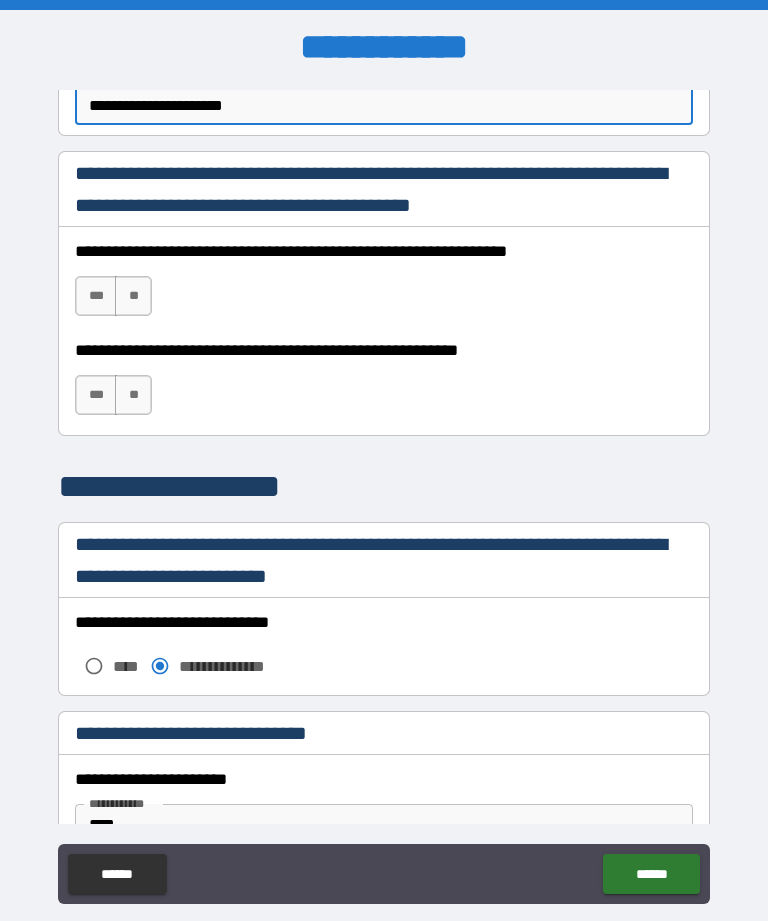 scroll, scrollTop: 1297, scrollLeft: 0, axis: vertical 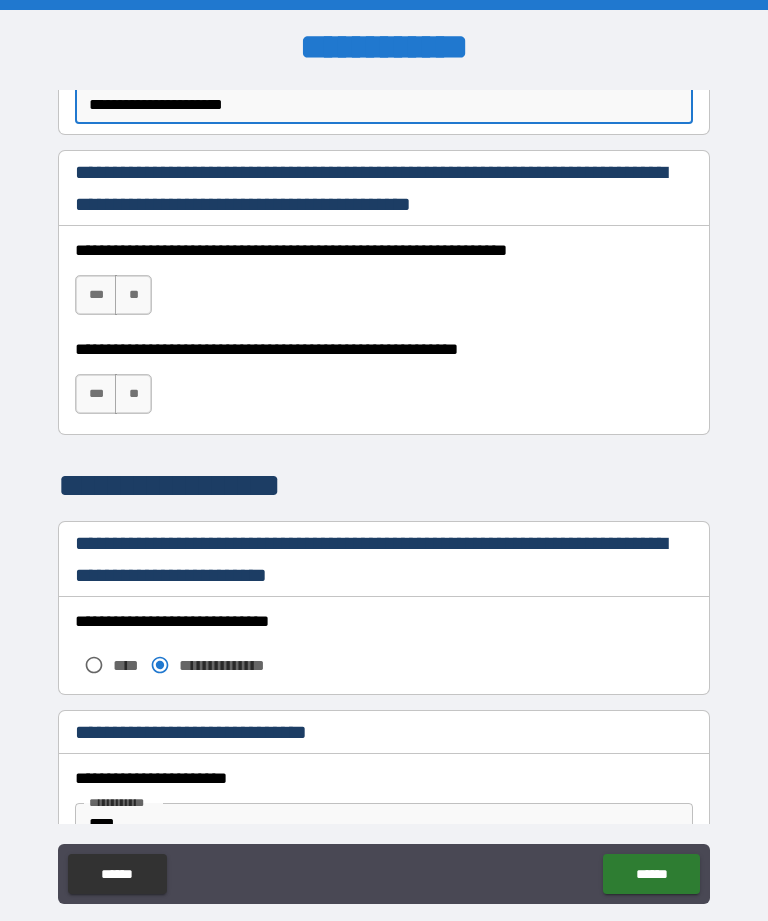 type on "**********" 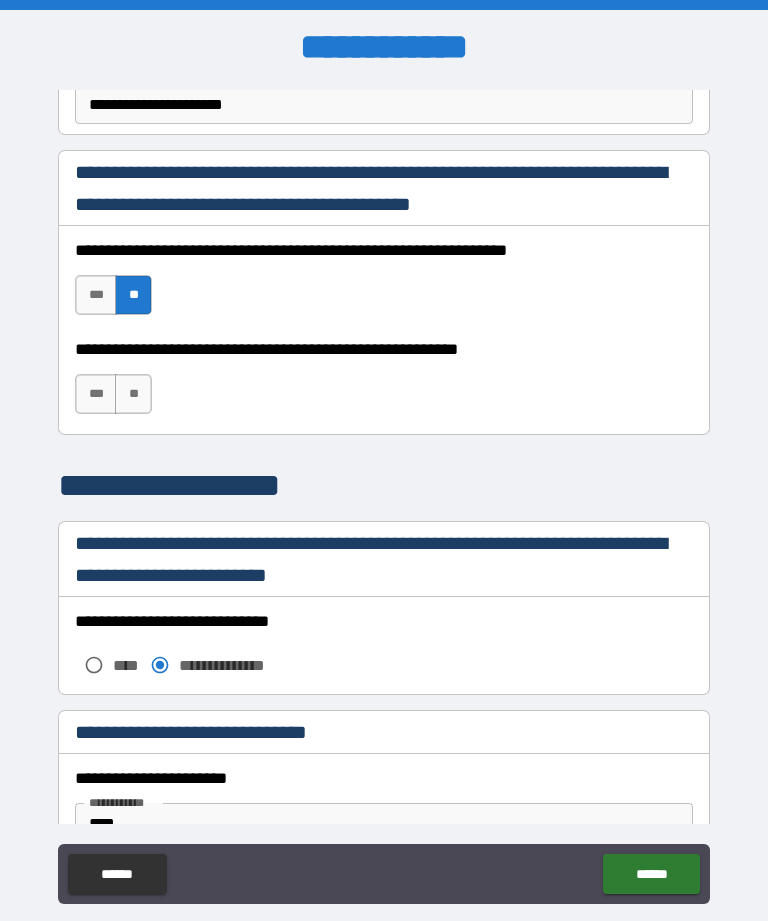click on "***" at bounding box center [96, 394] 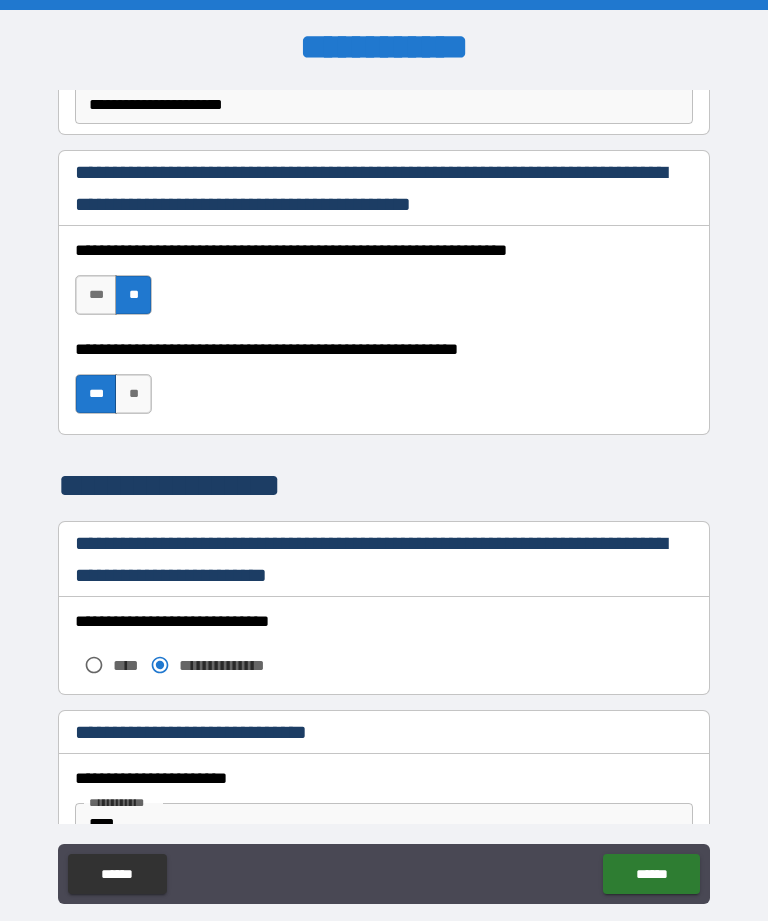 click on "***" at bounding box center [96, 295] 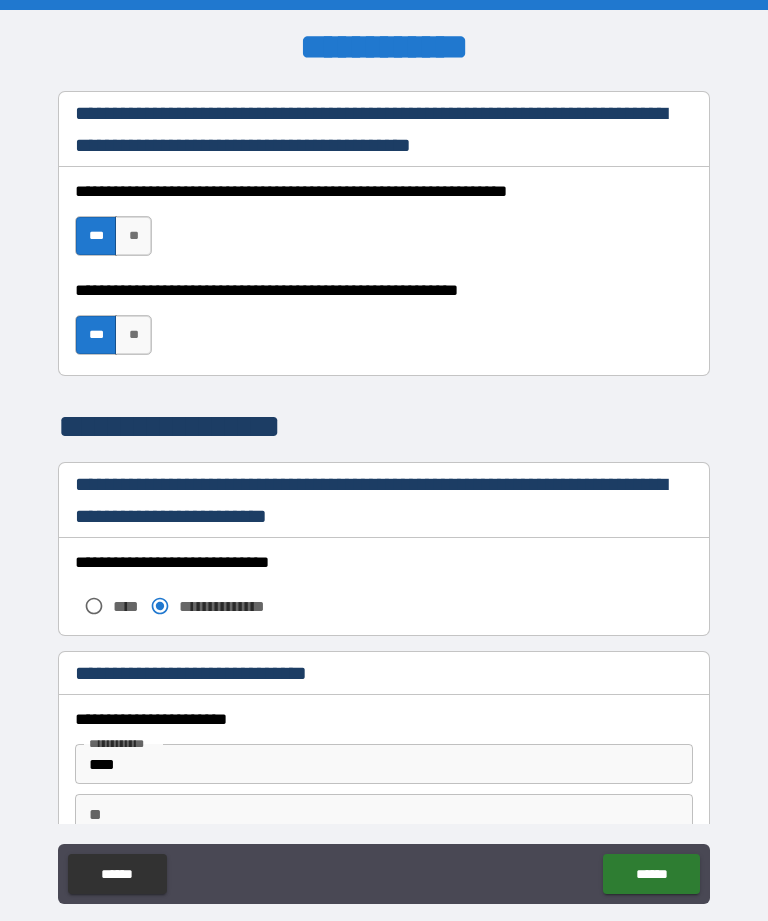 scroll, scrollTop: 1362, scrollLeft: 0, axis: vertical 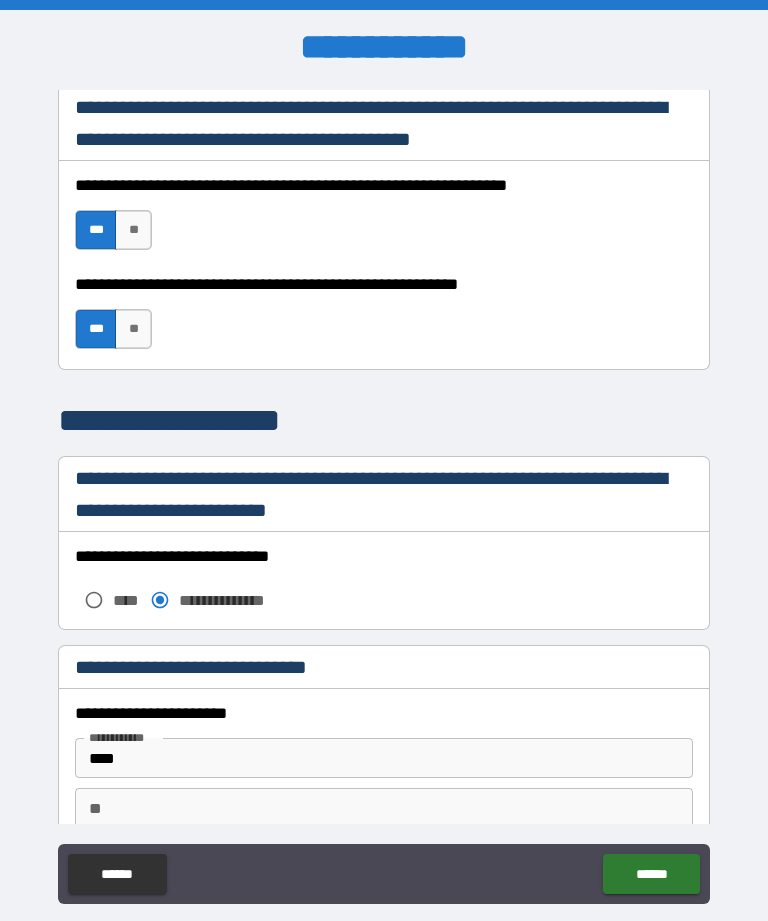 click on "**" at bounding box center (133, 230) 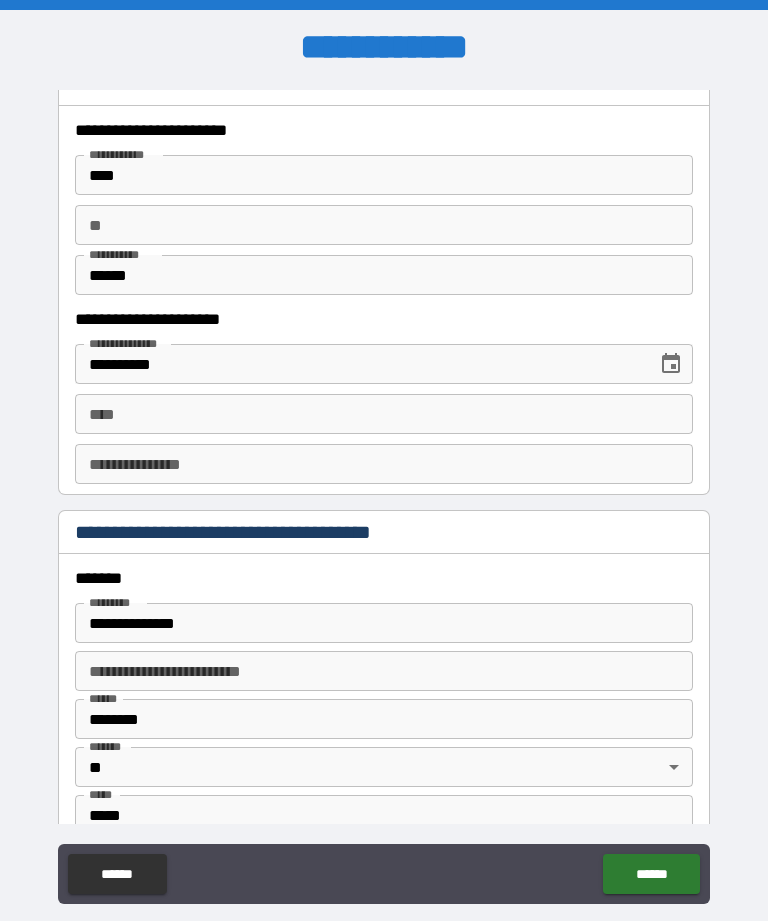 scroll, scrollTop: 1946, scrollLeft: 0, axis: vertical 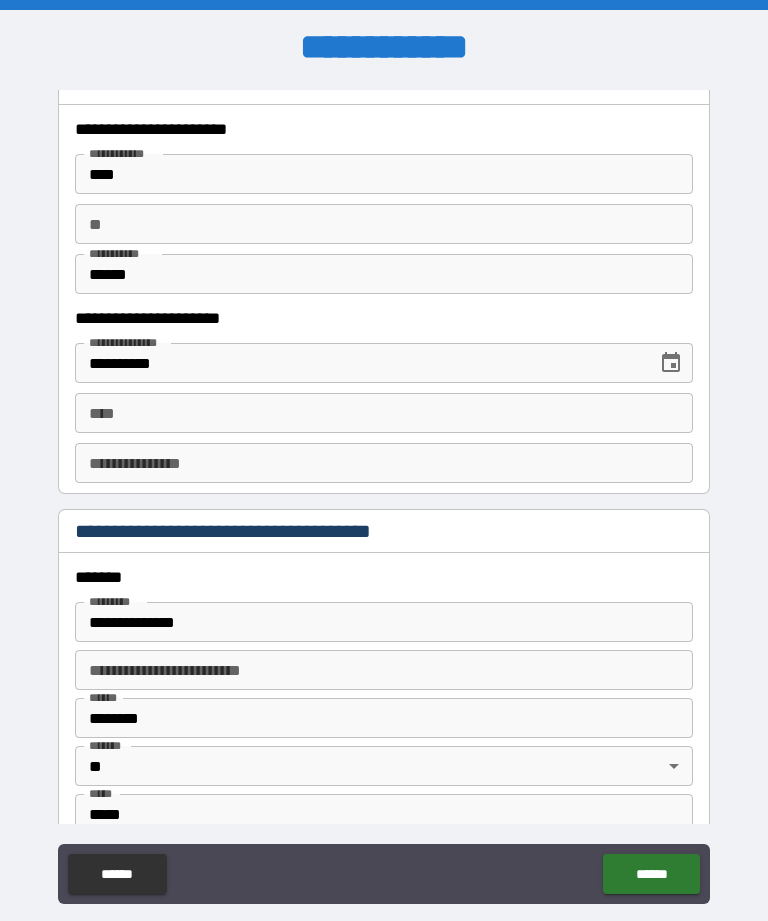 click on "**" at bounding box center (384, 224) 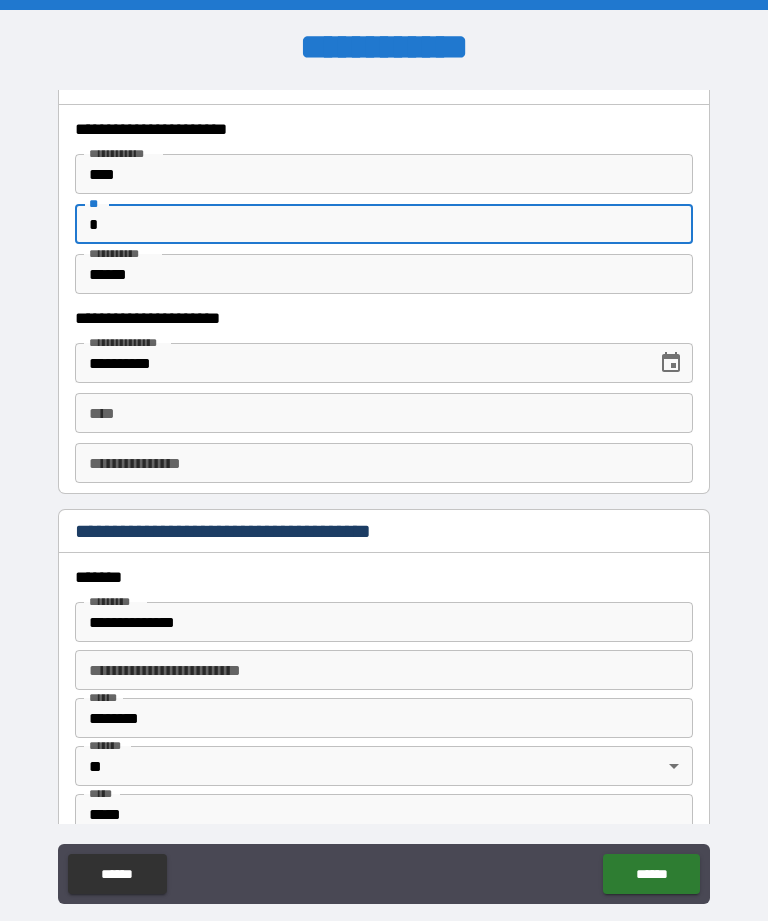 type on "*" 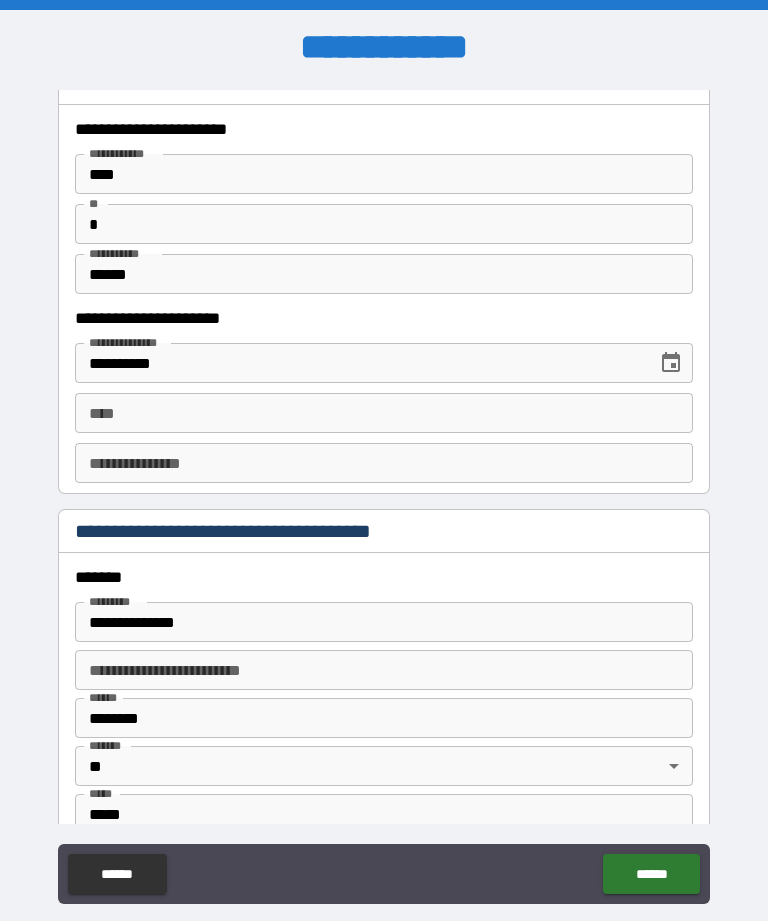 click on "****" at bounding box center (384, 413) 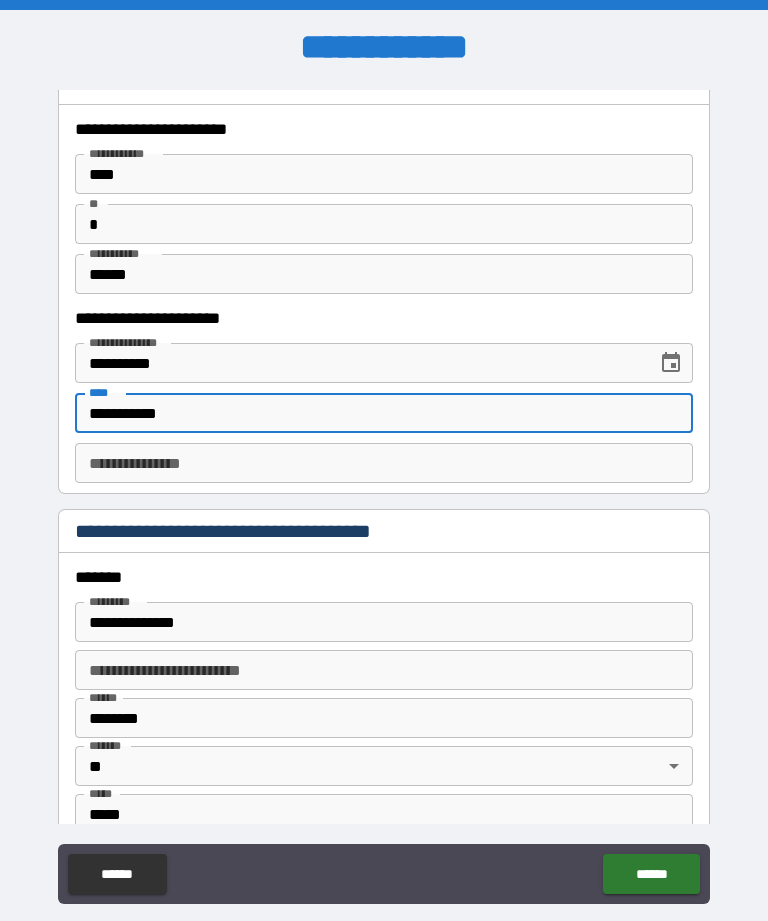 type on "**********" 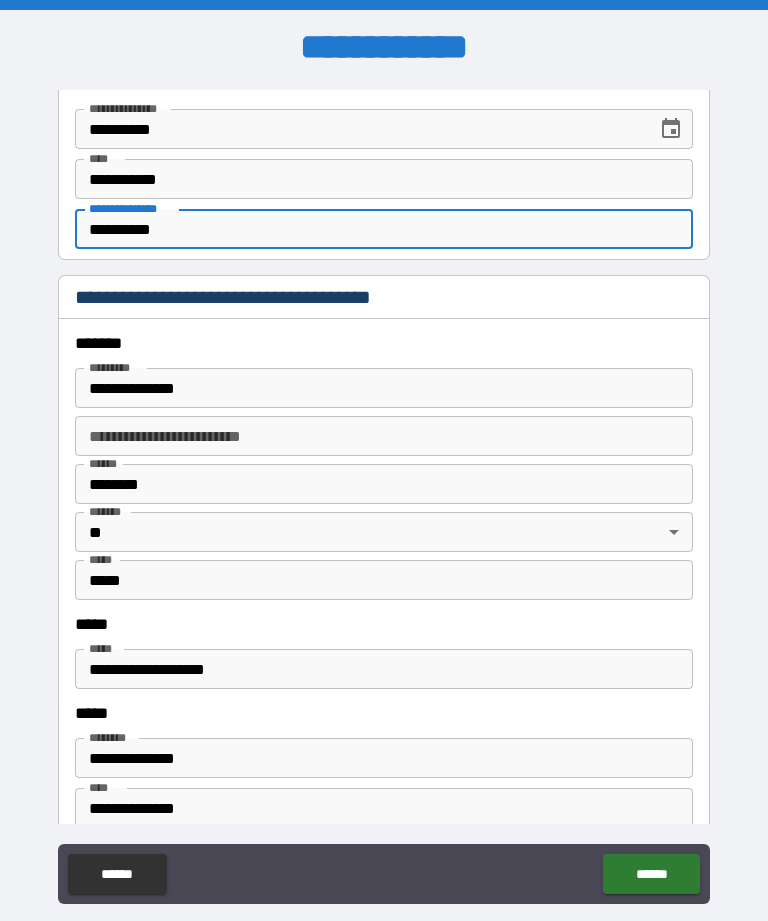 scroll, scrollTop: 2181, scrollLeft: 0, axis: vertical 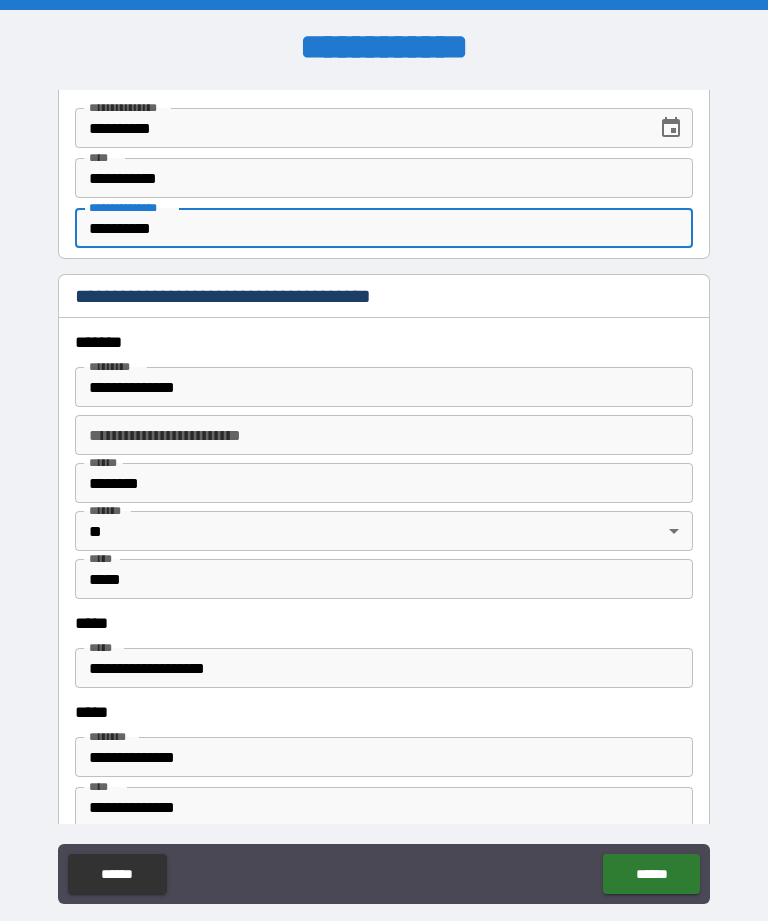 type on "**********" 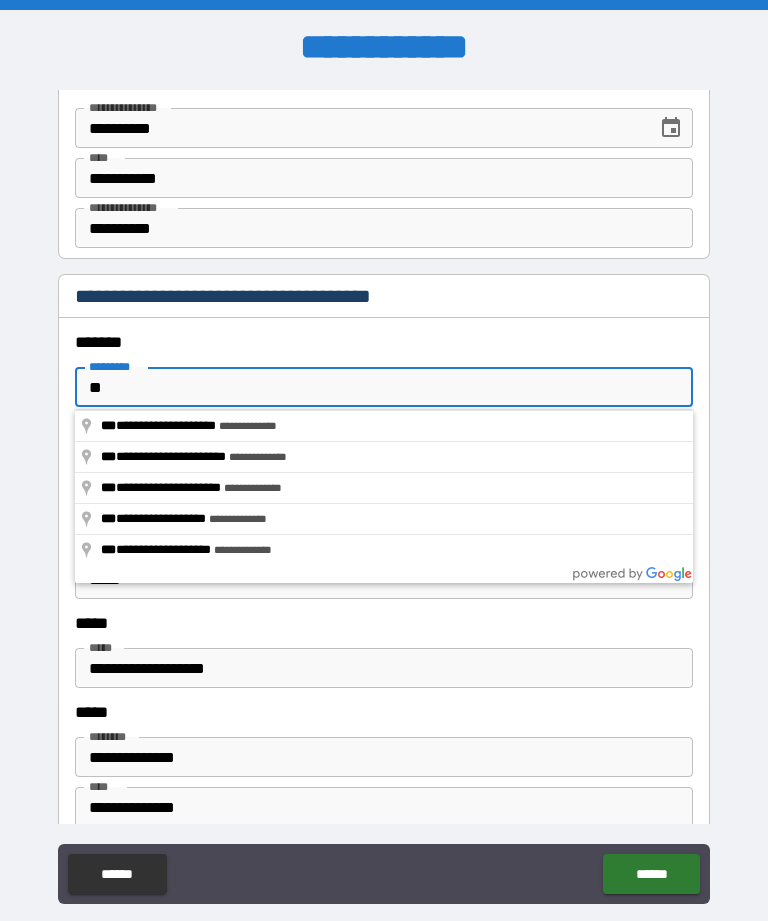 type on "*" 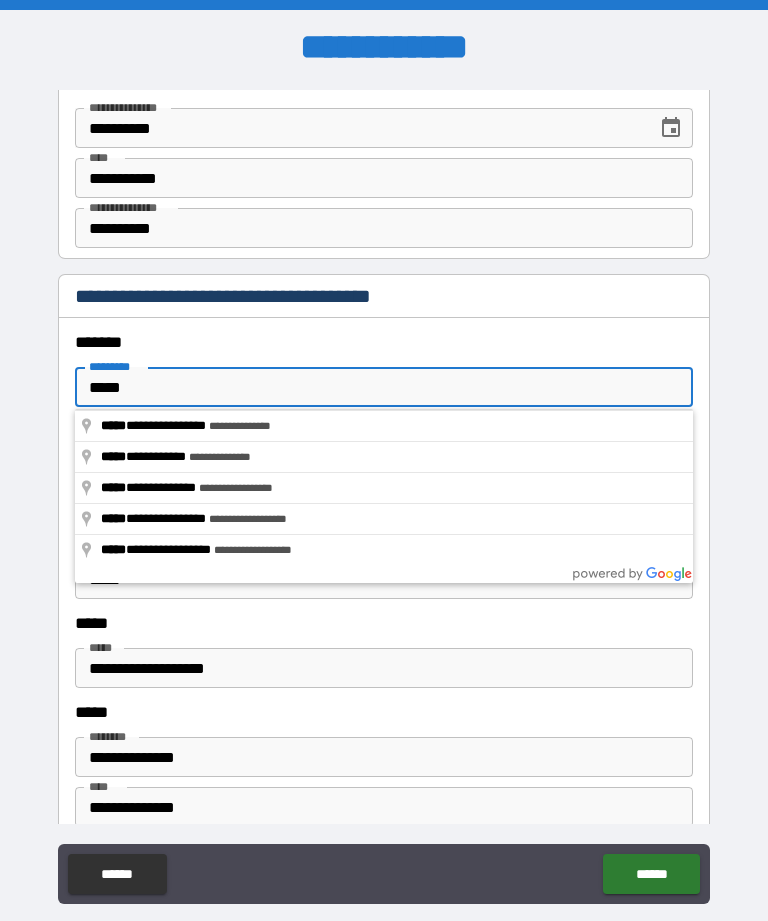 type on "**********" 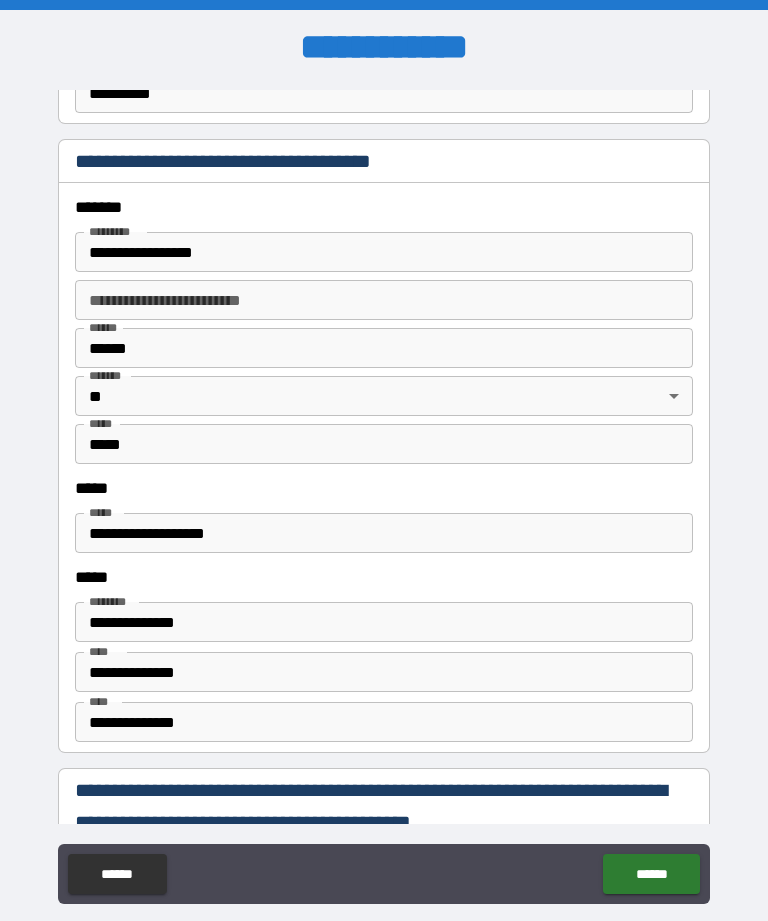 scroll, scrollTop: 2317, scrollLeft: 0, axis: vertical 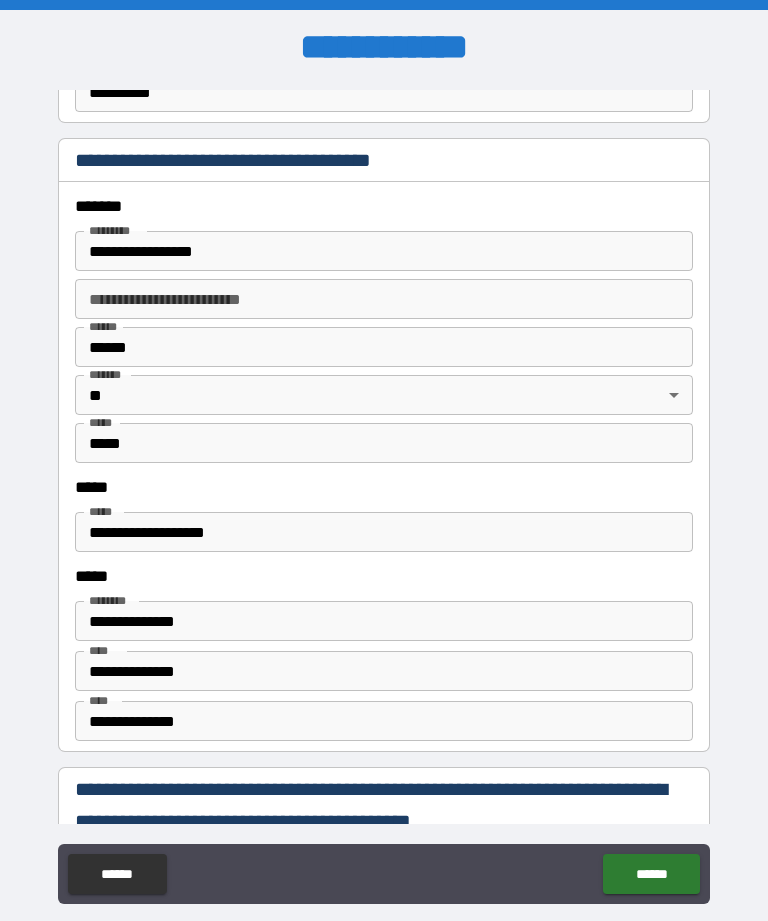click on "**********" at bounding box center [384, 532] 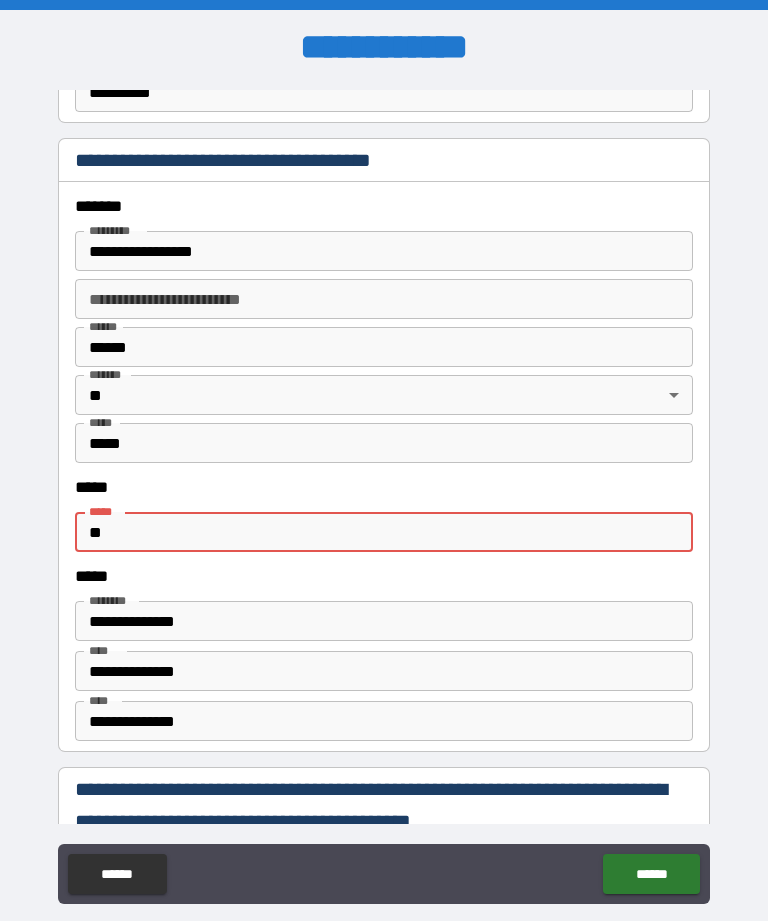 type on "*" 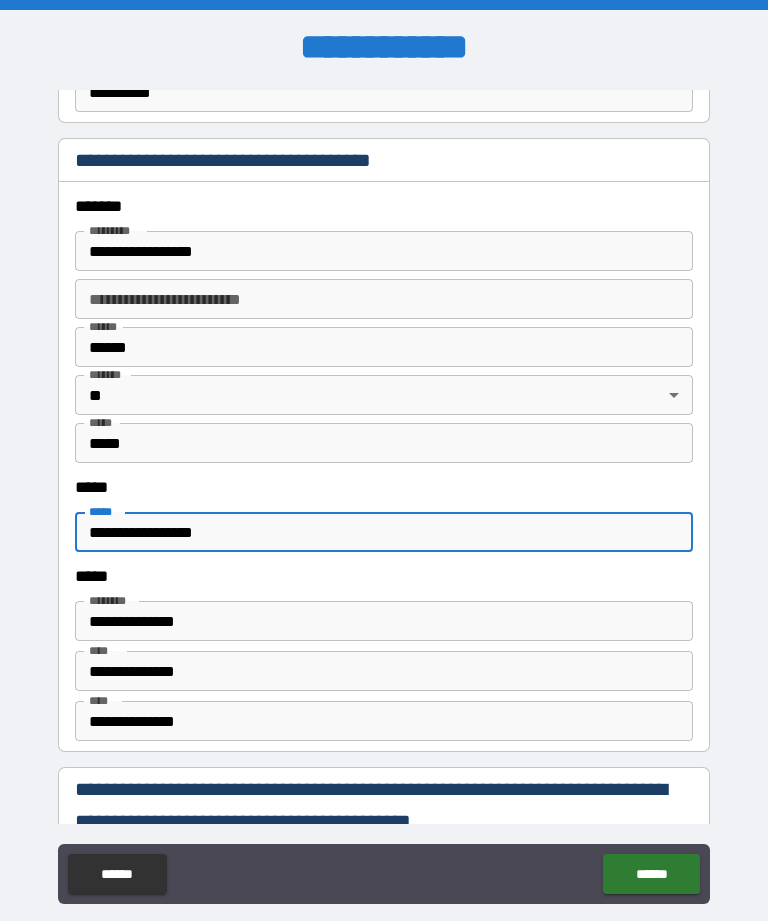 type on "**********" 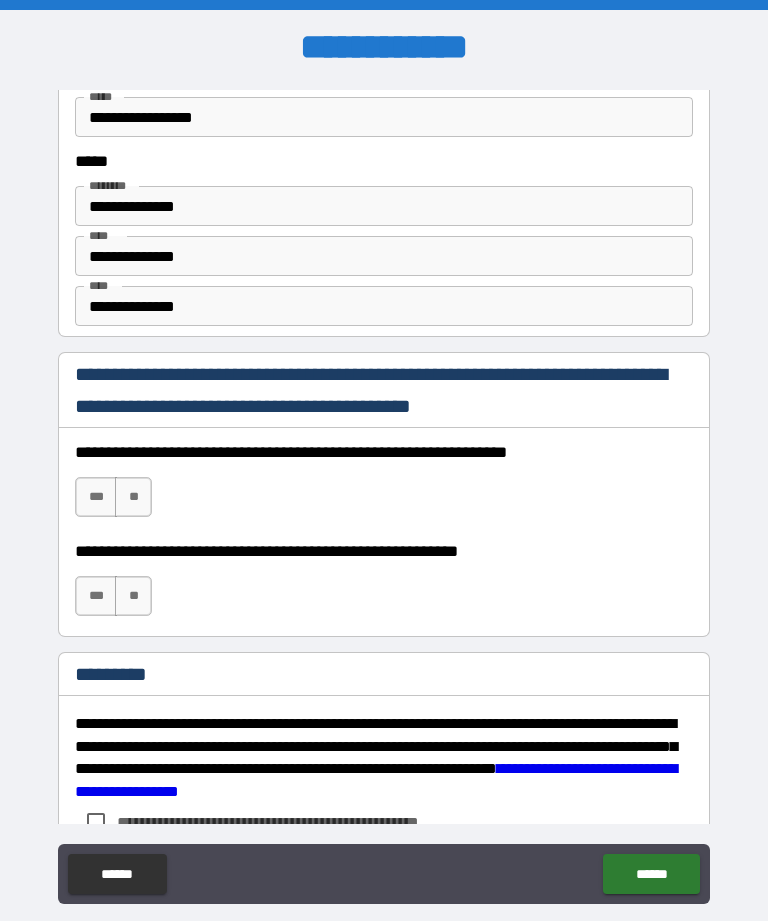 scroll, scrollTop: 2756, scrollLeft: 0, axis: vertical 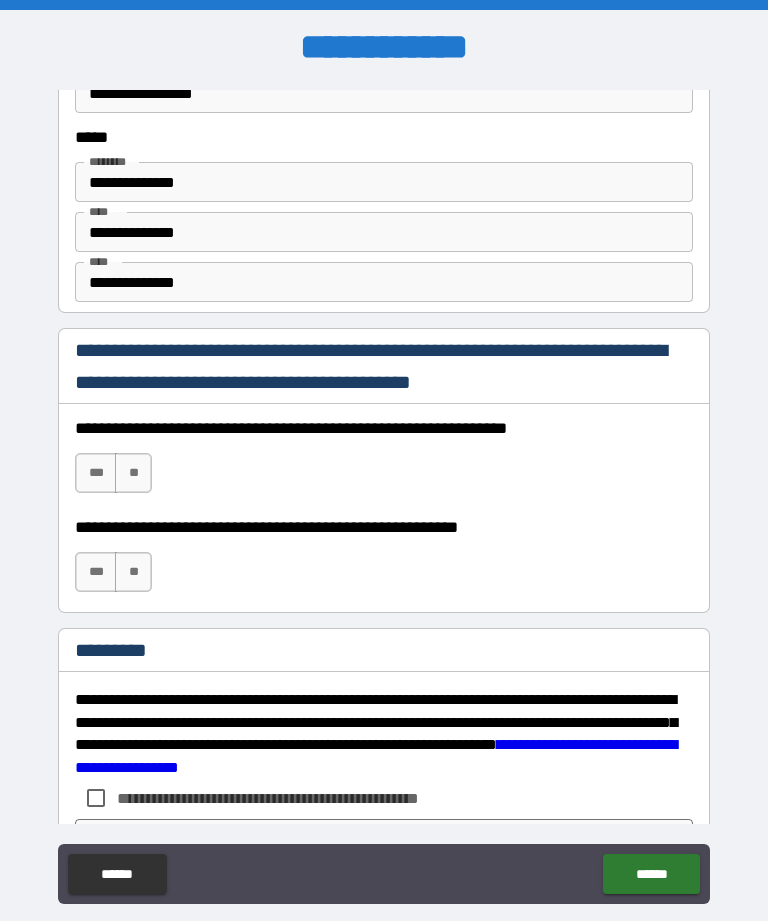 click on "***" at bounding box center (96, 473) 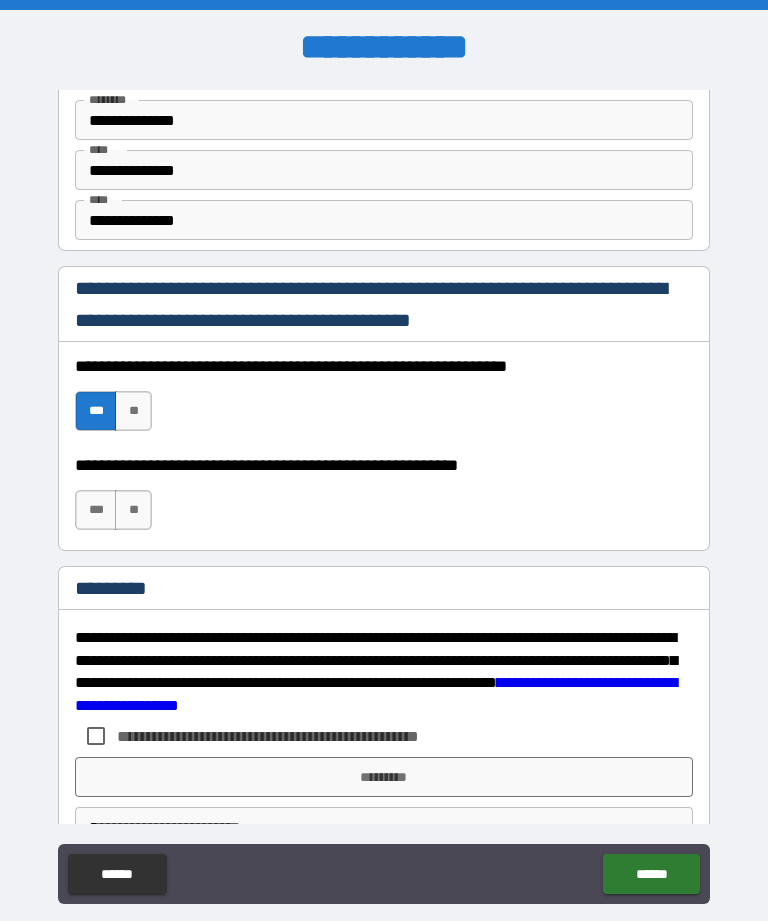 scroll, scrollTop: 2828, scrollLeft: 0, axis: vertical 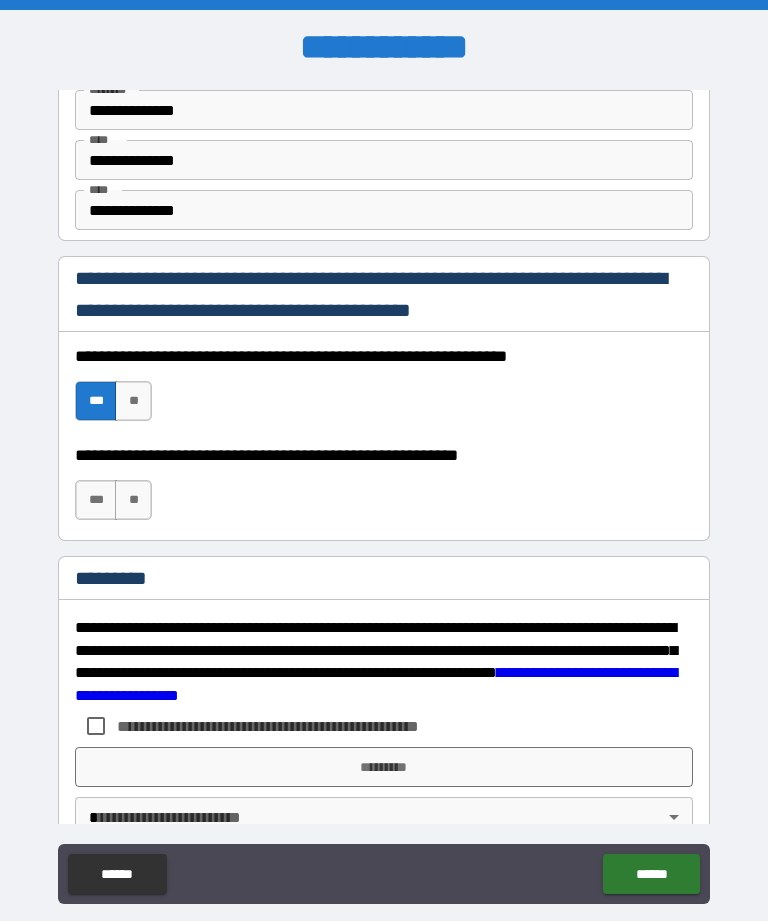 click on "**" at bounding box center (133, 500) 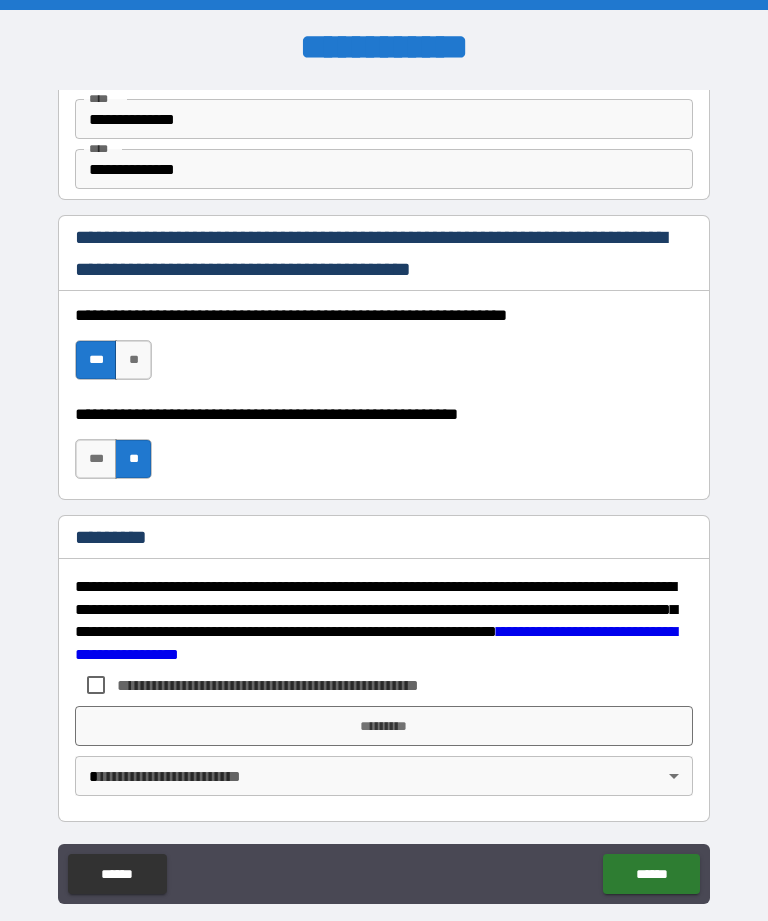 scroll, scrollTop: 2870, scrollLeft: 0, axis: vertical 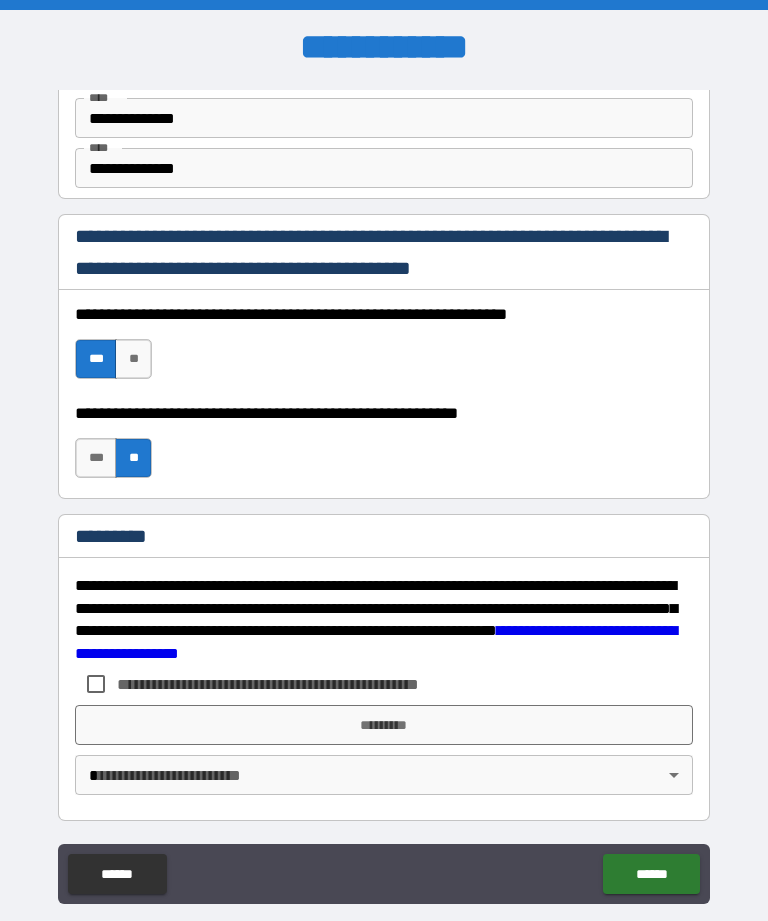 click on "***" at bounding box center [96, 458] 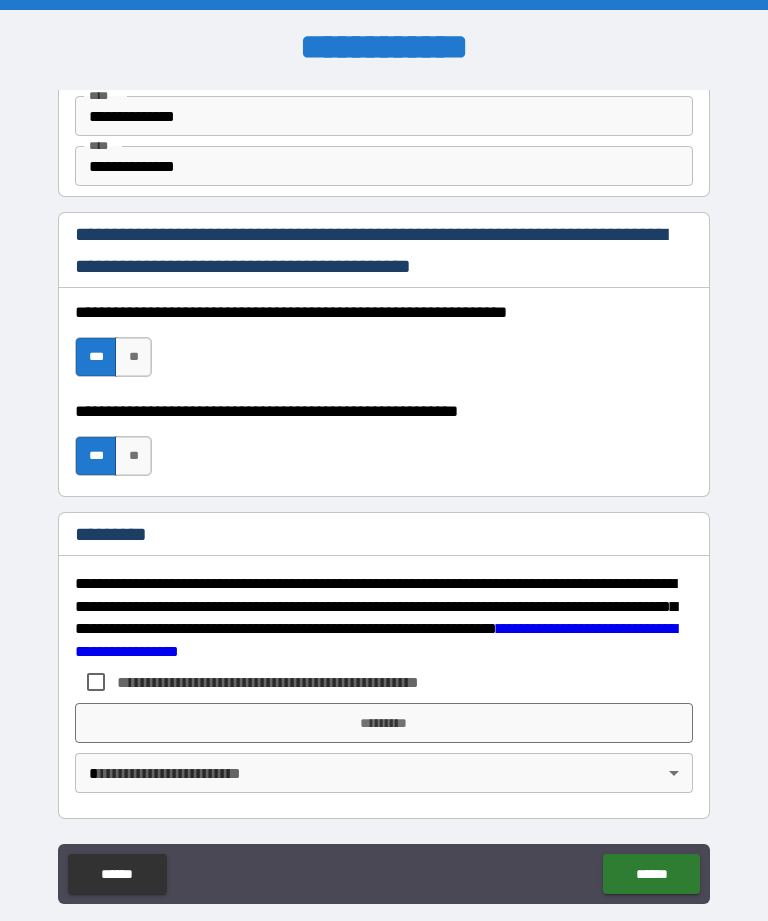 scroll, scrollTop: 2872, scrollLeft: 0, axis: vertical 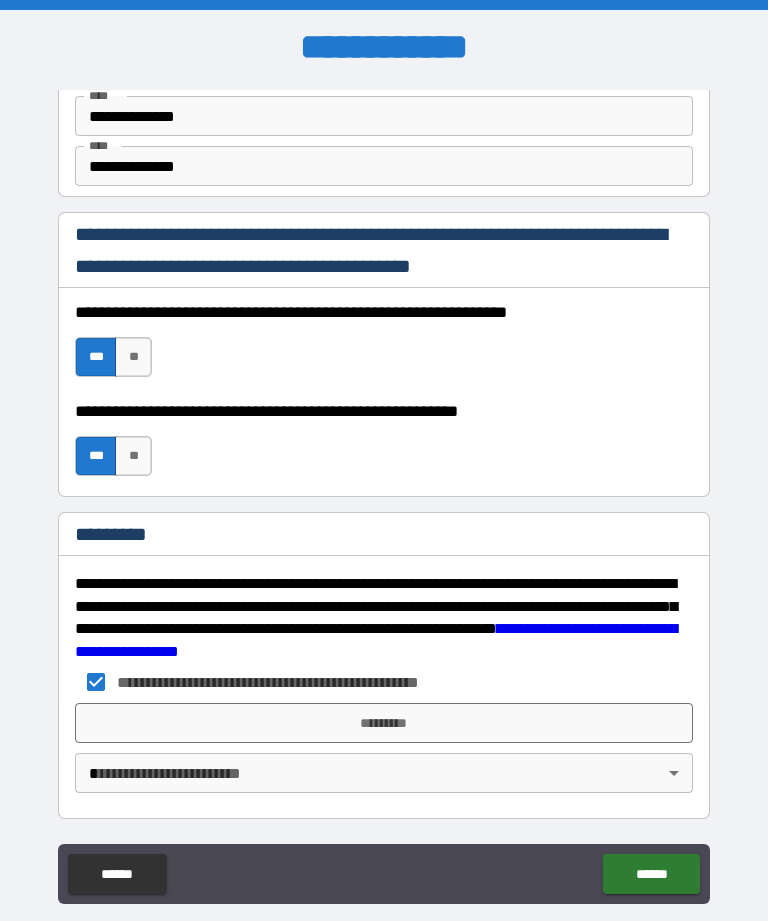 click on "**********" at bounding box center [384, 492] 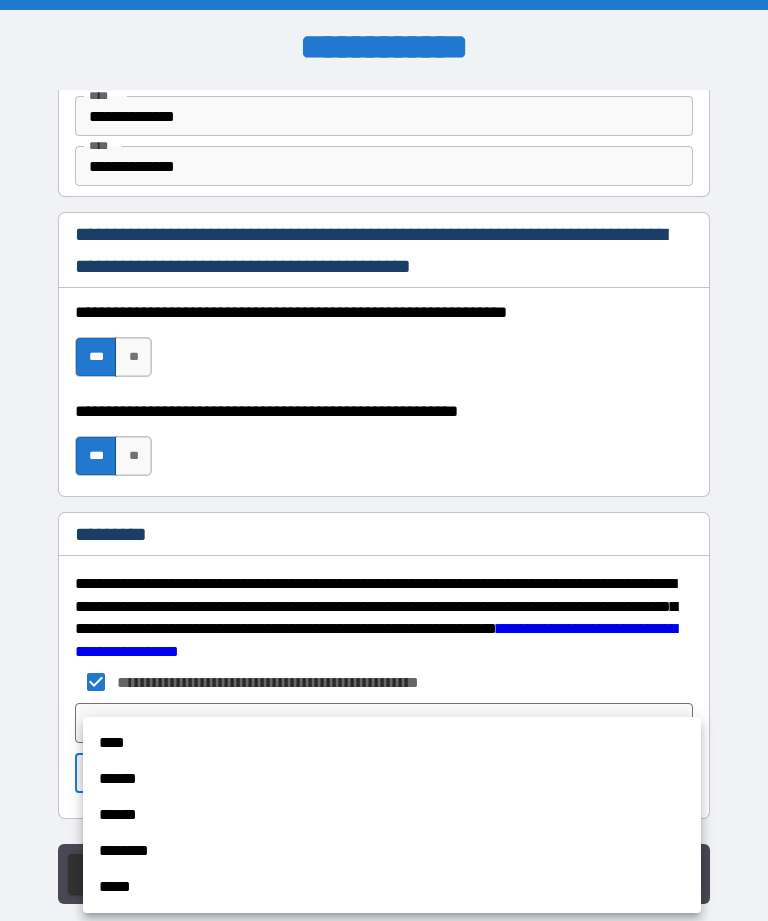 click on "****" at bounding box center [392, 743] 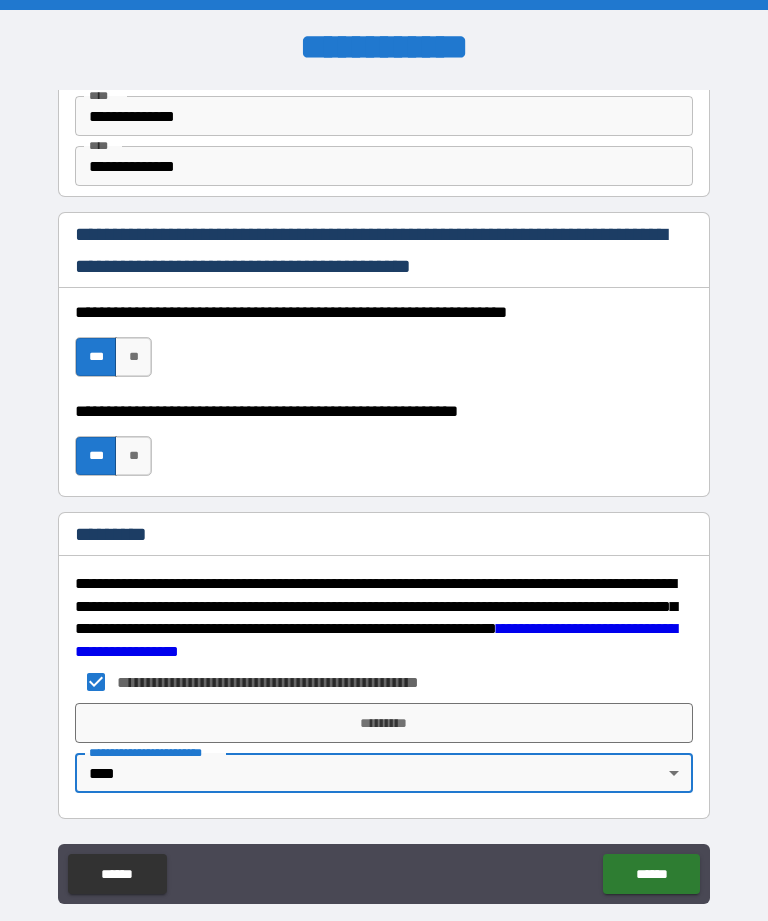 click on "**********" at bounding box center [384, 492] 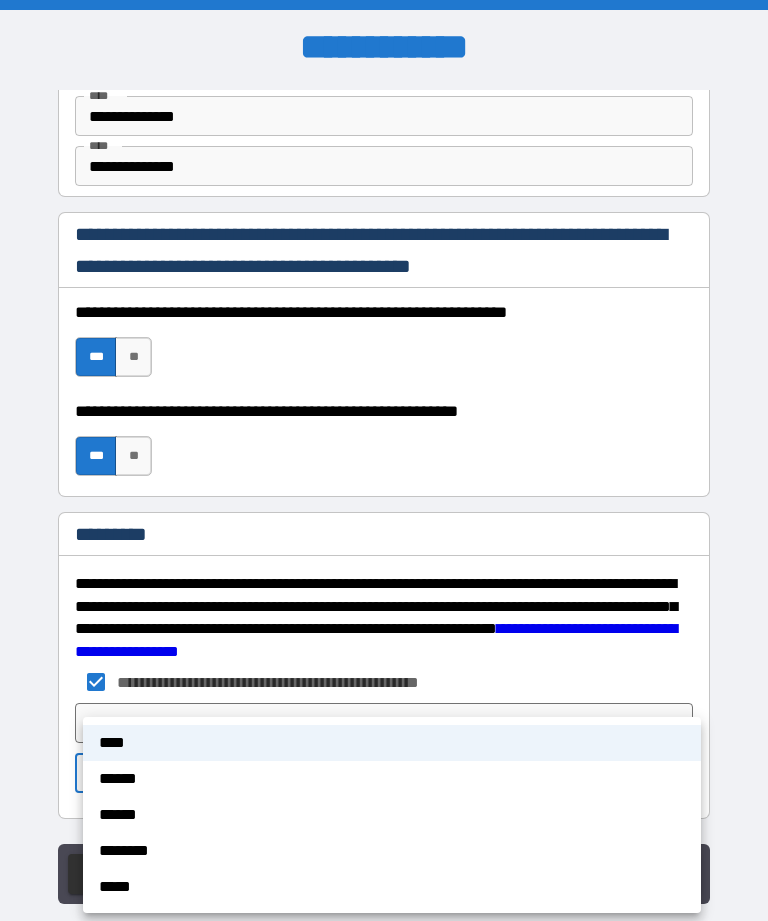 click at bounding box center [384, 460] 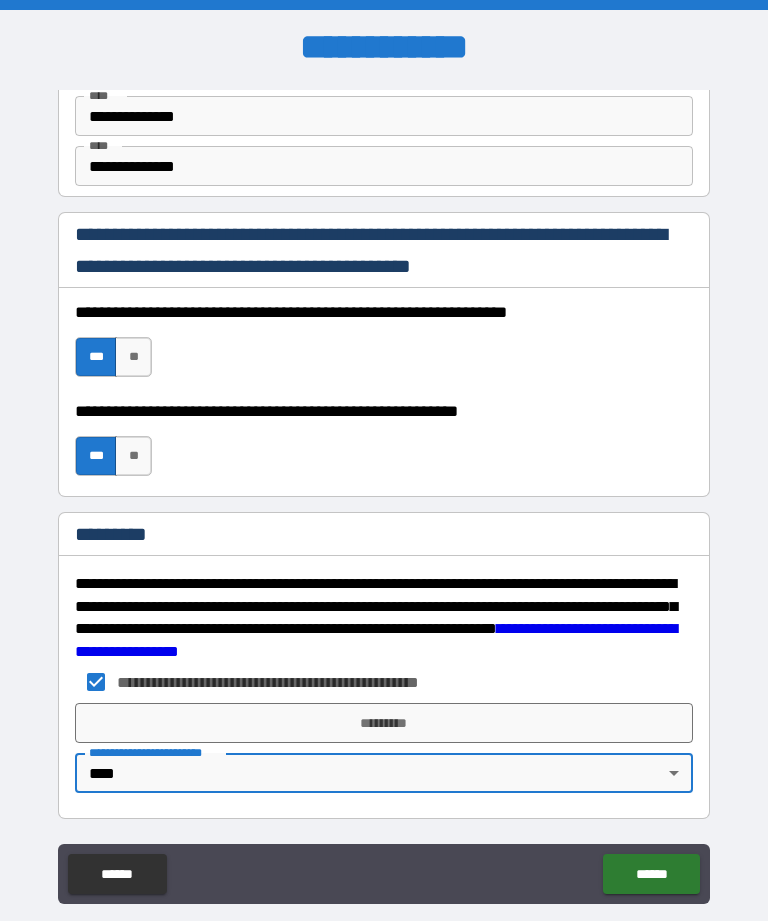 click on "**********" at bounding box center [384, 492] 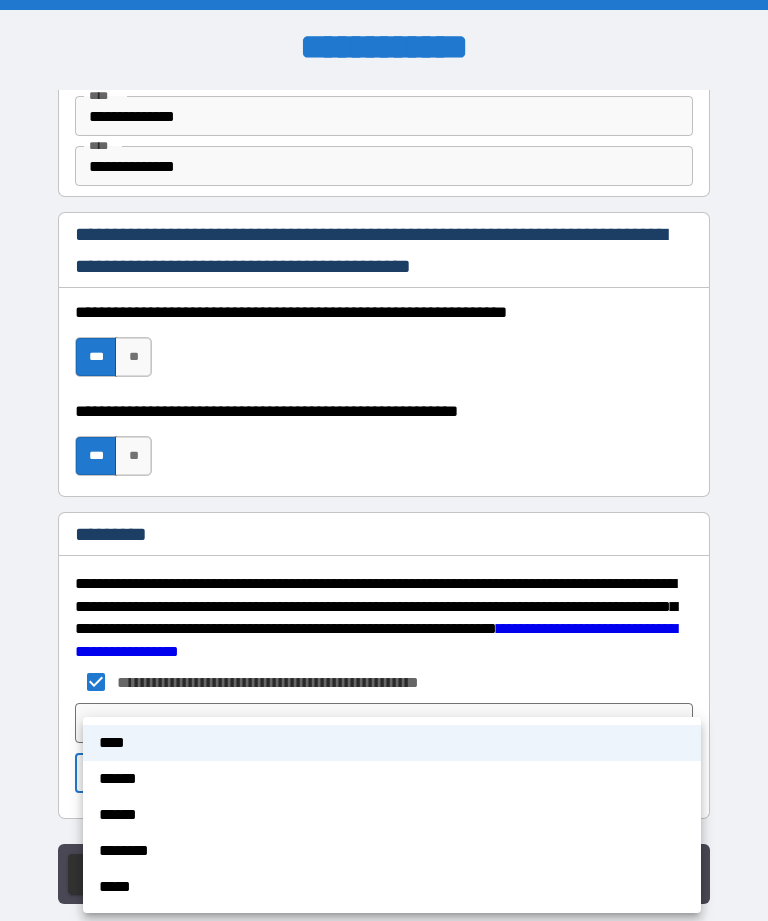 click on "******" at bounding box center (392, 779) 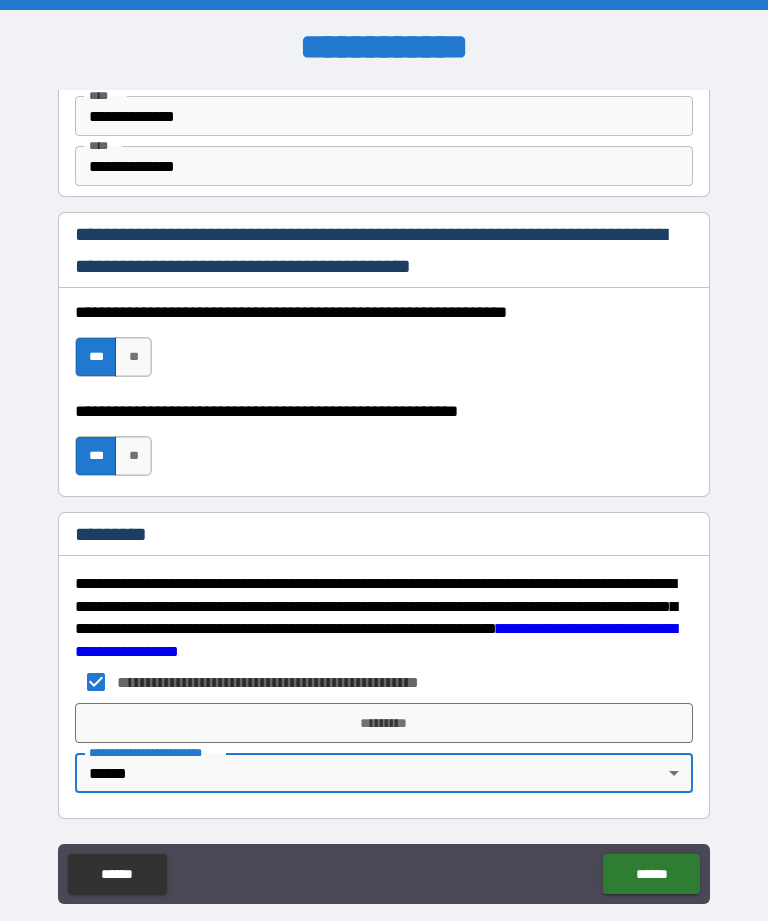 click on "*********" at bounding box center [384, 723] 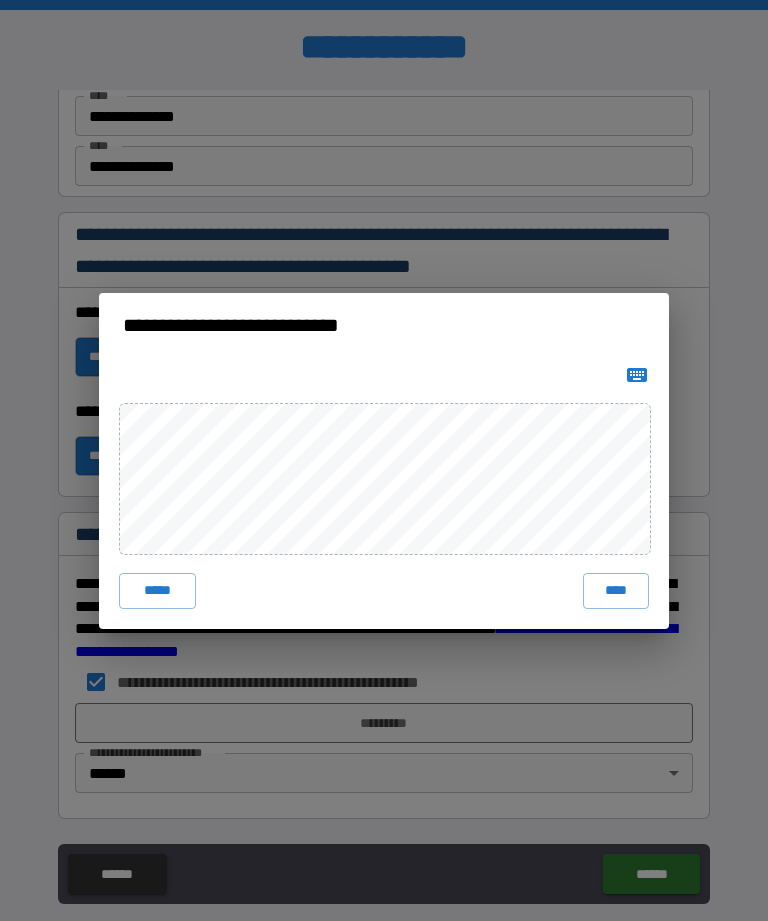 click on "****" at bounding box center [616, 591] 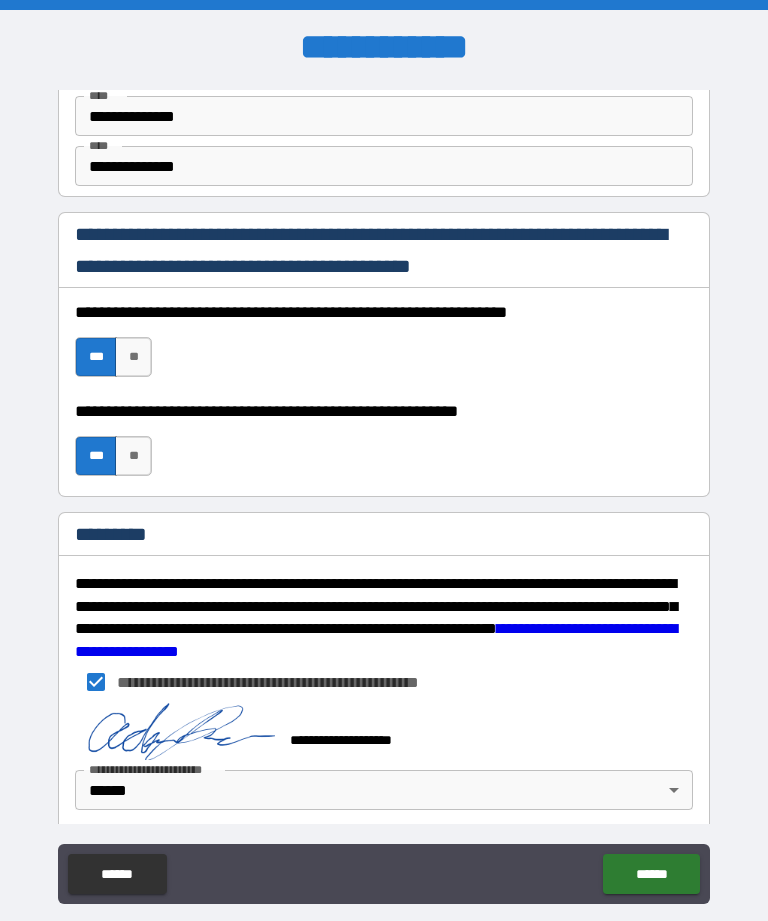 click on "******" at bounding box center (651, 874) 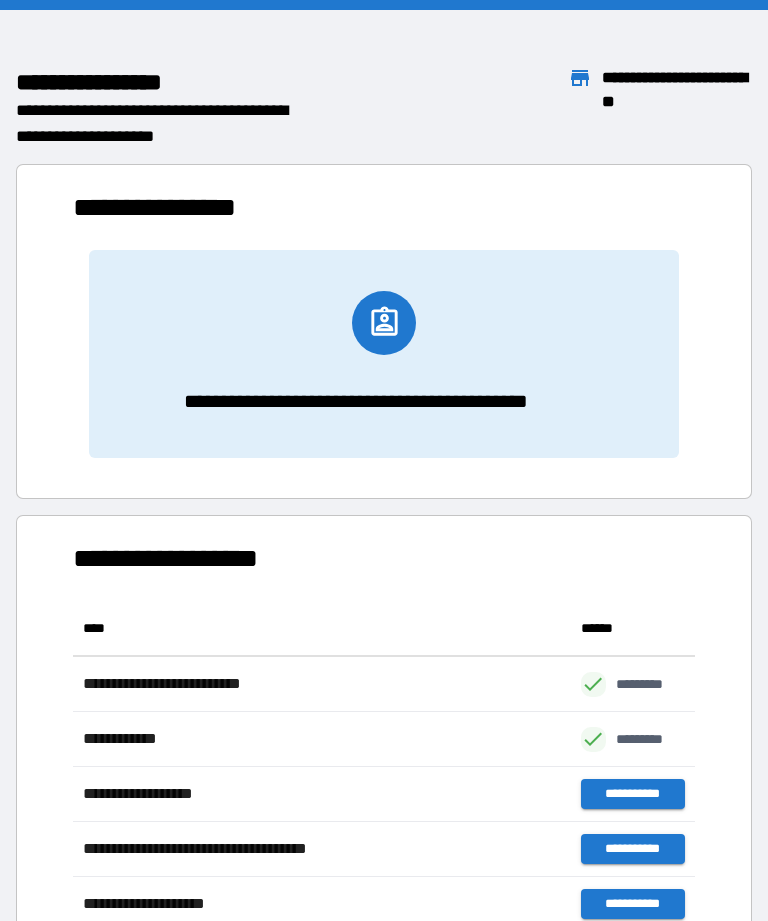 scroll, scrollTop: 1, scrollLeft: 1, axis: both 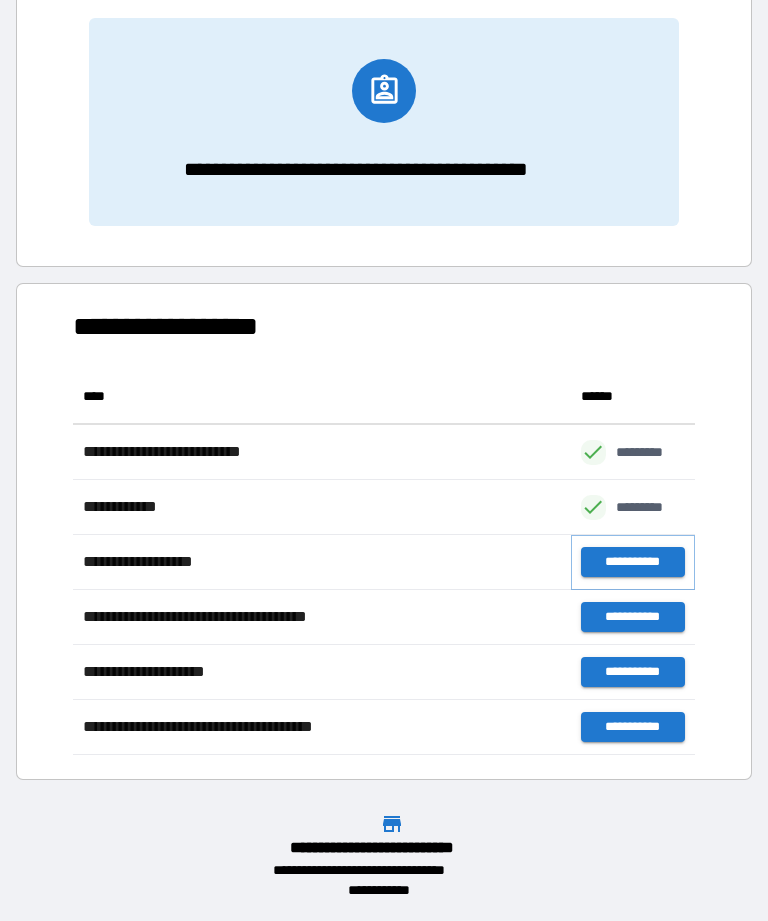 click on "**********" at bounding box center (633, 562) 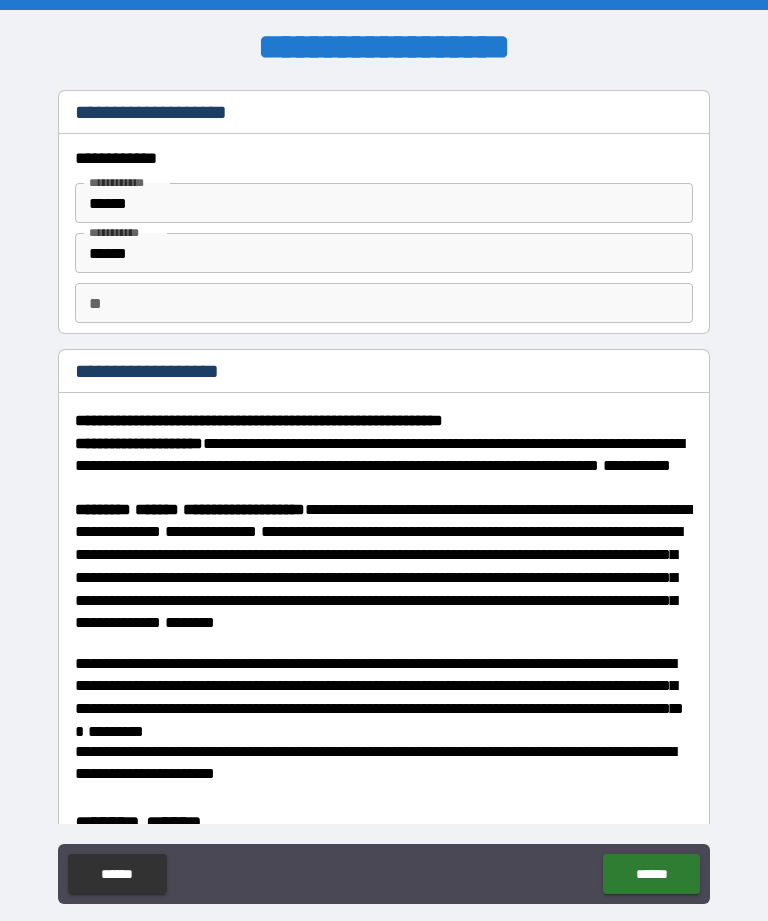 click on "**" at bounding box center [384, 303] 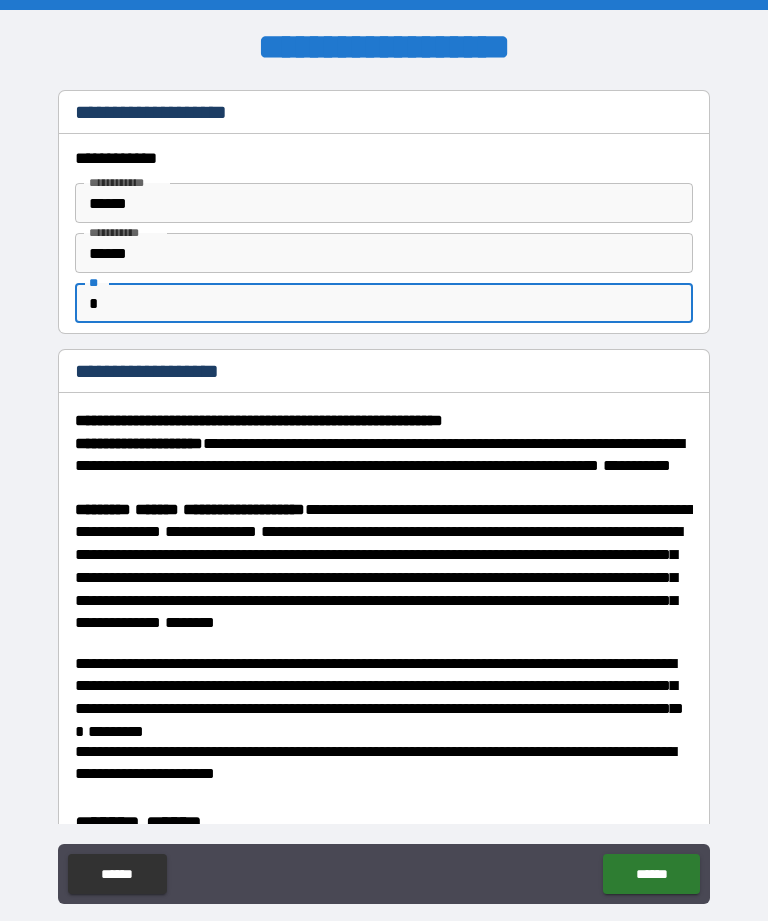 type on "*" 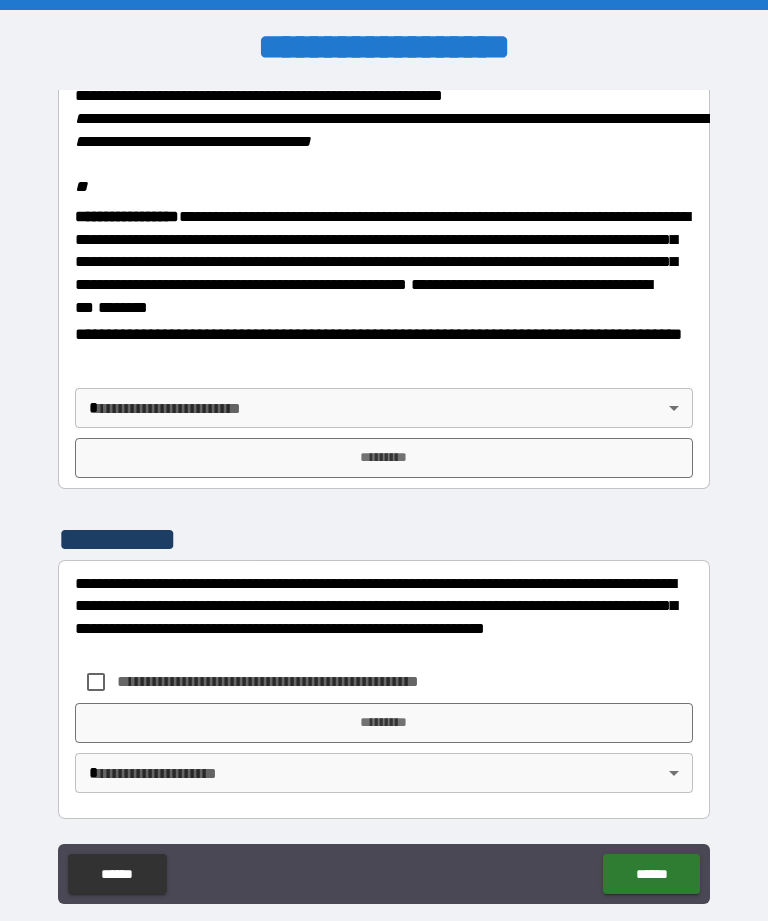 scroll, scrollTop: 2351, scrollLeft: 0, axis: vertical 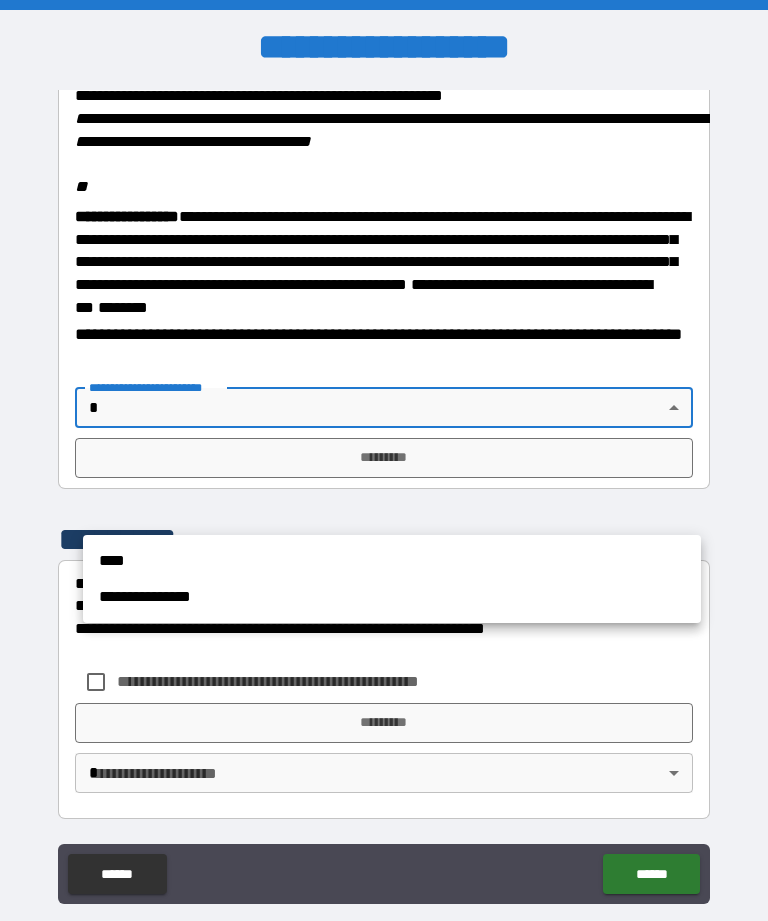 click on "****" at bounding box center [392, 561] 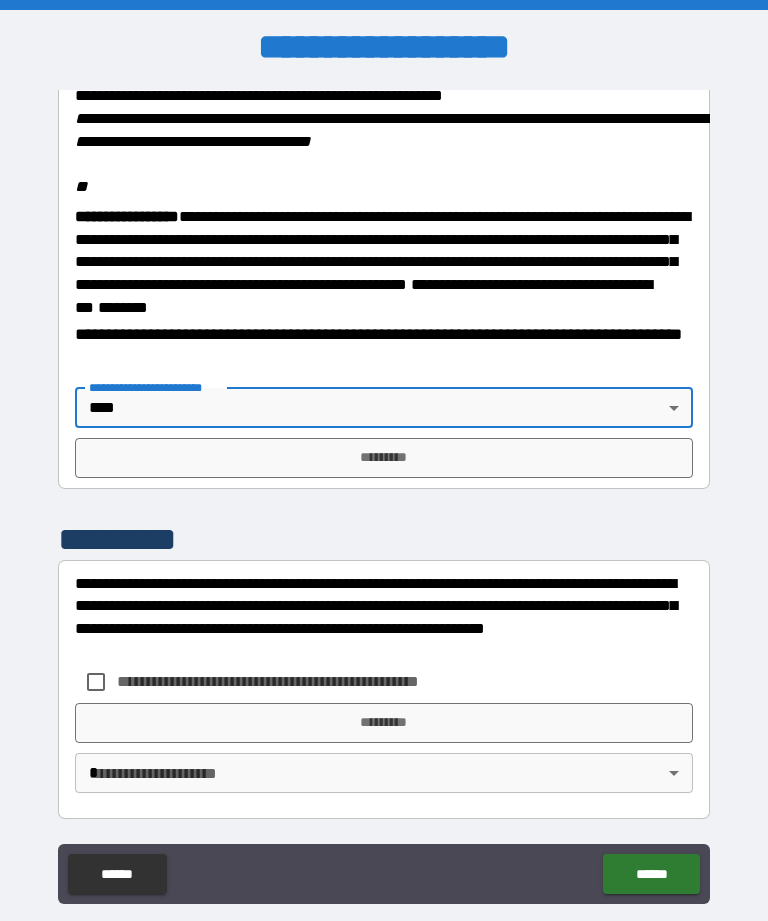 click on "*********" at bounding box center [384, 458] 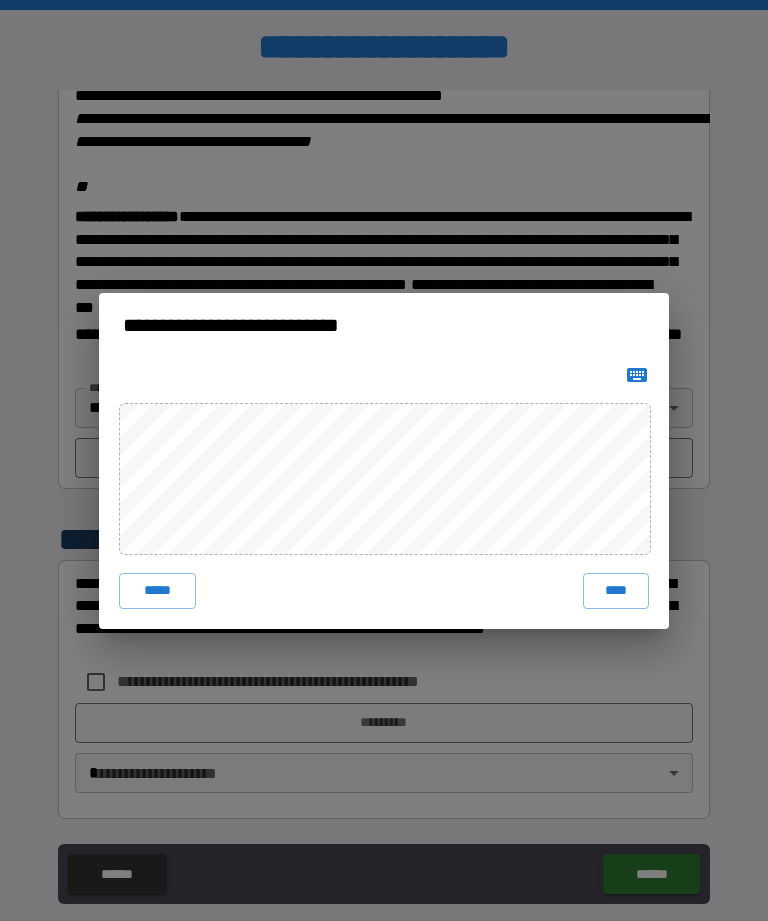 click on "****" at bounding box center [616, 591] 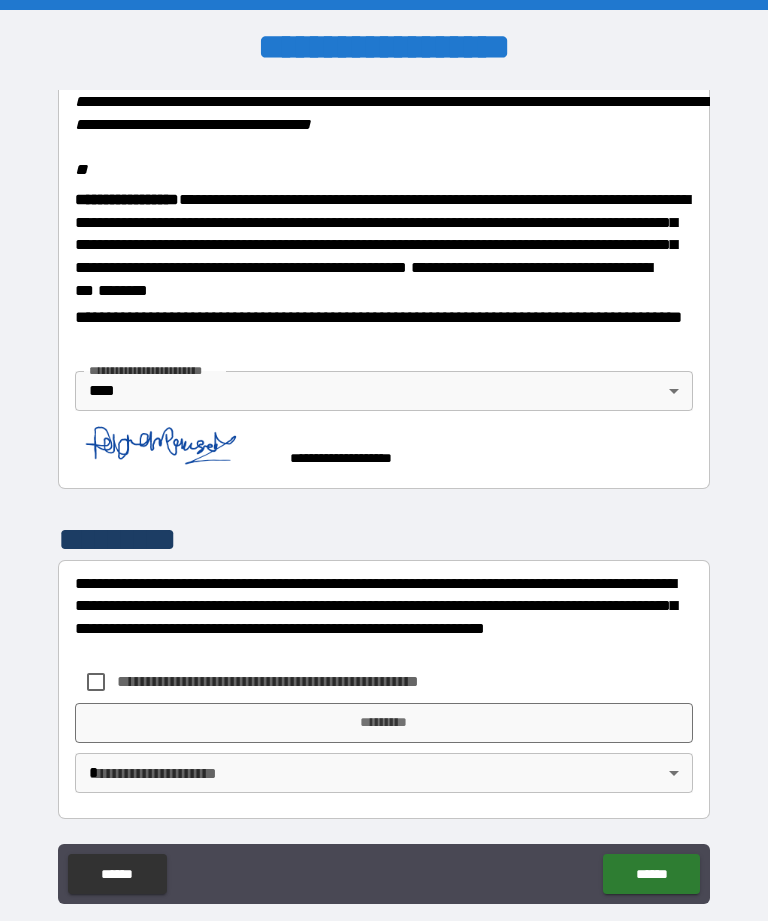 scroll, scrollTop: 2465, scrollLeft: 0, axis: vertical 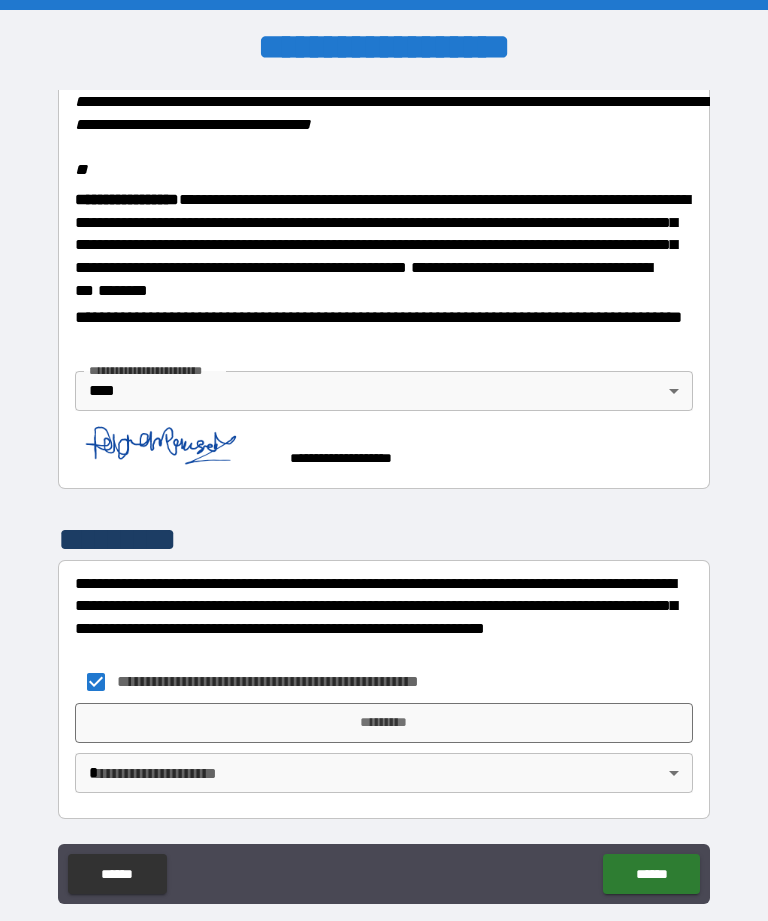 click on "**********" at bounding box center (384, 492) 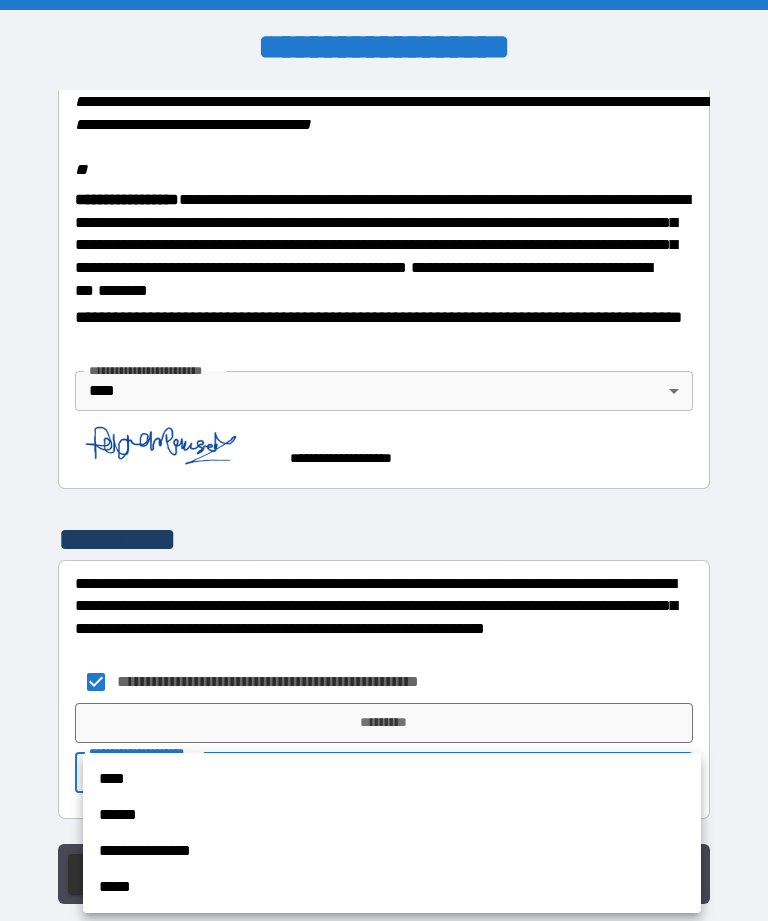 click on "****" at bounding box center (392, 779) 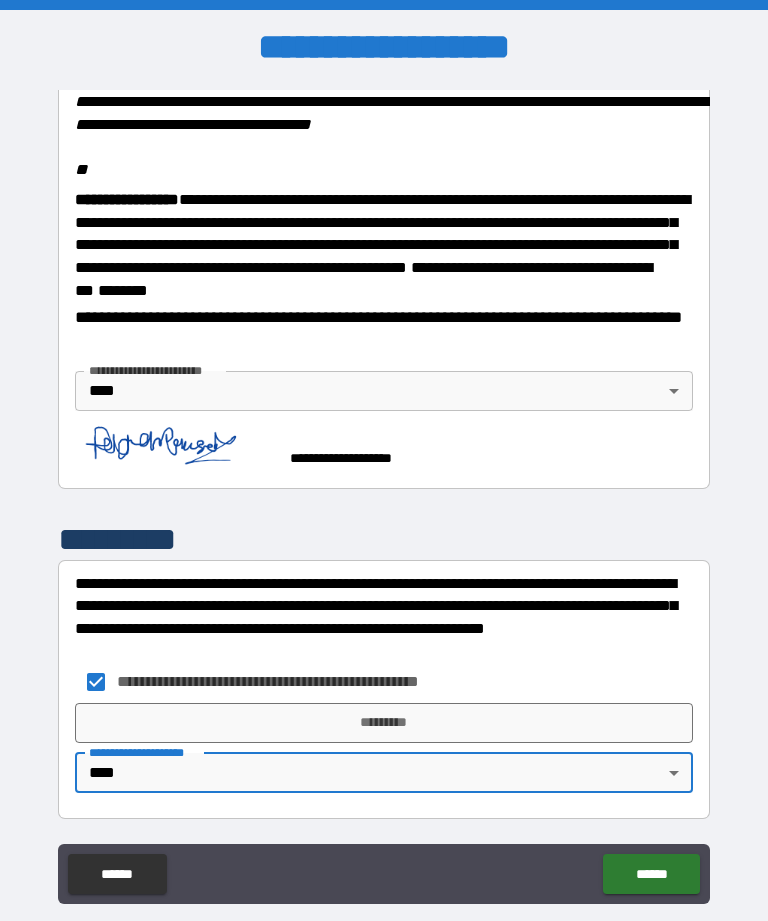 click on "*********" at bounding box center (384, 723) 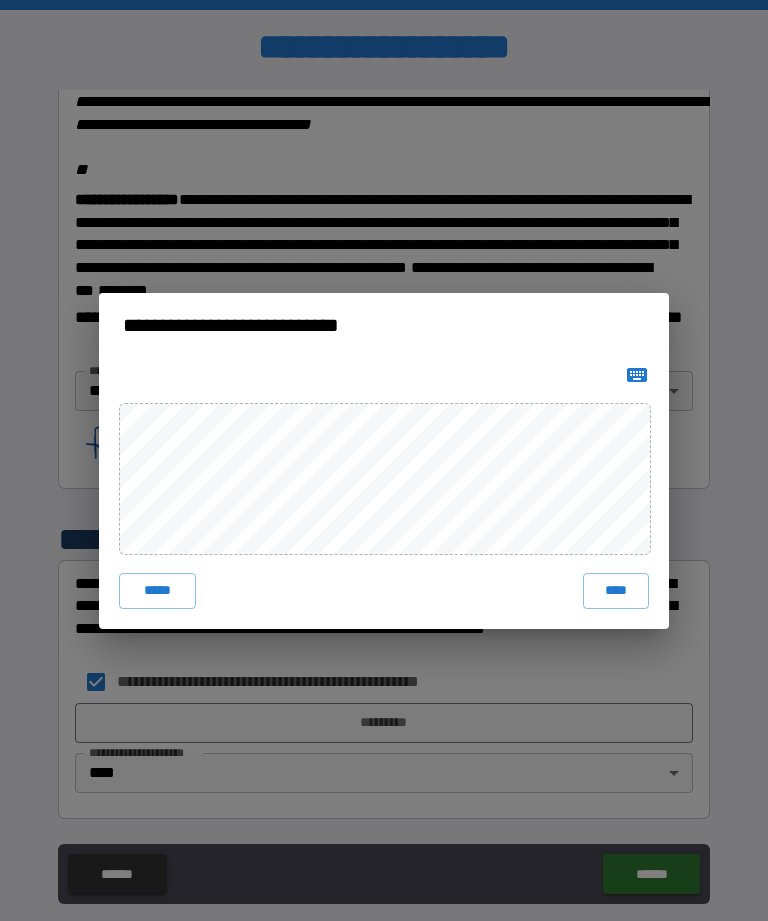 click on "****" at bounding box center [616, 591] 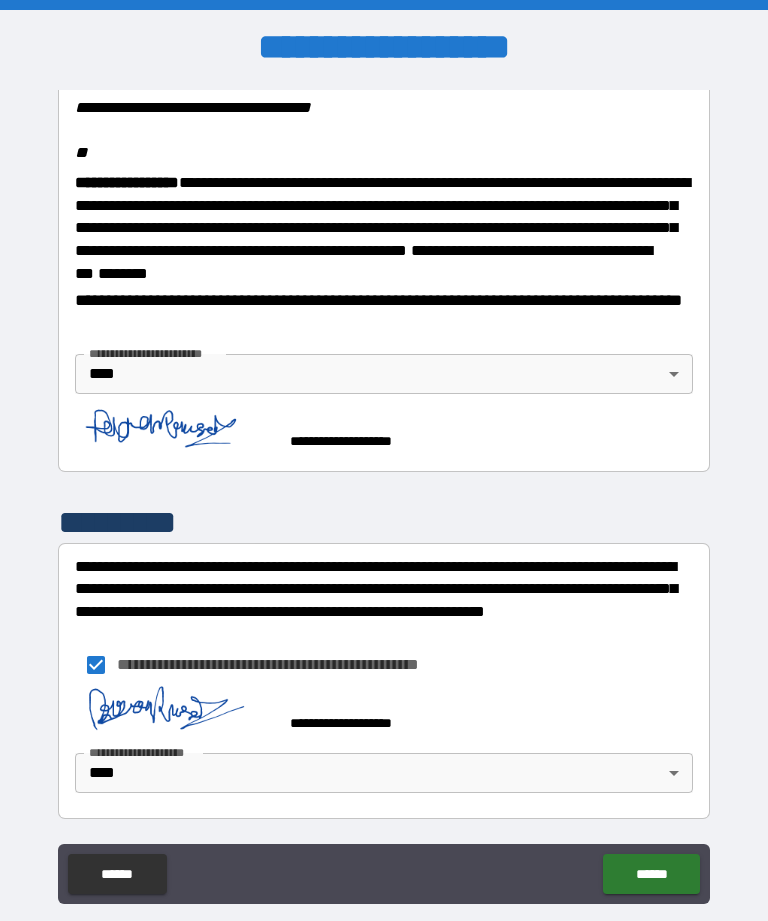 scroll, scrollTop: 2482, scrollLeft: 0, axis: vertical 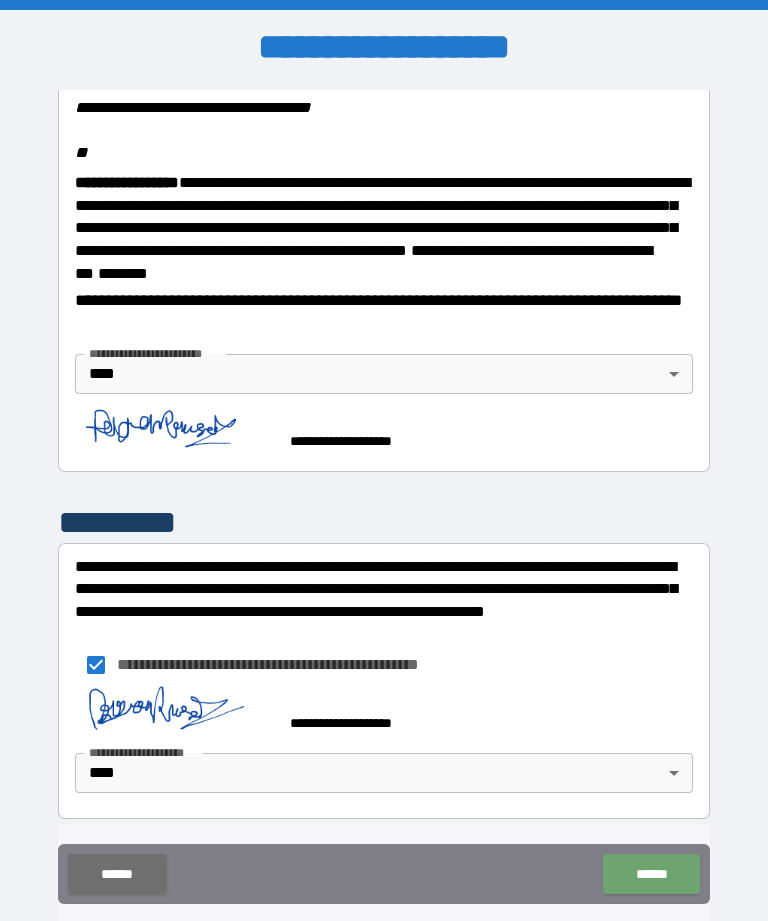 click on "******" at bounding box center [651, 874] 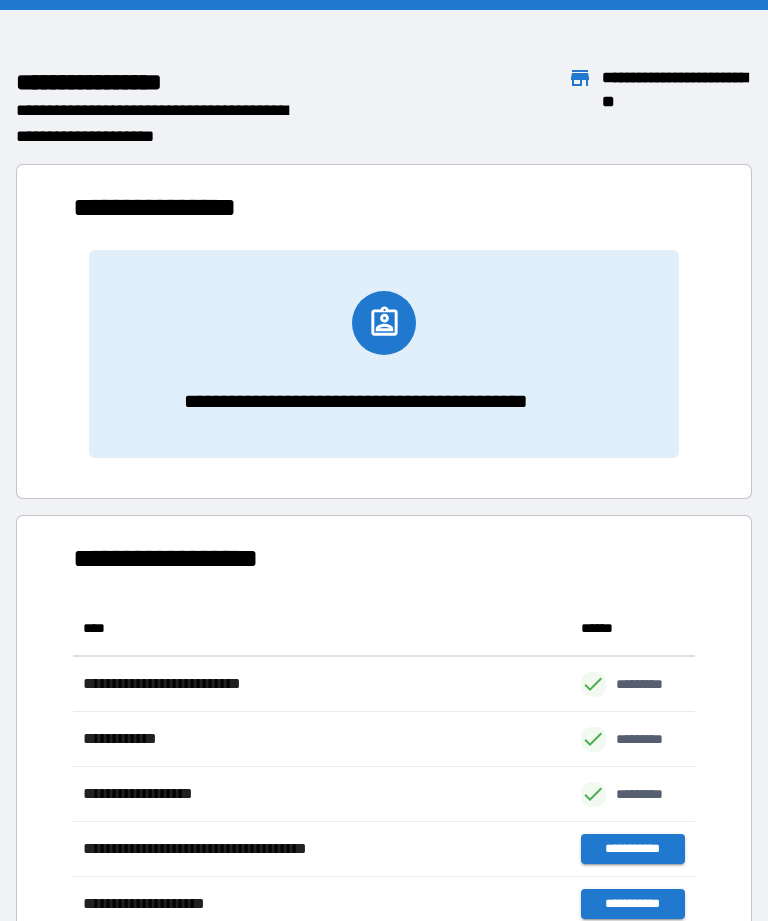 scroll, scrollTop: 386, scrollLeft: 622, axis: both 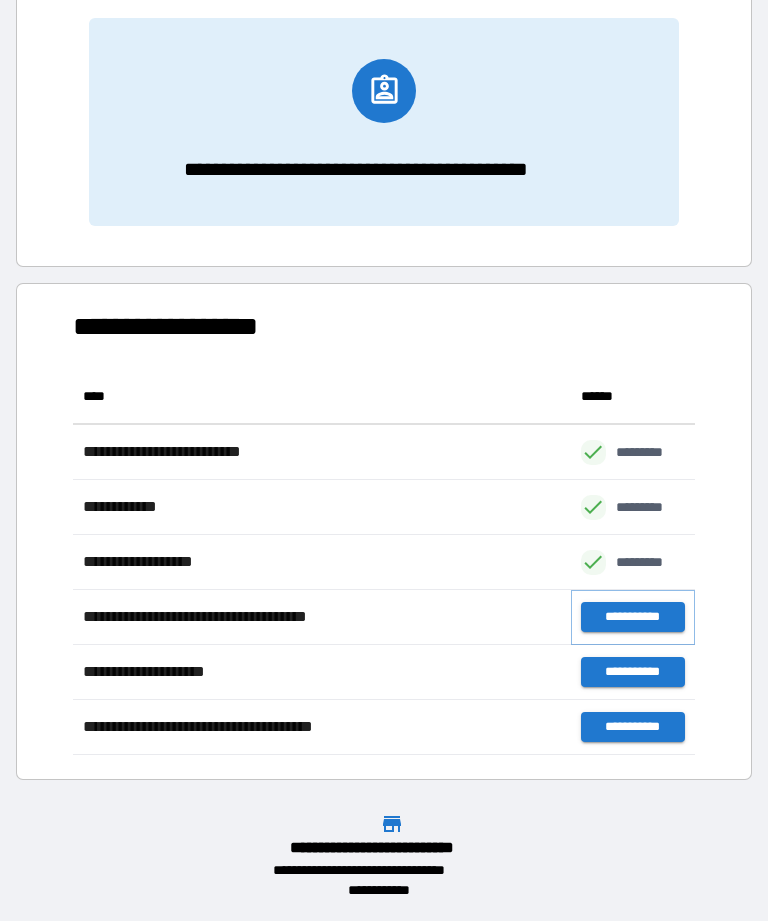 click on "**********" at bounding box center [633, 617] 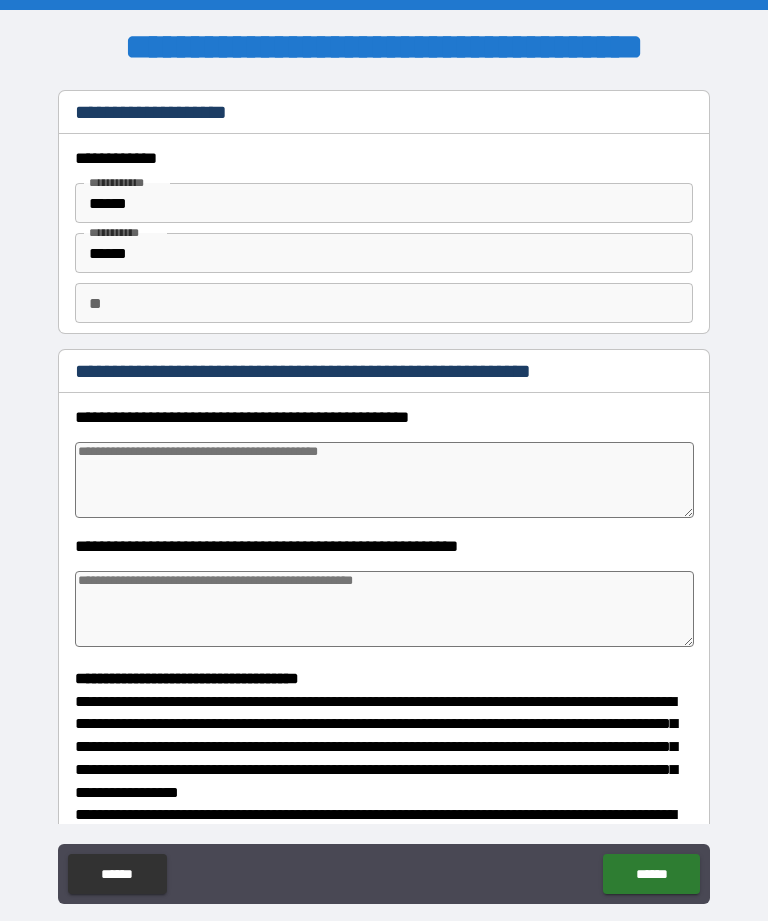 type on "*" 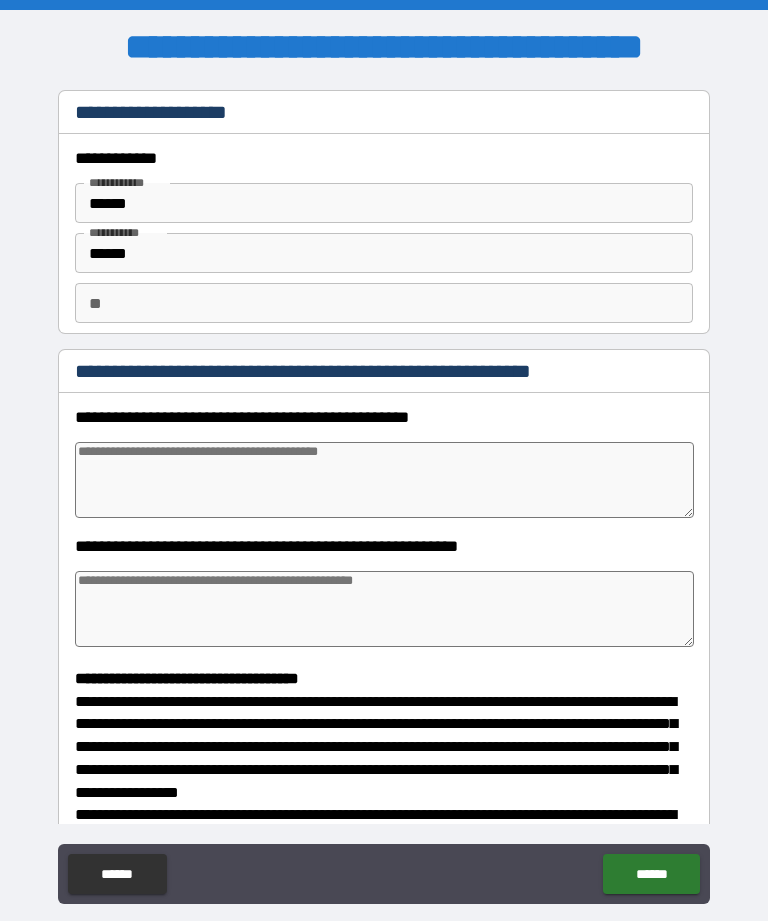type on "*" 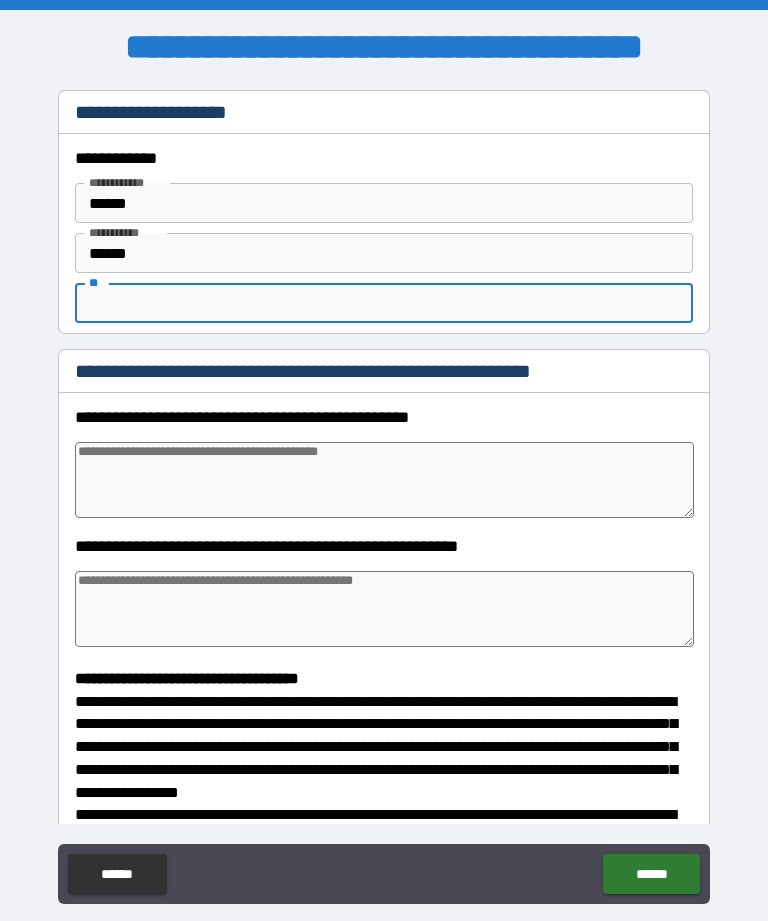 type on "*" 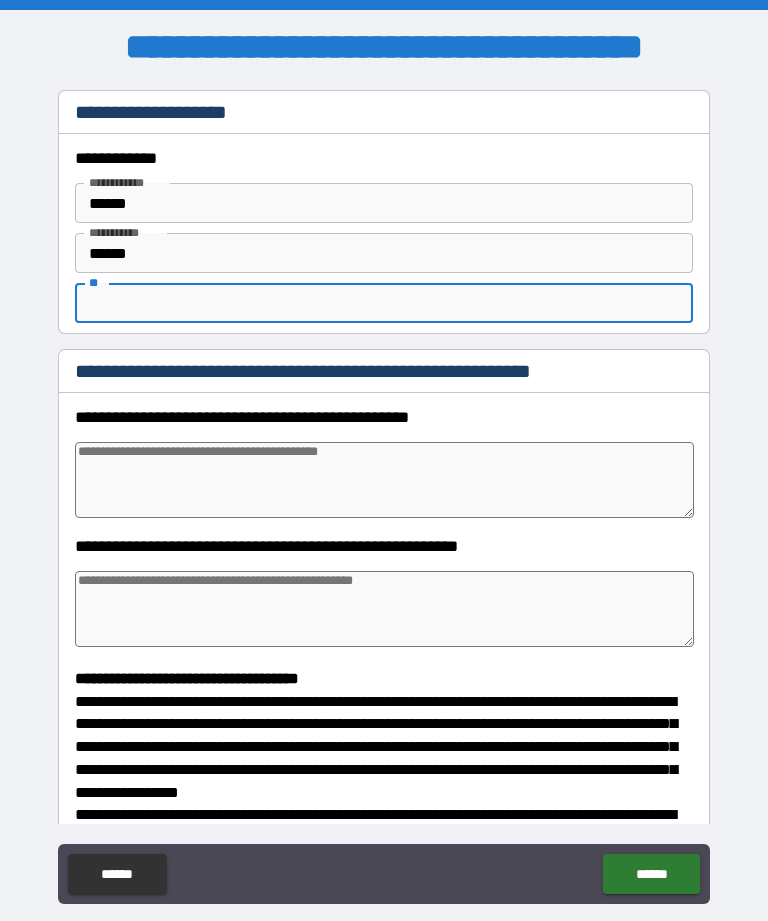 type on "*" 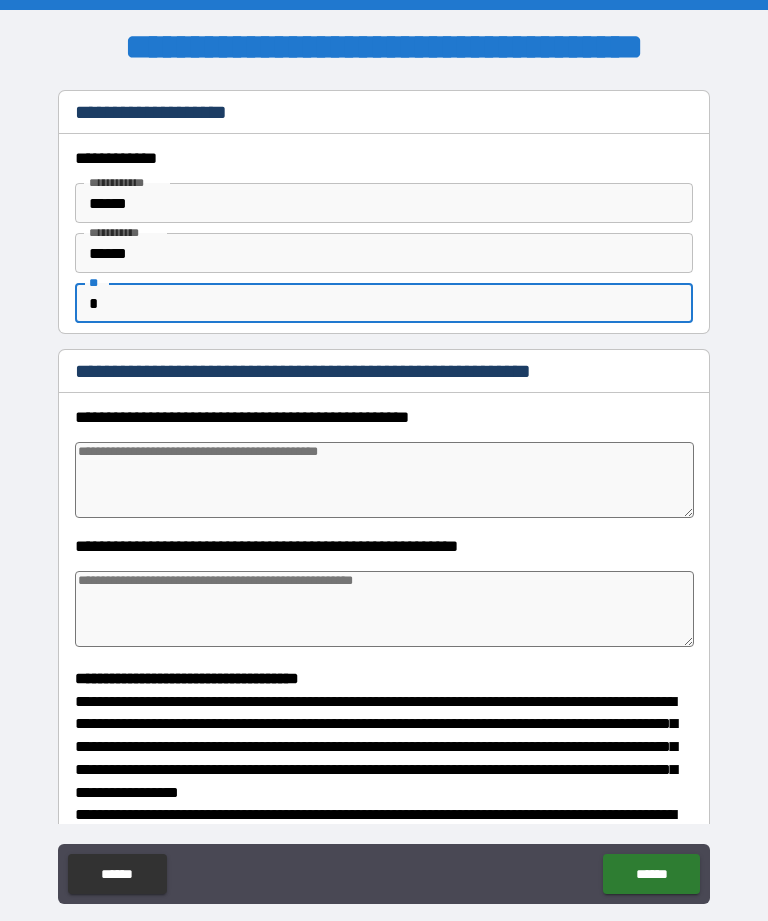 type on "*" 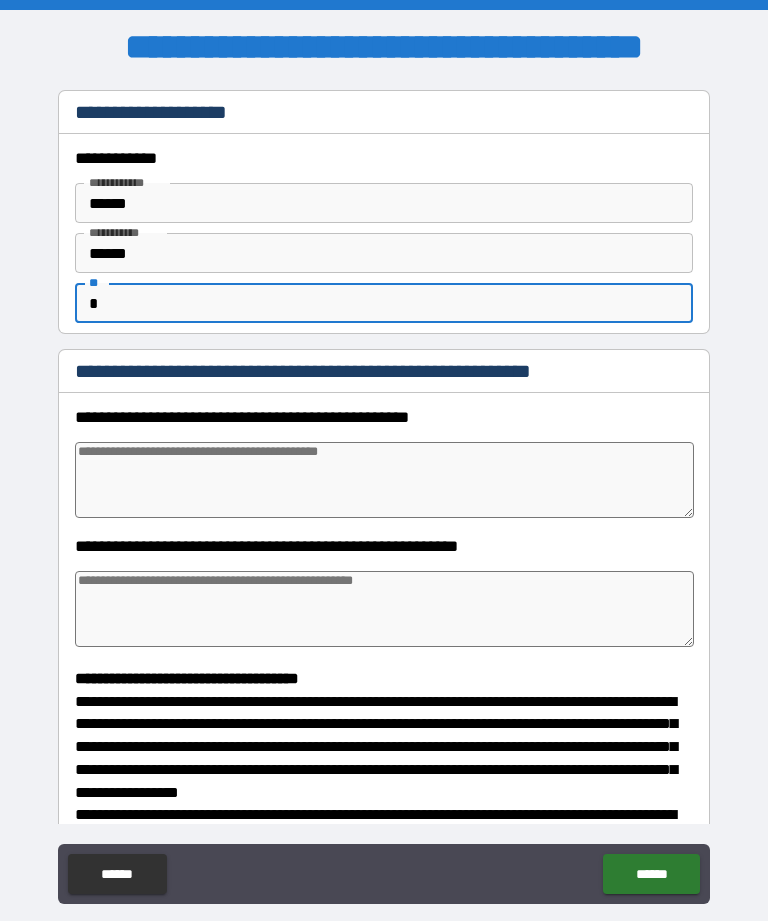 type on "*" 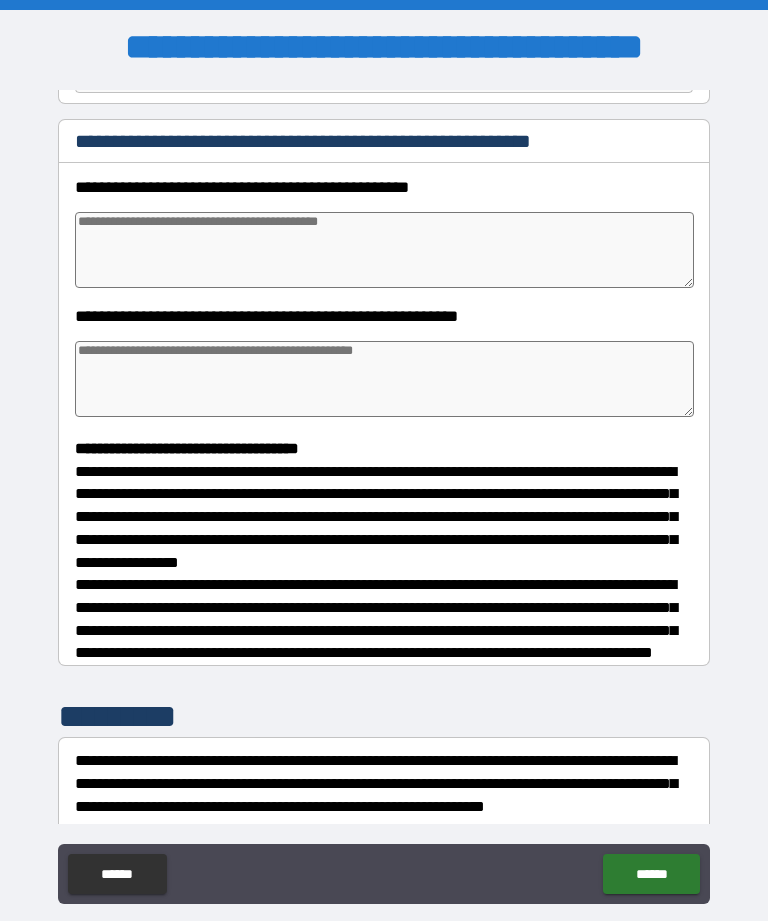 scroll, scrollTop: 222, scrollLeft: 0, axis: vertical 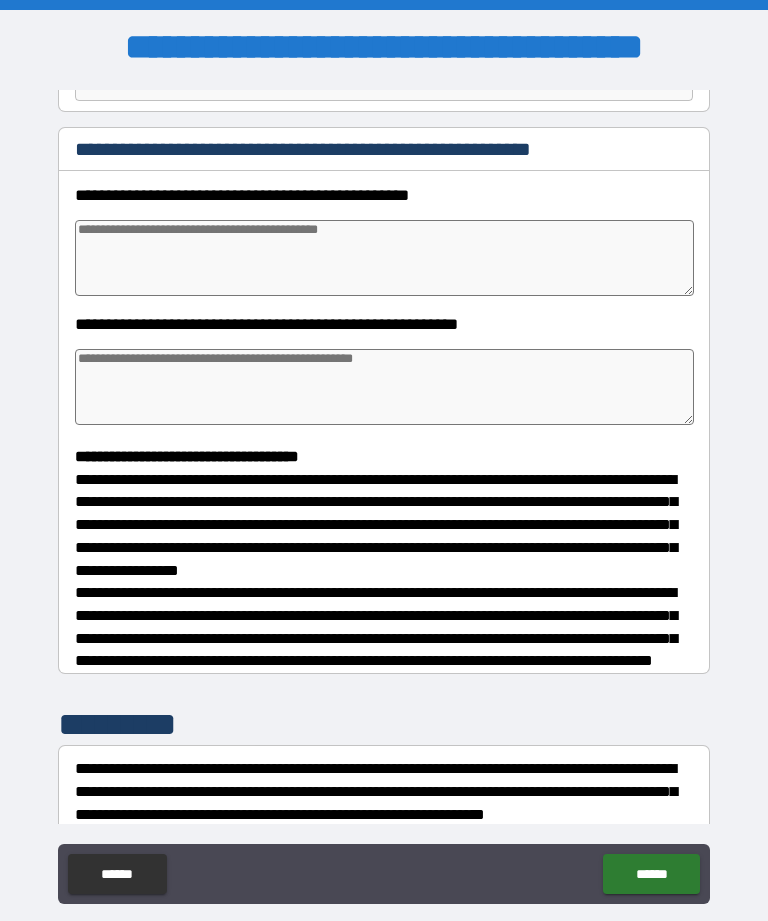 click at bounding box center (384, 258) 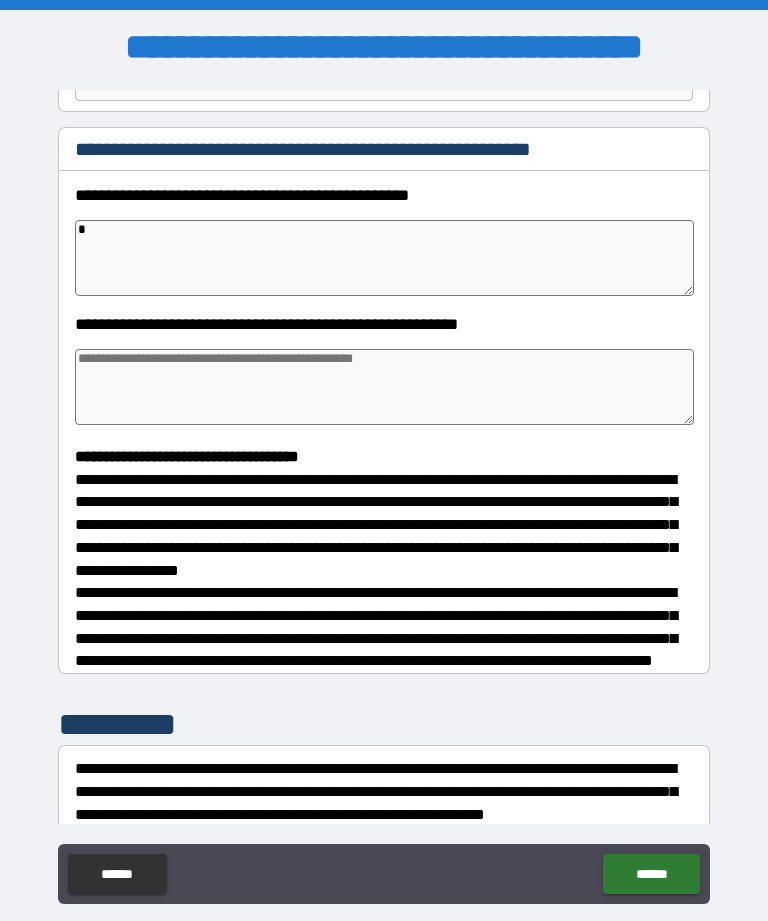 type on "*" 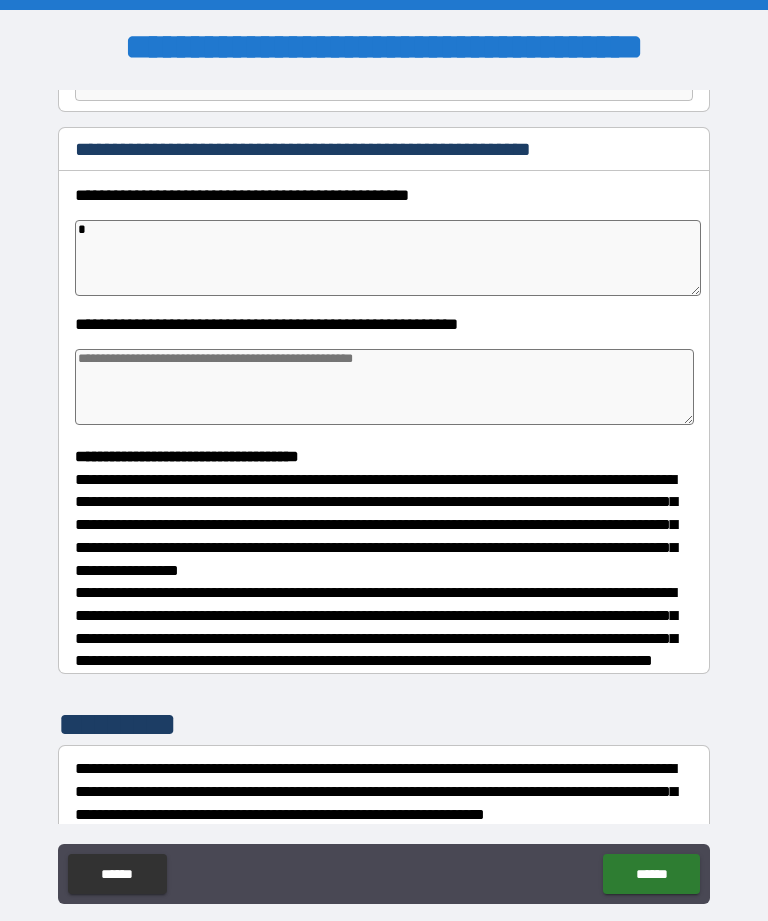 type on "*" 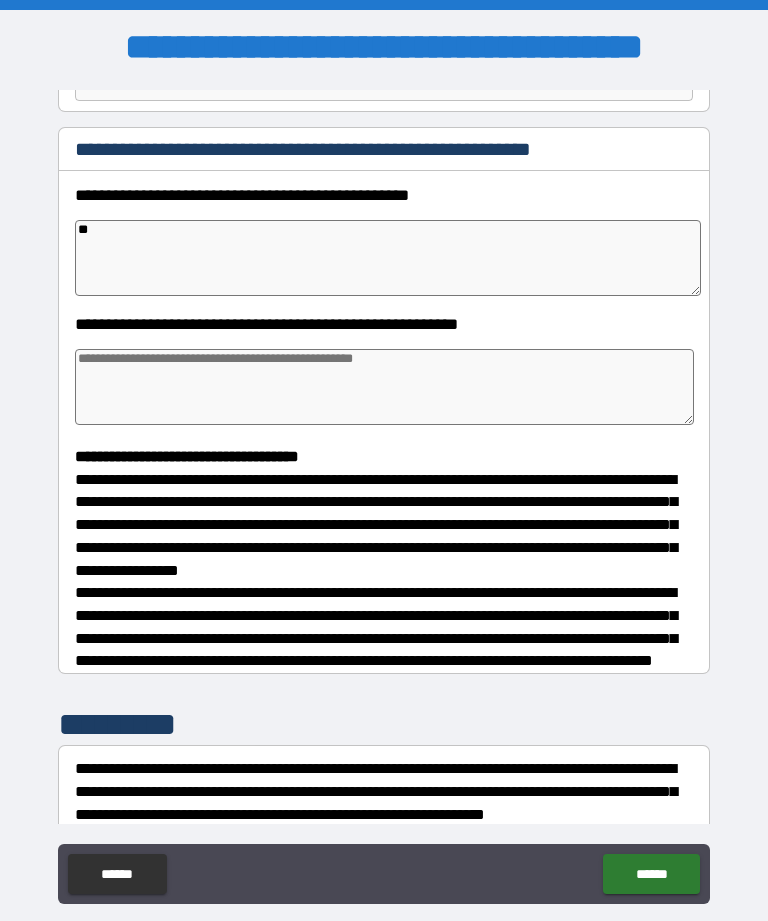 type on "*" 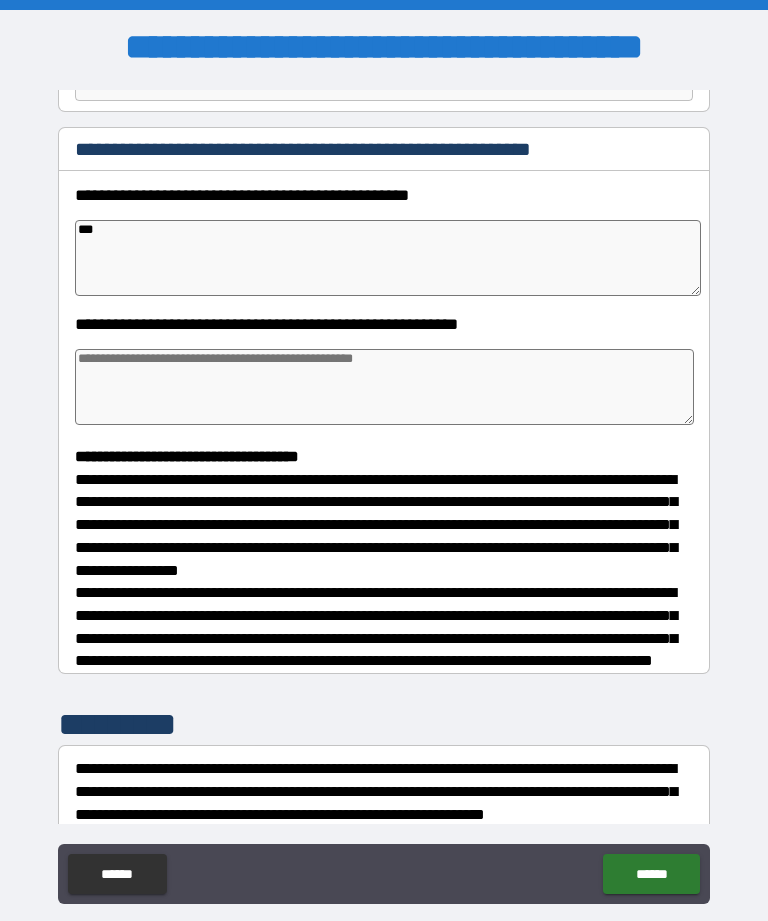 type on "*" 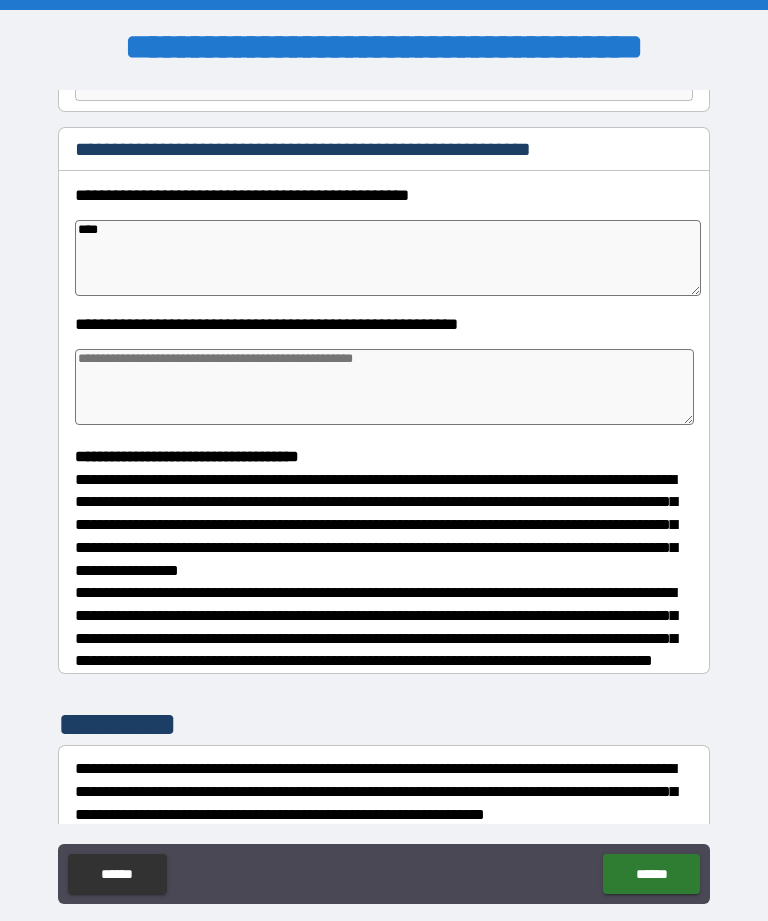 type on "*" 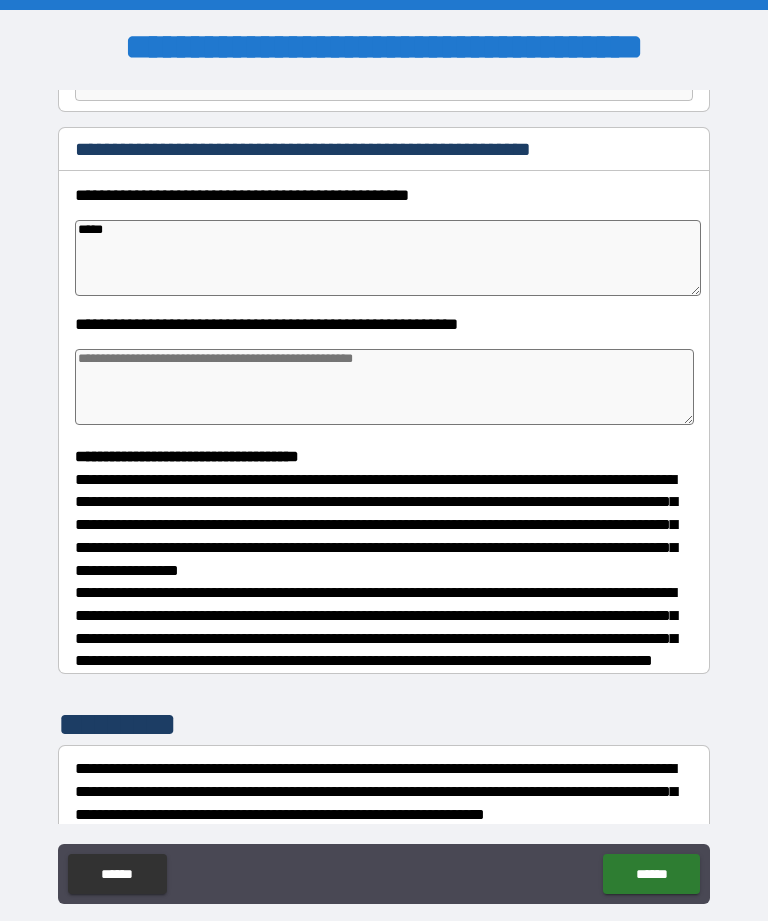 type on "*" 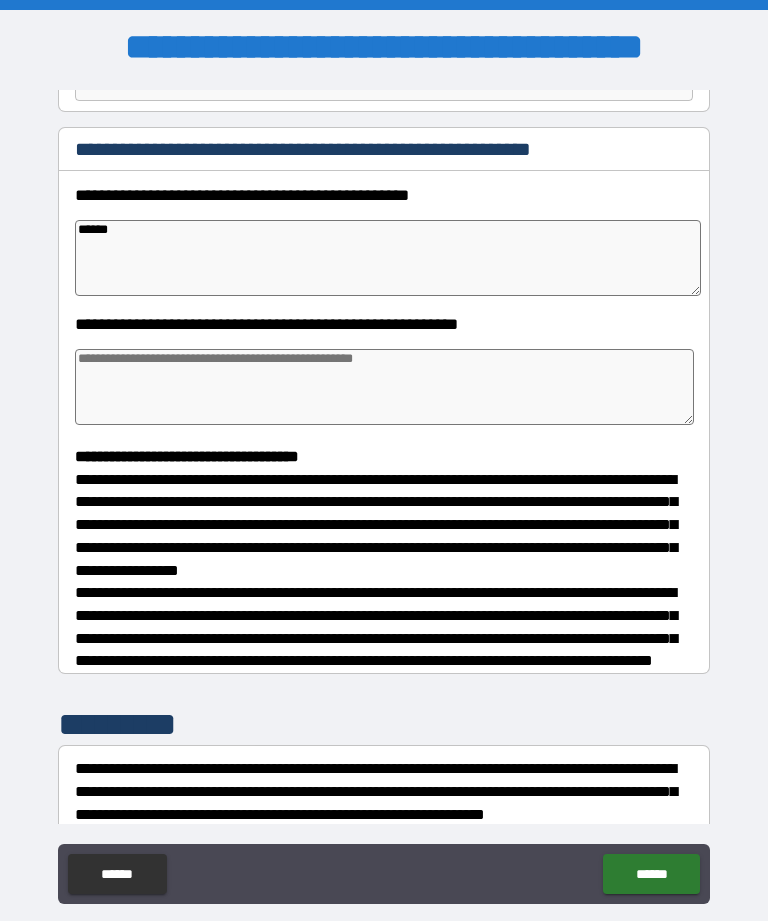 type on "*" 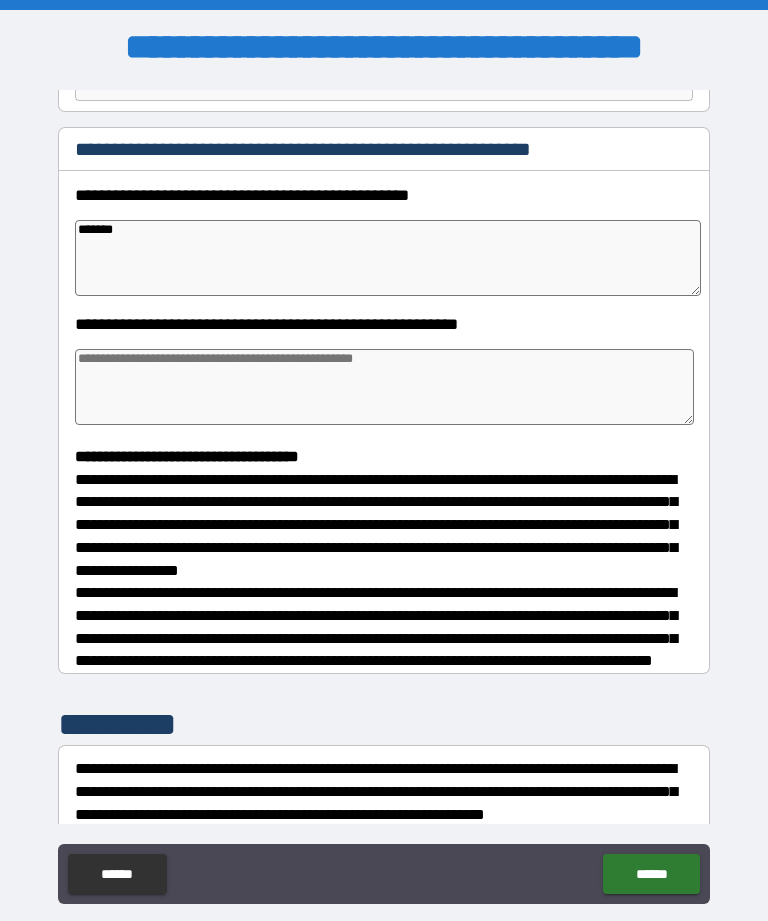 type on "*" 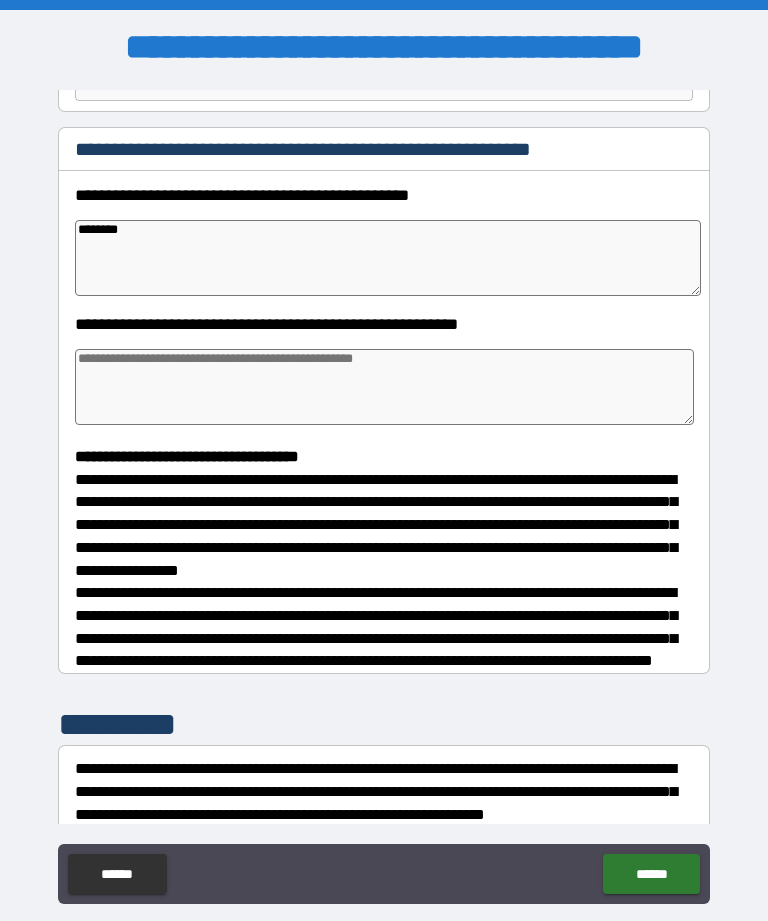 type on "*" 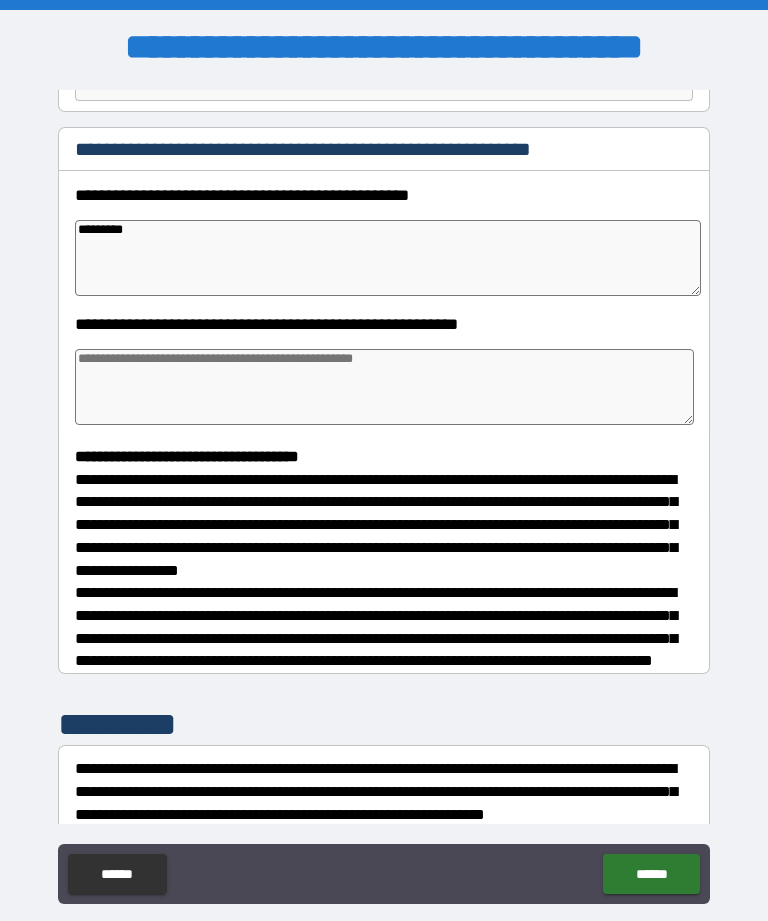 type on "**********" 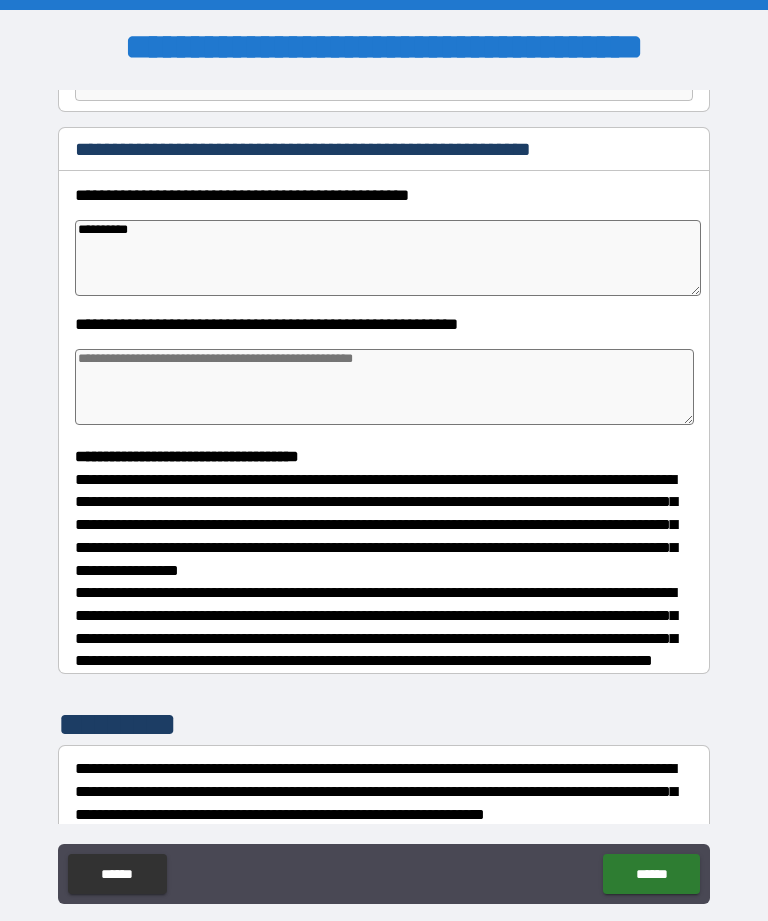 type on "*" 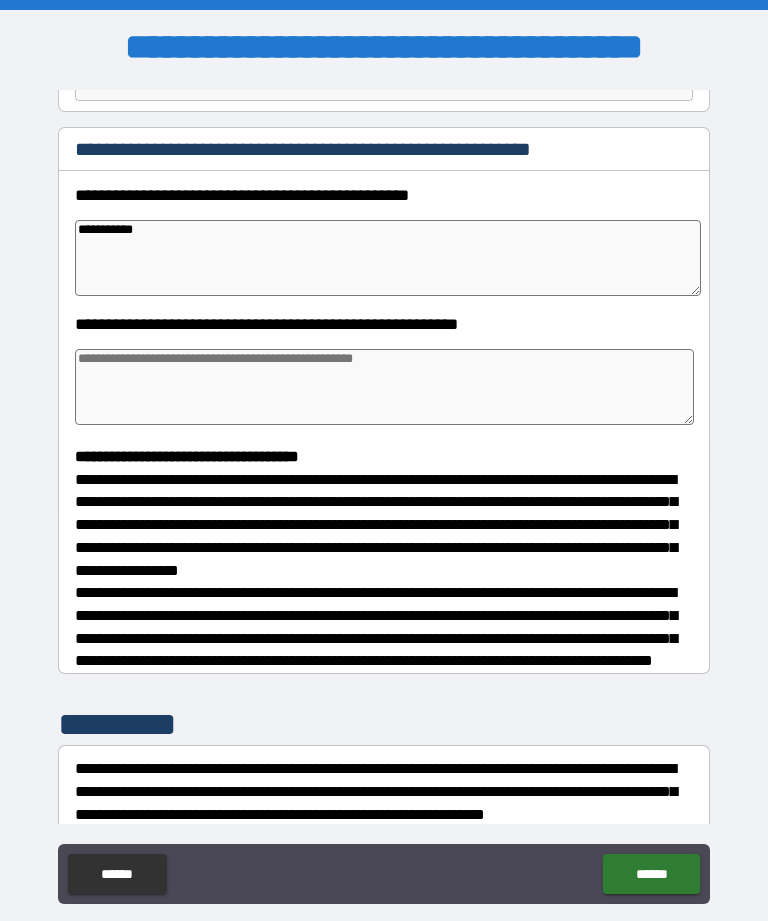 type on "*" 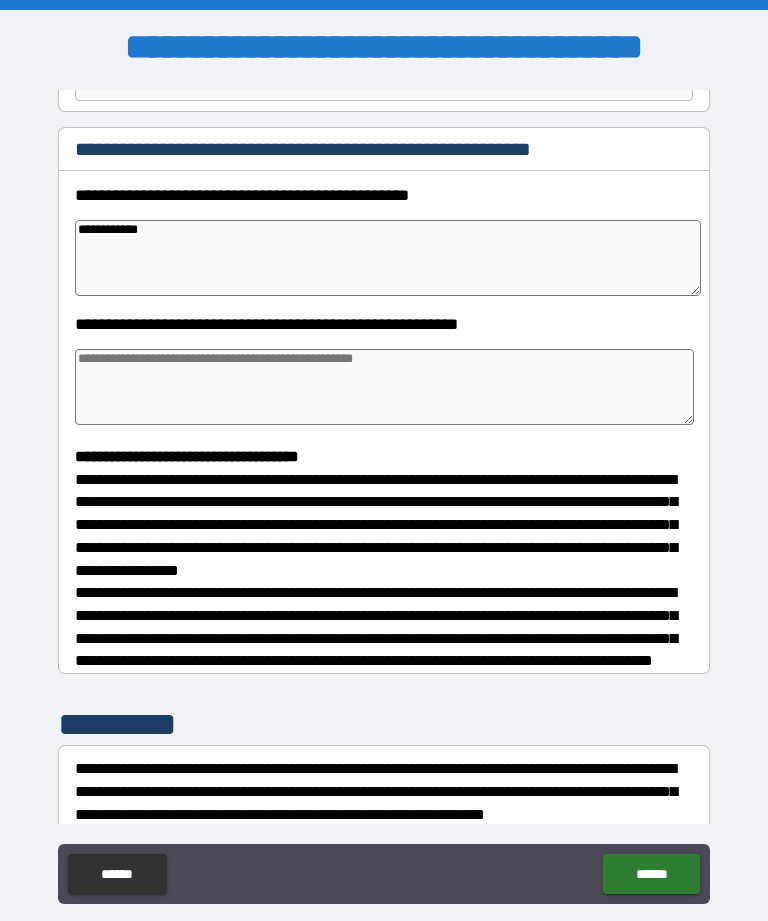 type on "*" 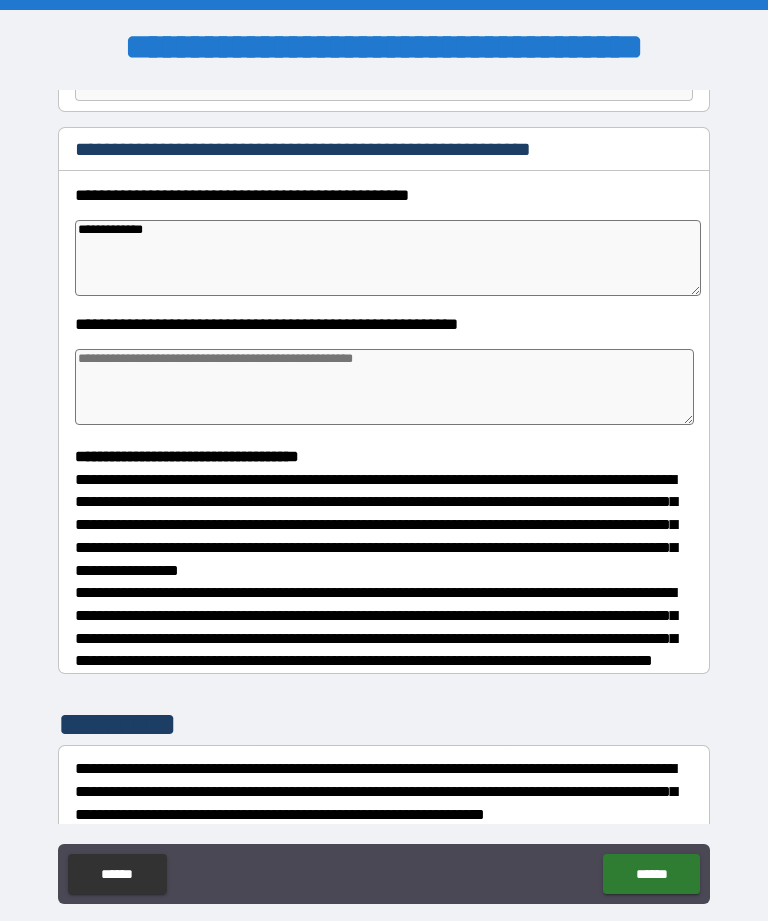 type on "*" 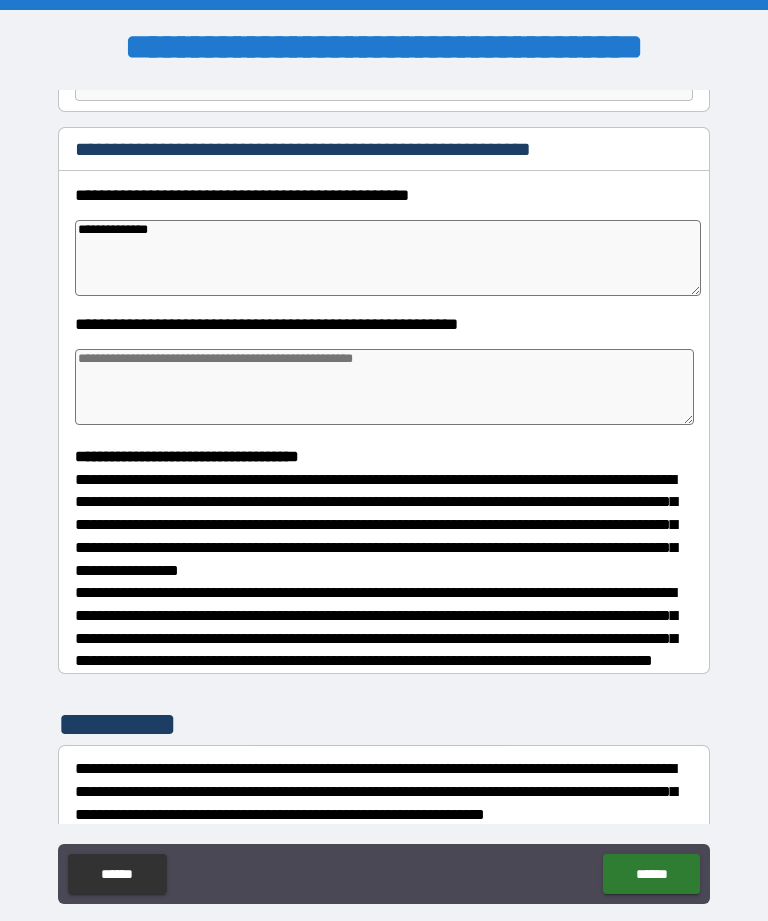 type on "*" 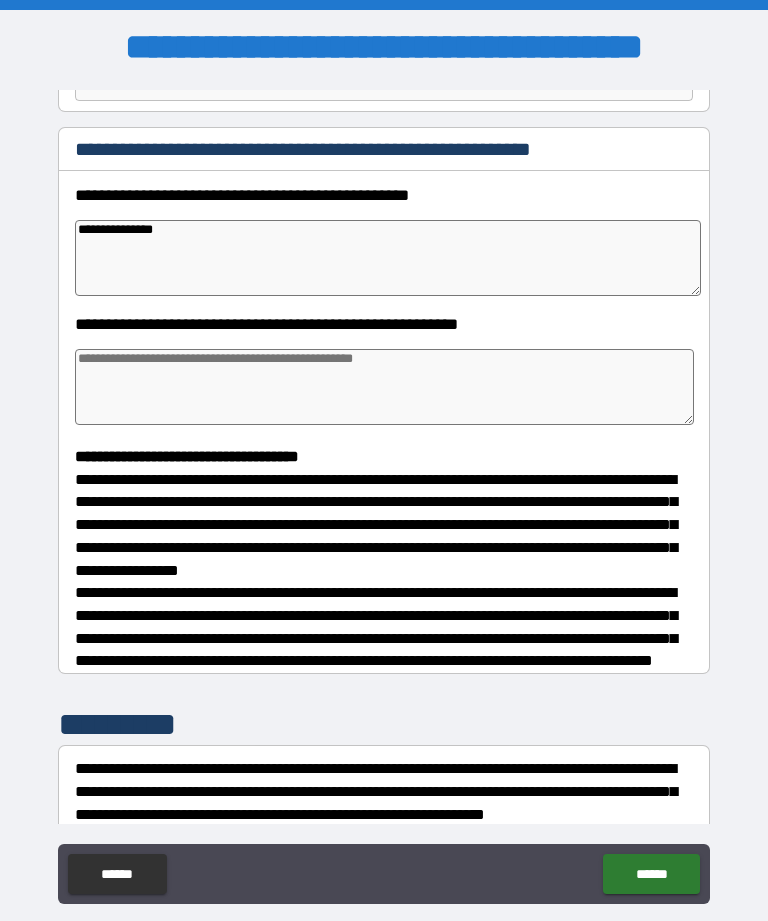 type on "*" 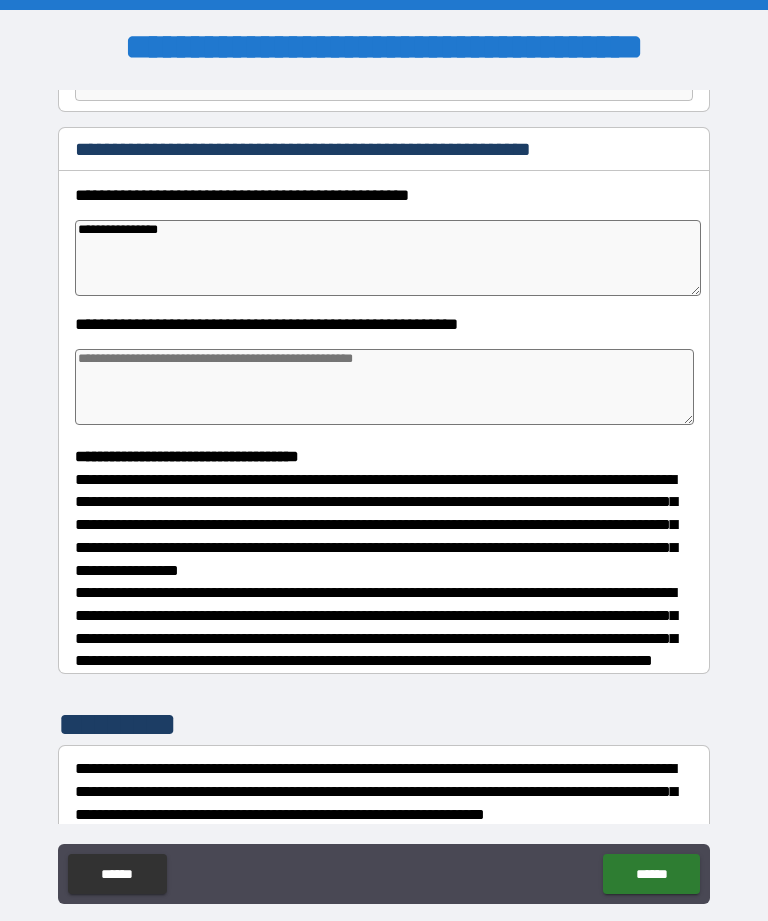 type on "*" 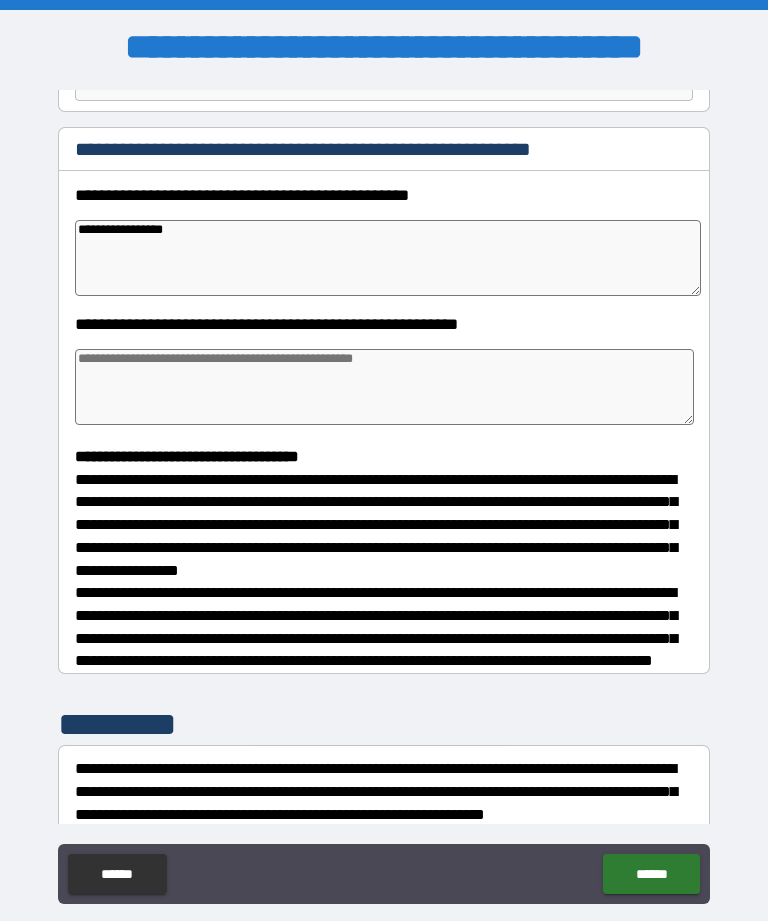 type on "*" 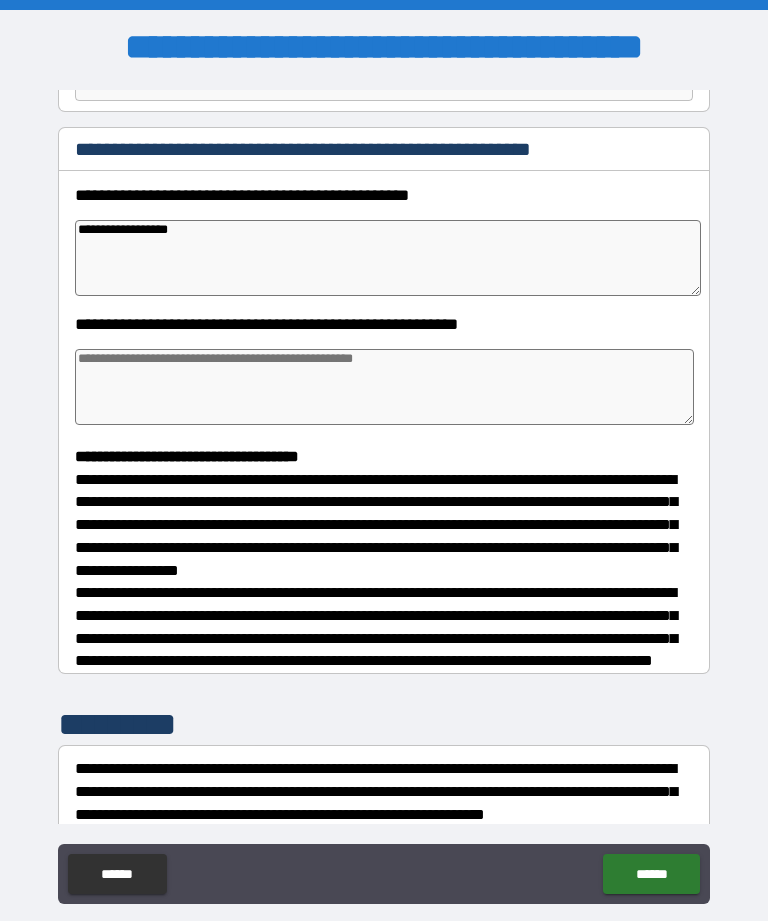 type on "*" 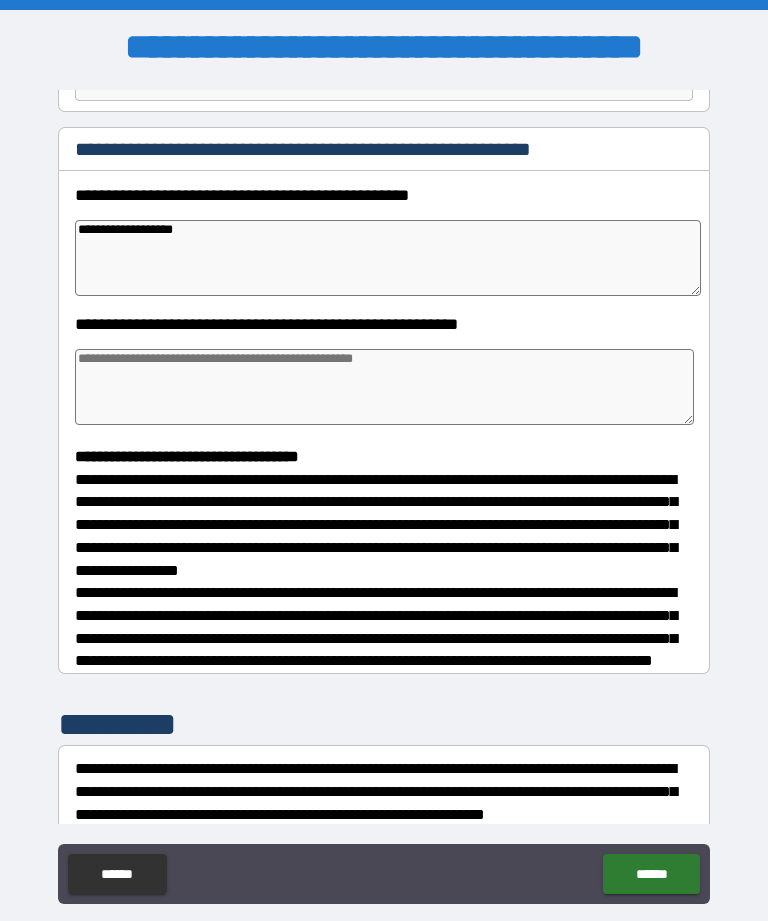 type on "*" 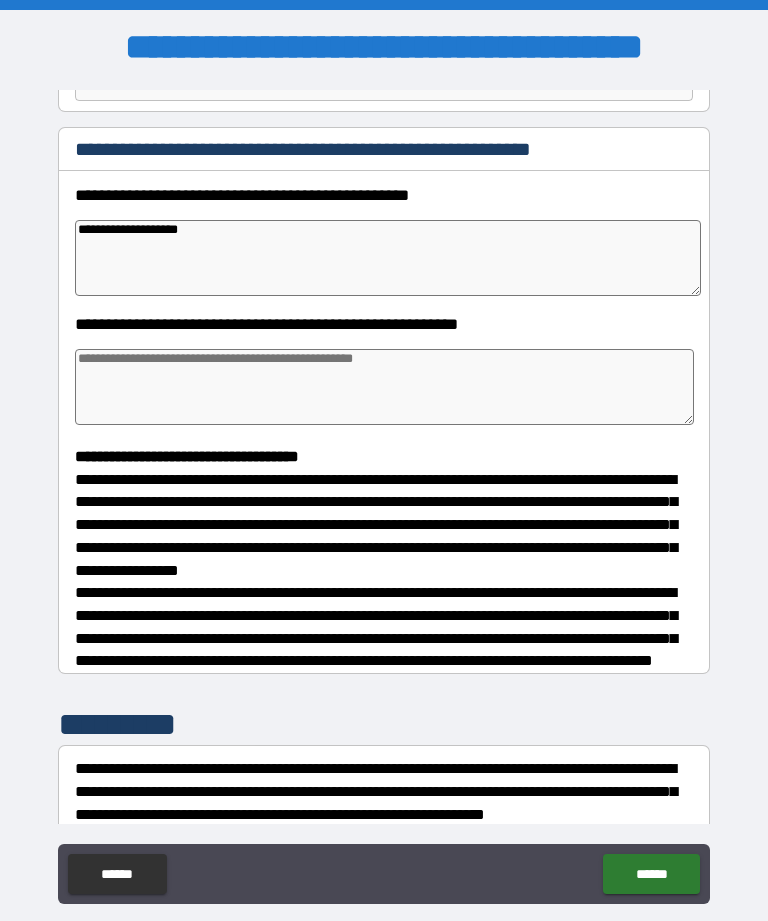 type on "*" 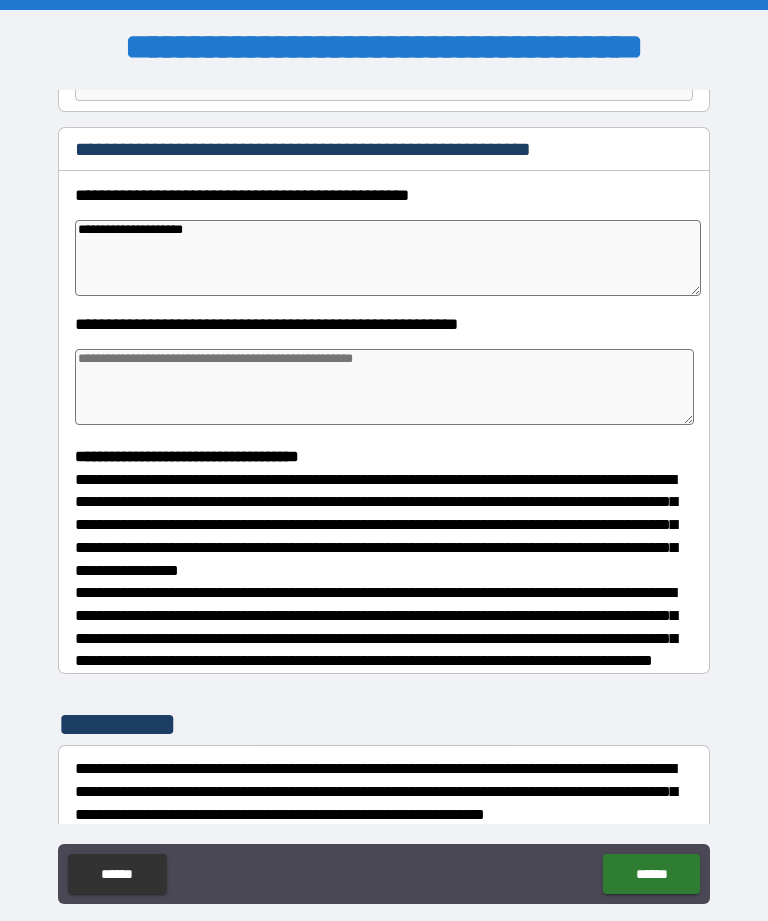 type on "*" 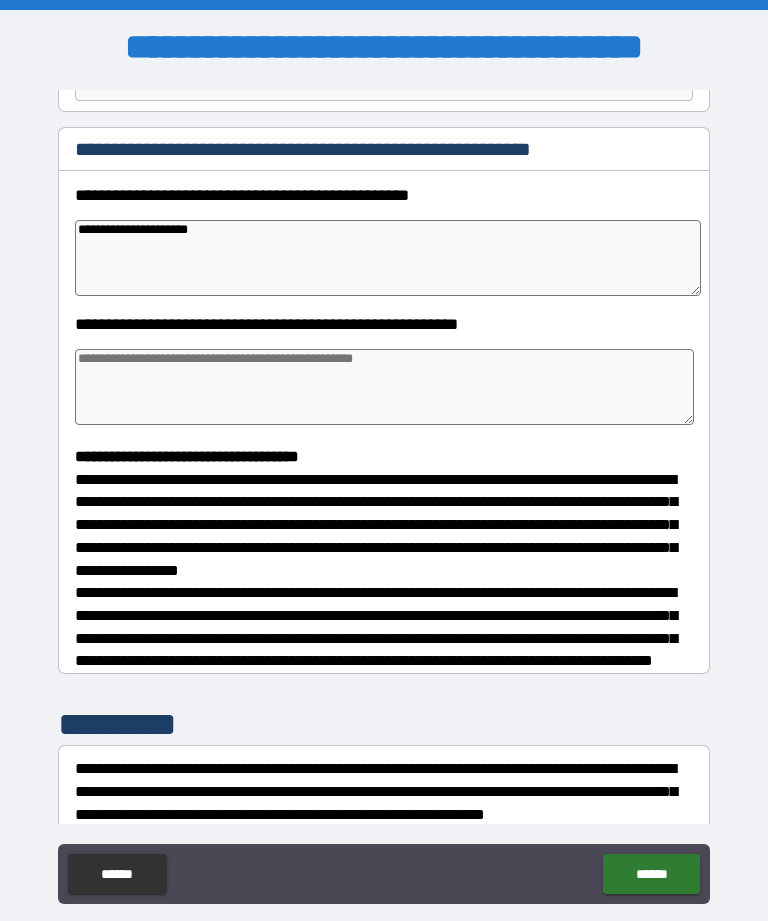 type on "*" 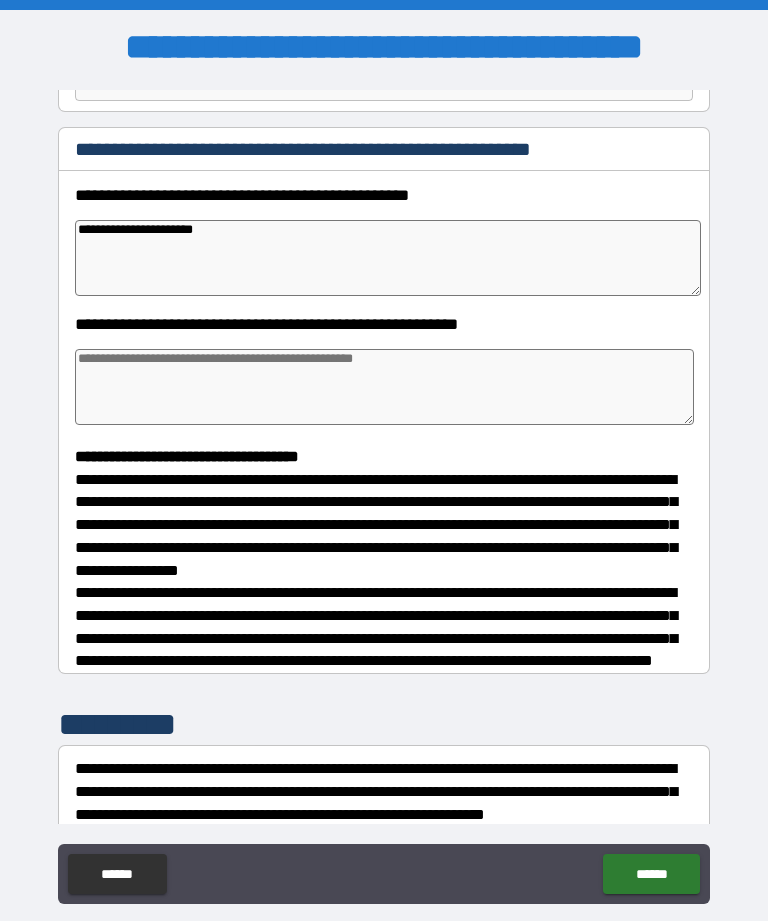 type on "*" 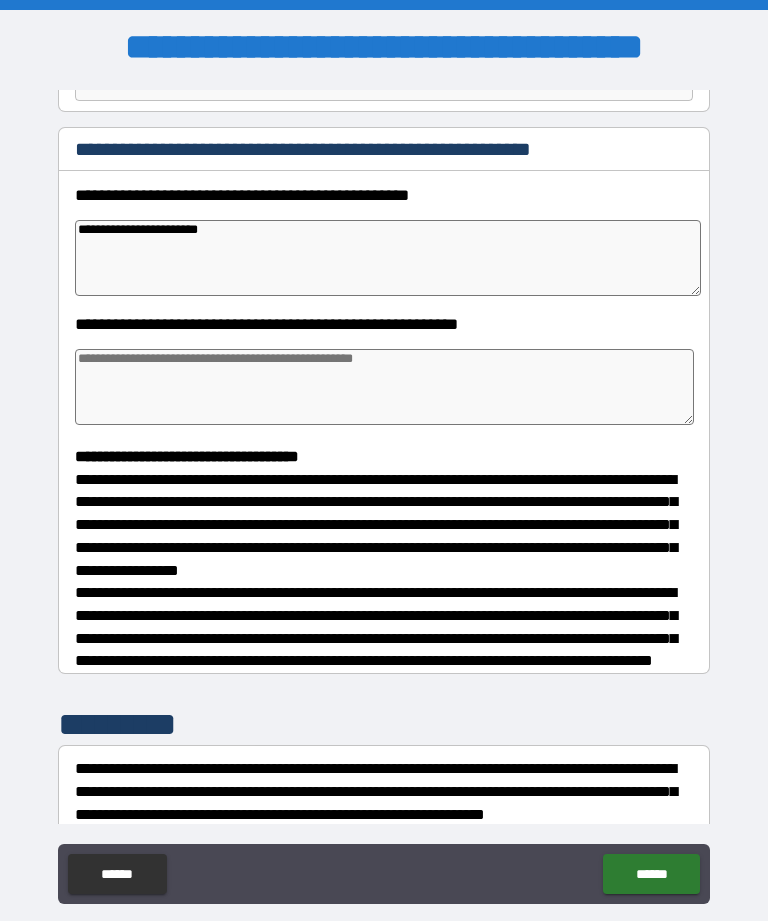type on "*" 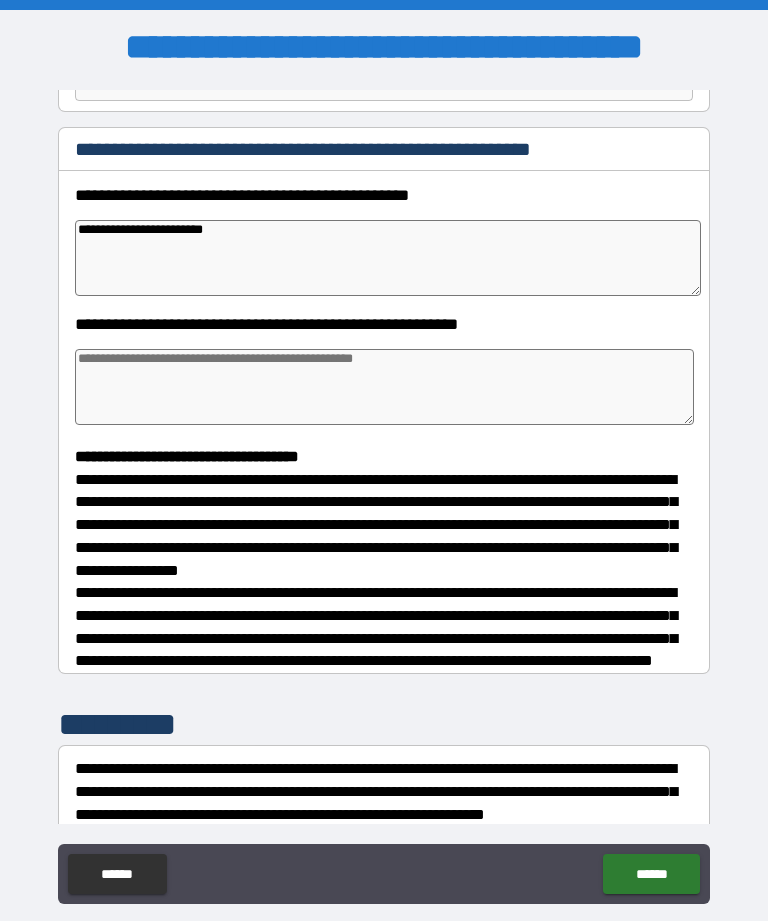 type on "*" 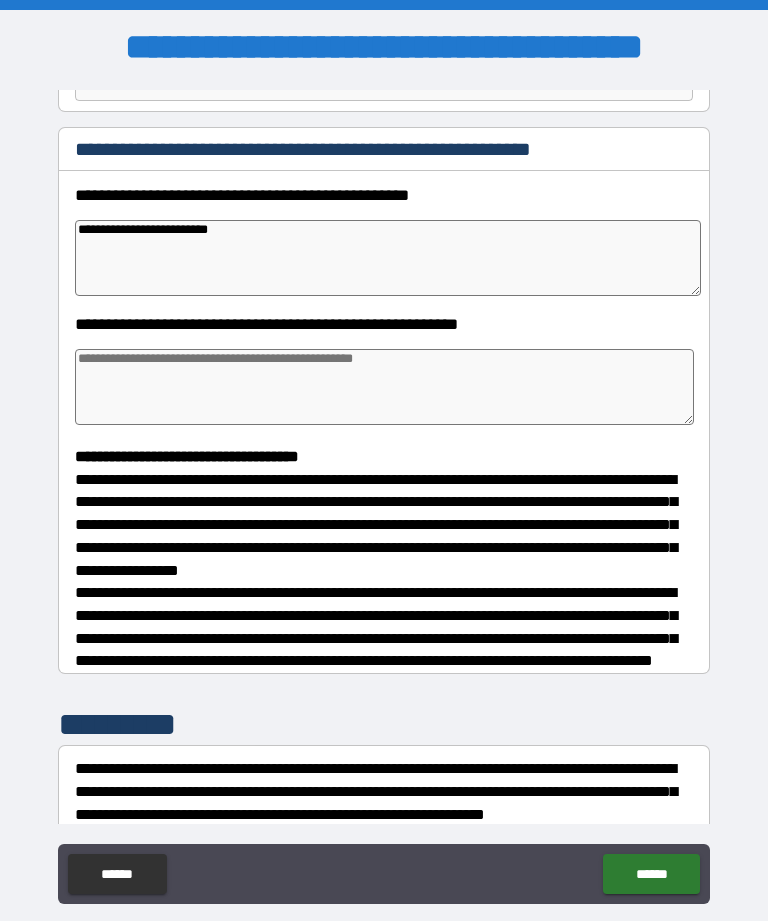 type on "*" 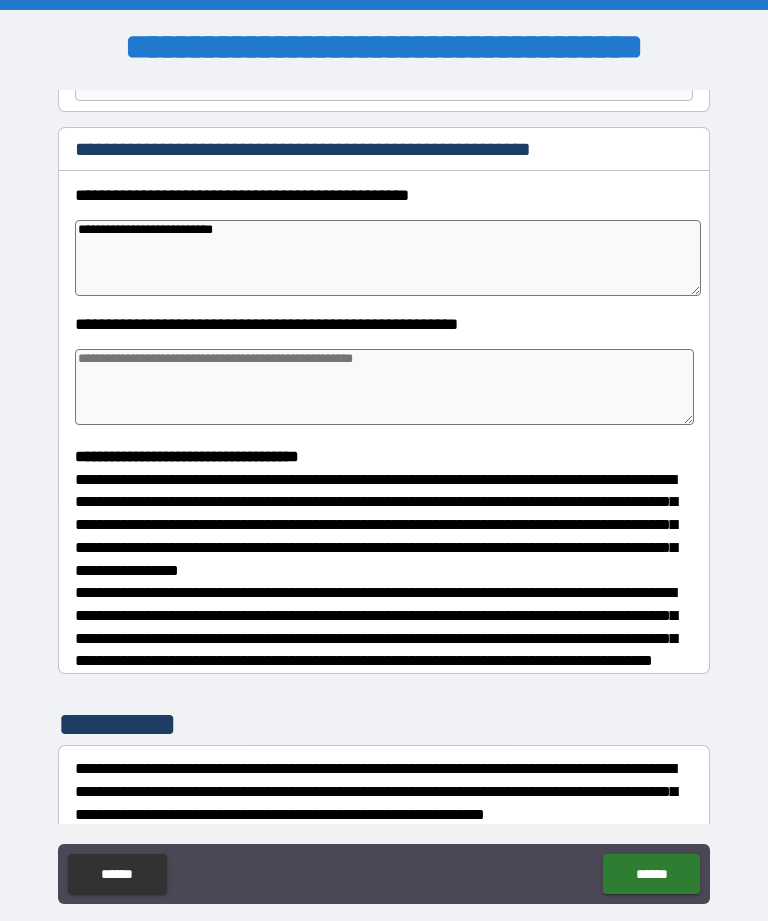 type on "*" 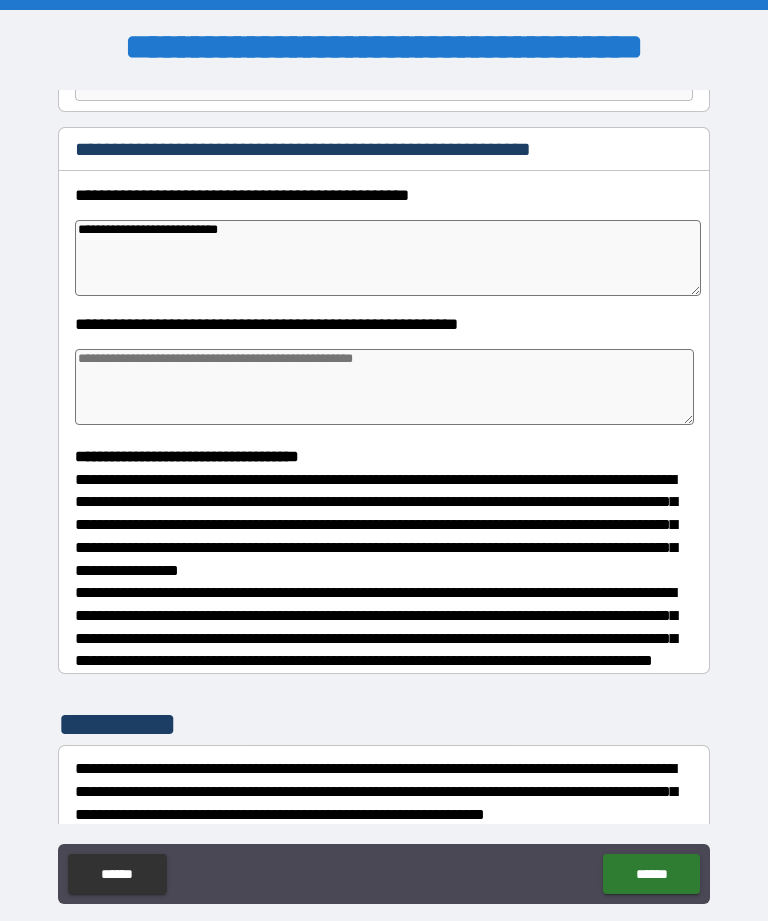 type on "*" 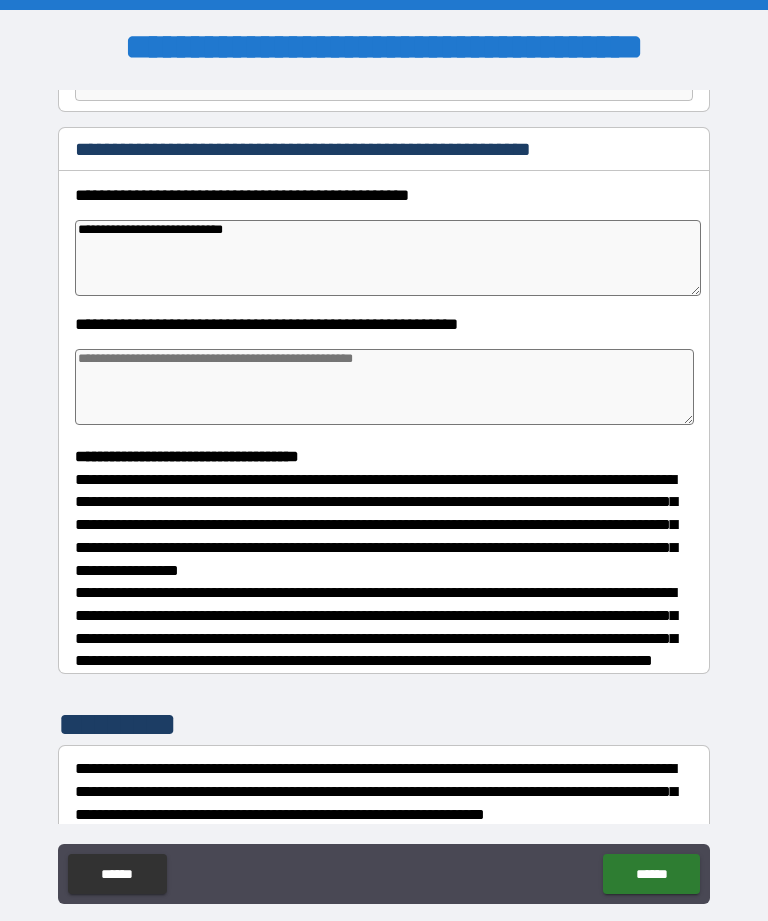 type on "*" 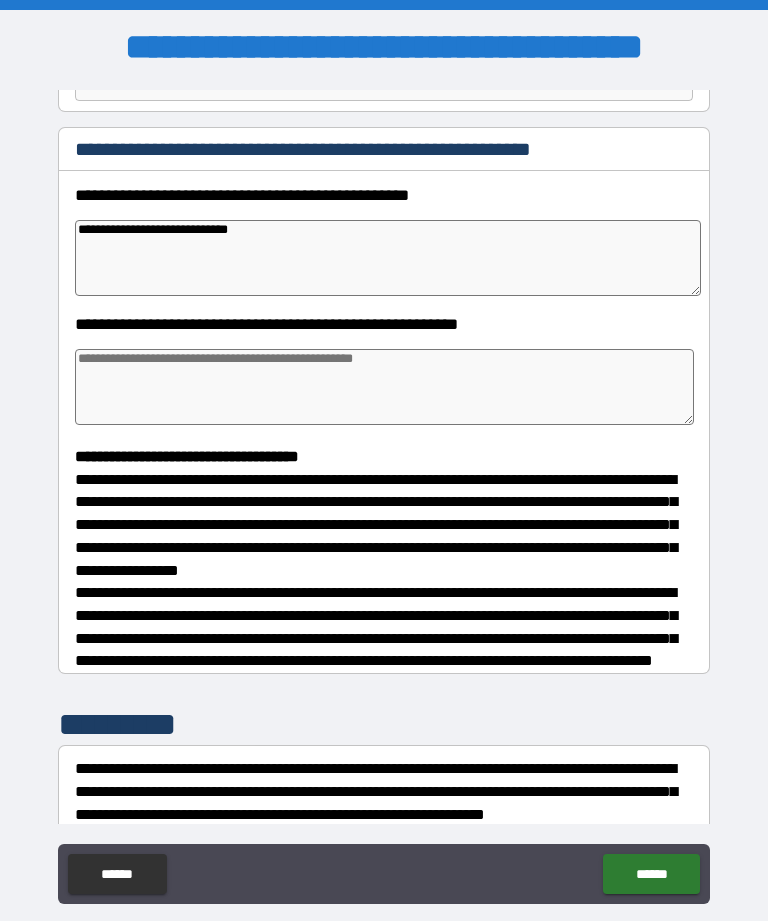 type on "*" 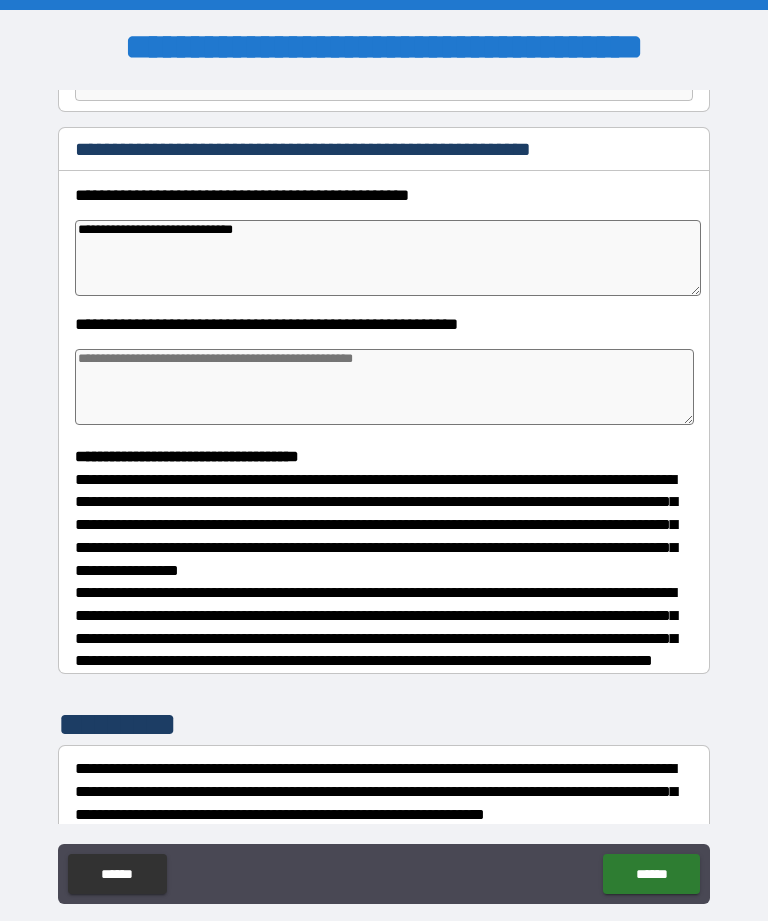 type on "*" 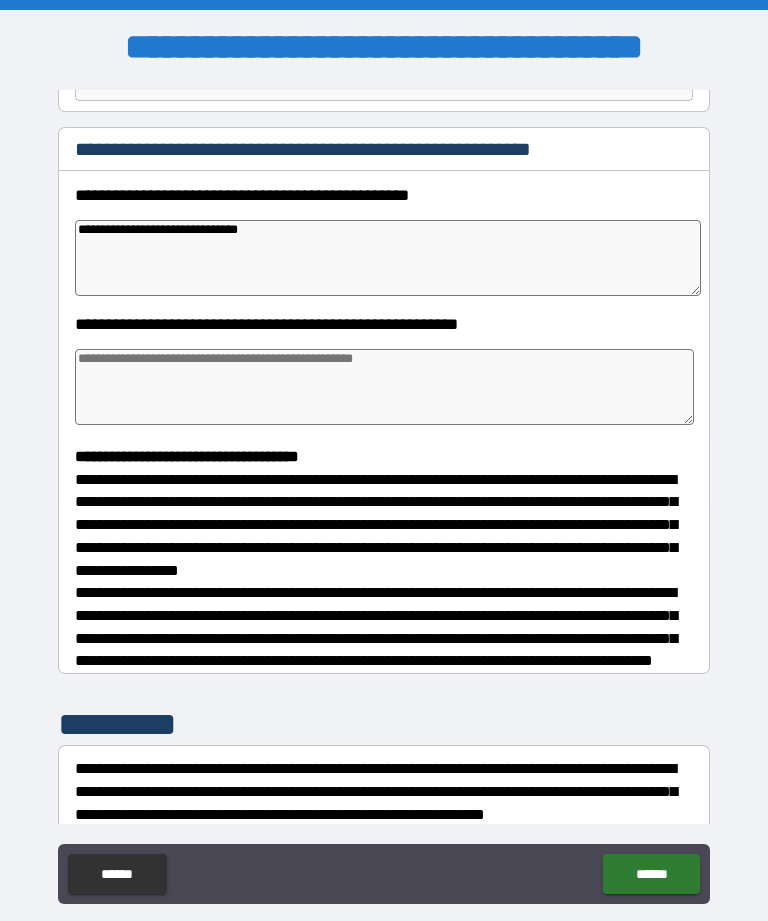 type on "*" 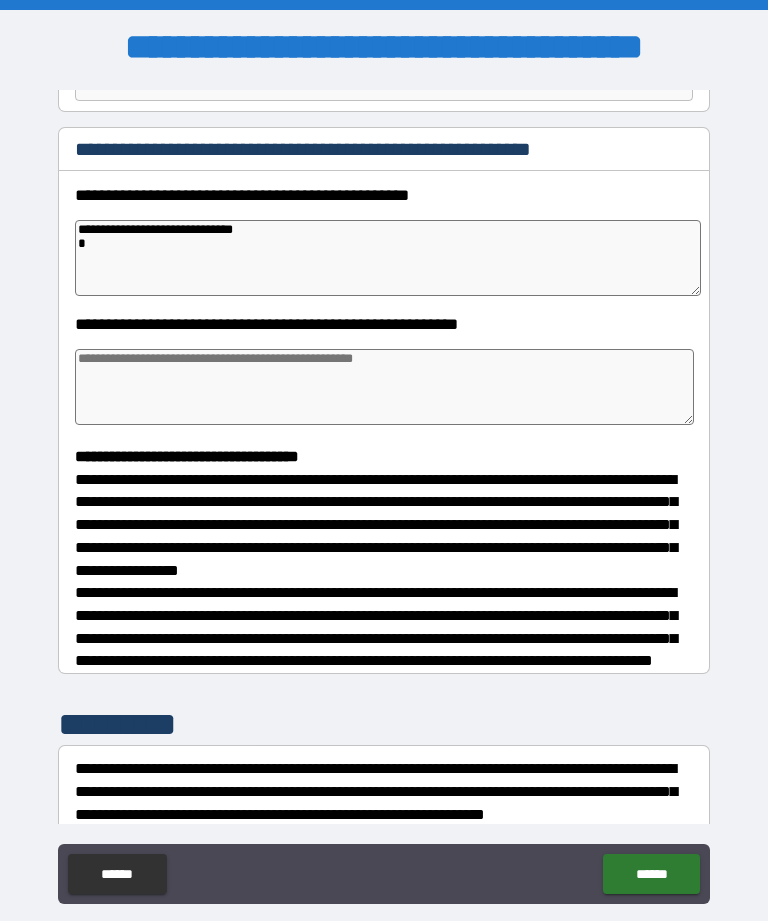 type on "*" 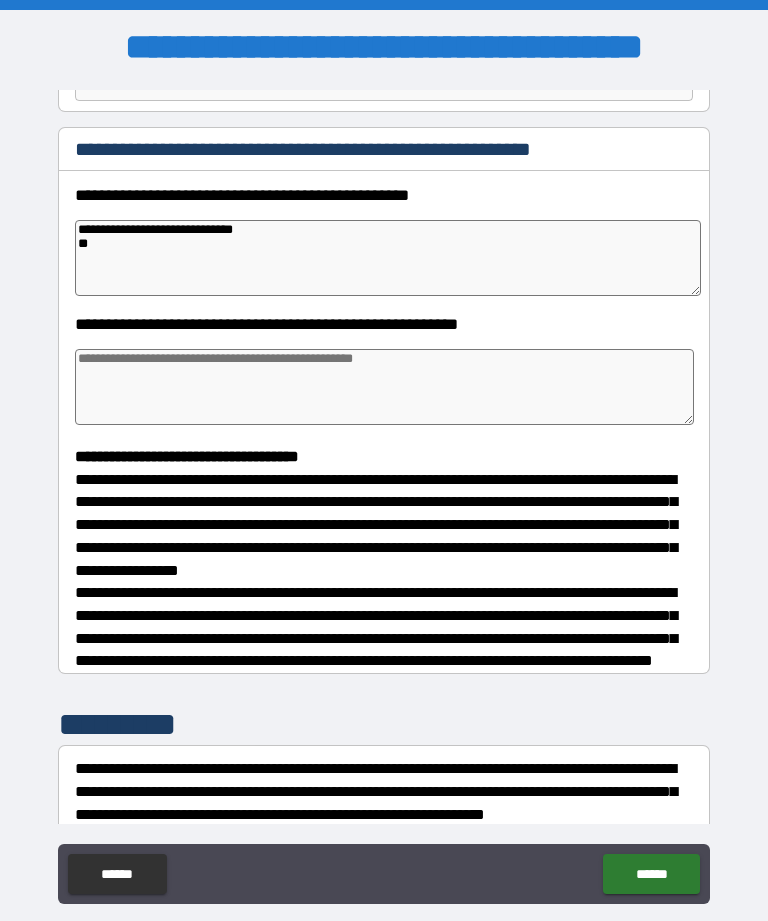 type on "*" 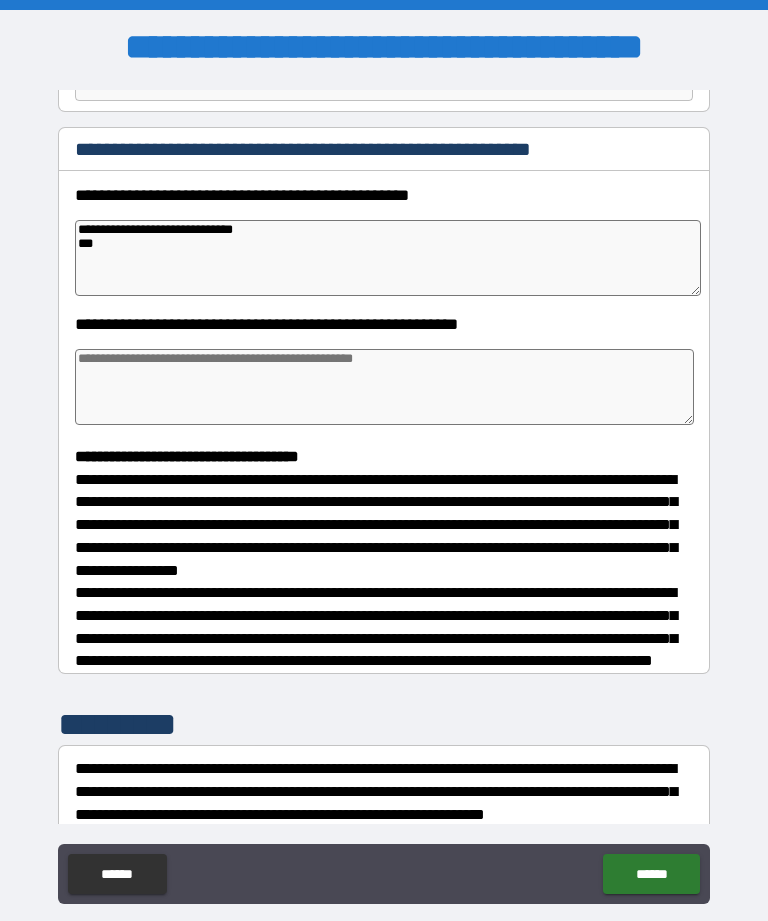 type on "*" 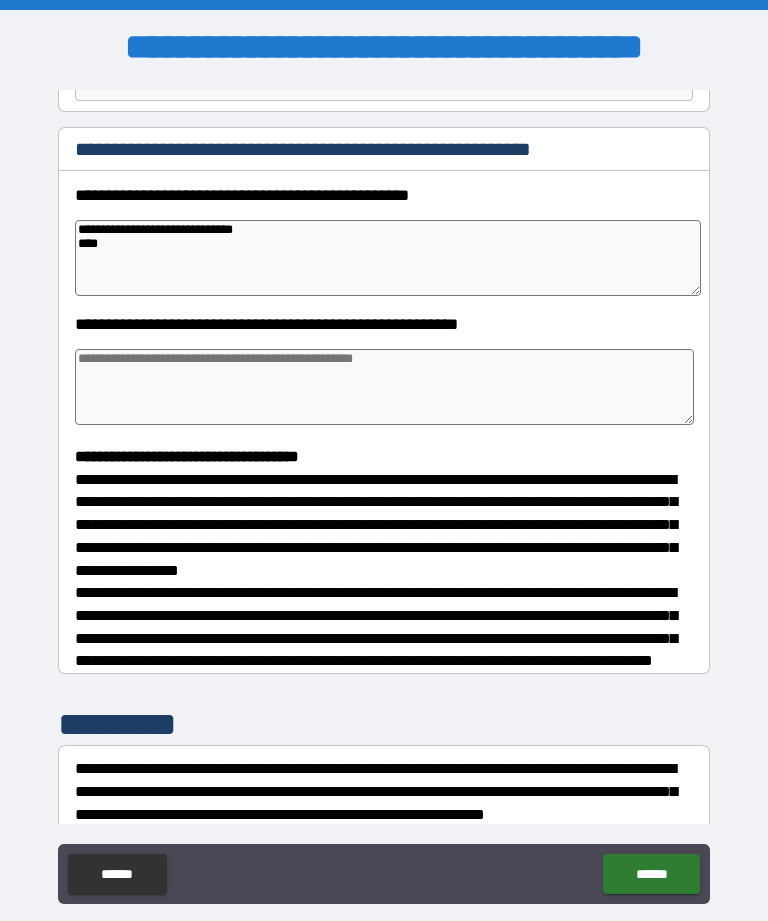 type on "*" 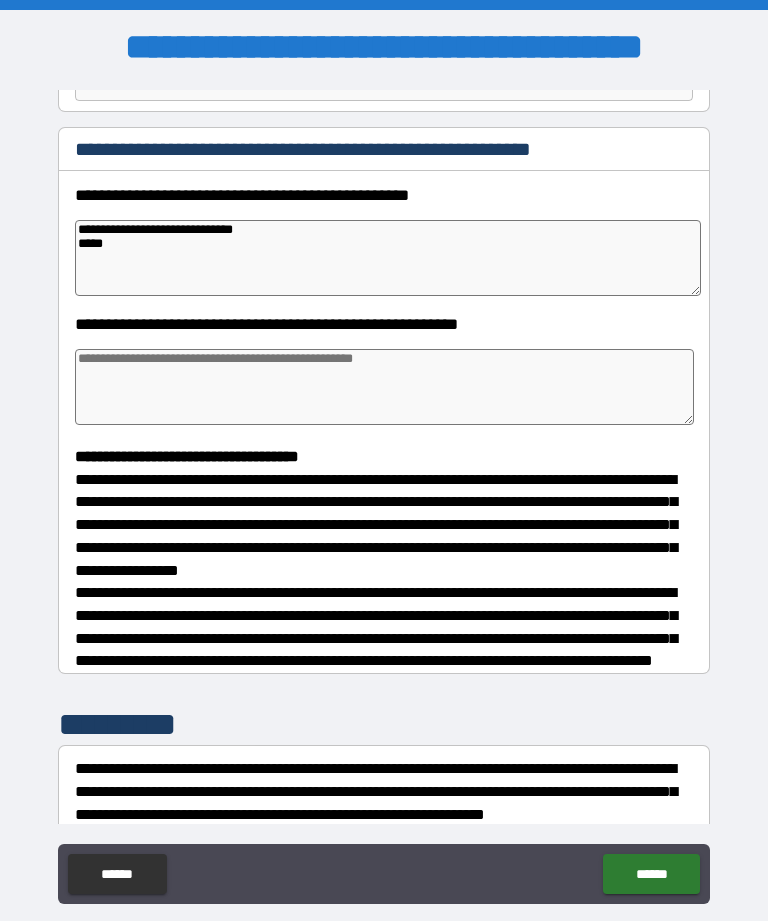 type 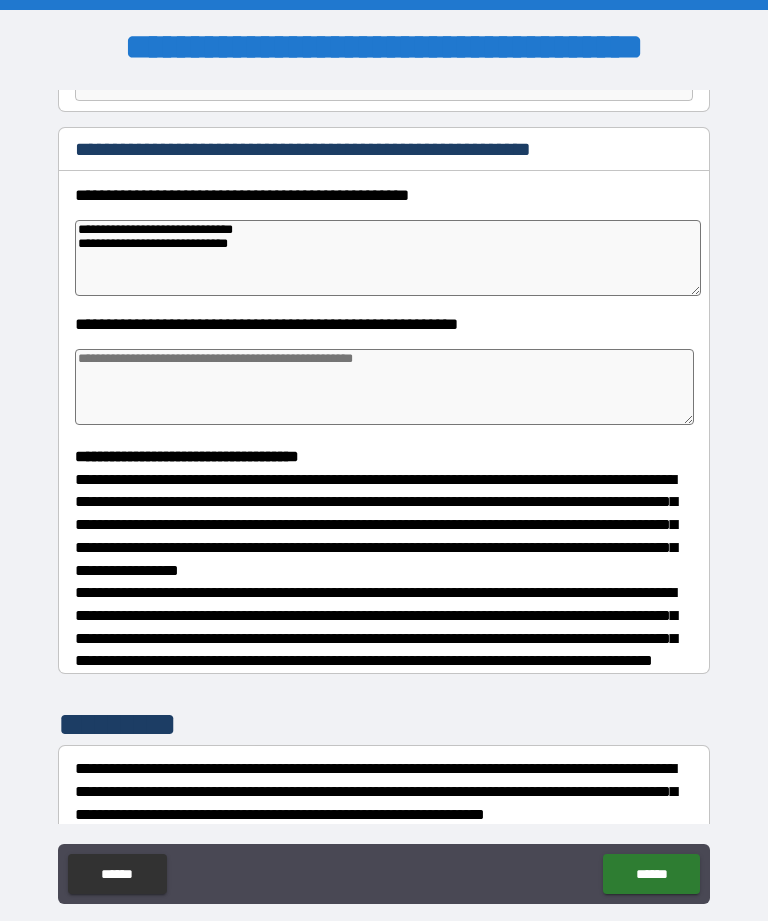 click at bounding box center (384, 387) 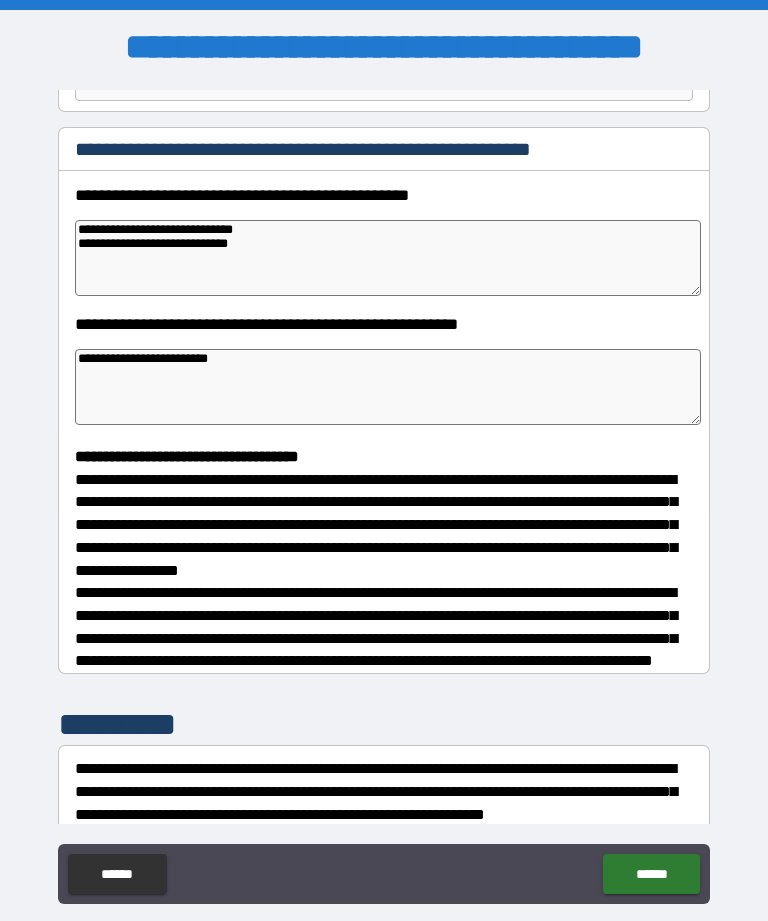 click on "**********" at bounding box center [376, 525] 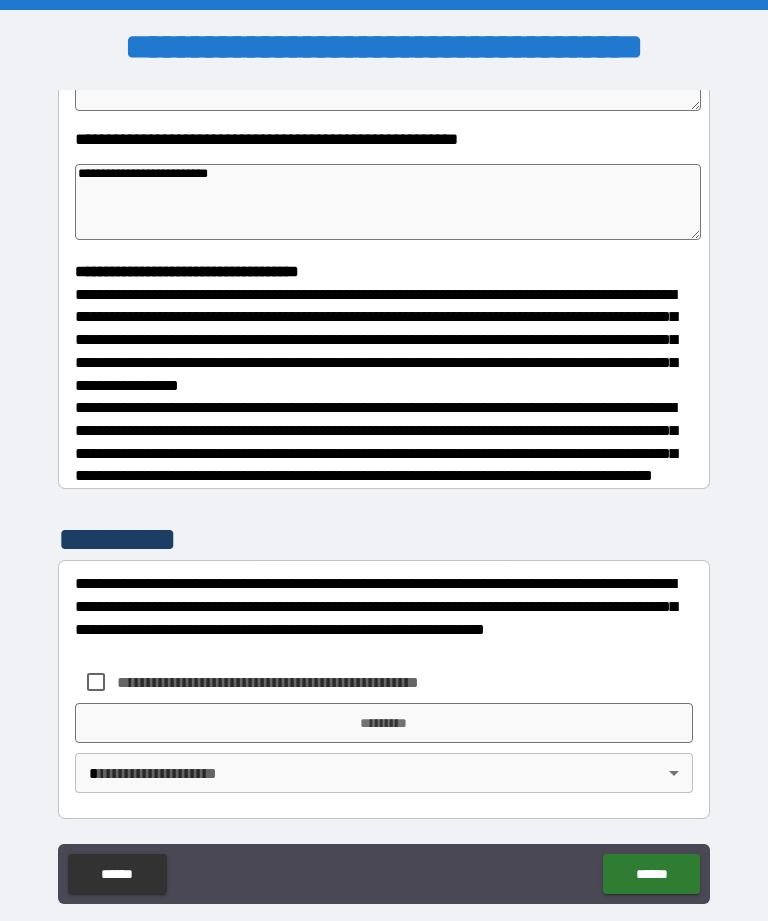 scroll, scrollTop: 422, scrollLeft: 0, axis: vertical 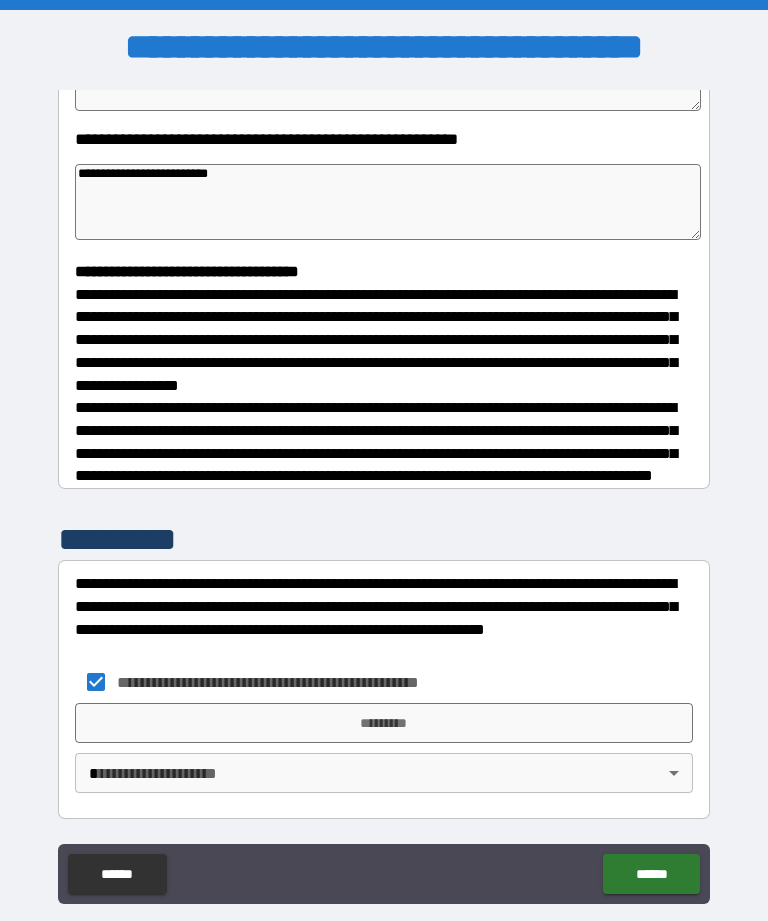 click on "**********" at bounding box center (384, 492) 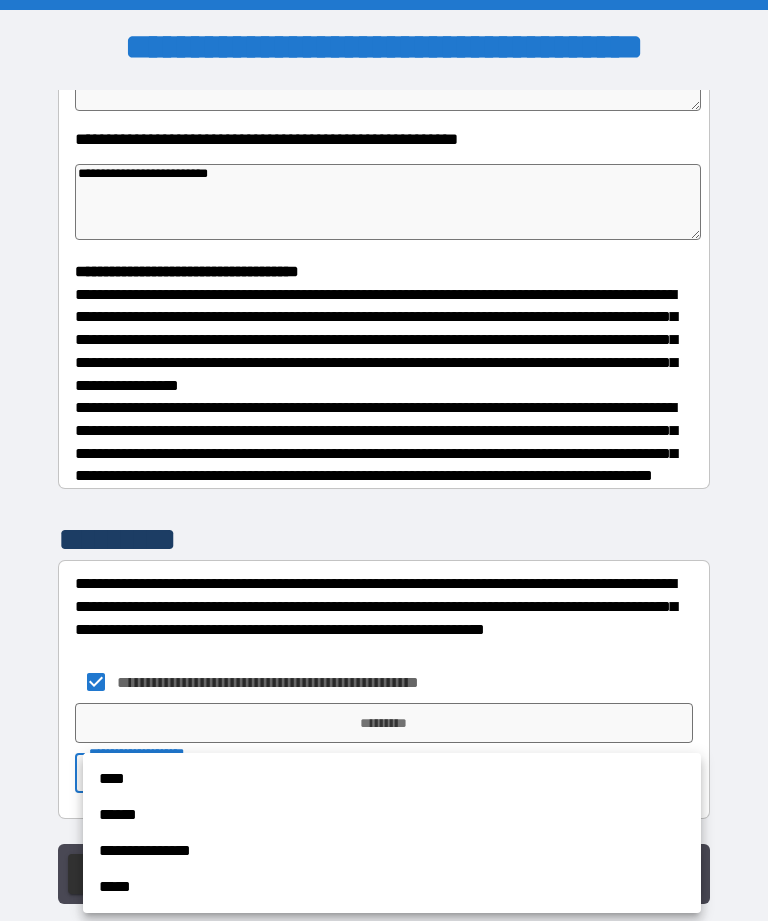 click on "****" at bounding box center (392, 779) 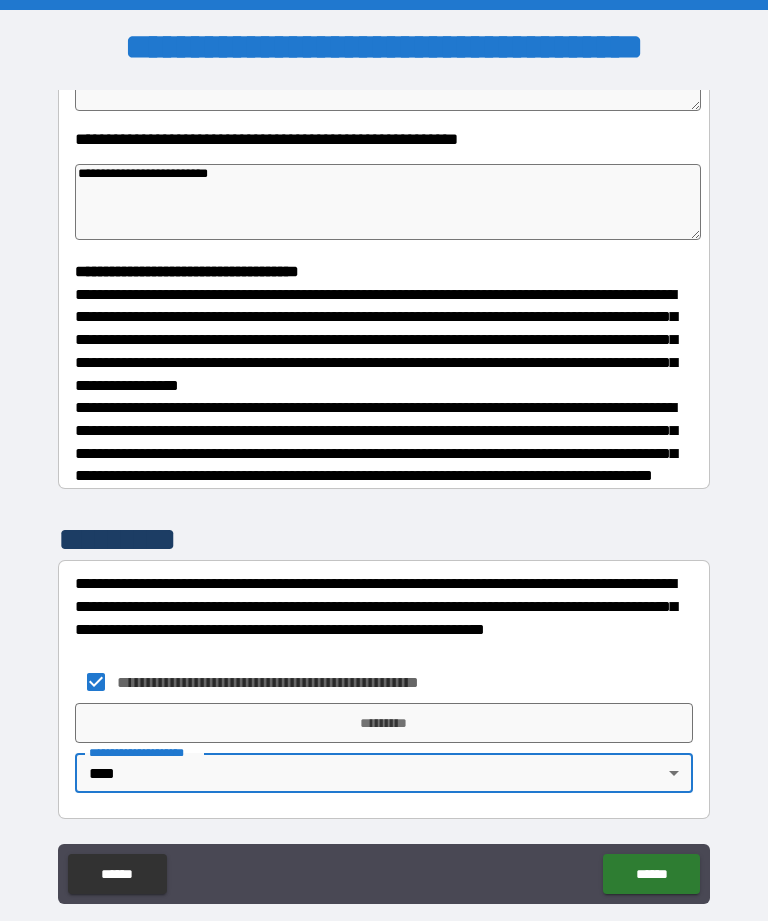 click on "*********" at bounding box center [384, 723] 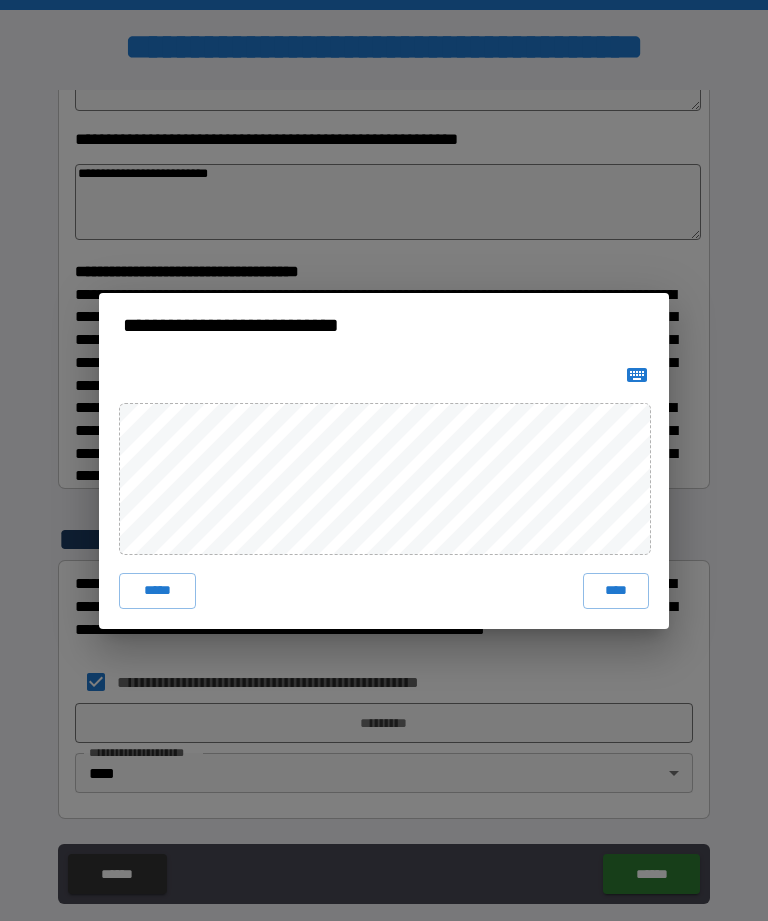 click on "*****" at bounding box center (157, 591) 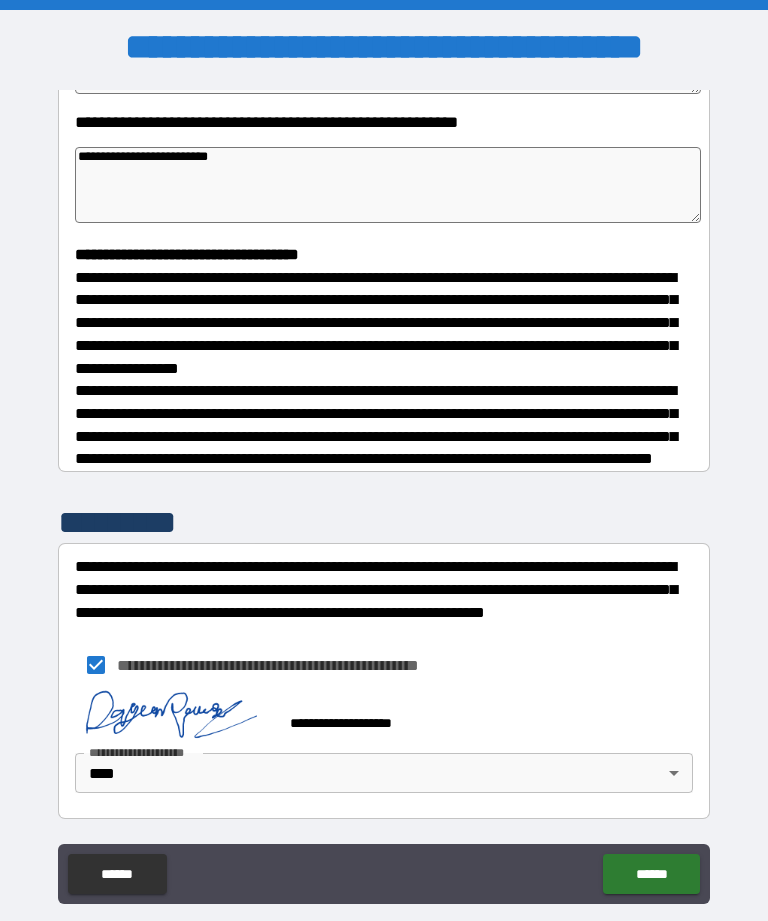 scroll, scrollTop: 439, scrollLeft: 0, axis: vertical 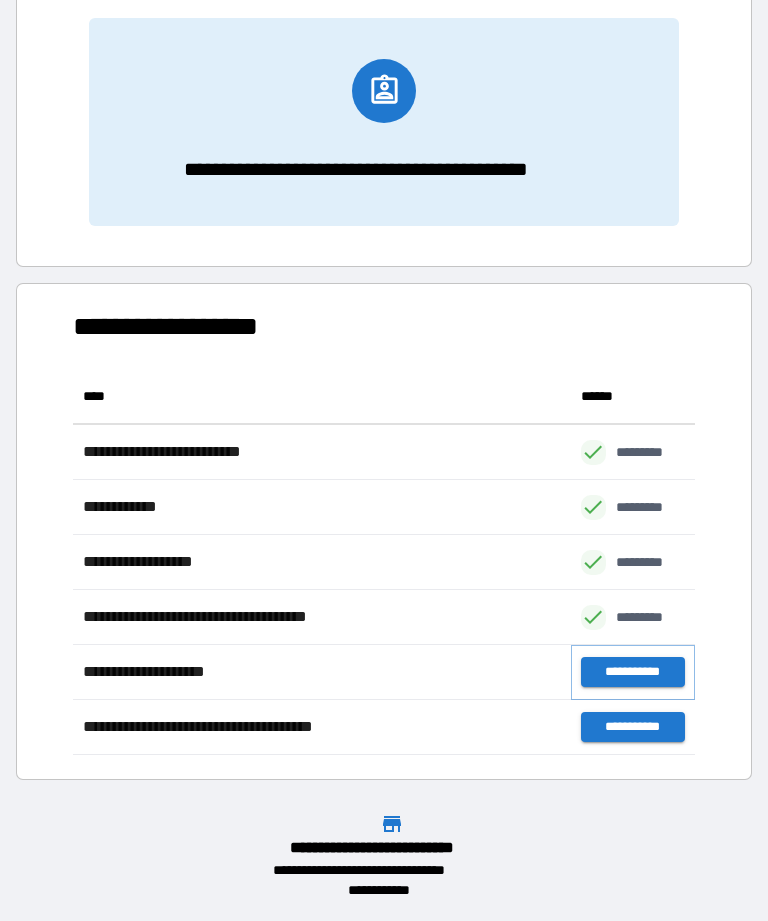 click on "**********" at bounding box center [633, 672] 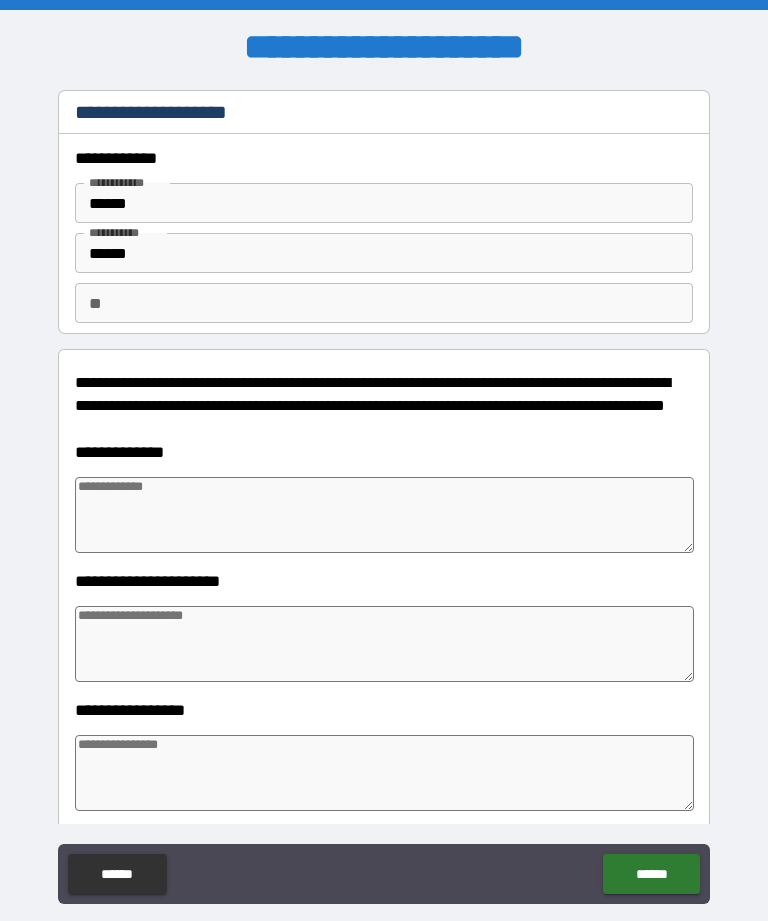 click on "**" at bounding box center [384, 303] 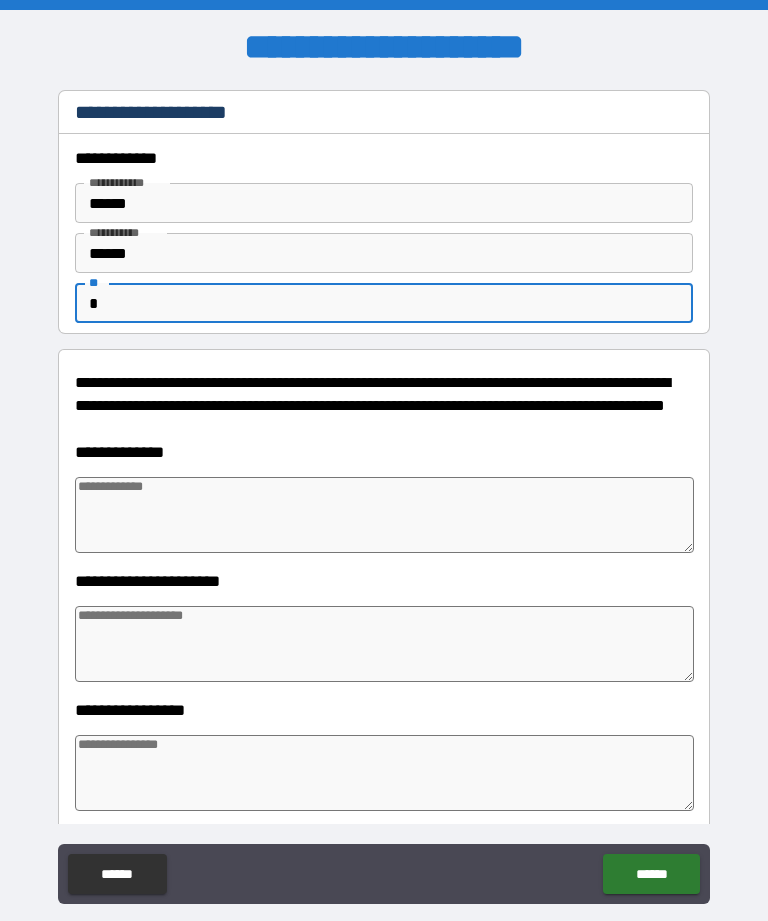 click on "**********" at bounding box center [384, 396] 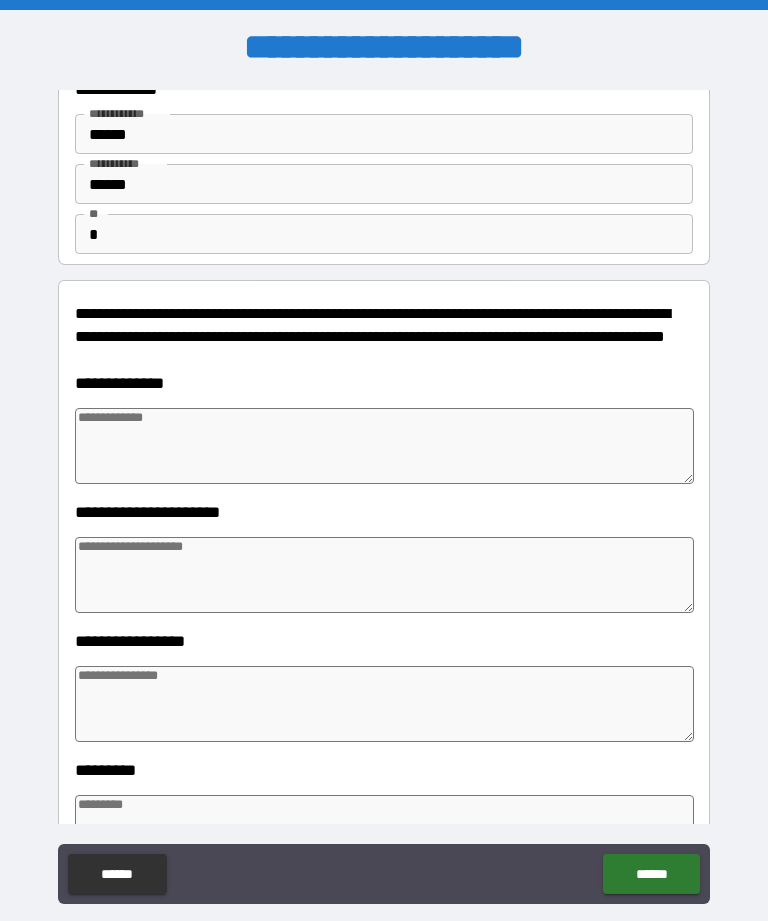 scroll, scrollTop: 76, scrollLeft: 0, axis: vertical 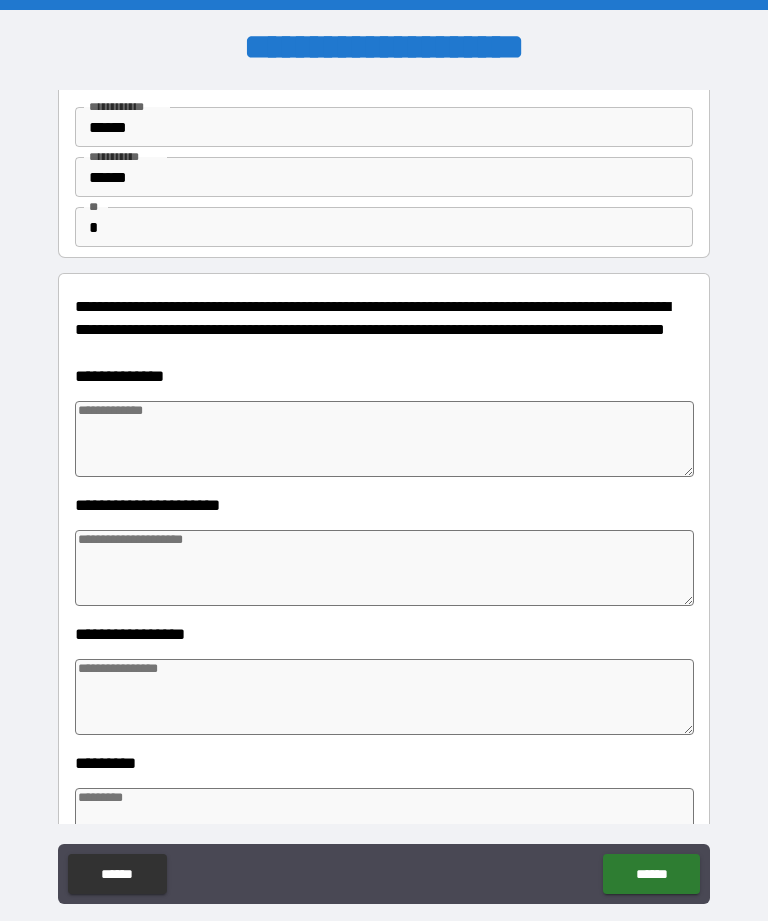 click at bounding box center (384, 439) 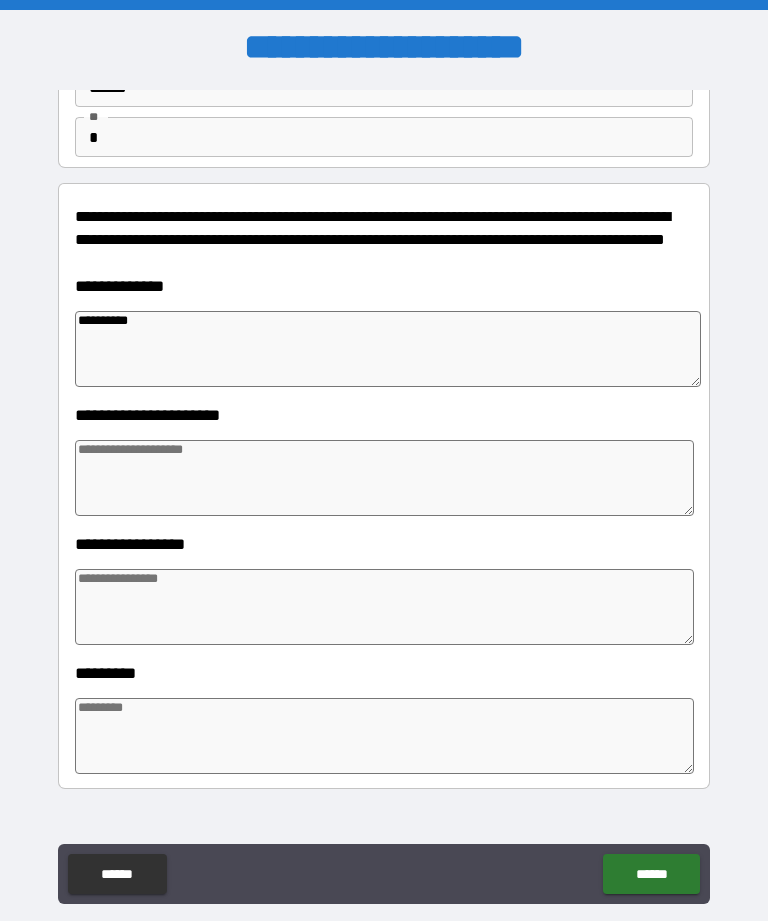 scroll, scrollTop: 160, scrollLeft: 0, axis: vertical 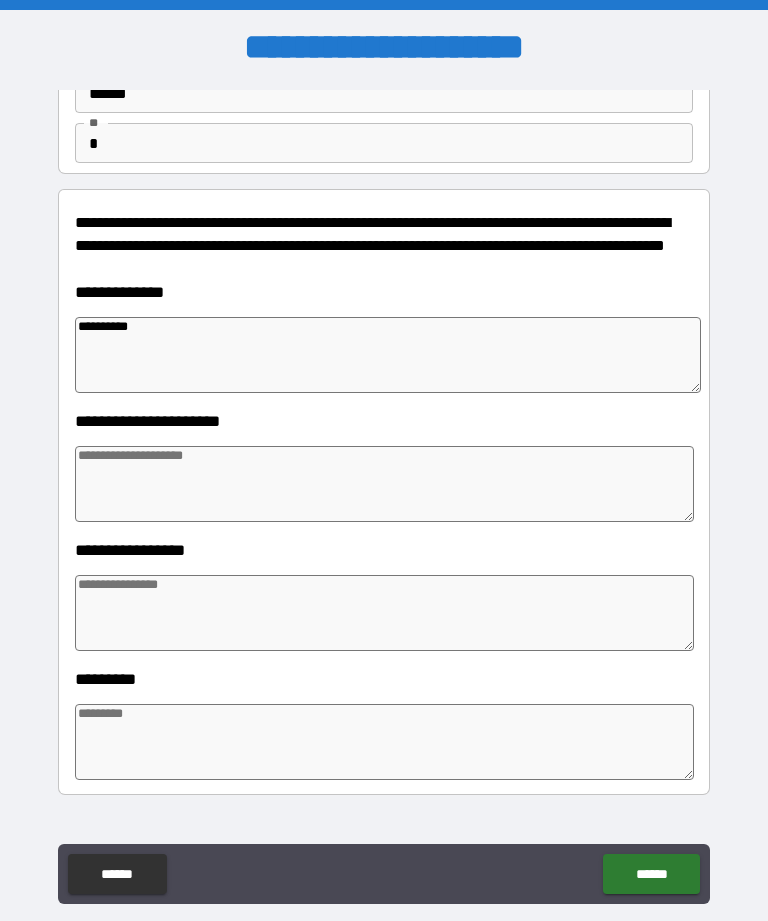 click at bounding box center (384, 484) 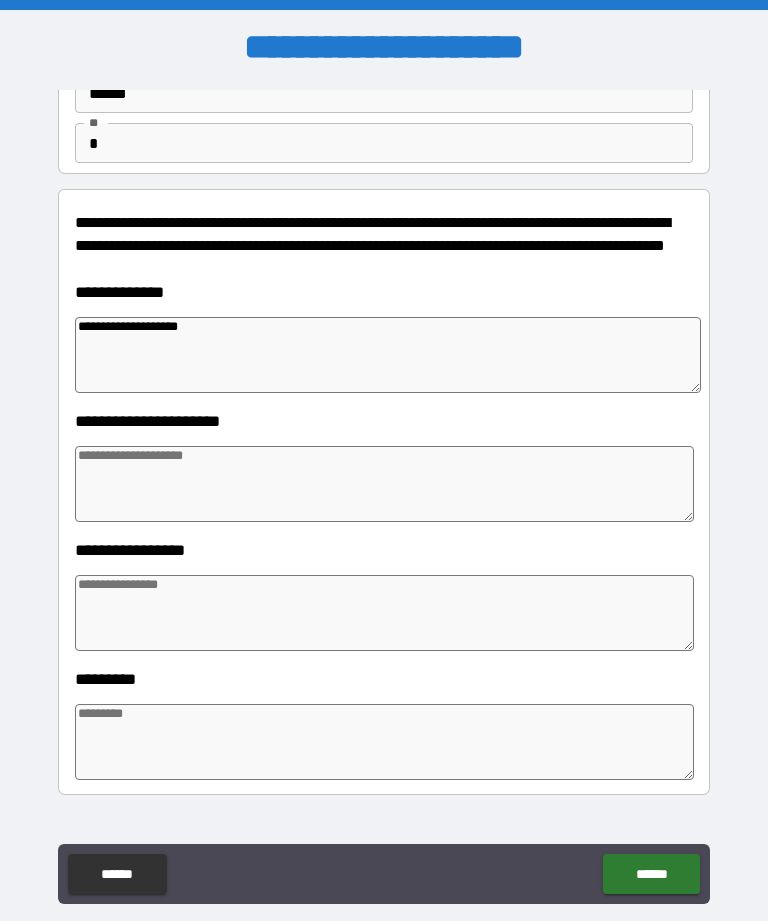 click at bounding box center (384, 484) 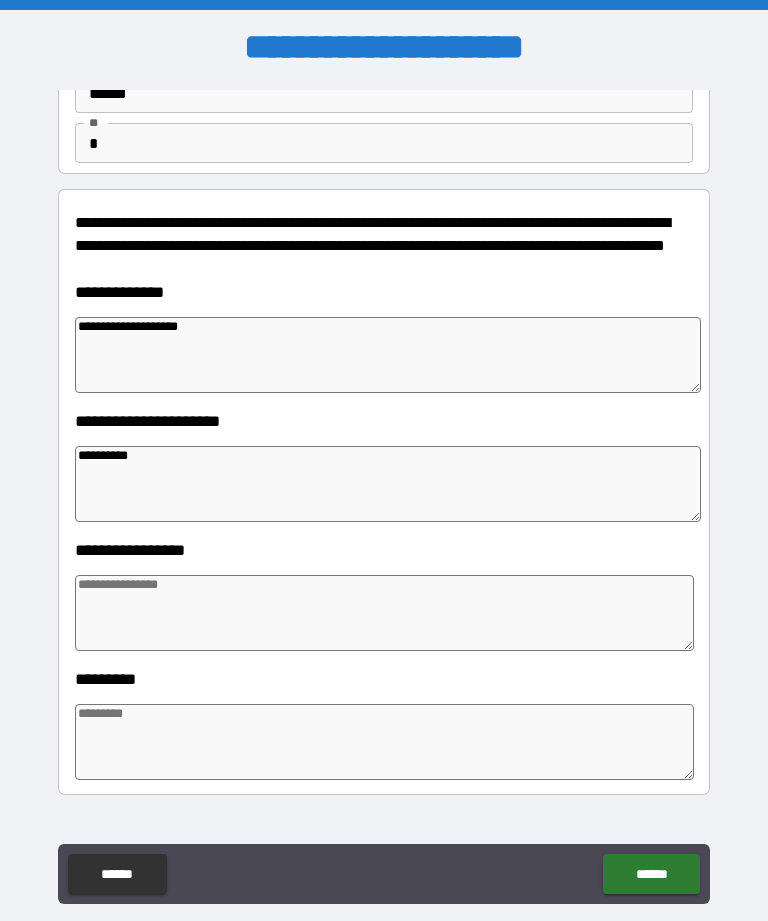 click on "**********" at bounding box center [388, 484] 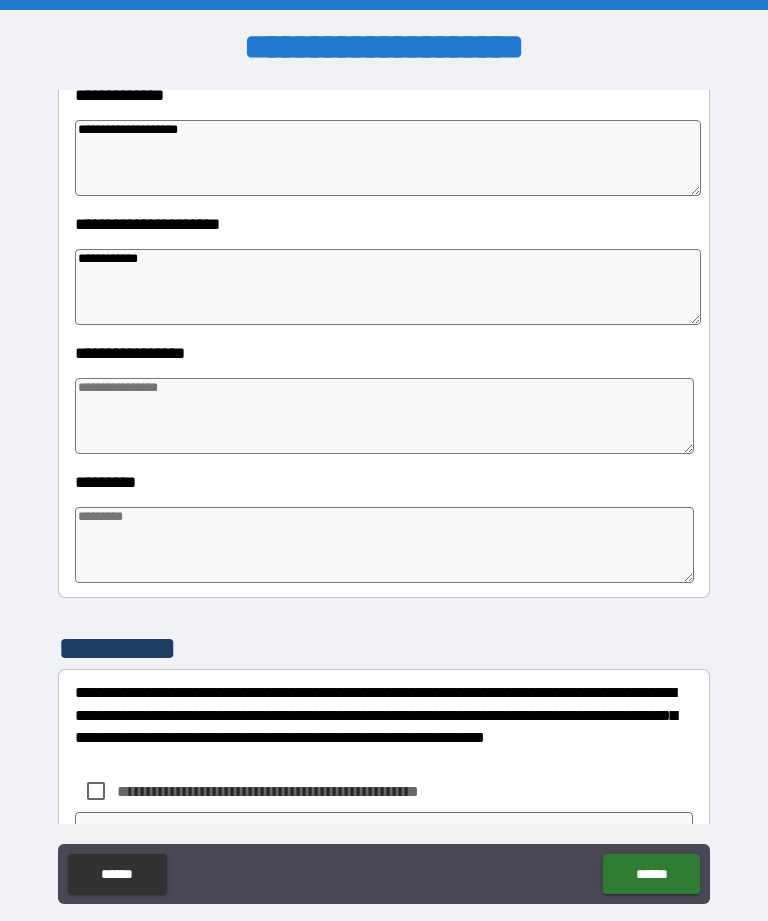 scroll, scrollTop: 363, scrollLeft: 0, axis: vertical 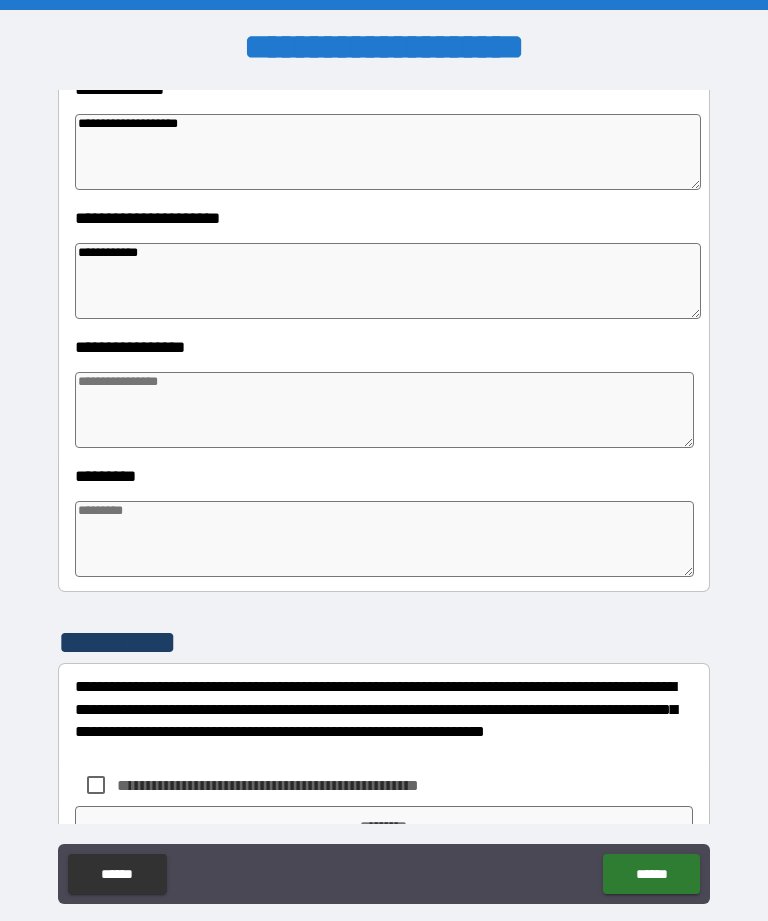 click at bounding box center (384, 410) 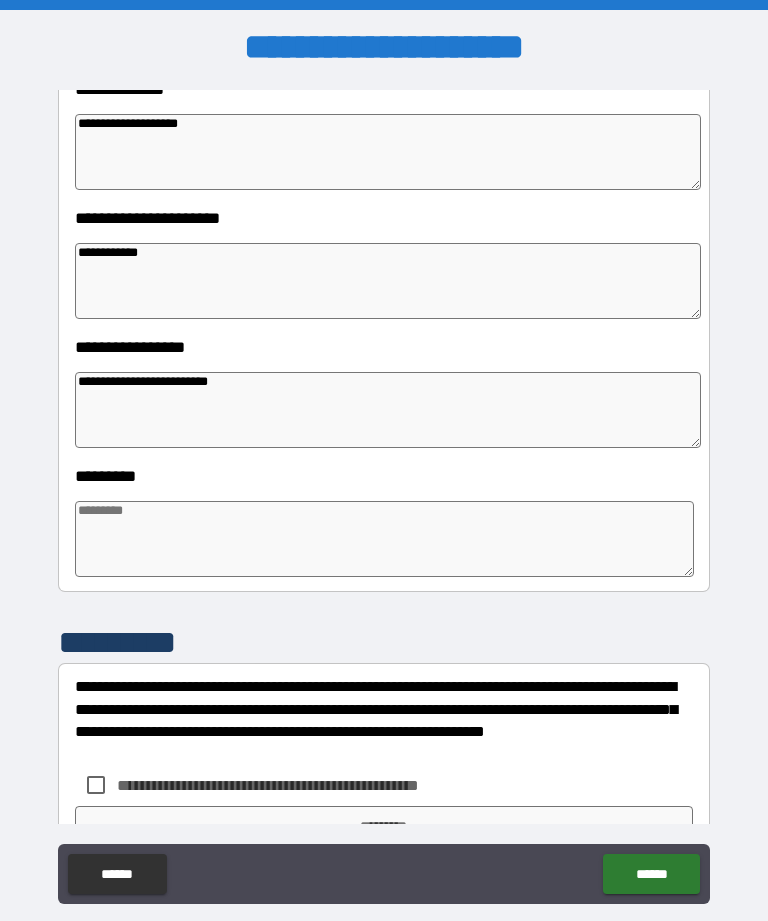 click on "**********" at bounding box center [388, 410] 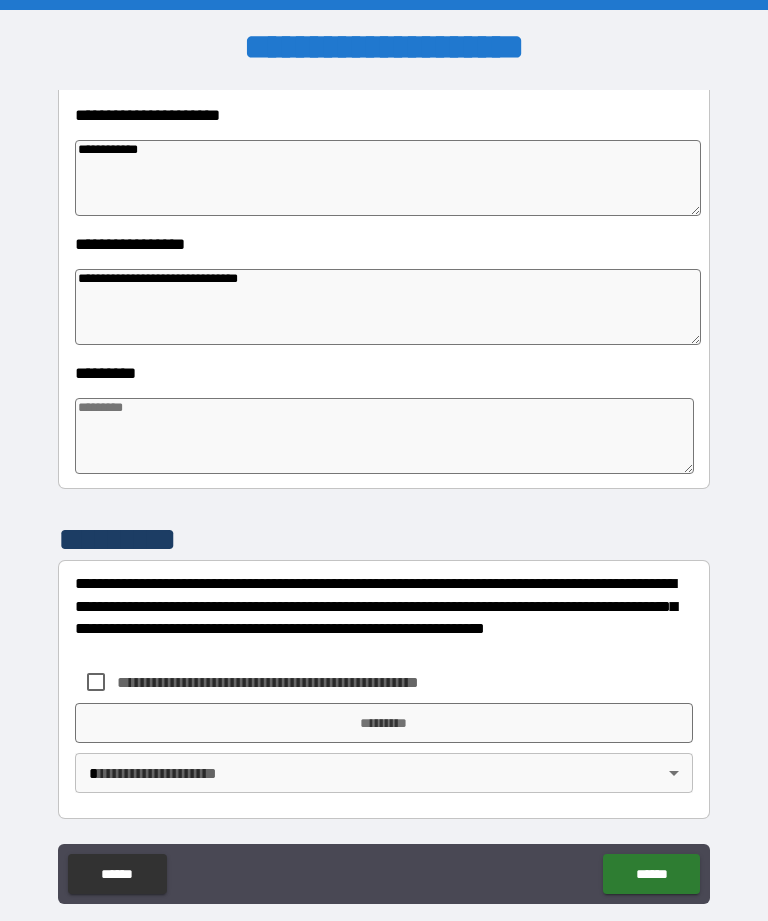 scroll, scrollTop: 466, scrollLeft: 0, axis: vertical 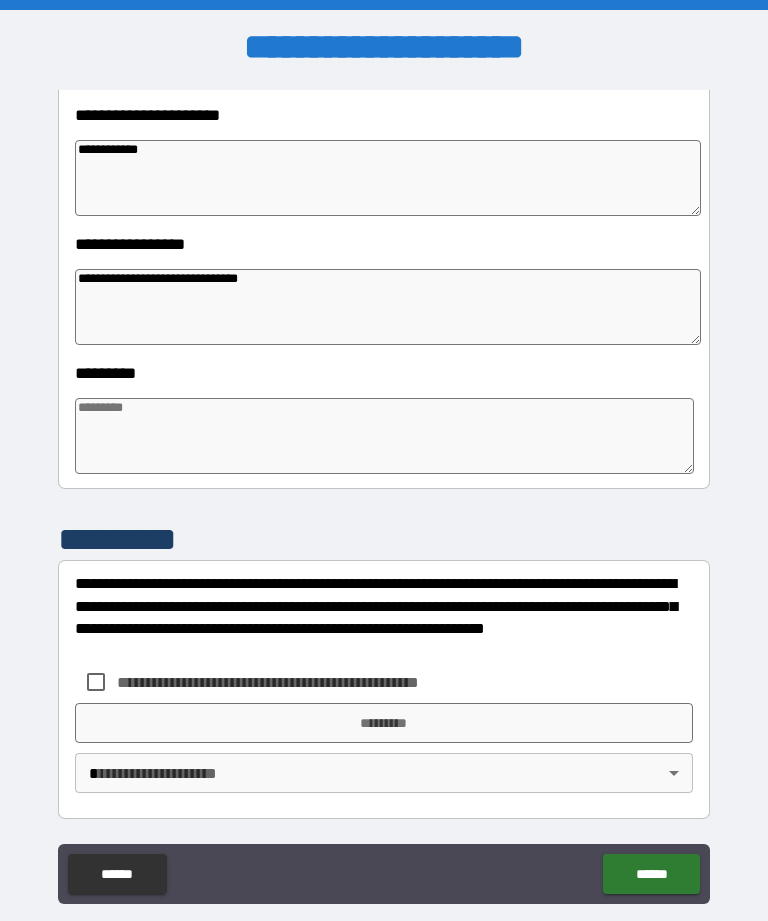 click at bounding box center (384, 436) 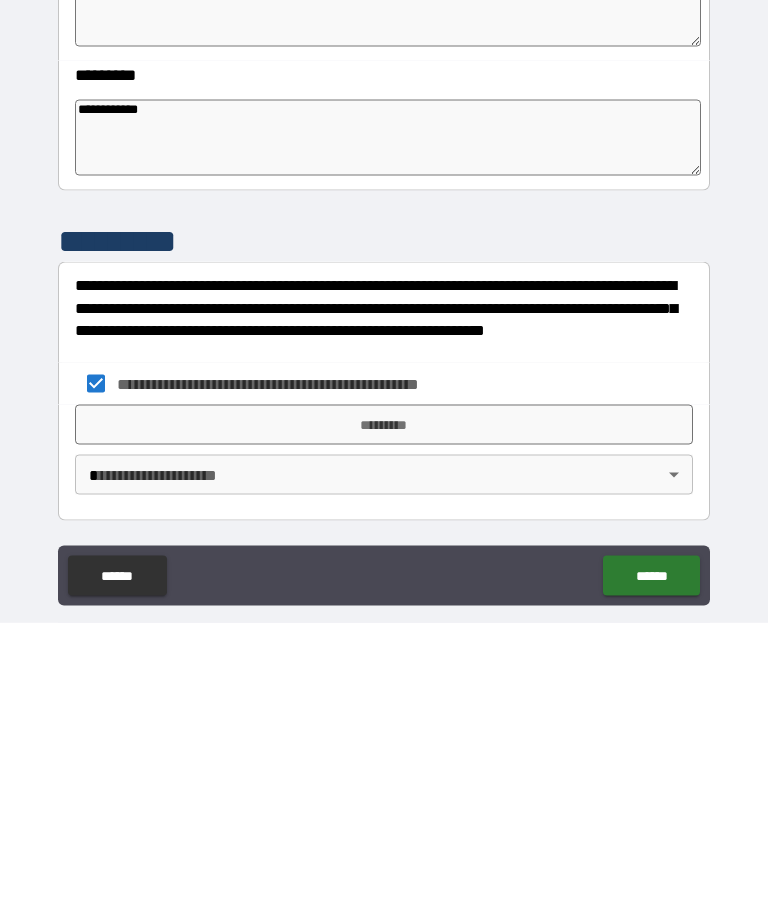 scroll, scrollTop: 64, scrollLeft: 0, axis: vertical 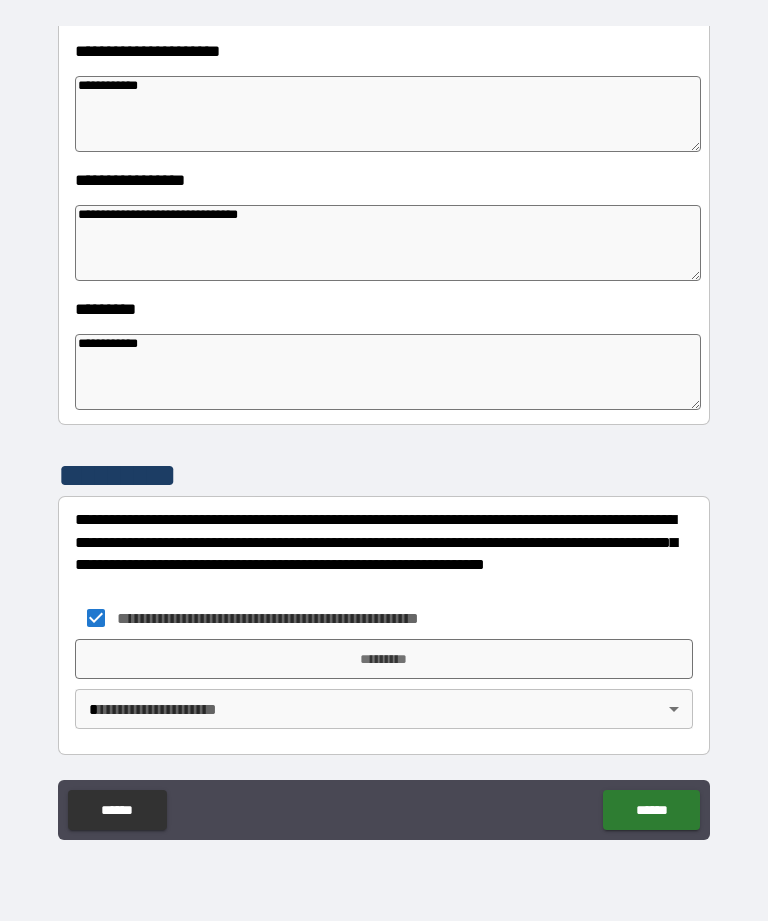 click on "**********" at bounding box center (384, 428) 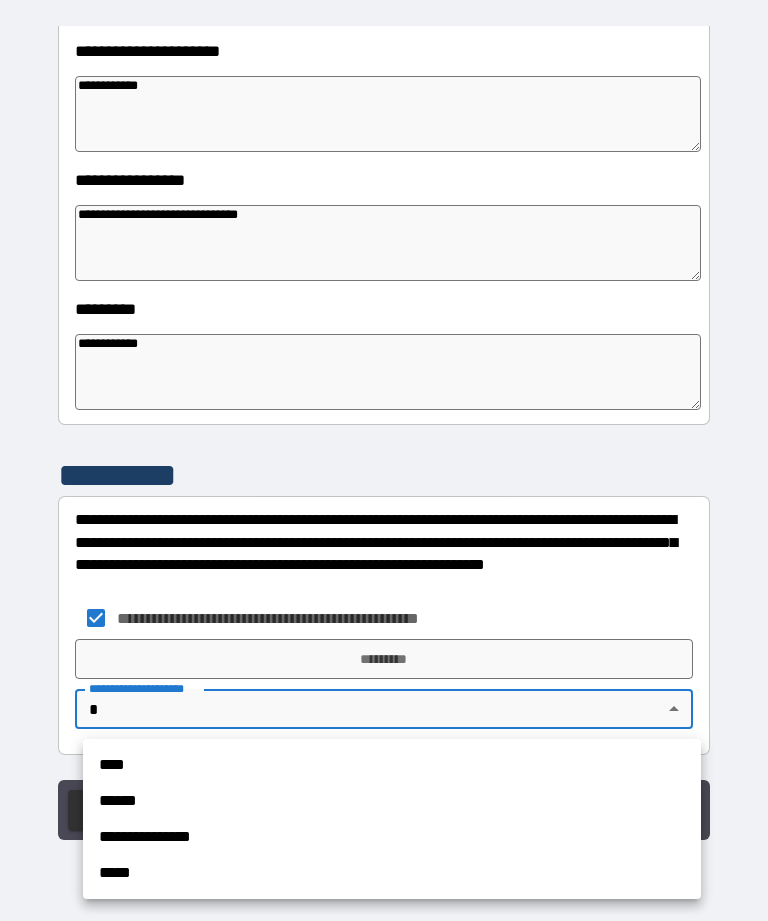 click on "****" at bounding box center [392, 765] 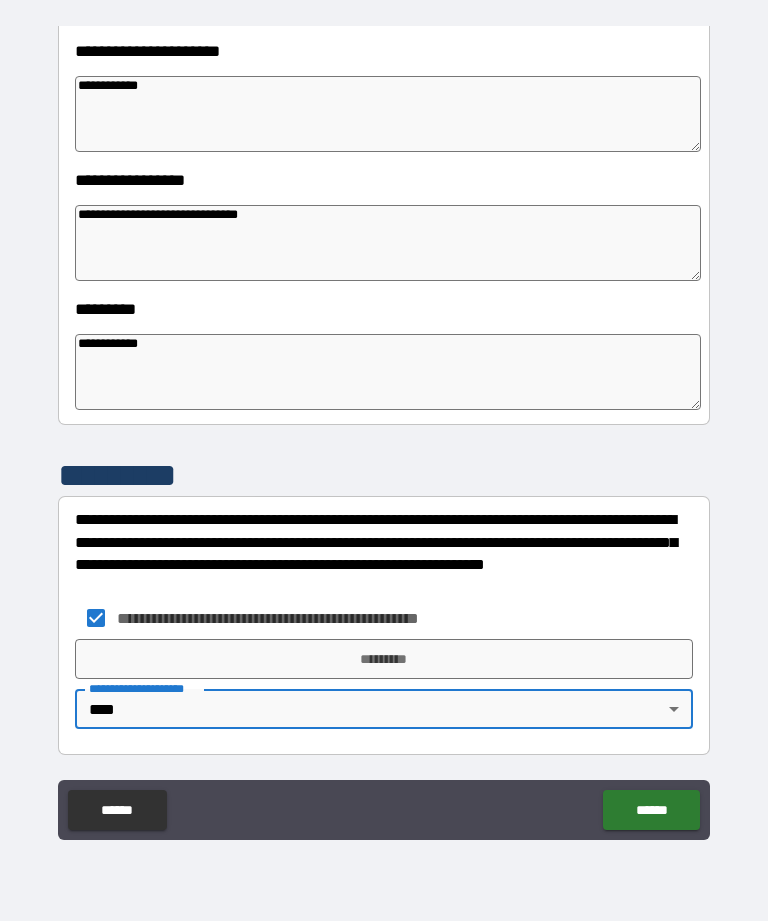 click on "*********" at bounding box center (384, 659) 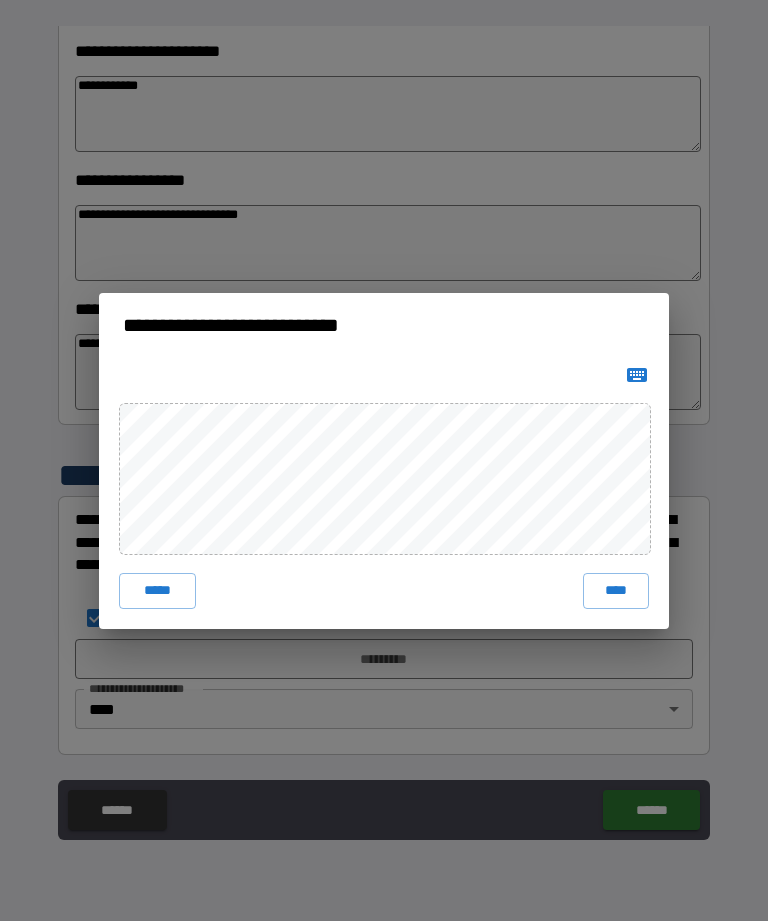 click on "****" at bounding box center [616, 591] 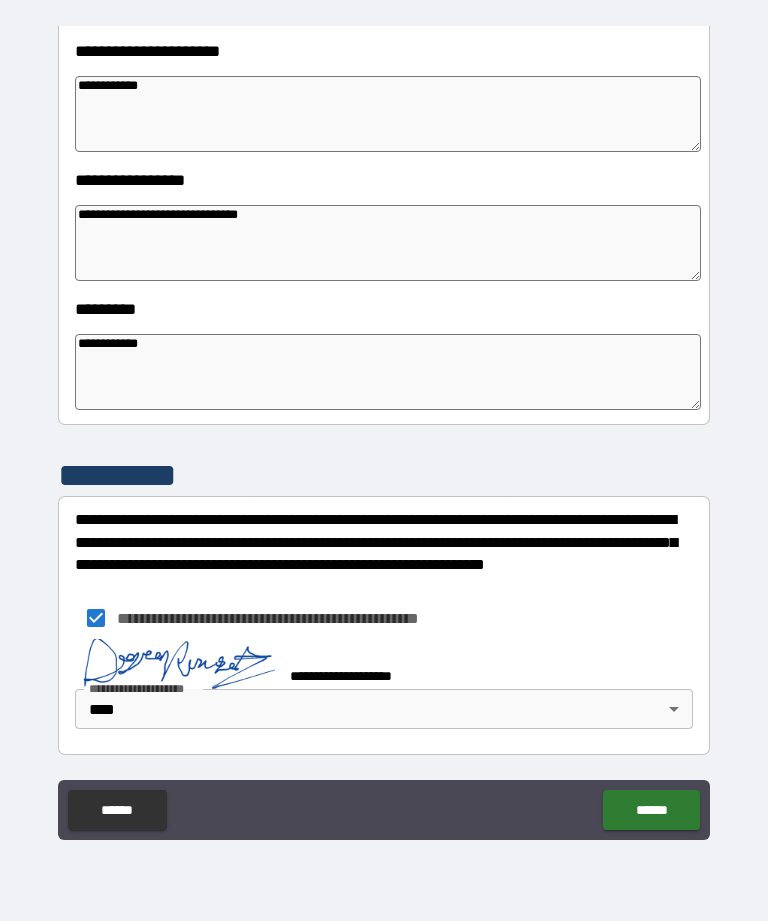 scroll, scrollTop: 456, scrollLeft: 0, axis: vertical 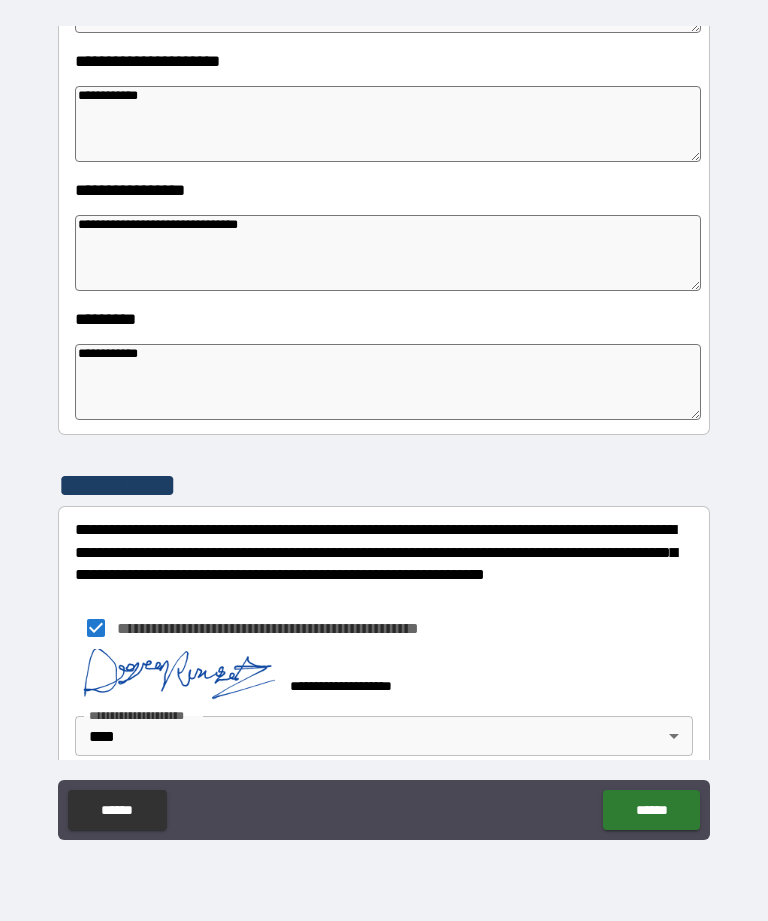 click on "******" at bounding box center [651, 810] 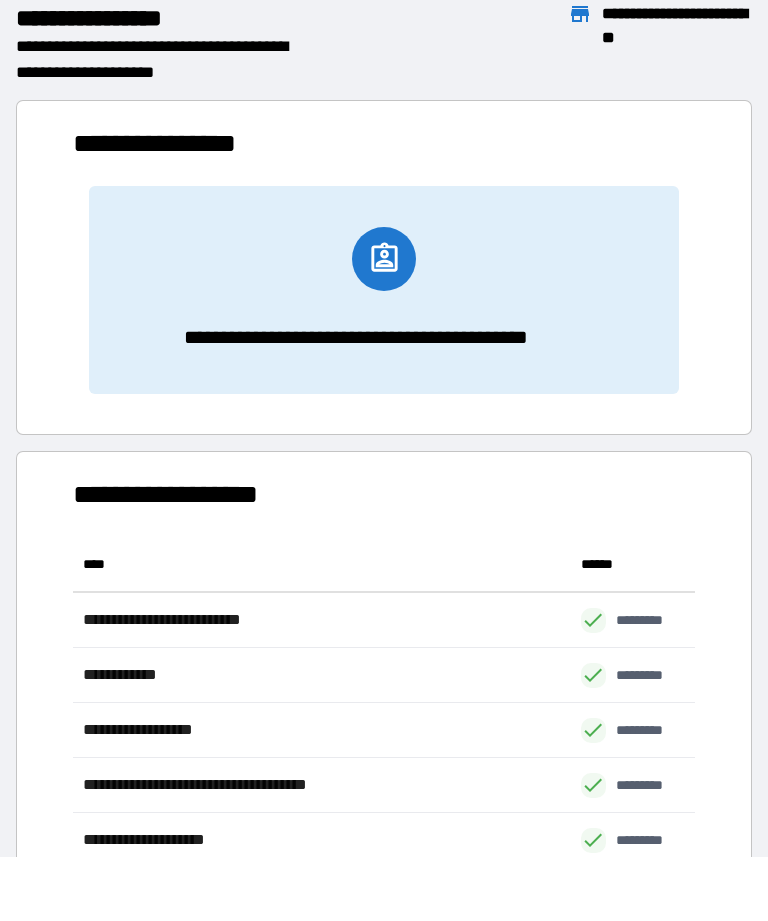 scroll, scrollTop: 1, scrollLeft: 1, axis: both 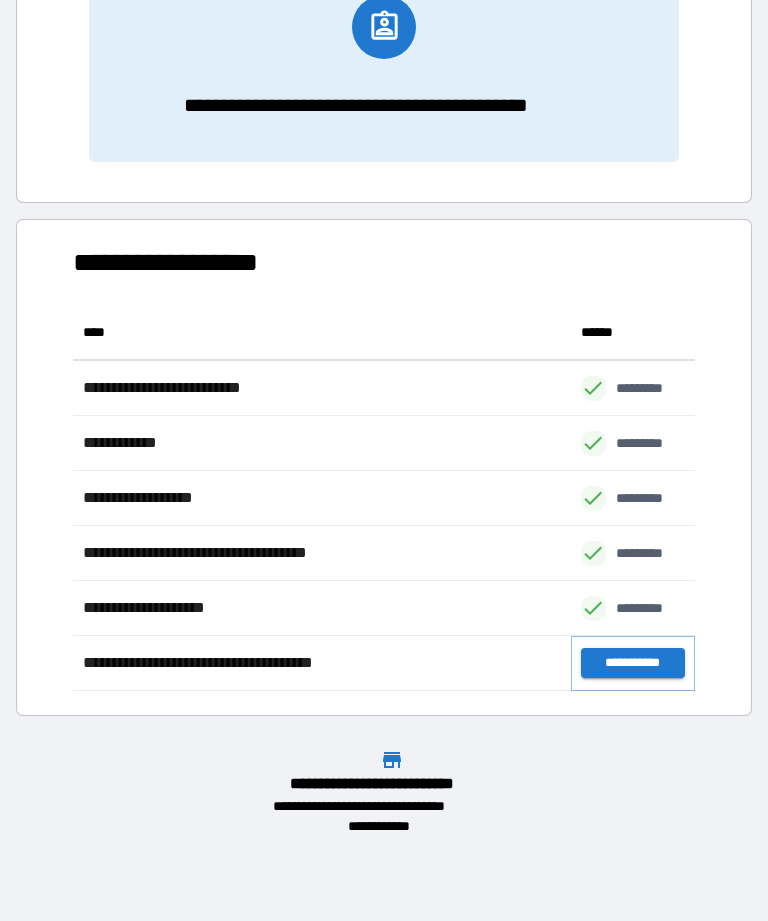 click on "**********" at bounding box center (633, 663) 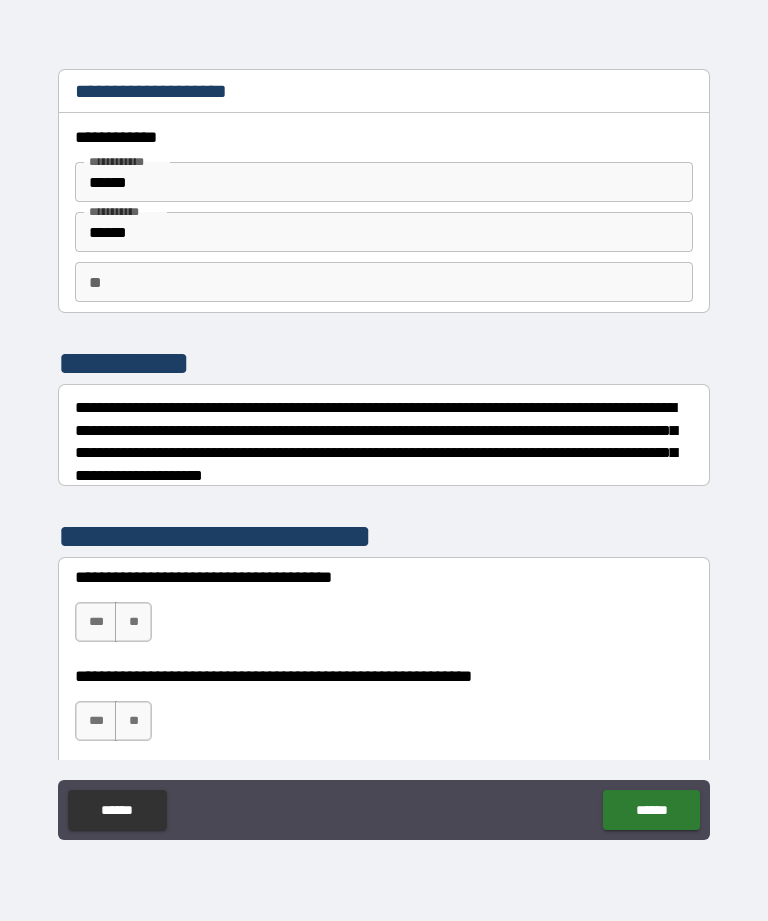 click on "**" at bounding box center (384, 282) 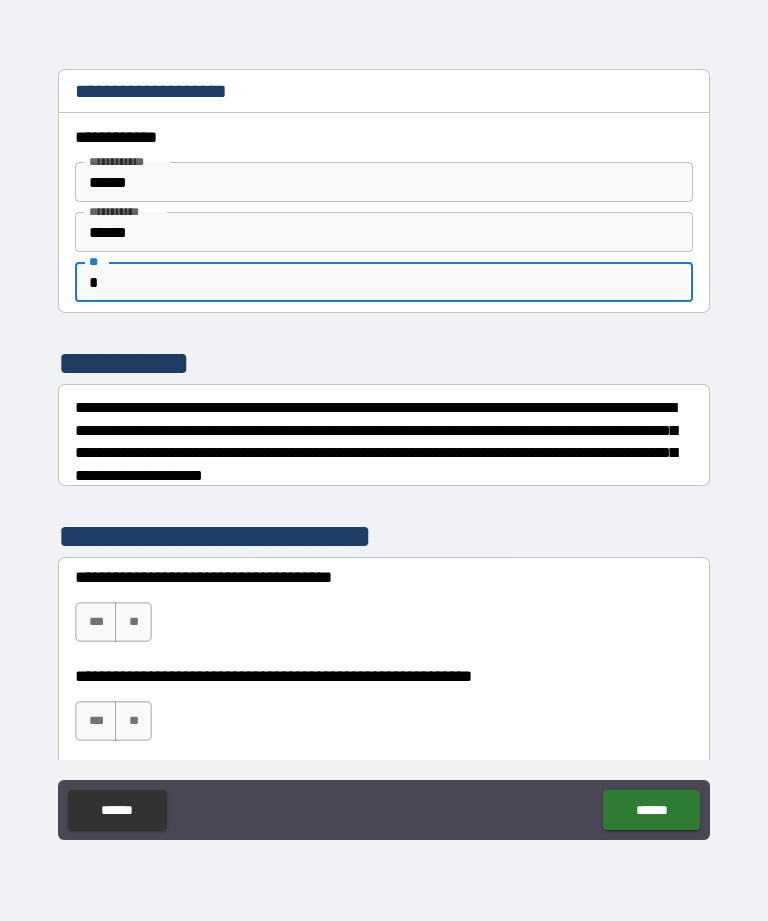 click on "**********" at bounding box center (384, 431) 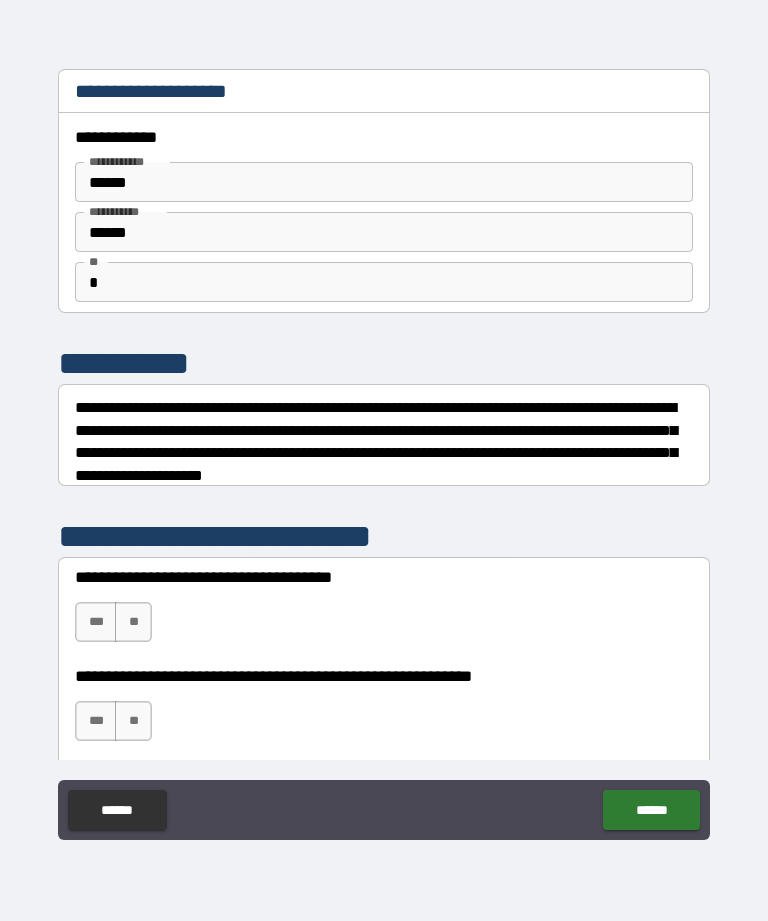 click on "**" at bounding box center (133, 622) 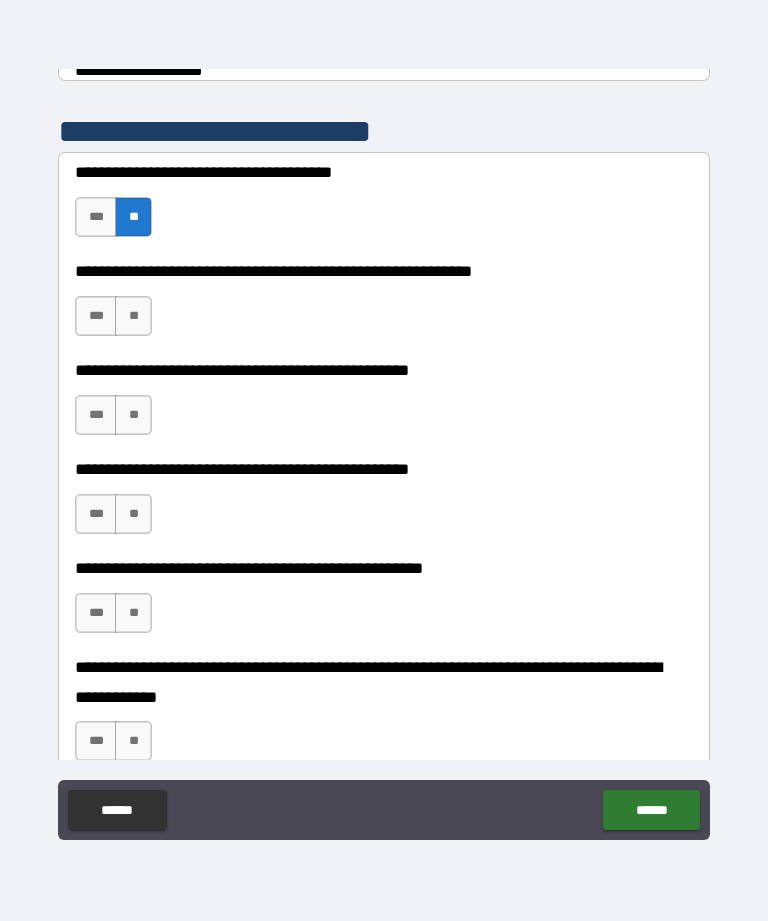 scroll, scrollTop: 407, scrollLeft: 0, axis: vertical 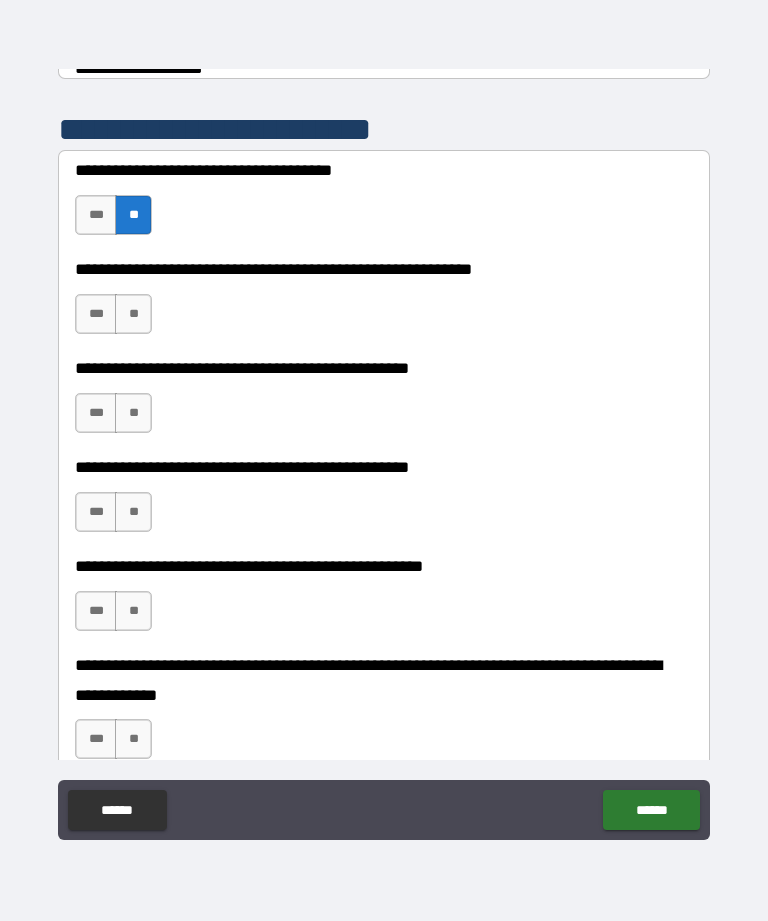 click on "**" at bounding box center (133, 314) 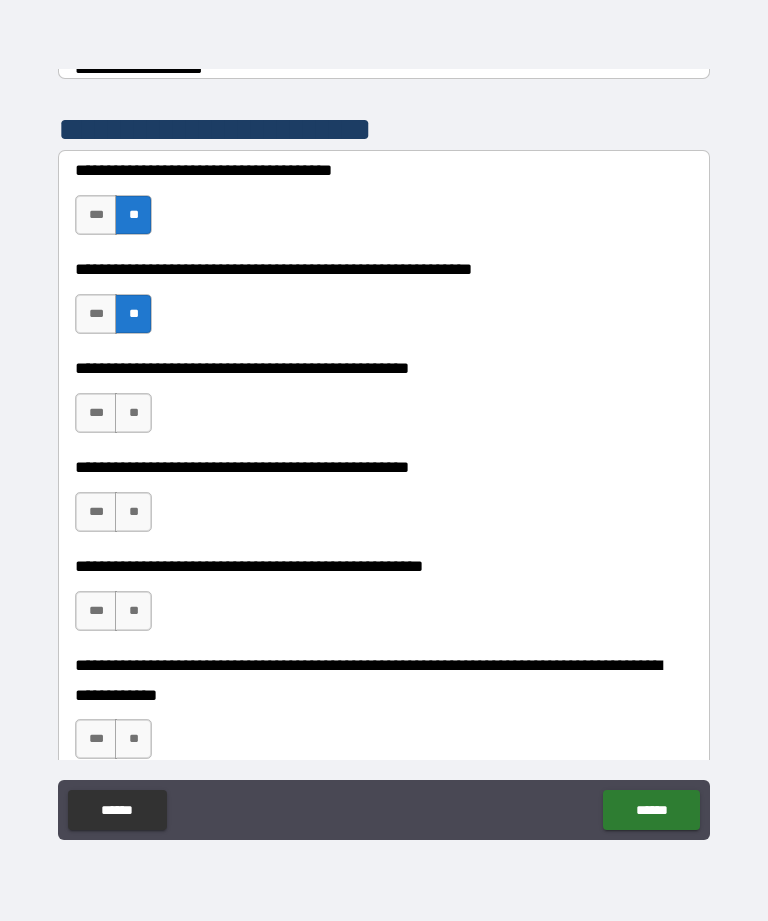 click on "**" at bounding box center [133, 413] 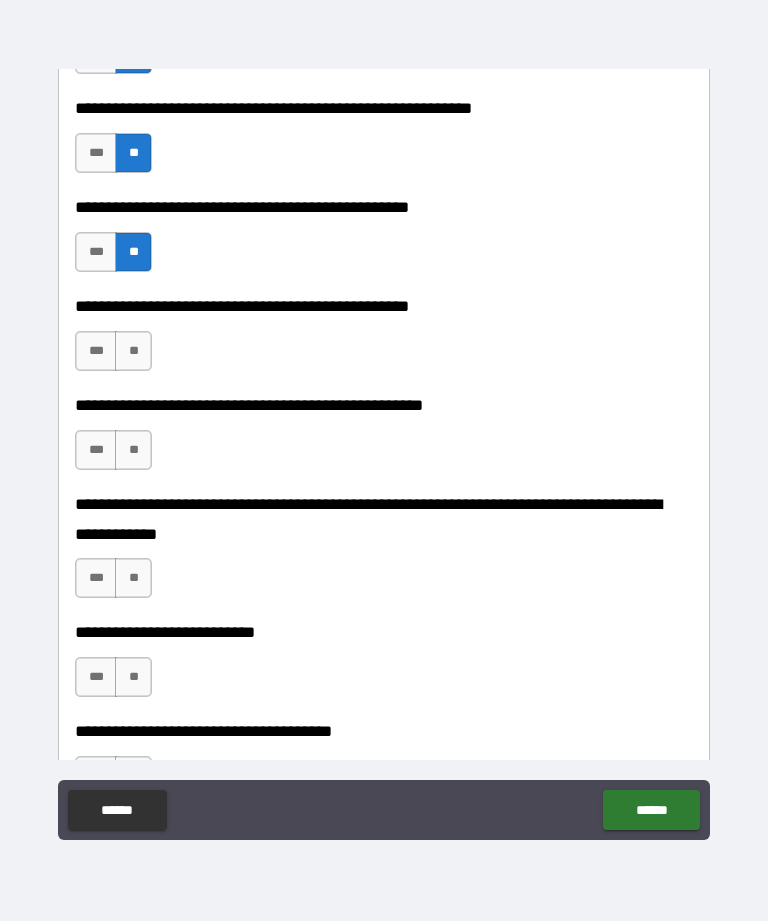 scroll, scrollTop: 570, scrollLeft: 0, axis: vertical 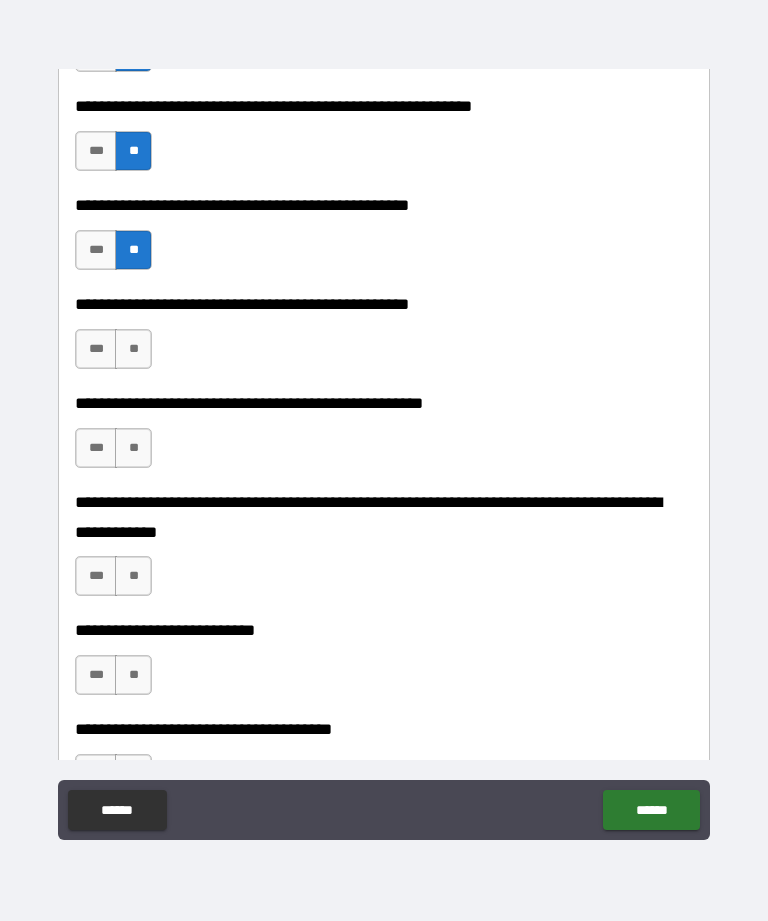 click on "**" at bounding box center [133, 349] 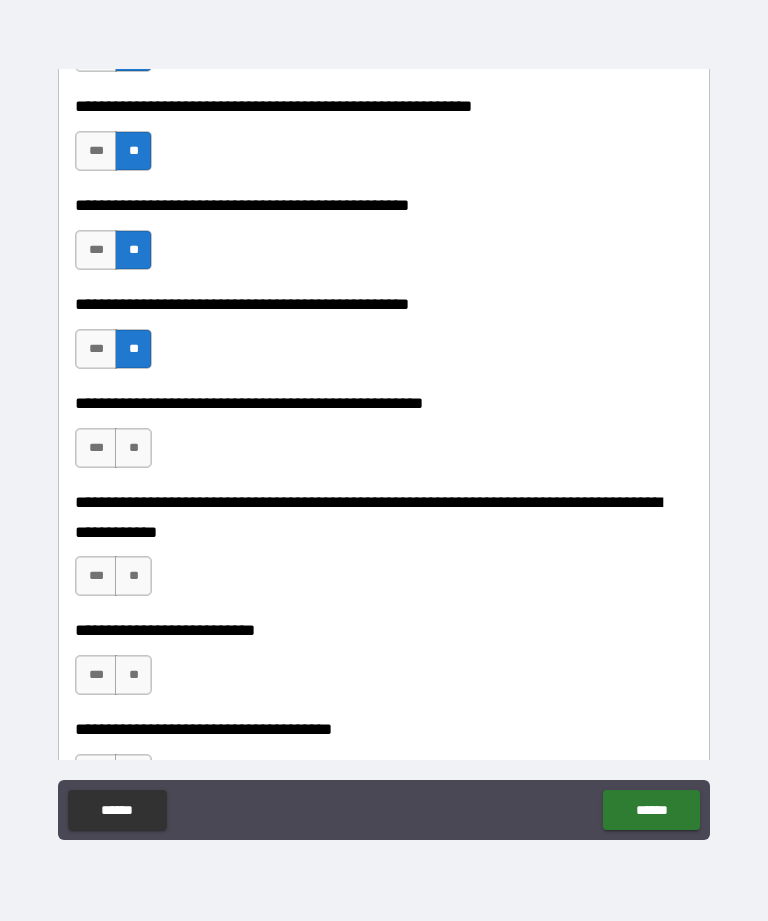 click on "**" at bounding box center (133, 448) 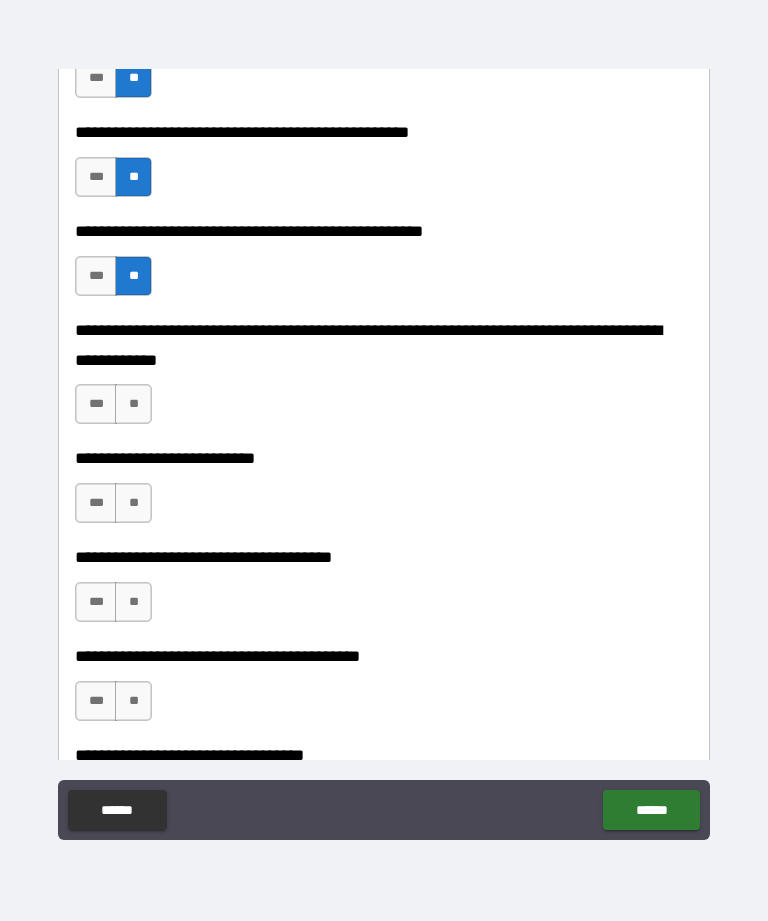 scroll, scrollTop: 742, scrollLeft: 0, axis: vertical 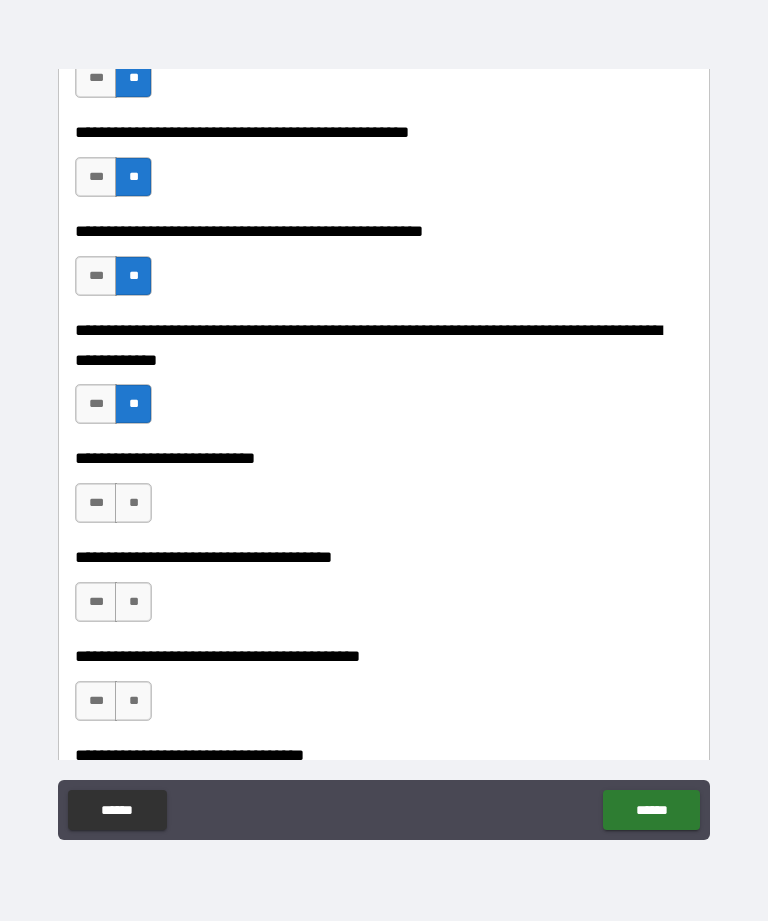 click on "**" at bounding box center [133, 503] 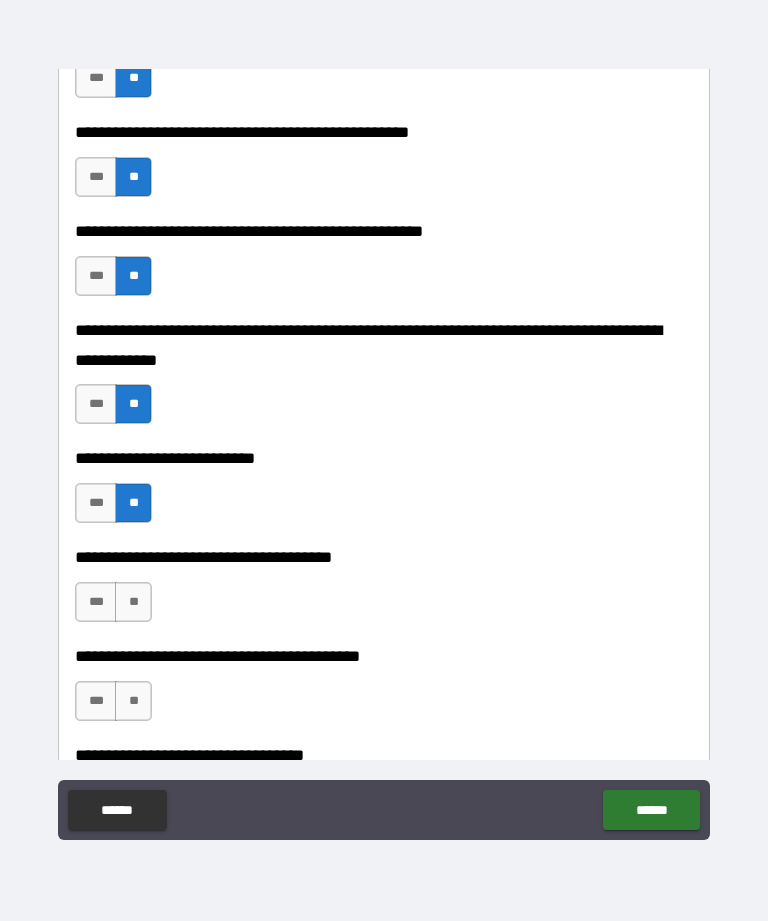 click on "**" at bounding box center (133, 602) 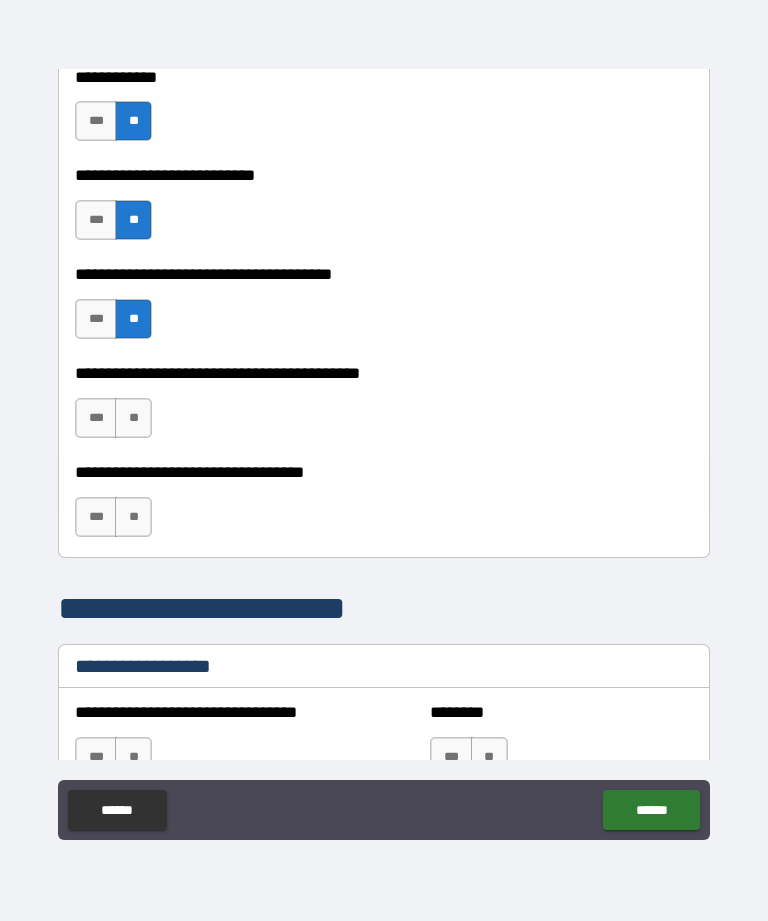 scroll, scrollTop: 1011, scrollLeft: 0, axis: vertical 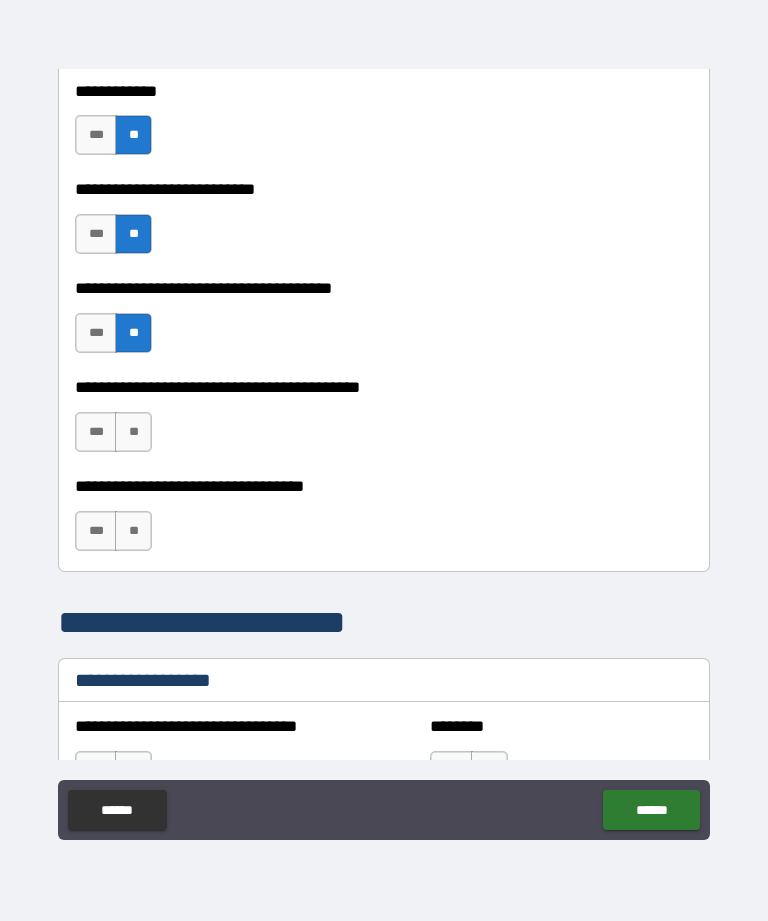 click on "**" at bounding box center [133, 432] 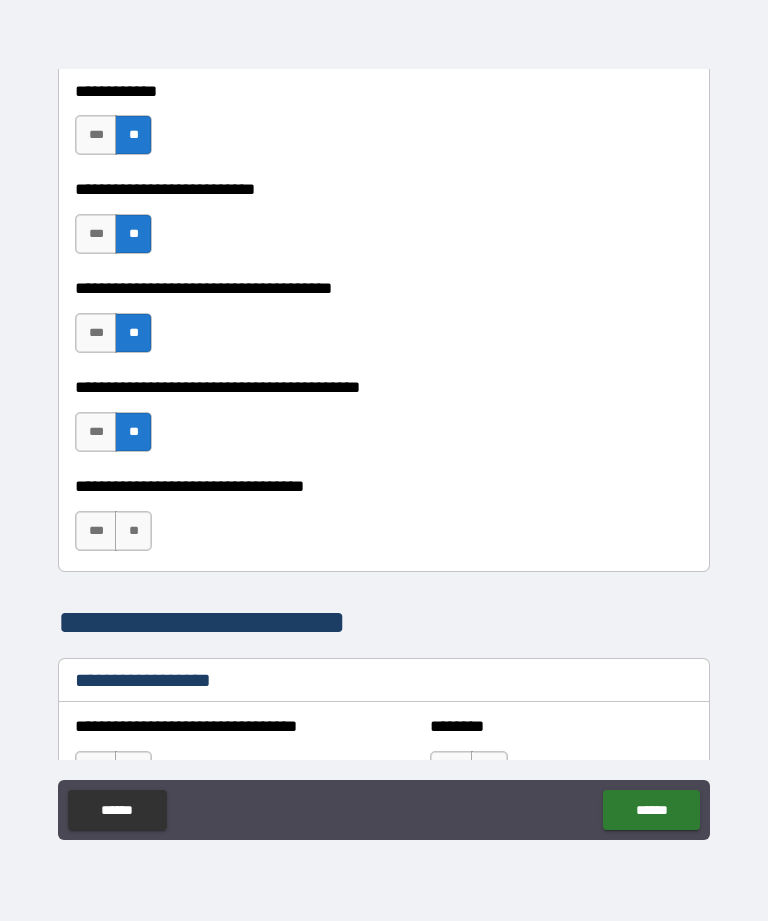 click on "**" at bounding box center (133, 531) 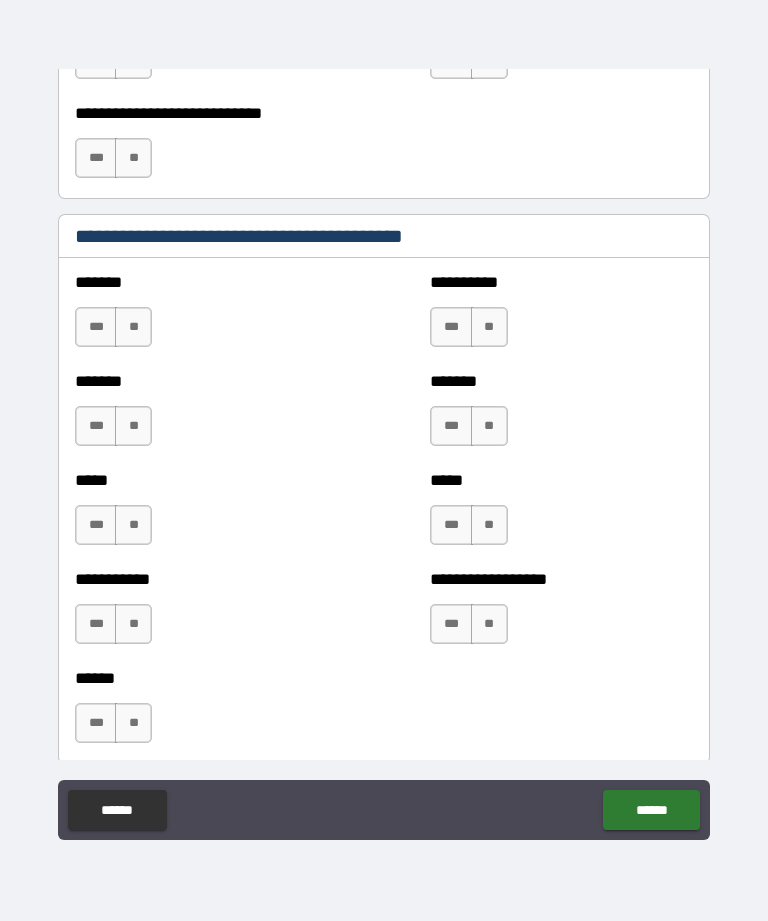 scroll, scrollTop: 1724, scrollLeft: 0, axis: vertical 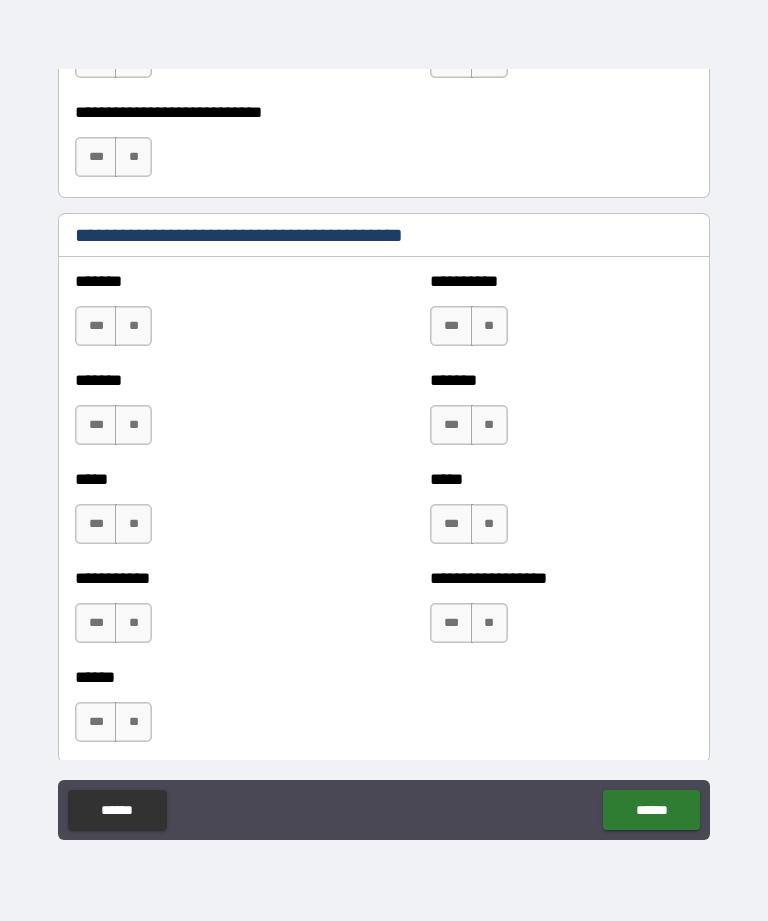 click on "**" at bounding box center (133, 326) 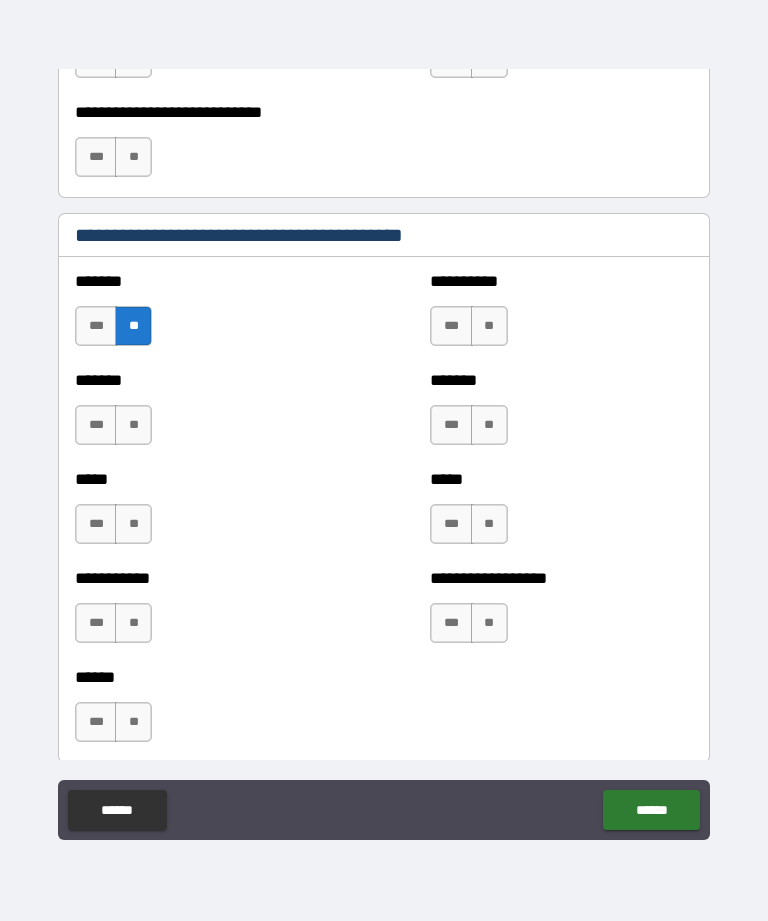 click on "**" at bounding box center (489, 326) 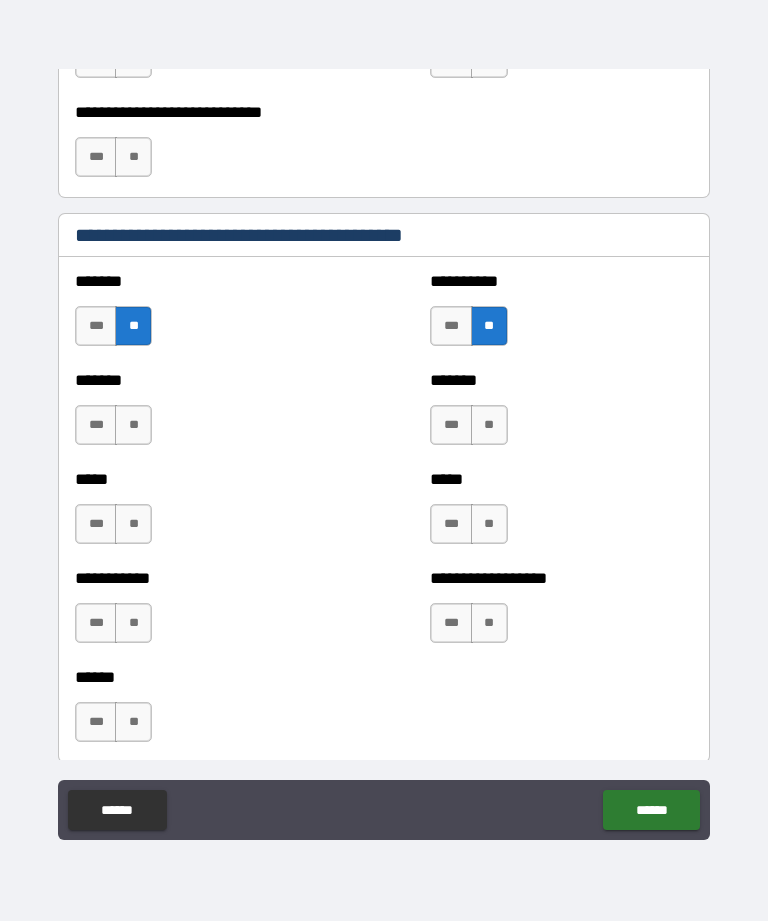 click on "**" at bounding box center (133, 425) 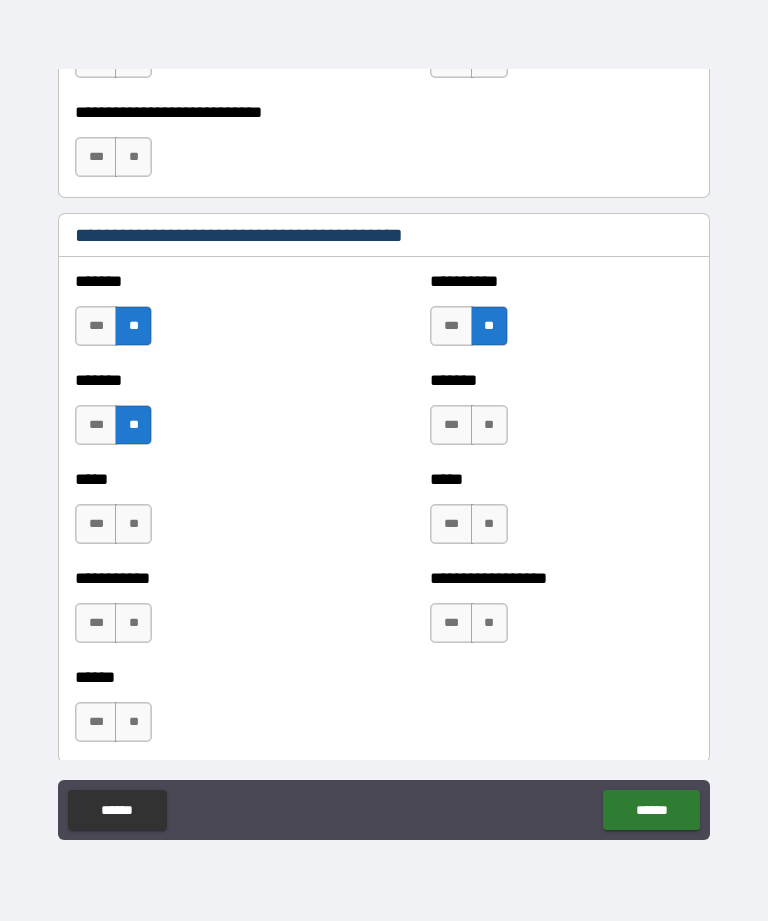click on "**" at bounding box center (489, 425) 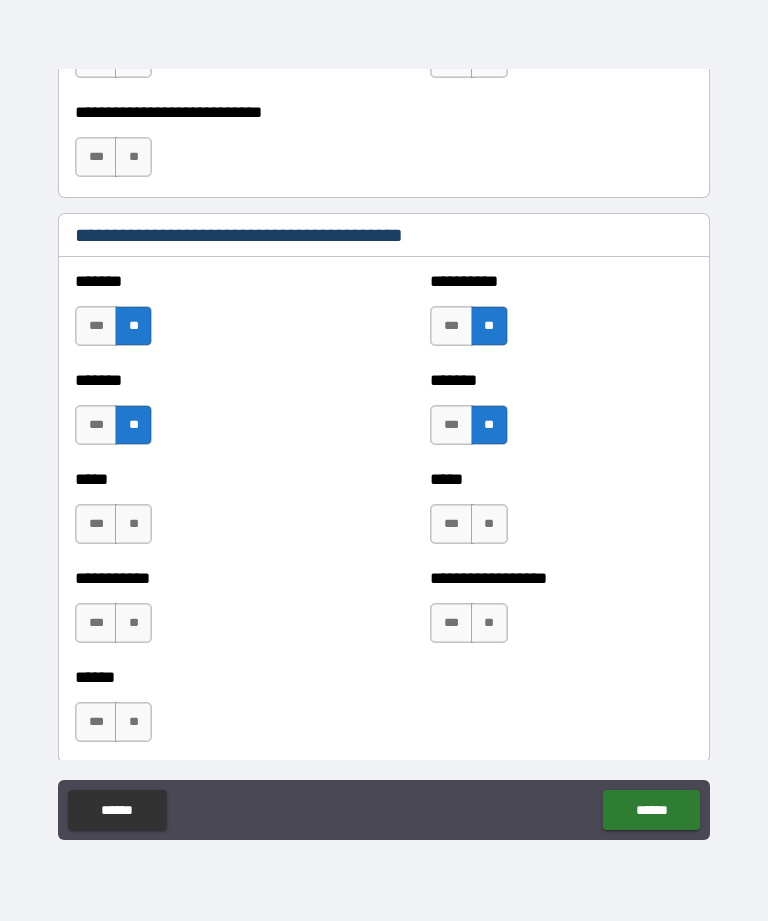 click on "**" at bounding box center [133, 524] 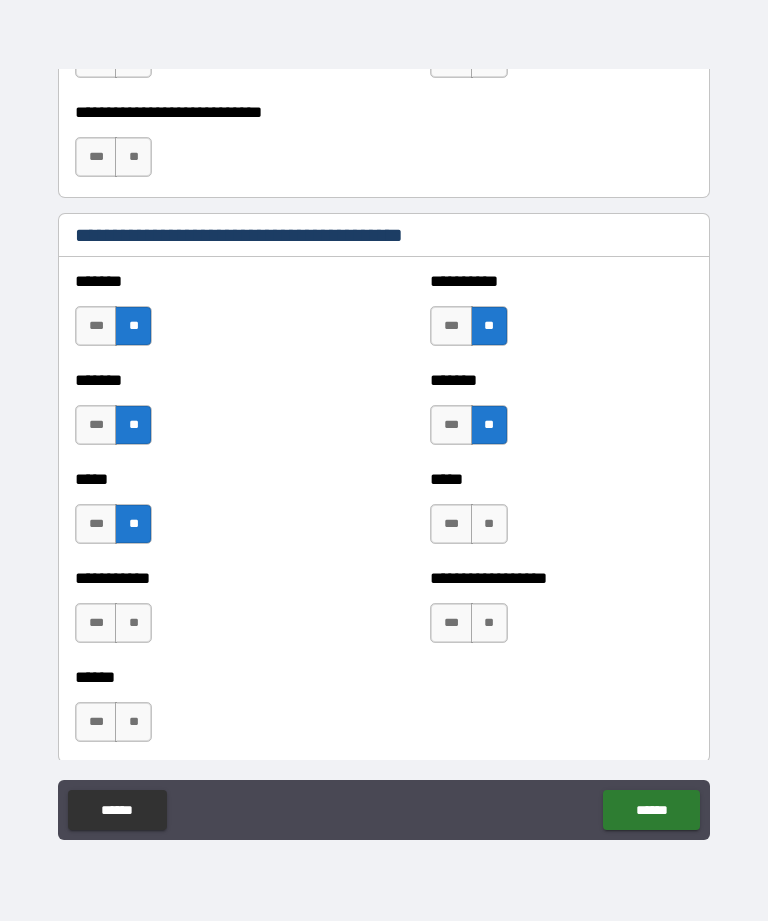 click on "**" at bounding box center [489, 524] 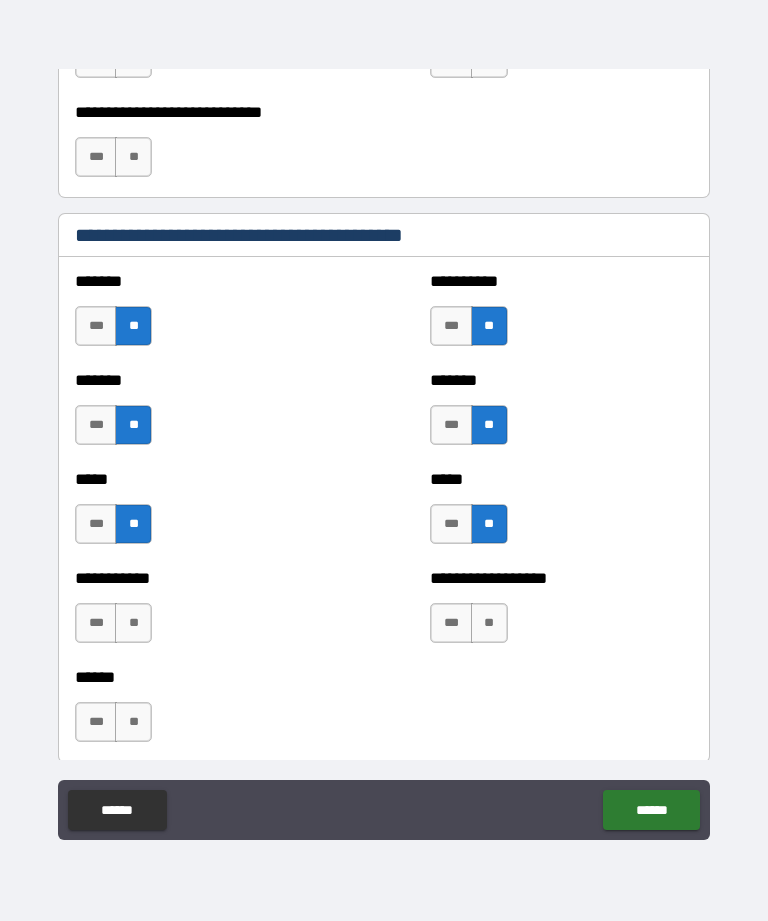 click on "**" at bounding box center [133, 623] 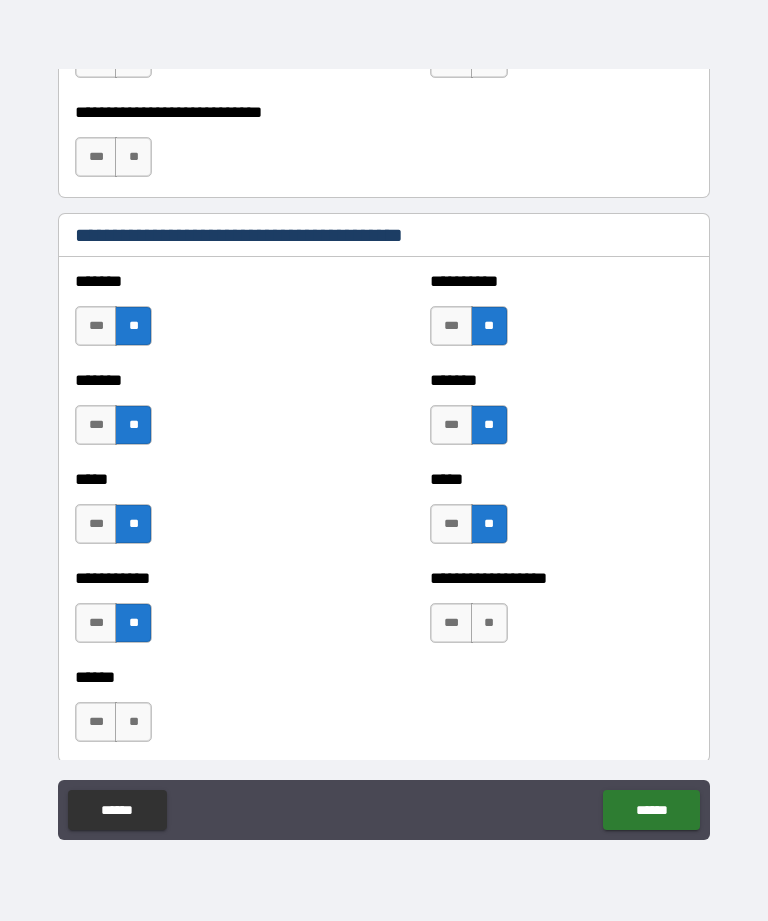 click on "**" at bounding box center [489, 623] 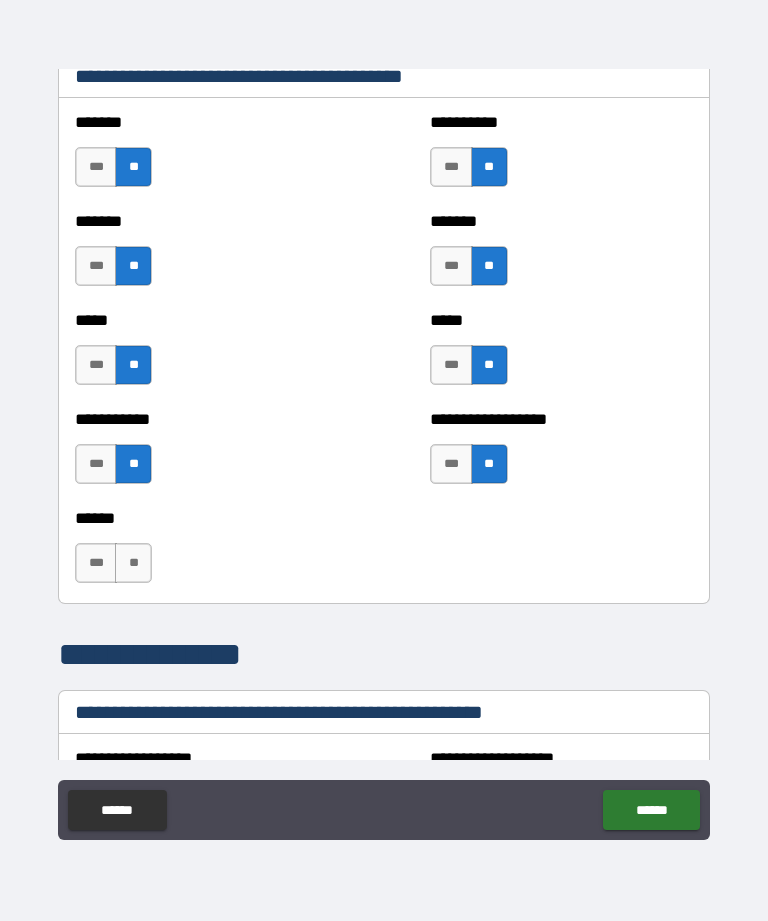 scroll, scrollTop: 1885, scrollLeft: 0, axis: vertical 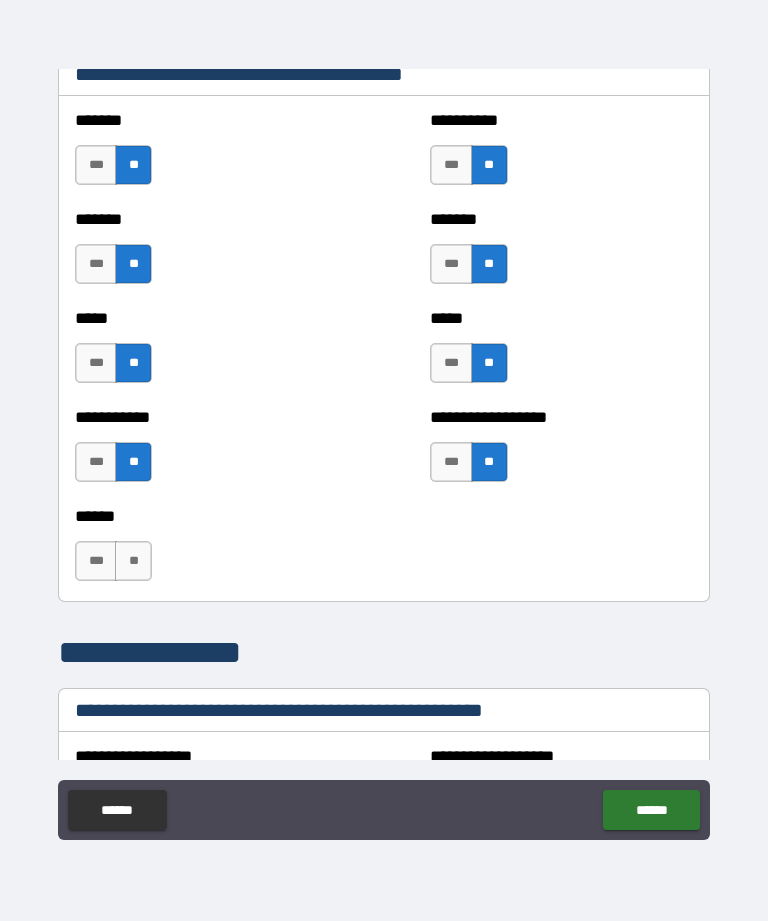click on "**" at bounding box center (133, 561) 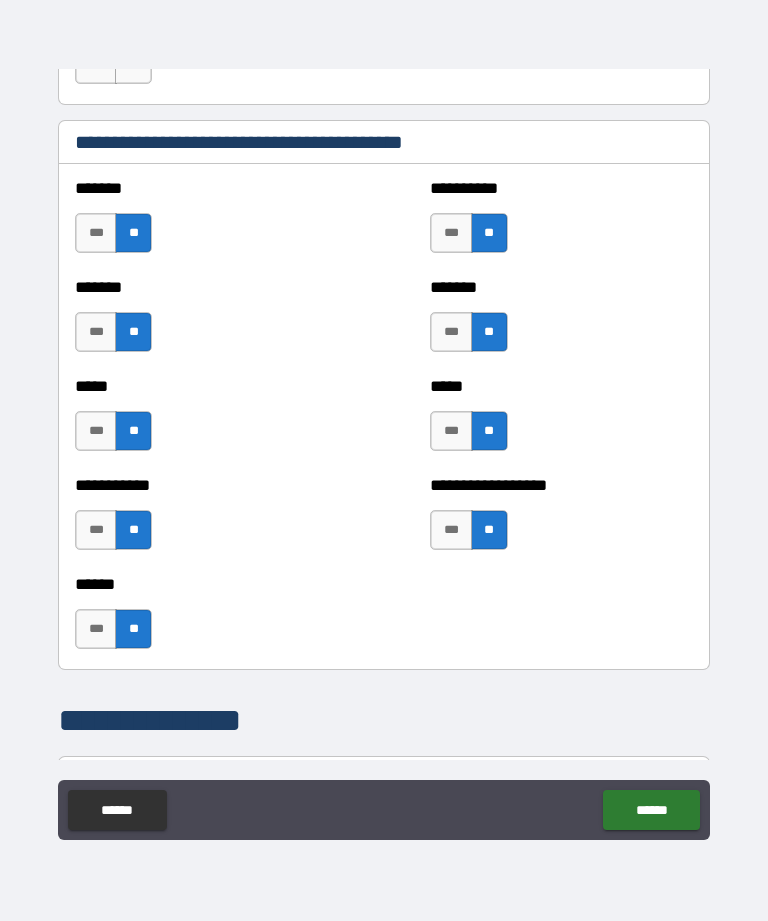 scroll, scrollTop: 1823, scrollLeft: 0, axis: vertical 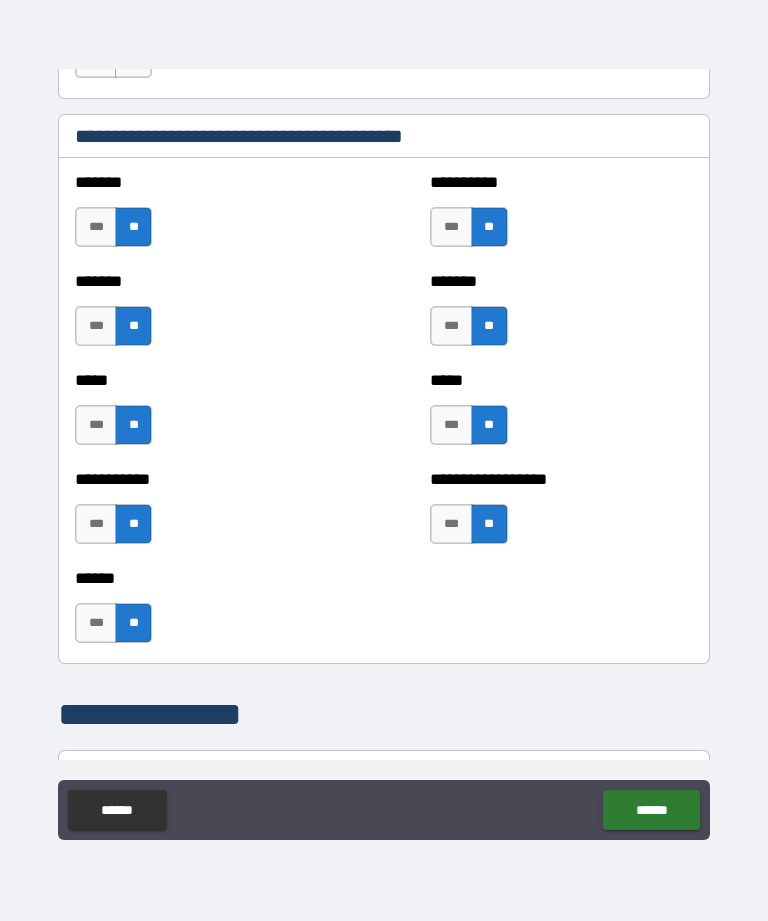 click on "***" at bounding box center (96, 623) 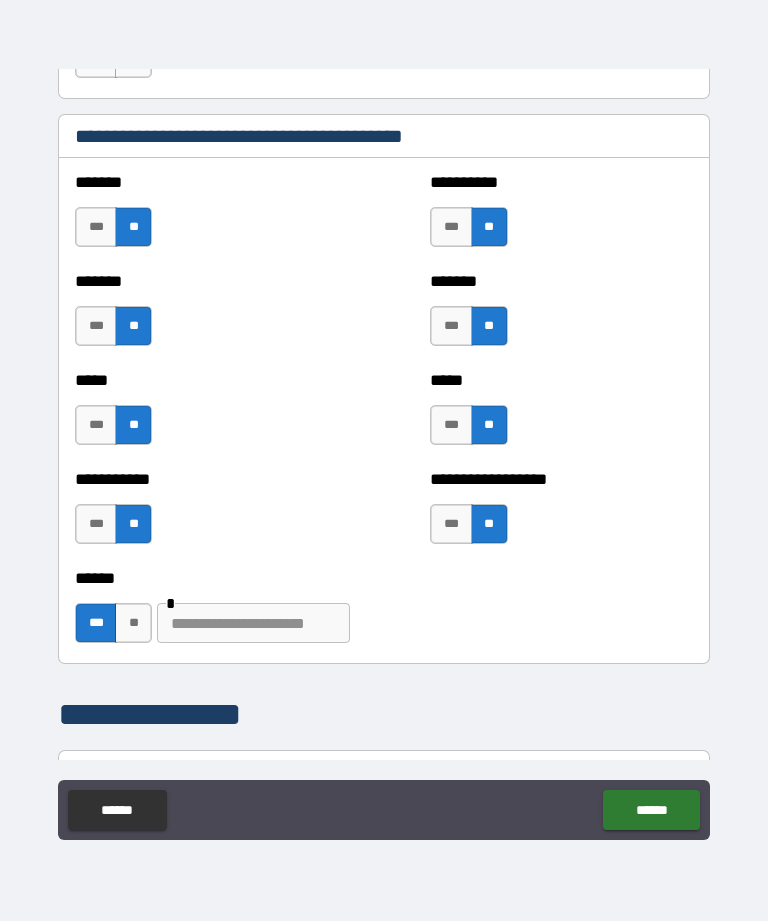 click at bounding box center [253, 623] 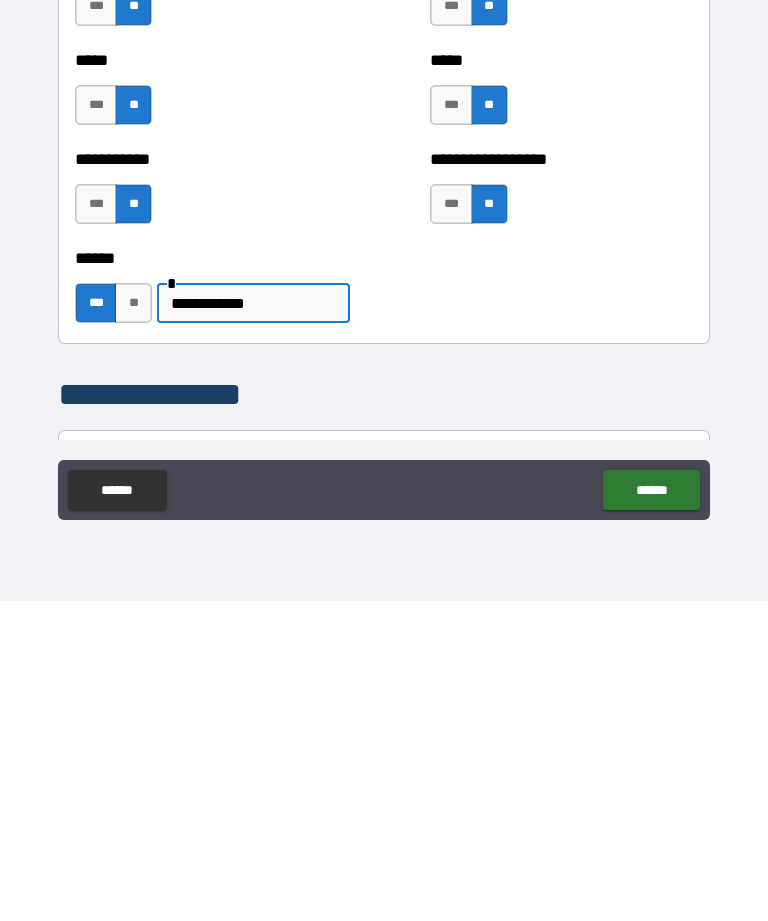 click on "**********" at bounding box center (253, 623) 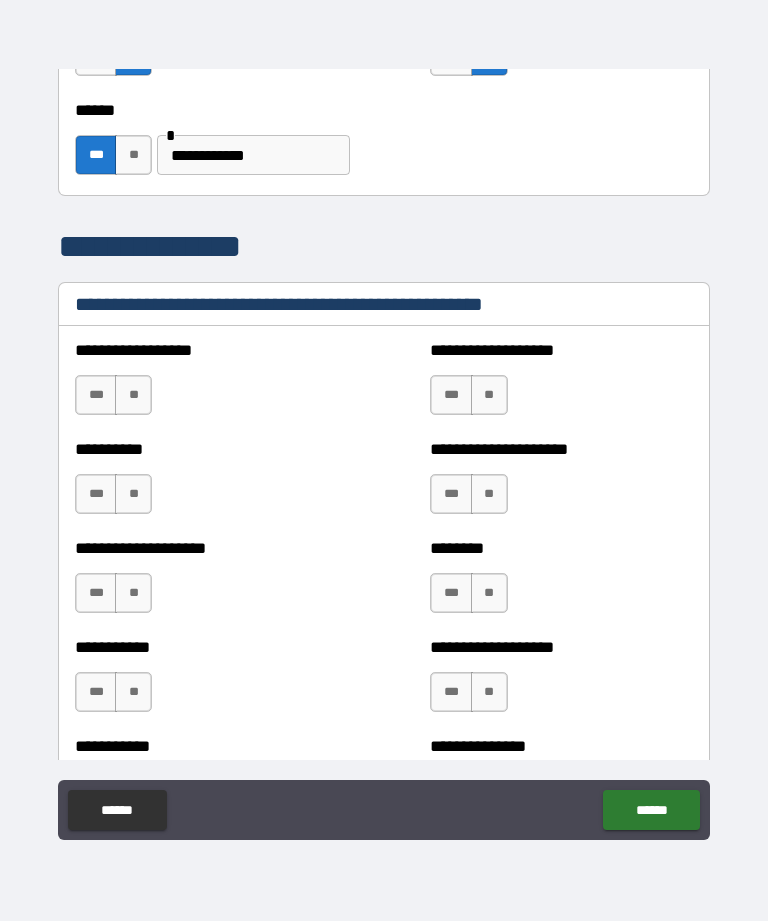 scroll, scrollTop: 2291, scrollLeft: 0, axis: vertical 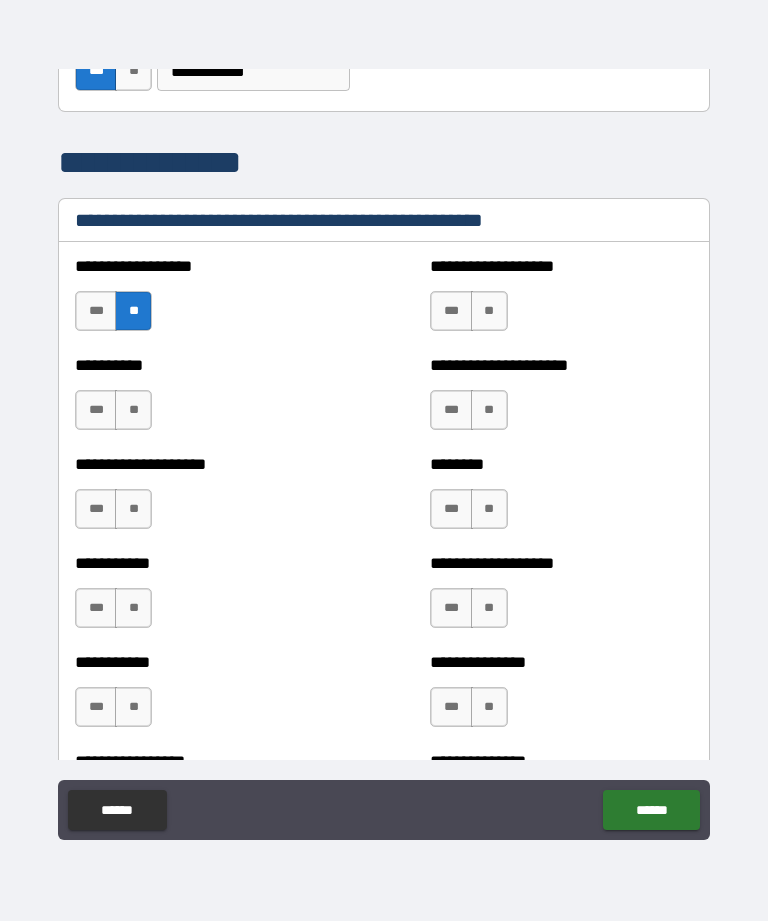 click on "***" at bounding box center [451, 311] 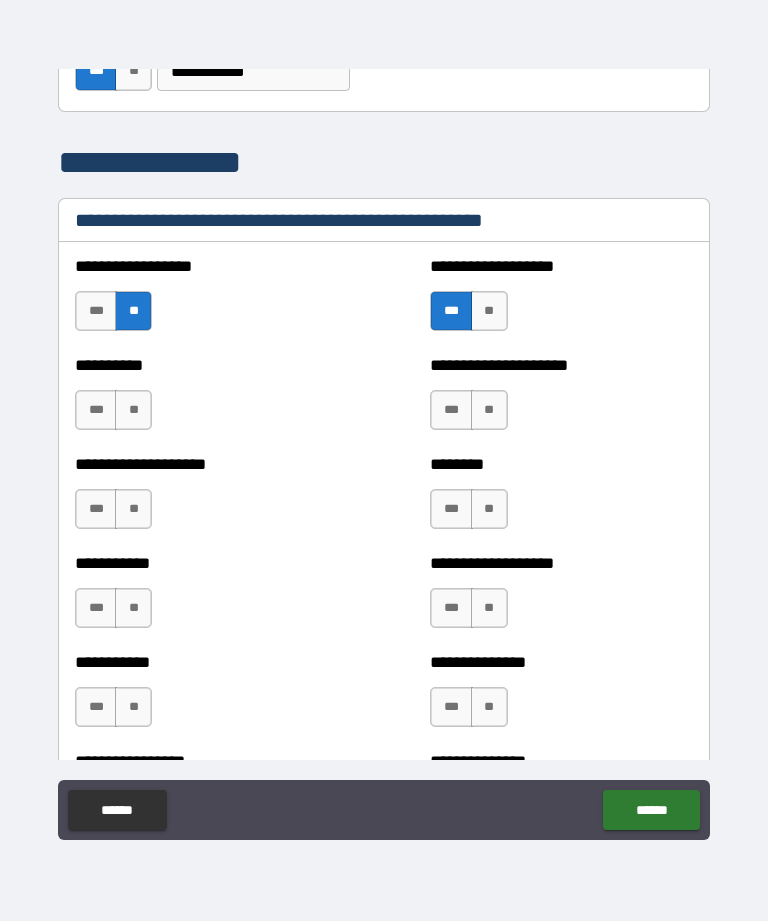 click on "**" at bounding box center [133, 410] 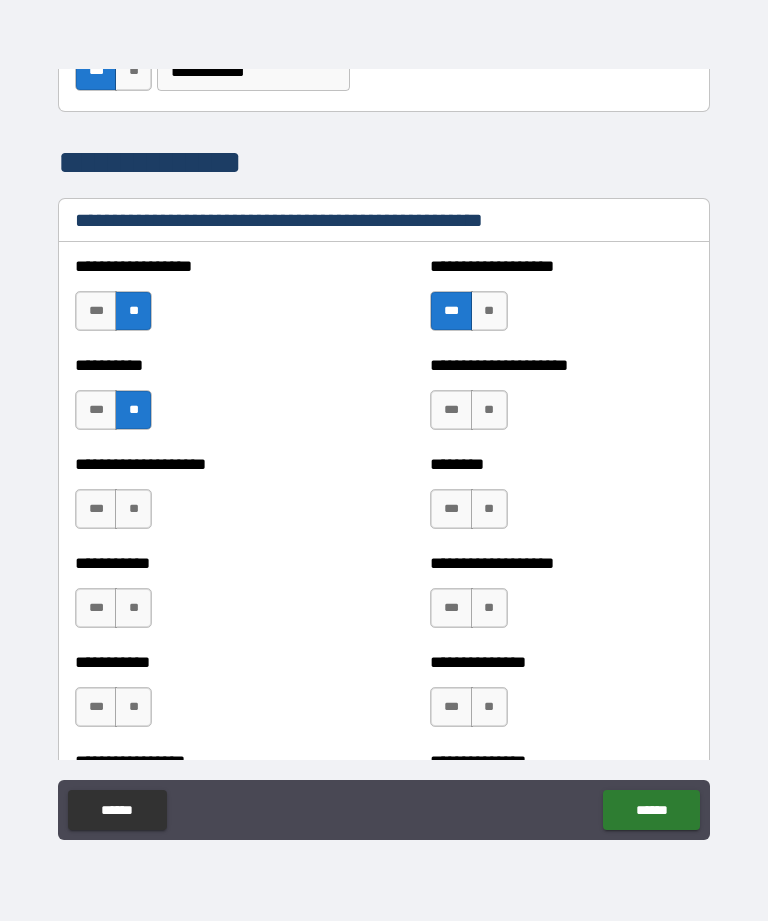 click on "**" at bounding box center (489, 410) 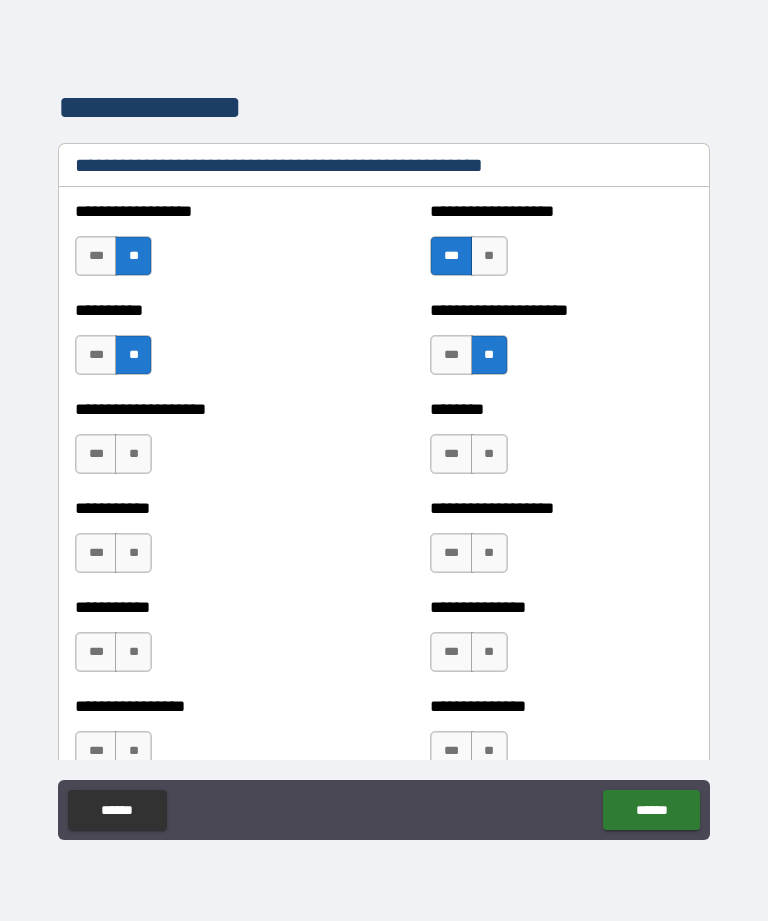scroll, scrollTop: 2431, scrollLeft: 0, axis: vertical 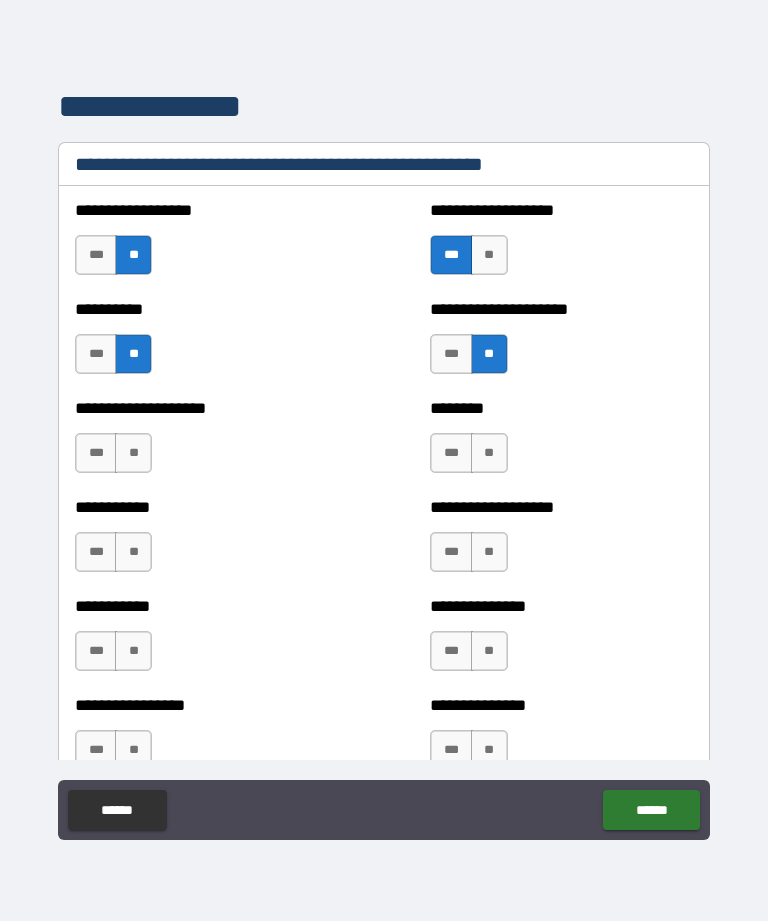 click on "**" at bounding box center [133, 453] 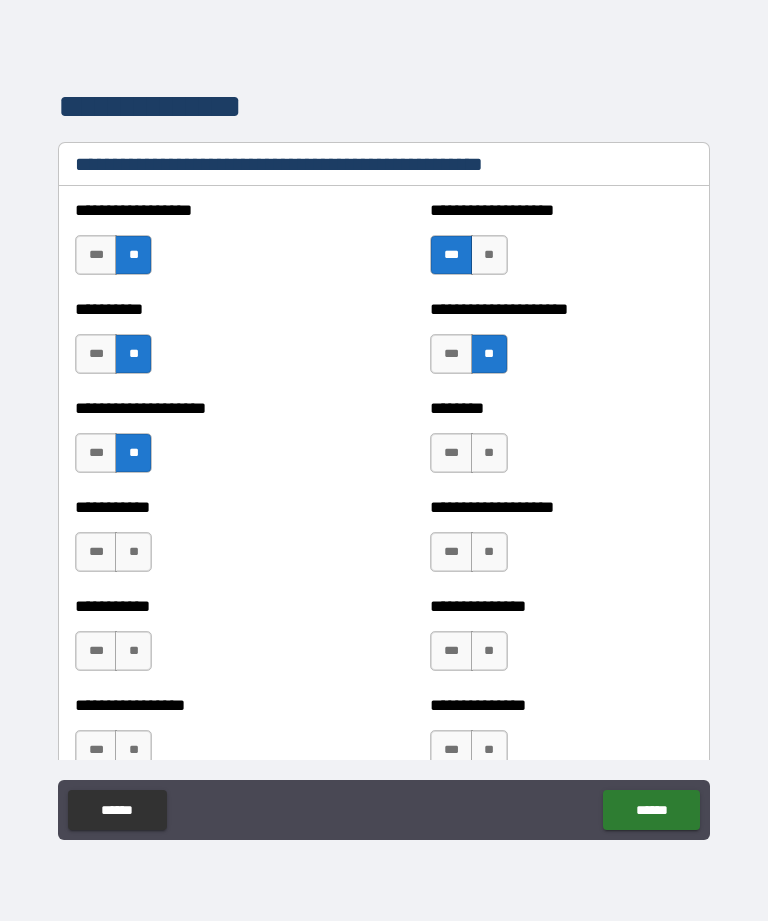 click on "**" at bounding box center [489, 453] 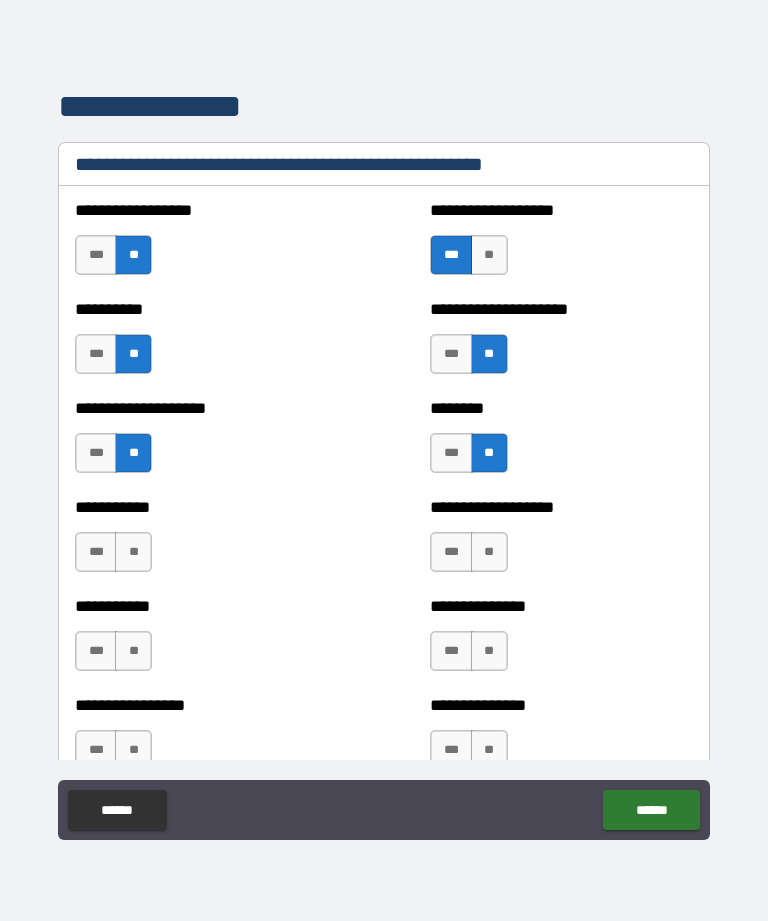 click on "**" at bounding box center (133, 552) 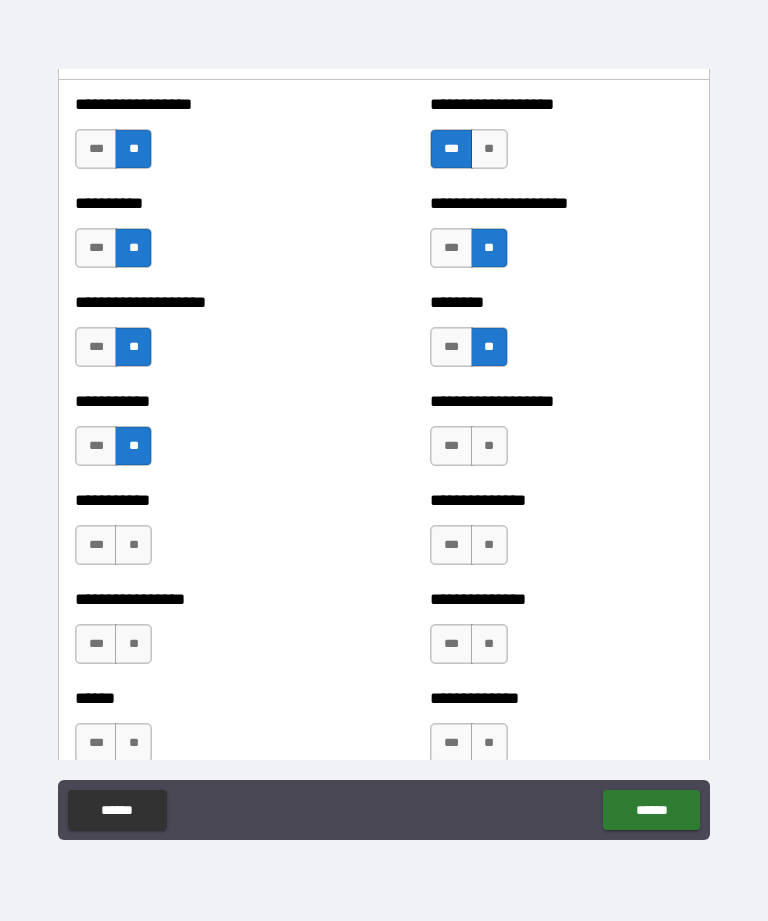 scroll, scrollTop: 2537, scrollLeft: 0, axis: vertical 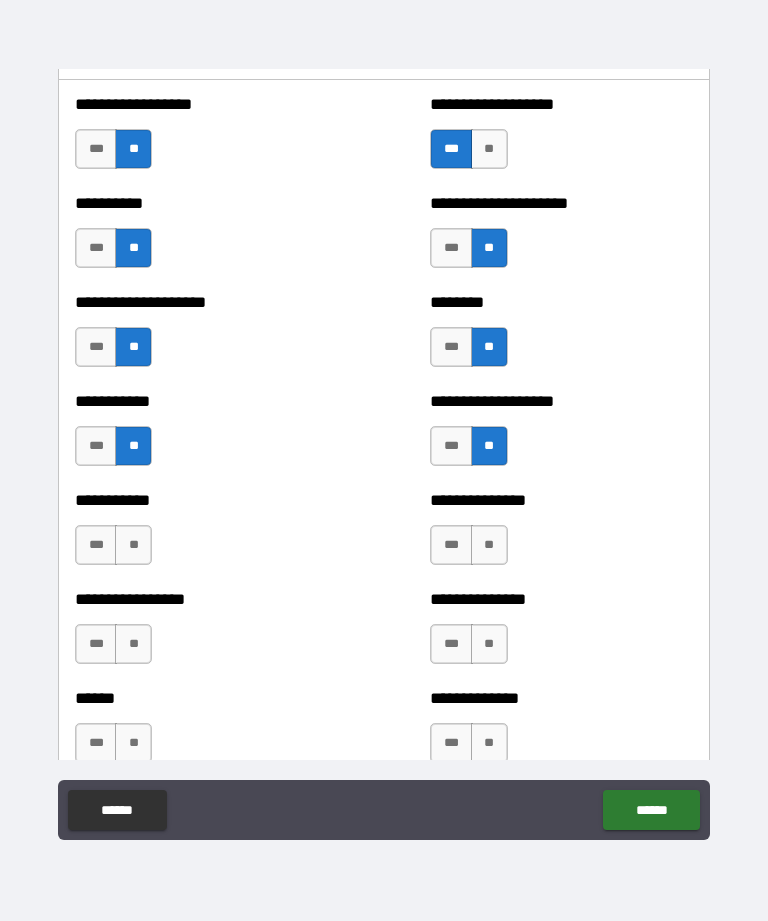 click on "**" at bounding box center (133, 545) 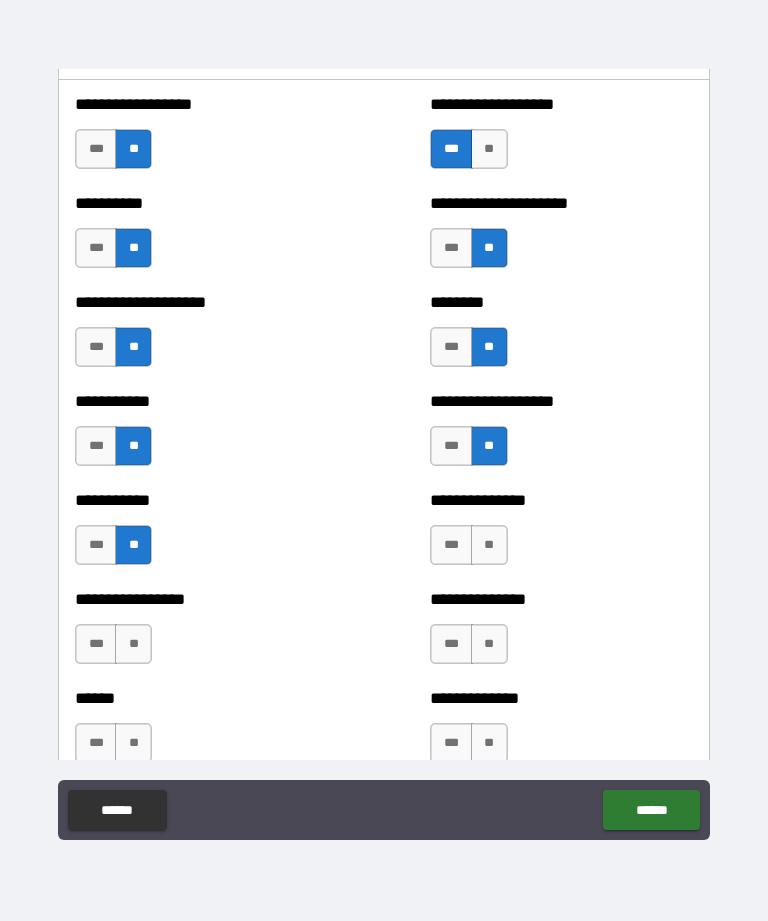 click on "**" at bounding box center [489, 545] 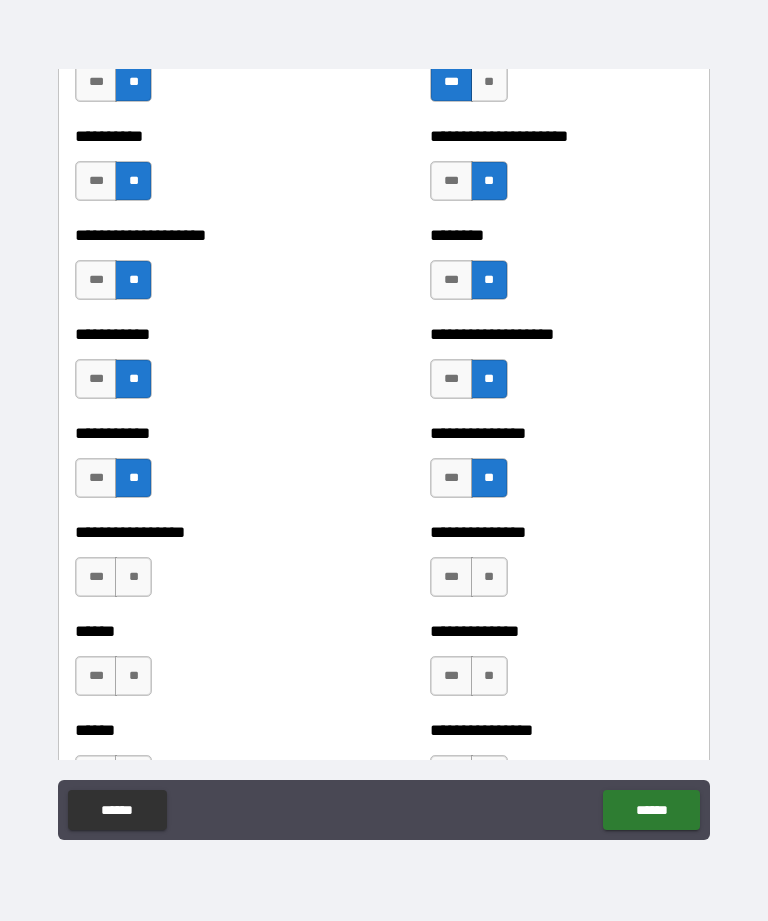 scroll, scrollTop: 2611, scrollLeft: 0, axis: vertical 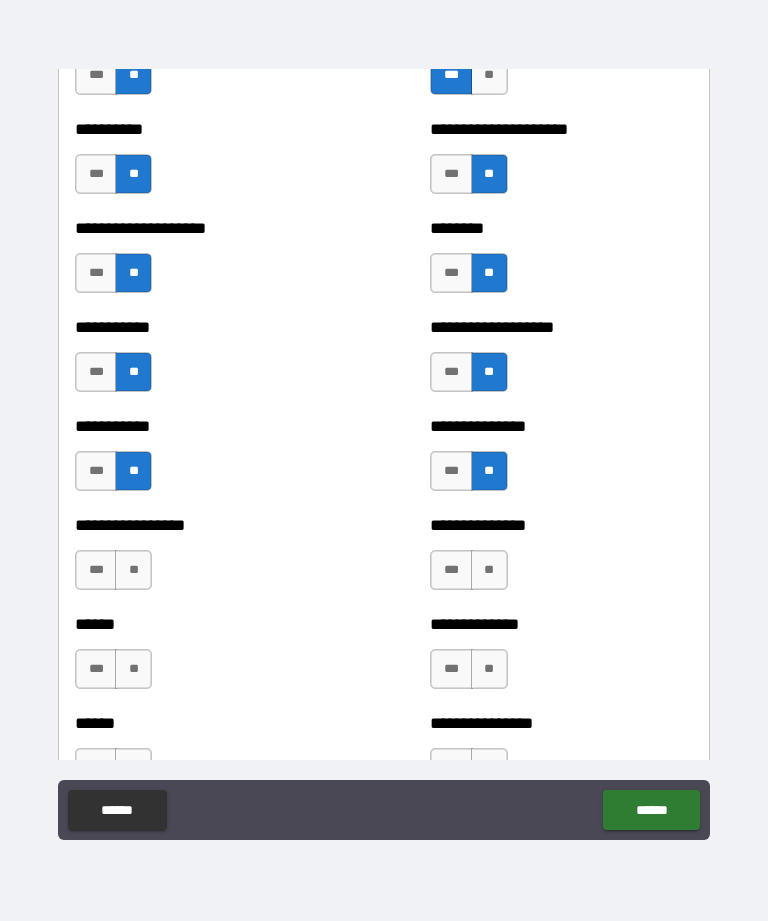 click on "**" at bounding box center (133, 570) 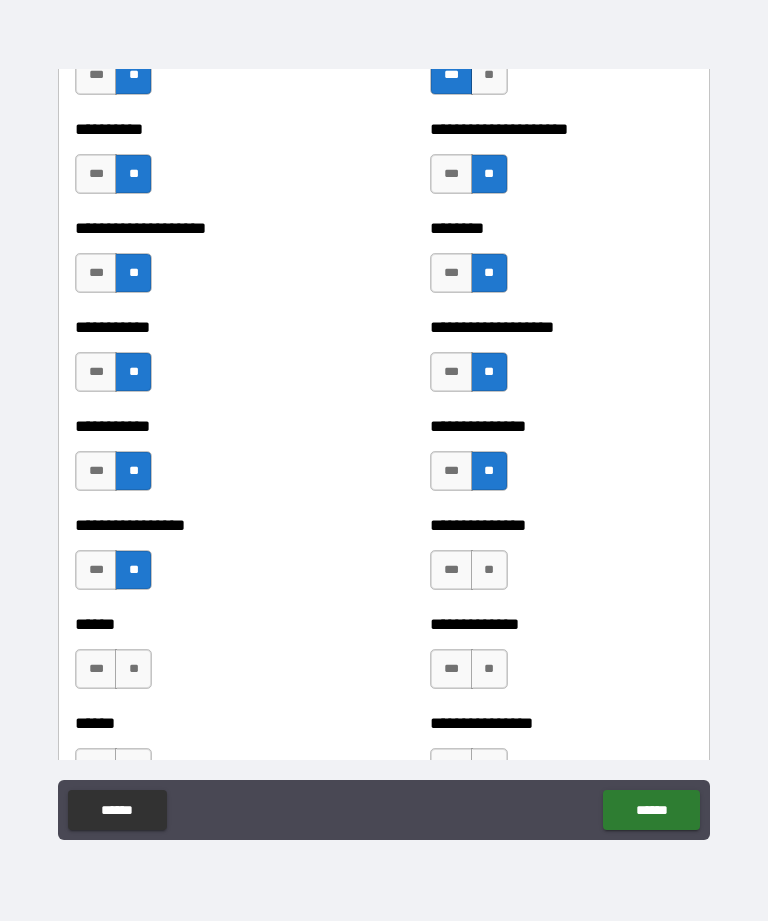 click on "**" at bounding box center [489, 570] 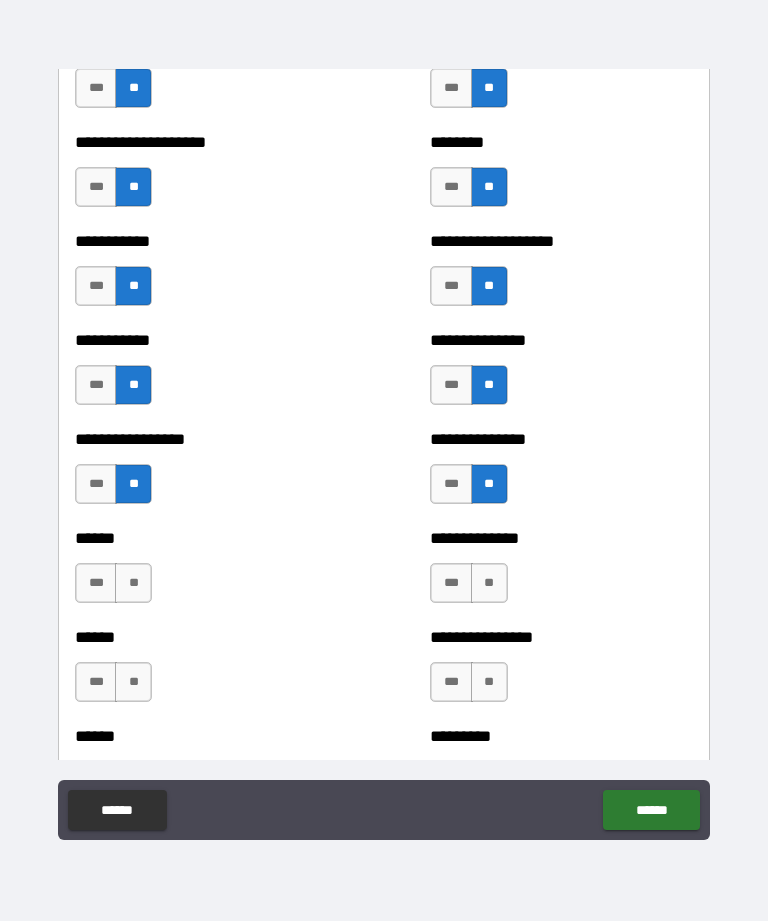scroll, scrollTop: 2713, scrollLeft: 0, axis: vertical 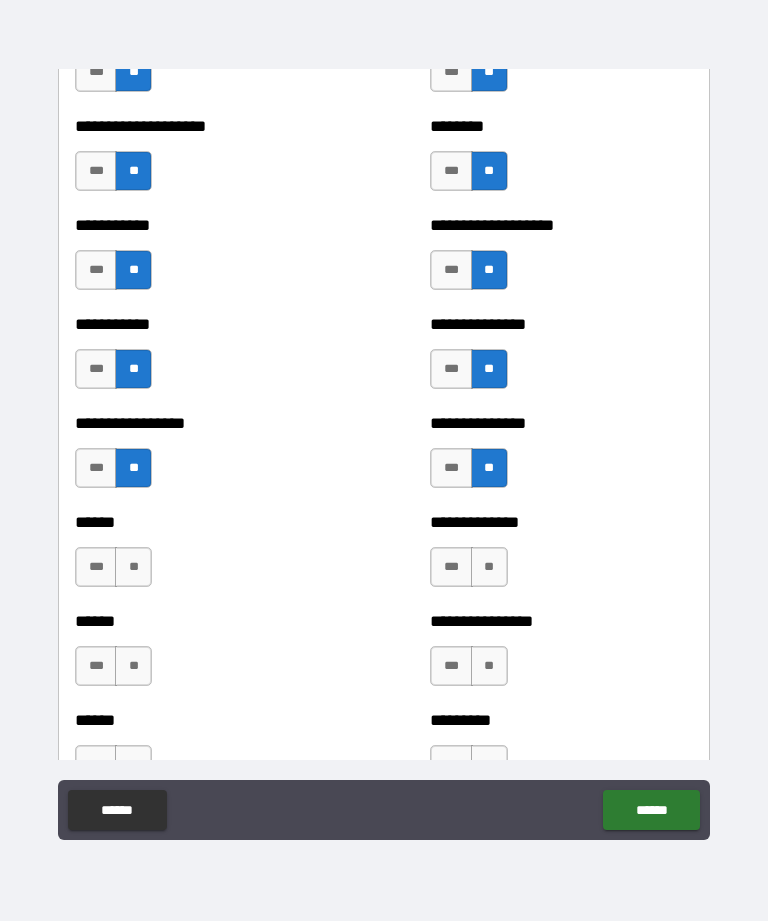 click on "**" at bounding box center [133, 567] 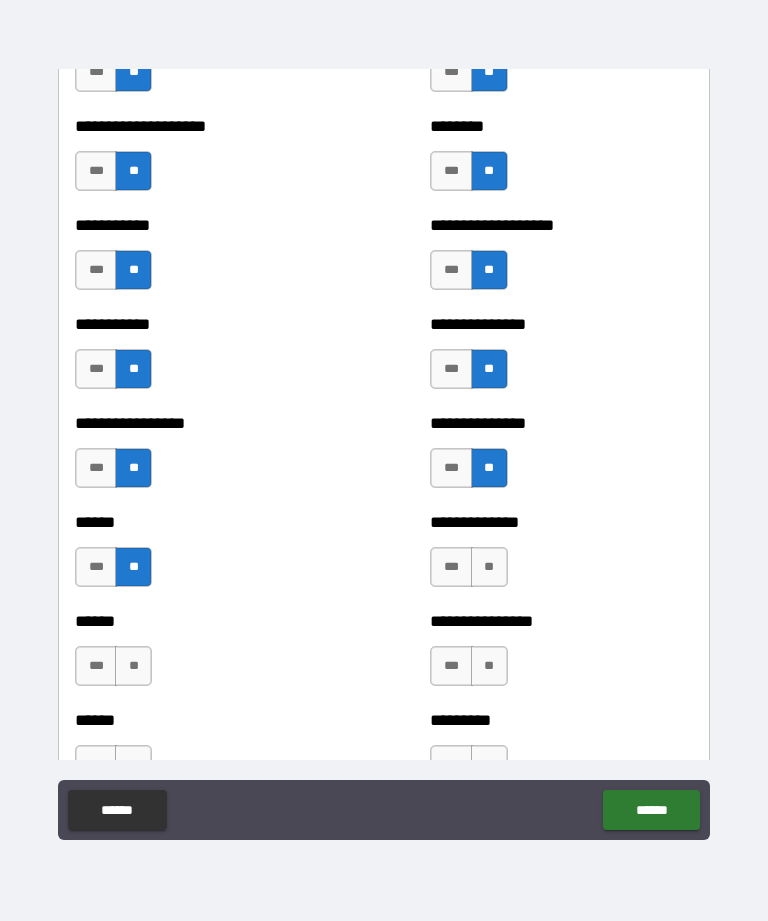 click on "**" at bounding box center (489, 567) 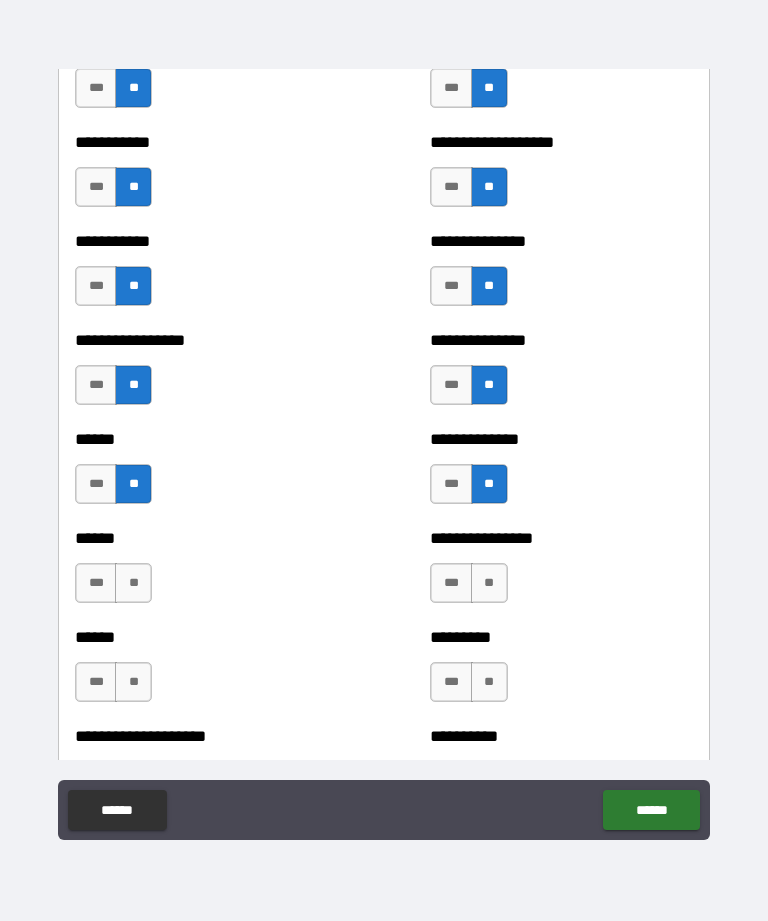 scroll, scrollTop: 2801, scrollLeft: 0, axis: vertical 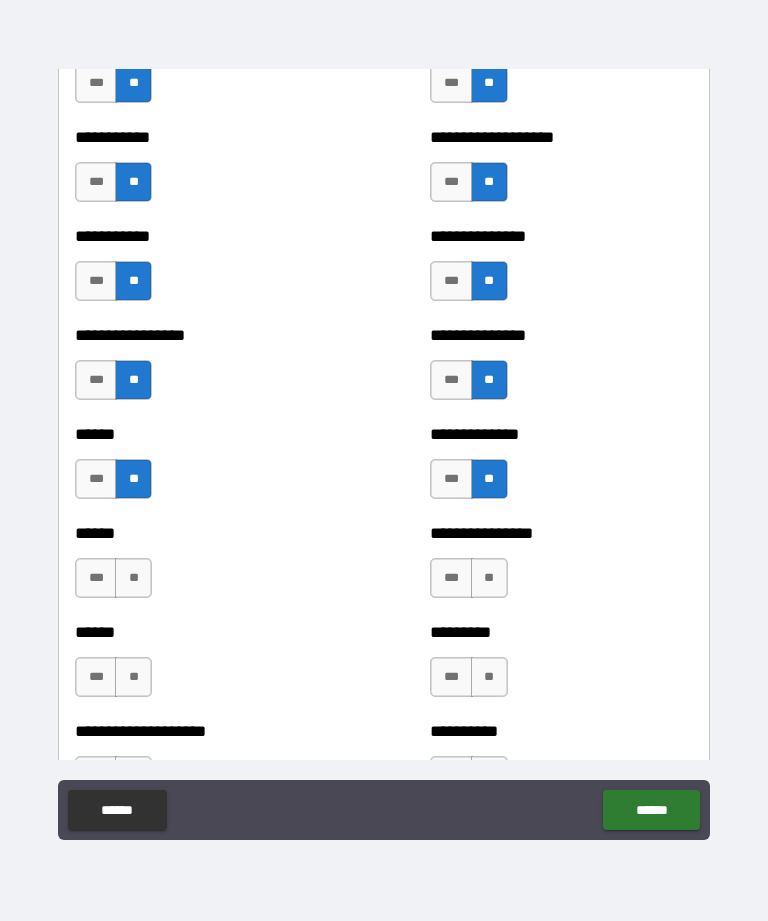 click on "**" at bounding box center [133, 578] 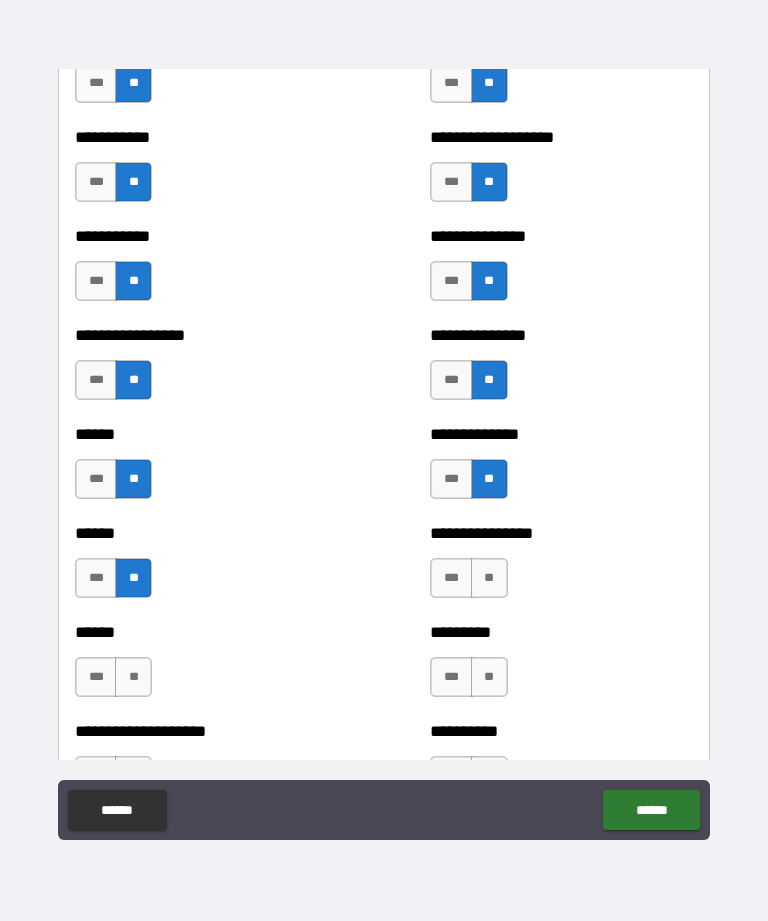 click on "**" at bounding box center [489, 578] 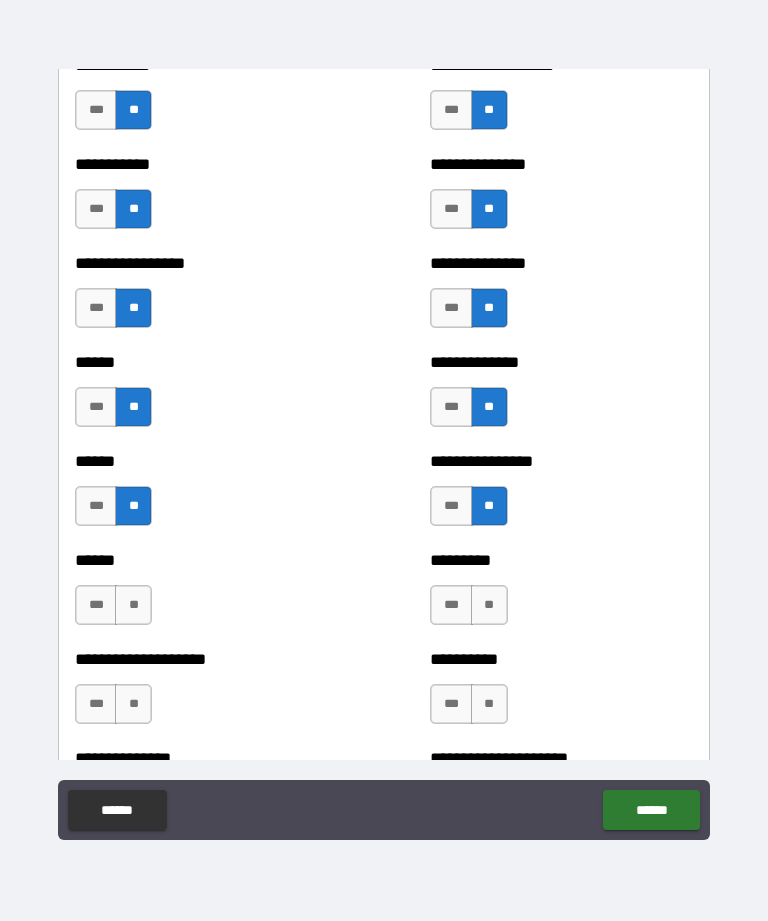 scroll, scrollTop: 2880, scrollLeft: 0, axis: vertical 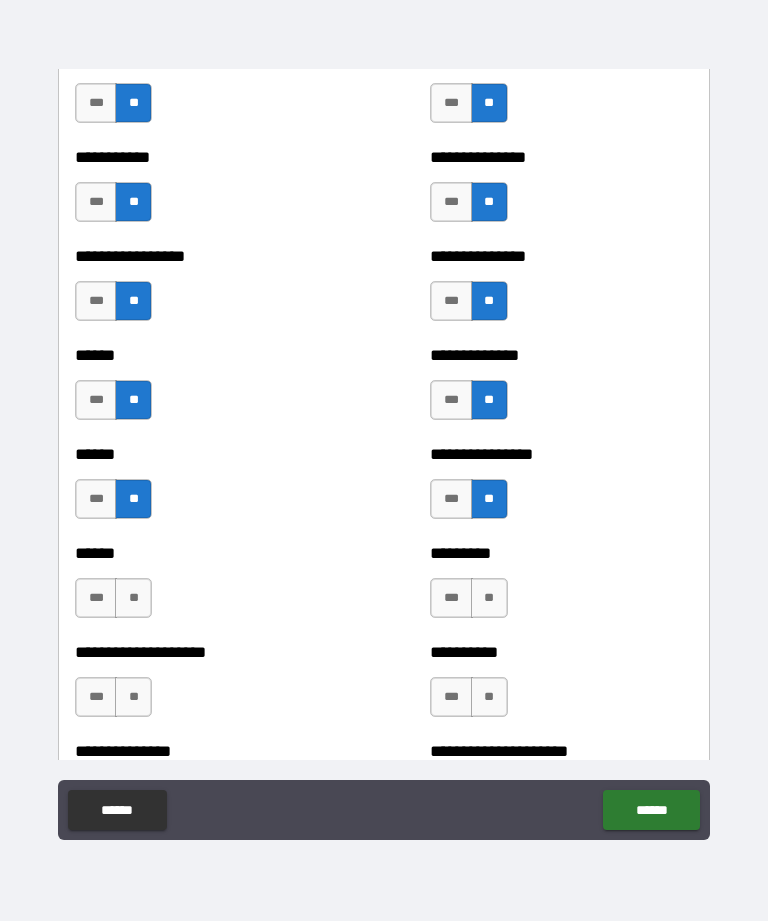 click on "**" at bounding box center (133, 598) 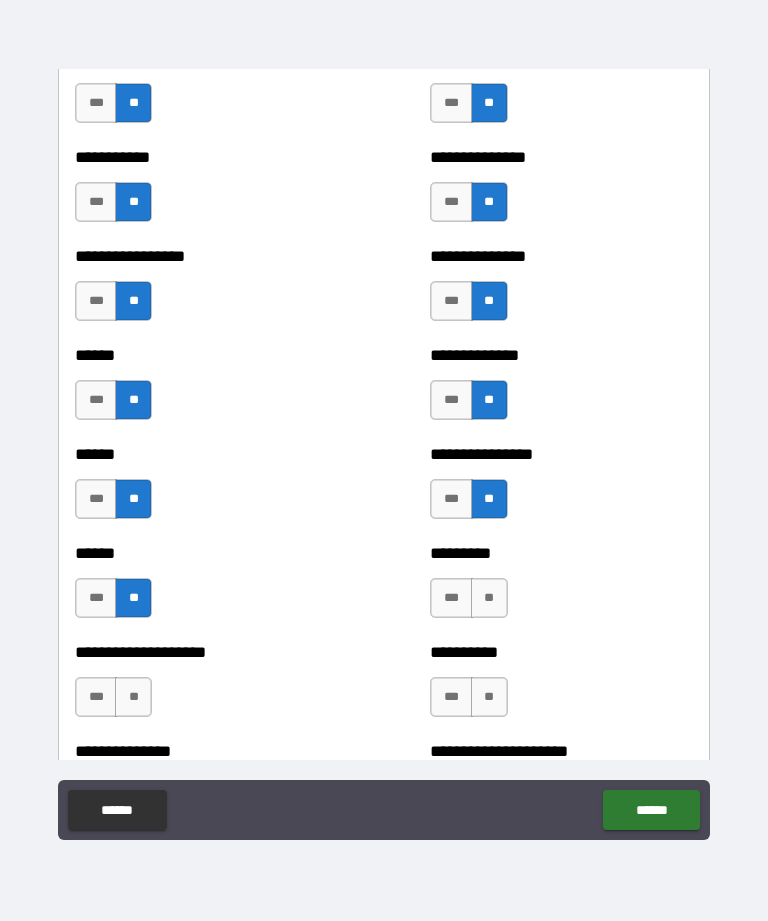 click on "**" at bounding box center (489, 598) 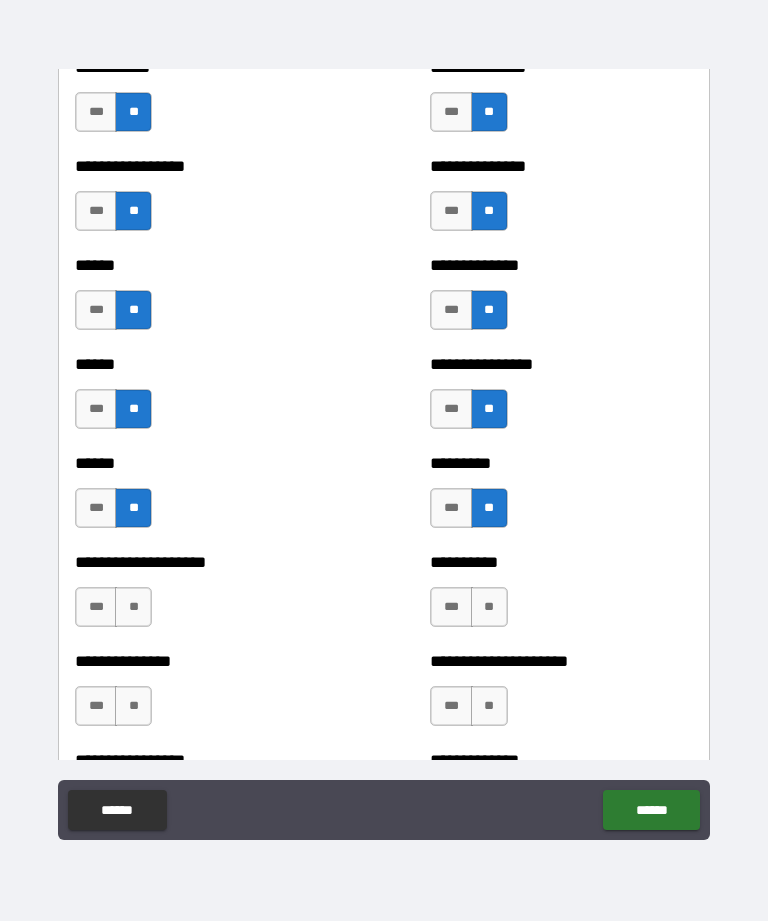 scroll, scrollTop: 2970, scrollLeft: 0, axis: vertical 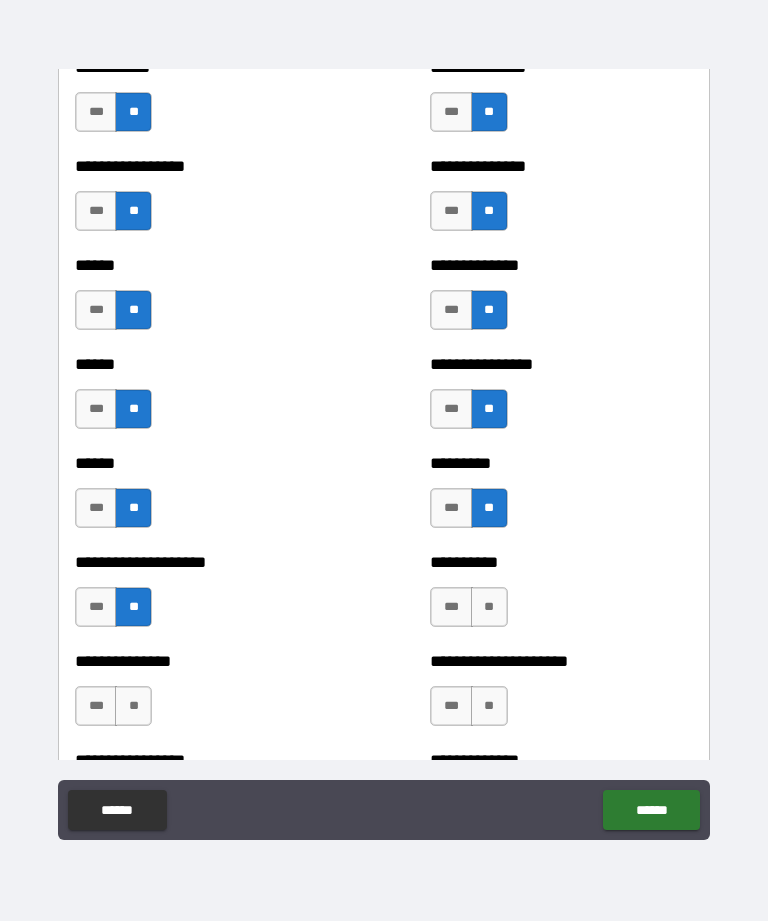 click on "**" at bounding box center [489, 607] 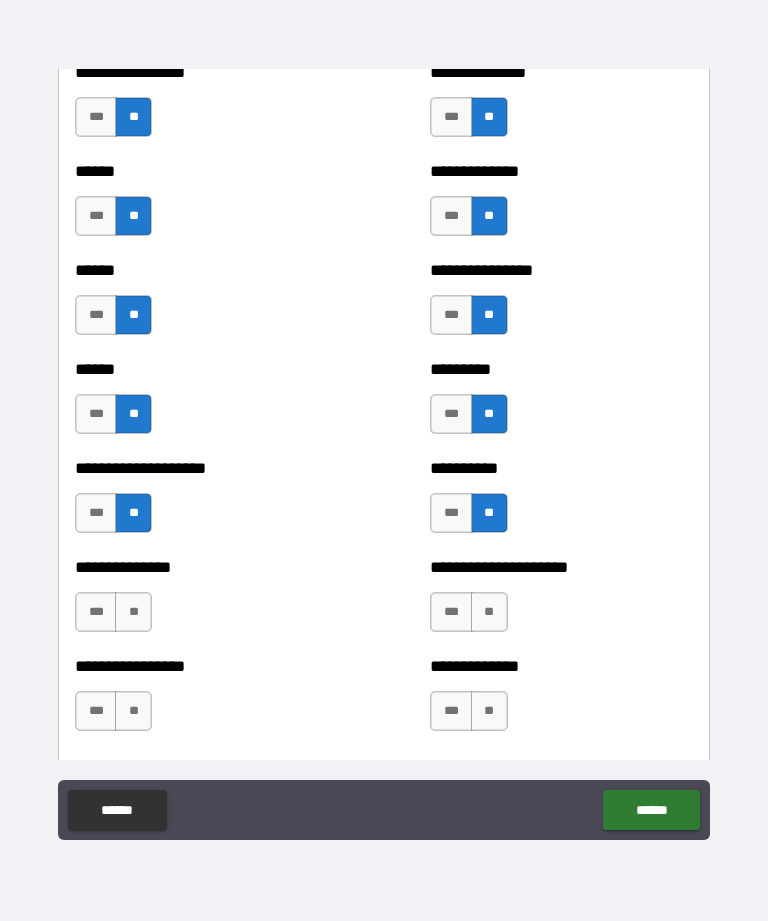 scroll, scrollTop: 3064, scrollLeft: 0, axis: vertical 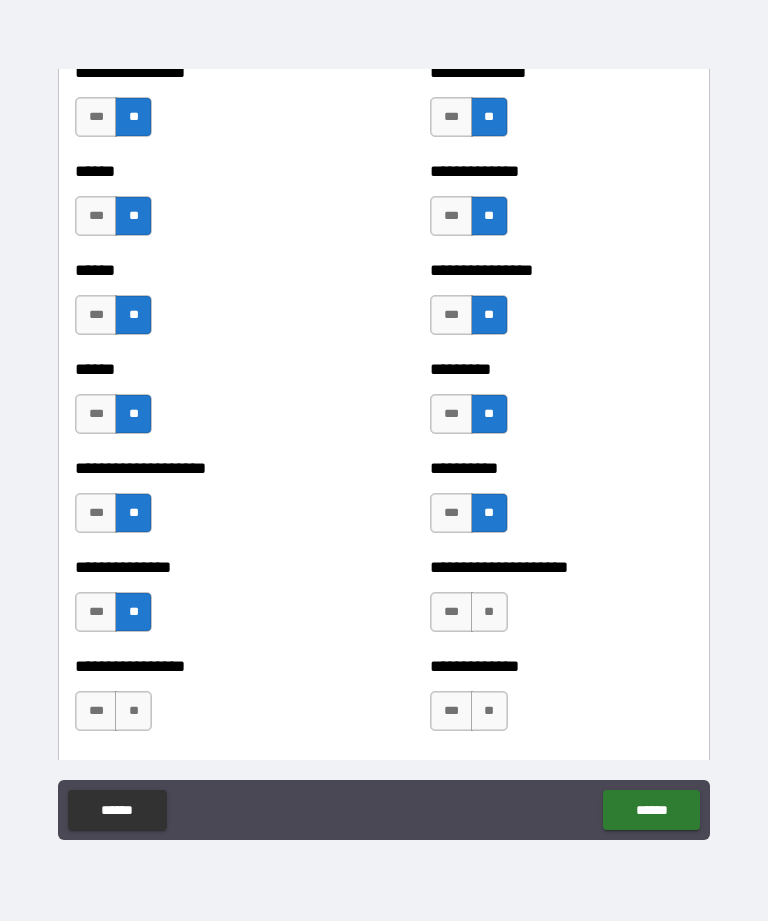 click on "**" at bounding box center (489, 612) 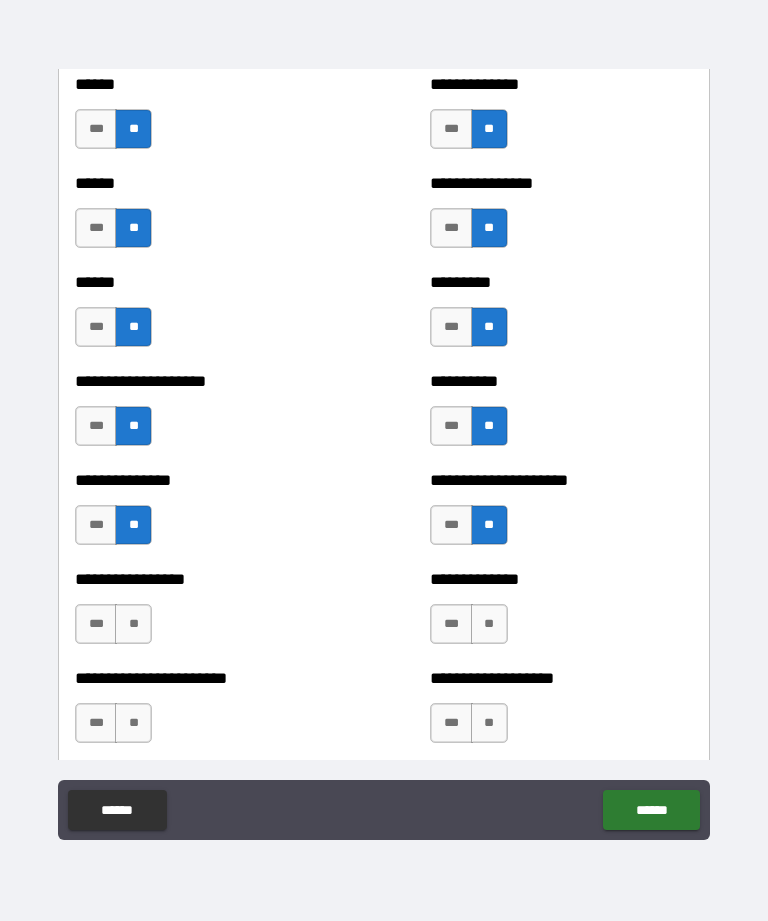 scroll, scrollTop: 3154, scrollLeft: 0, axis: vertical 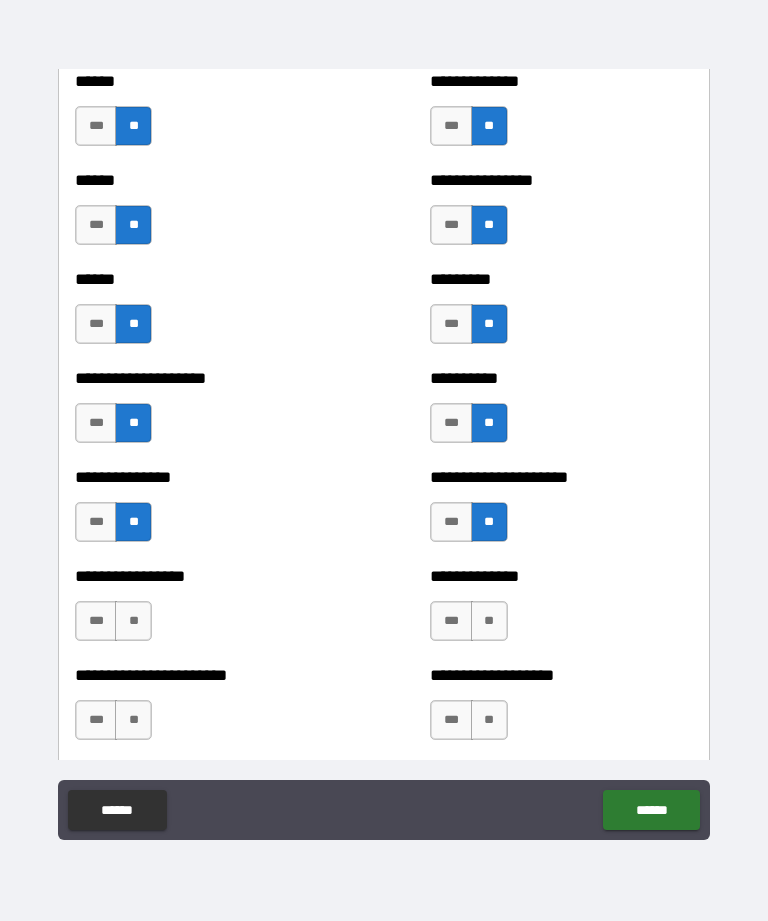 click on "**" at bounding box center (133, 621) 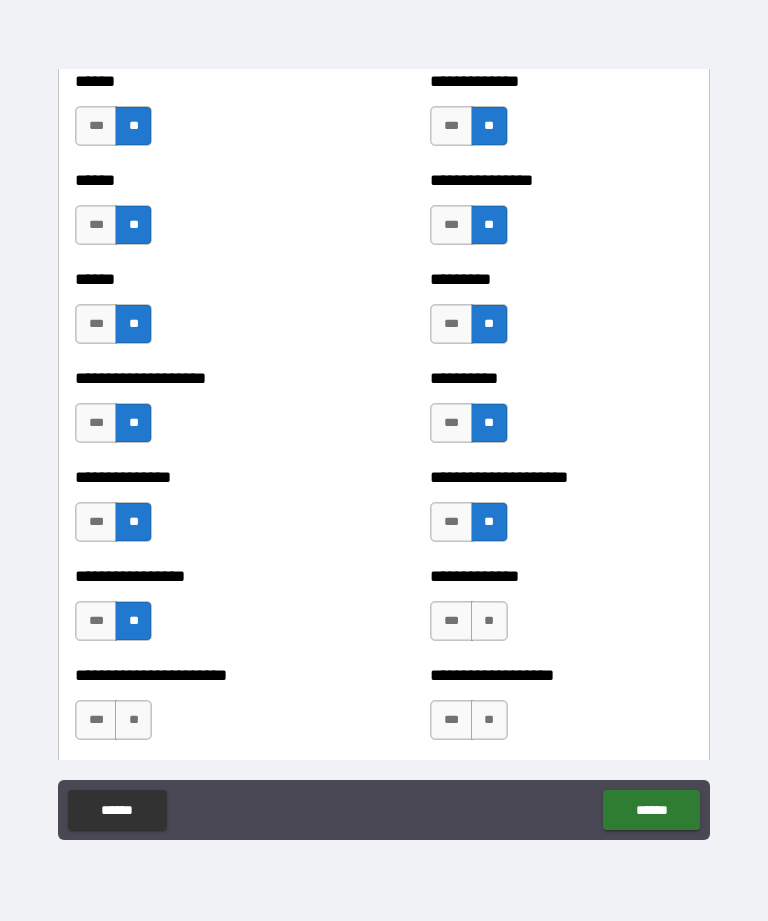 click on "**" at bounding box center [489, 621] 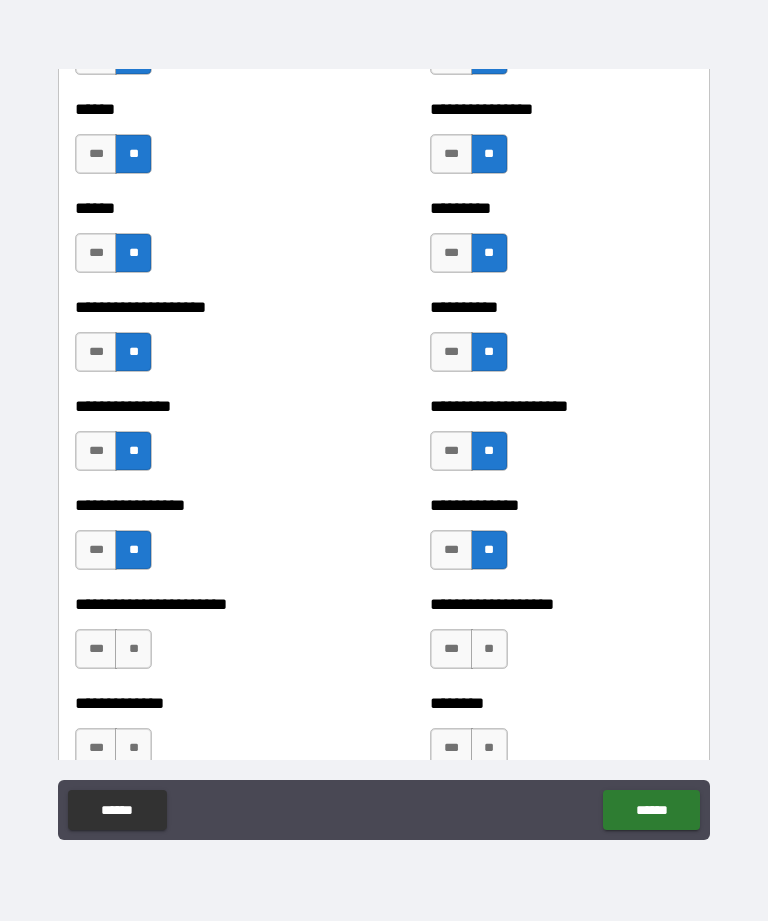 scroll, scrollTop: 3237, scrollLeft: 0, axis: vertical 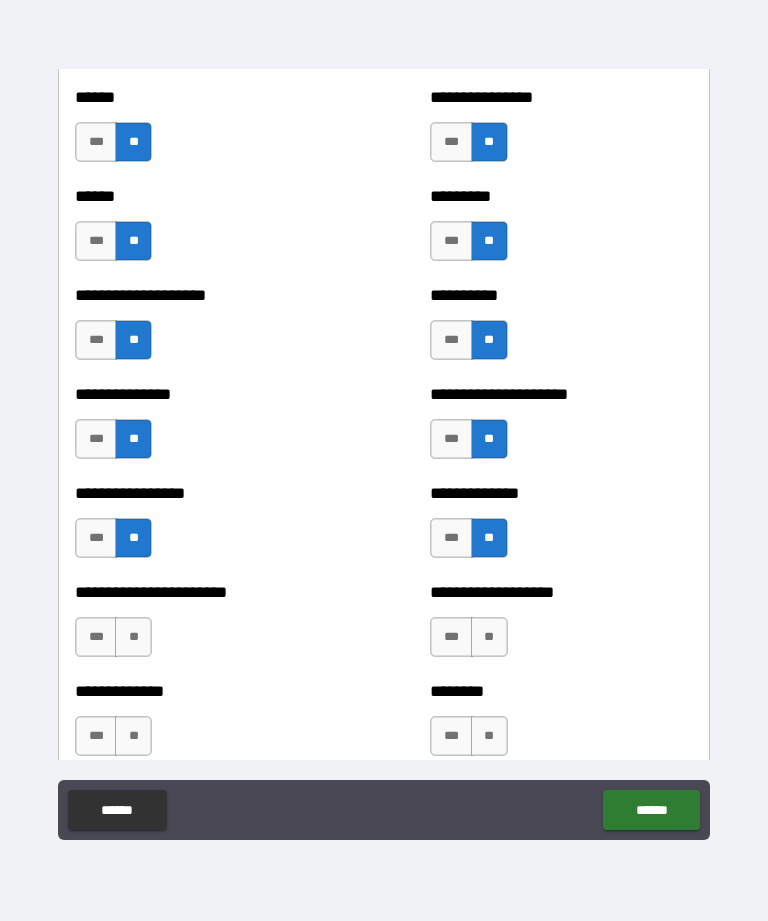 click on "**" at bounding box center (133, 637) 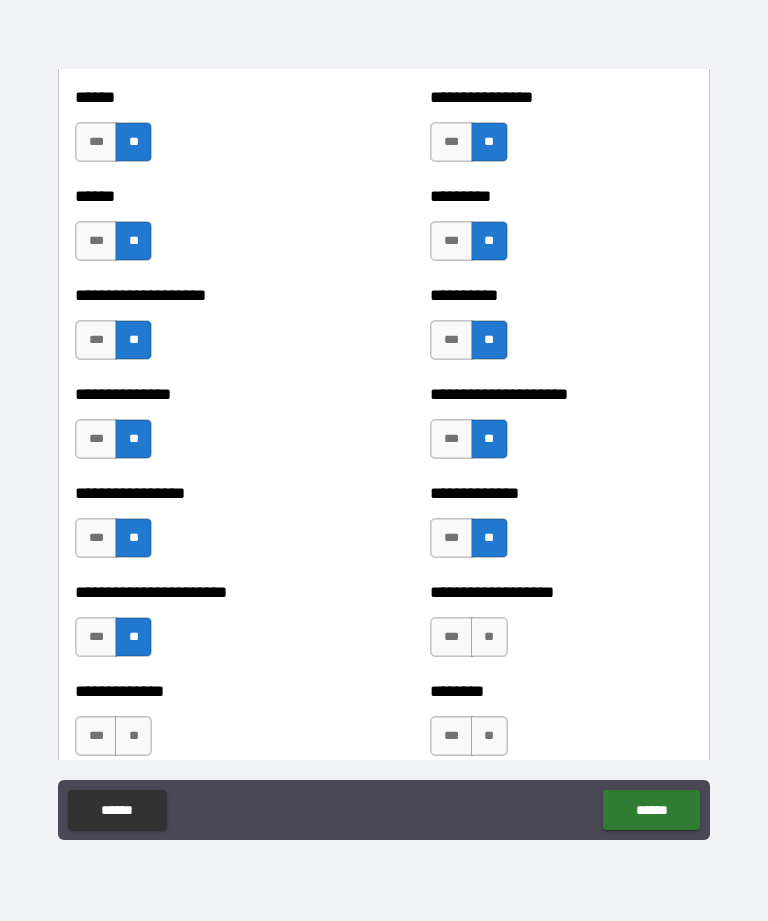 click on "**" at bounding box center [489, 637] 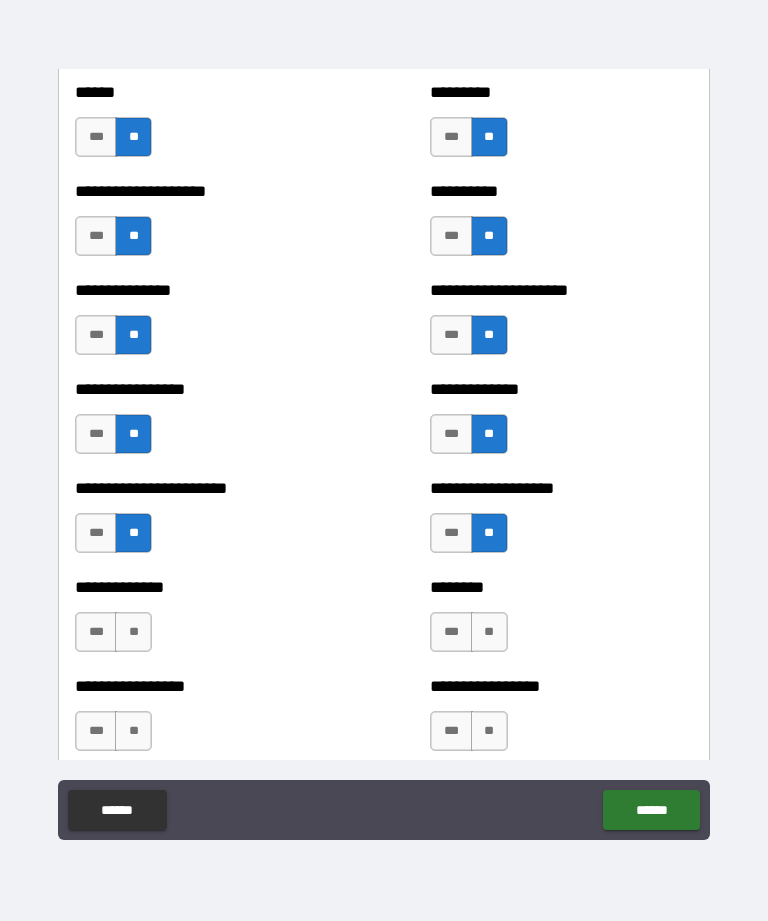 scroll, scrollTop: 3359, scrollLeft: 0, axis: vertical 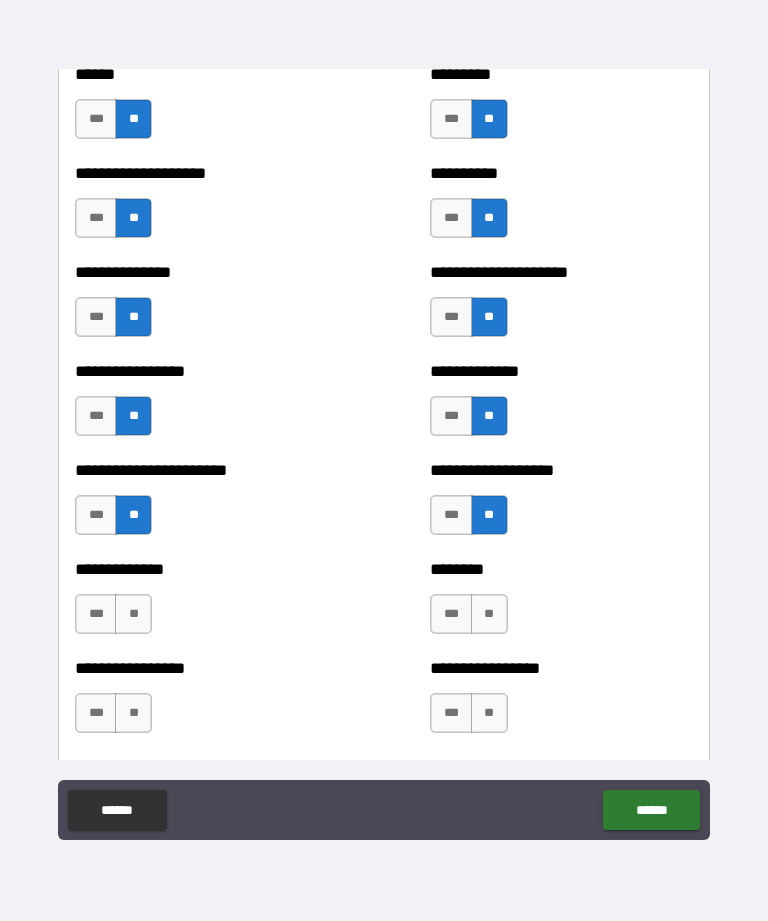 click on "**" at bounding box center [133, 614] 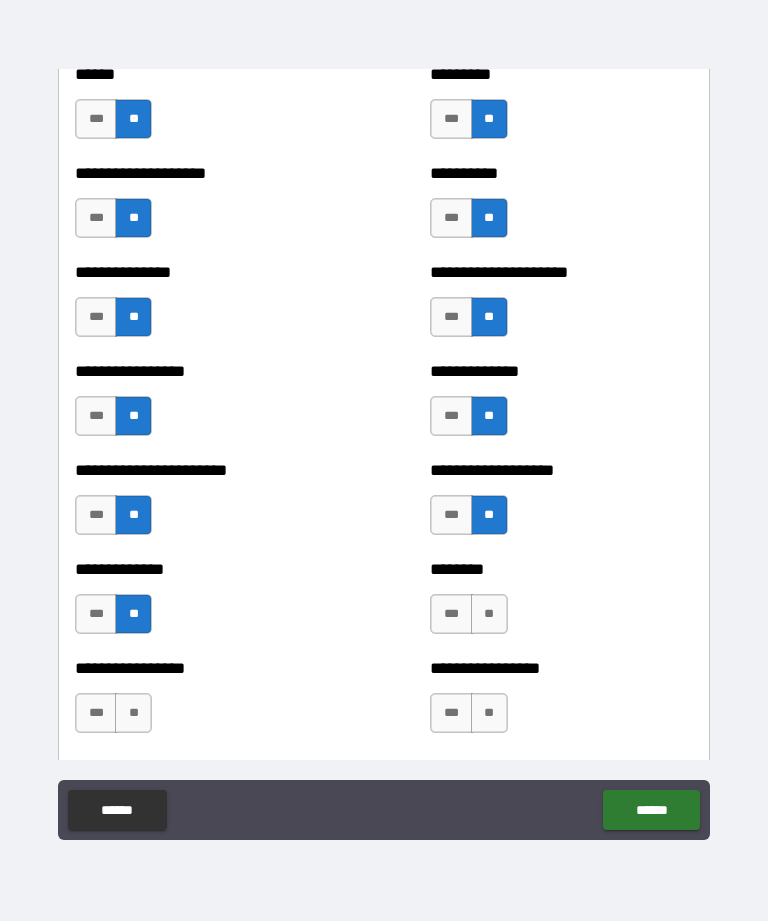 click on "**" at bounding box center [489, 614] 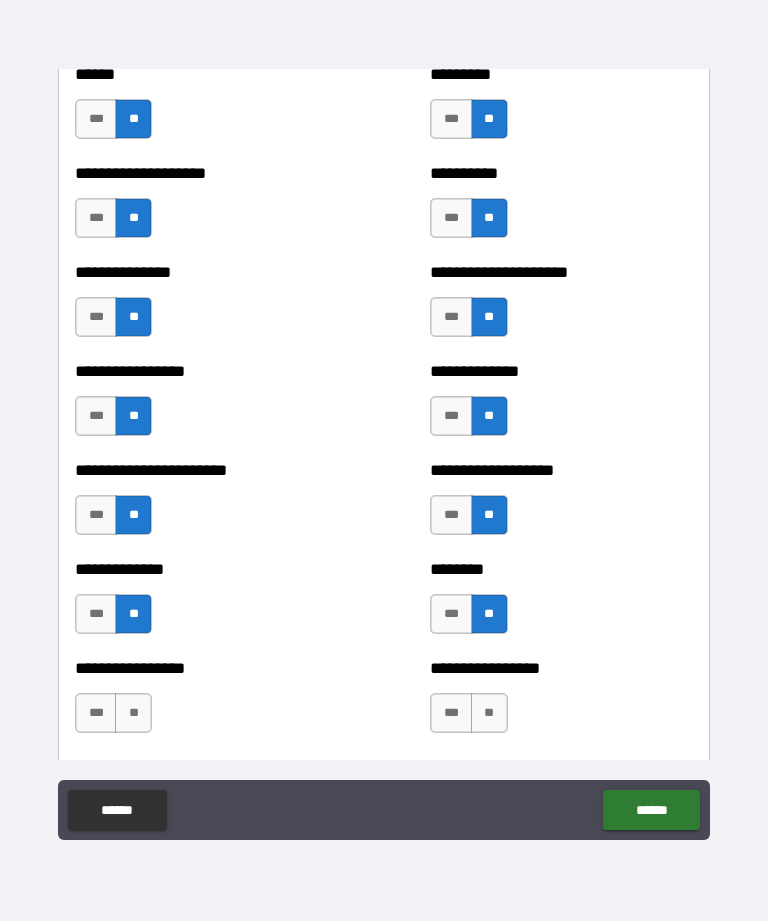 scroll, scrollTop: 3428, scrollLeft: 0, axis: vertical 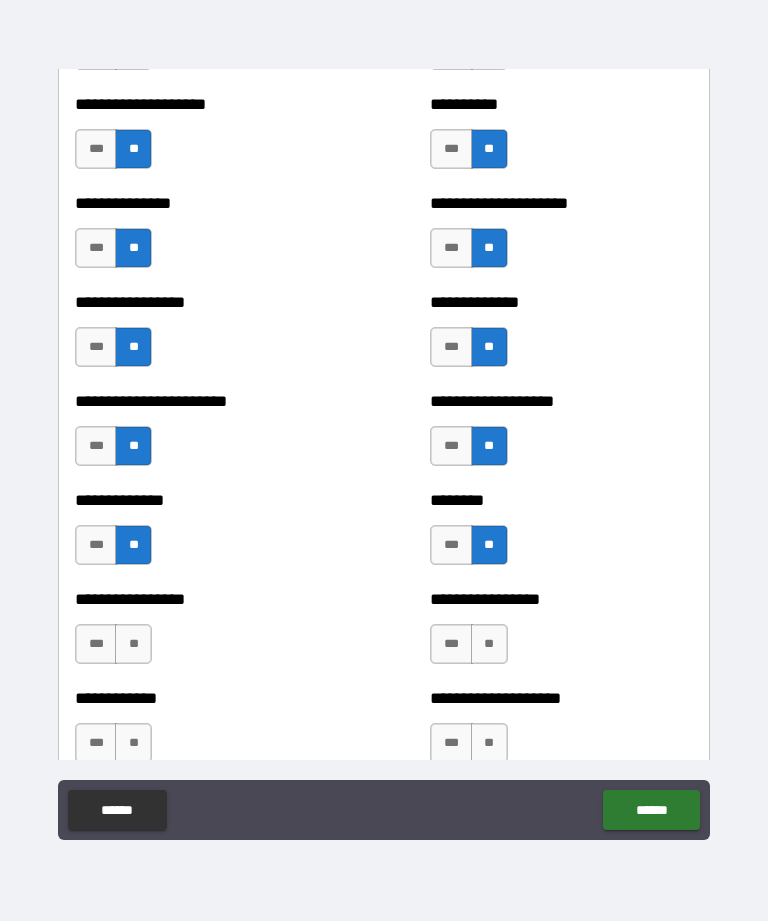 click on "**" at bounding box center [133, 644] 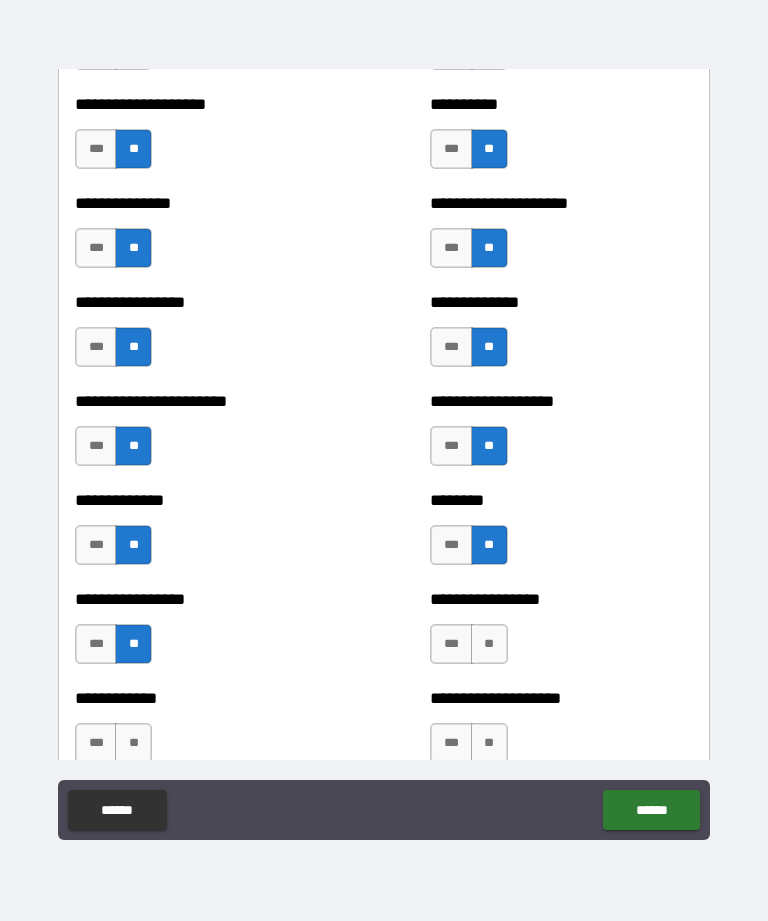 click on "**" at bounding box center [489, 644] 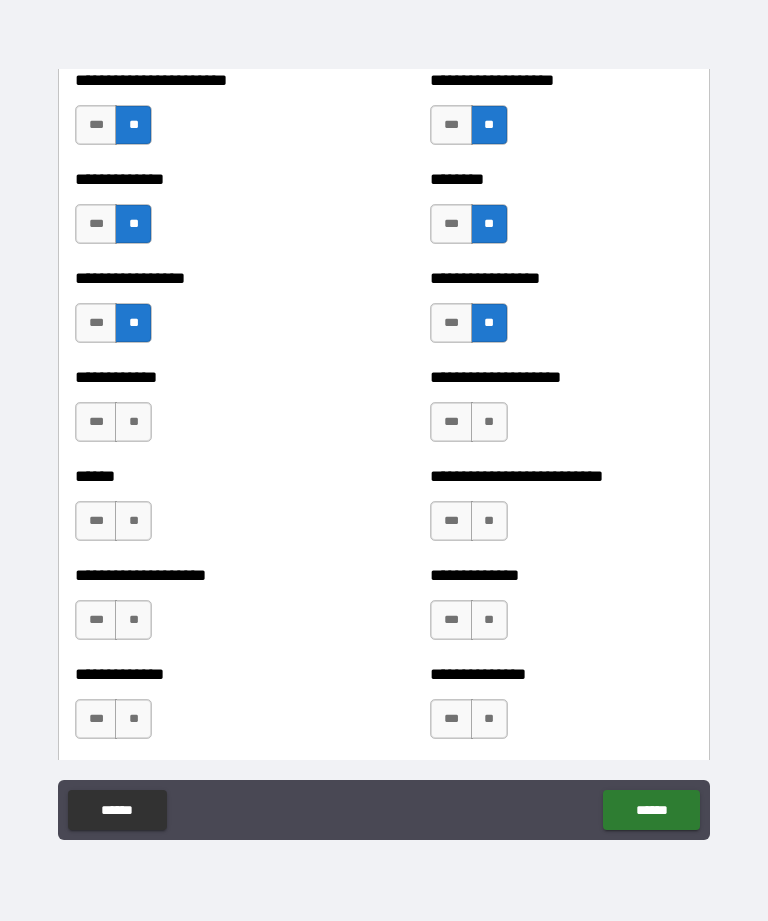 scroll, scrollTop: 3729, scrollLeft: 0, axis: vertical 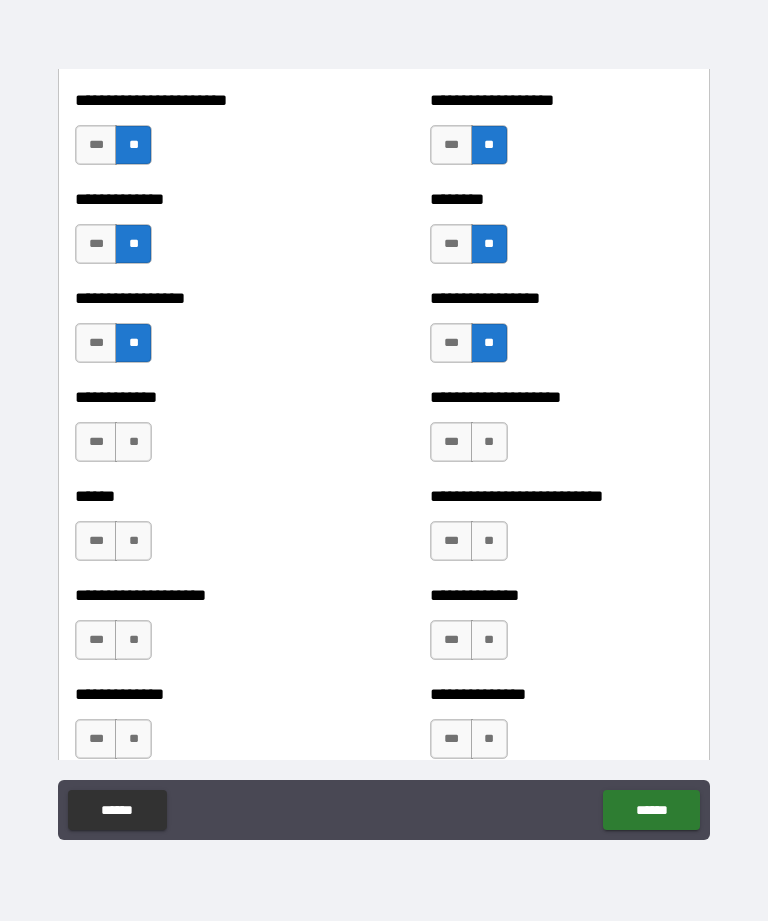 click on "**" at bounding box center (133, 442) 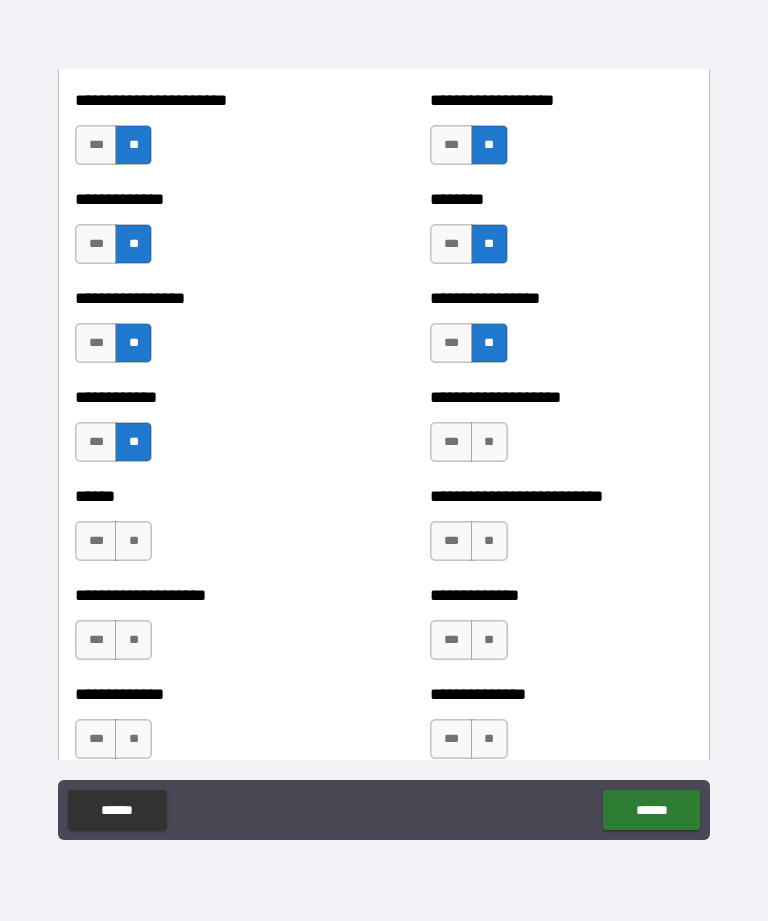 click on "**" at bounding box center [489, 442] 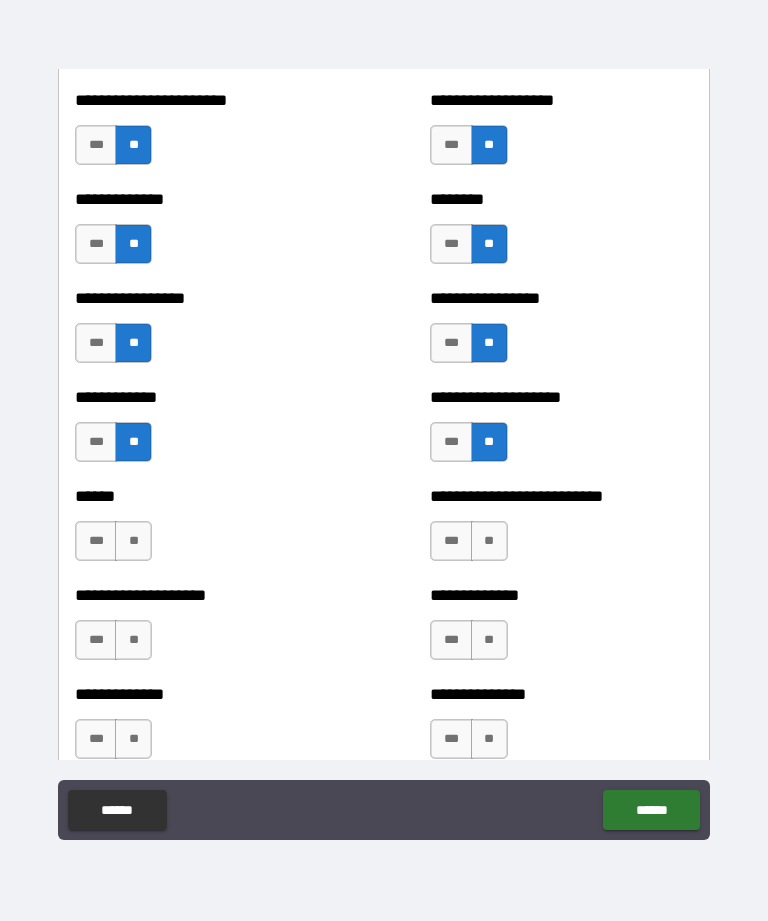 click on "**" at bounding box center [133, 541] 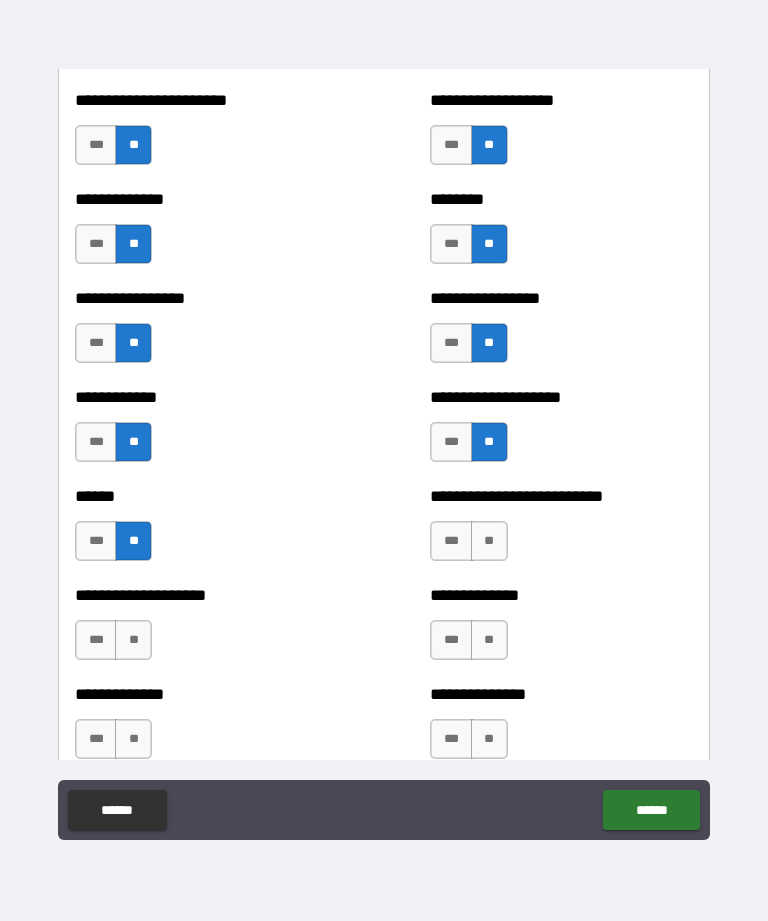 click on "**" at bounding box center [489, 541] 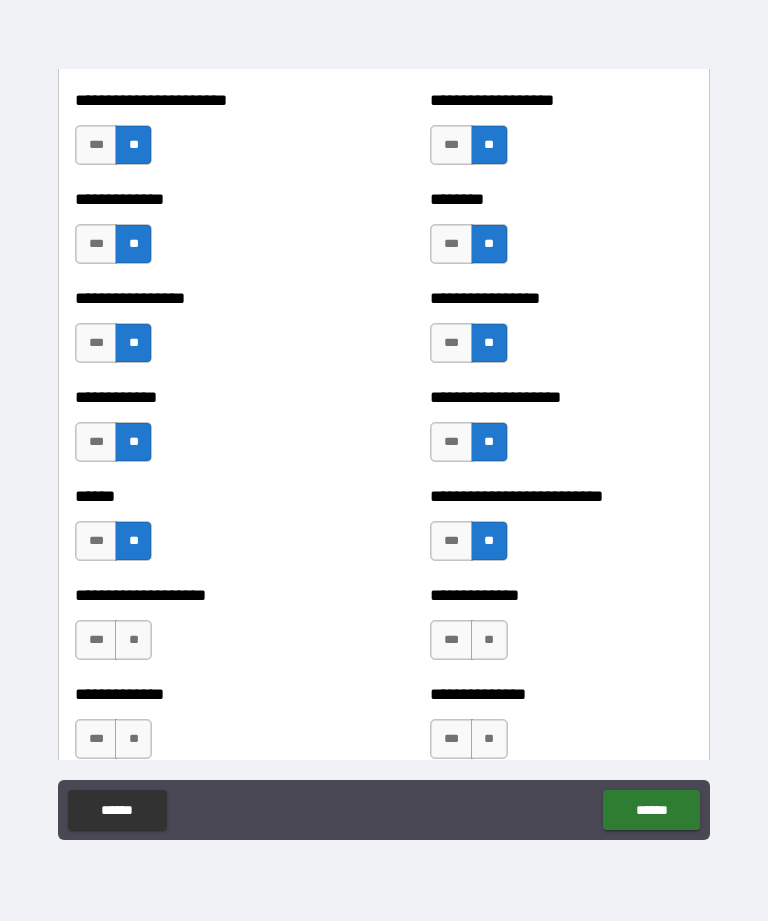 scroll, scrollTop: 3783, scrollLeft: 0, axis: vertical 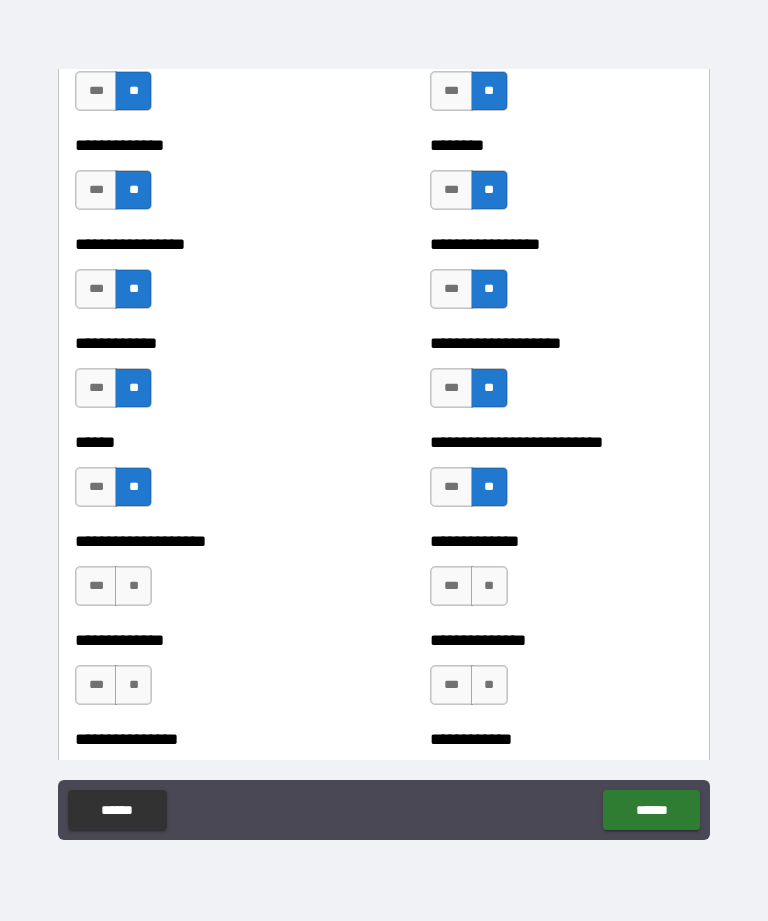 click on "**" at bounding box center (133, 586) 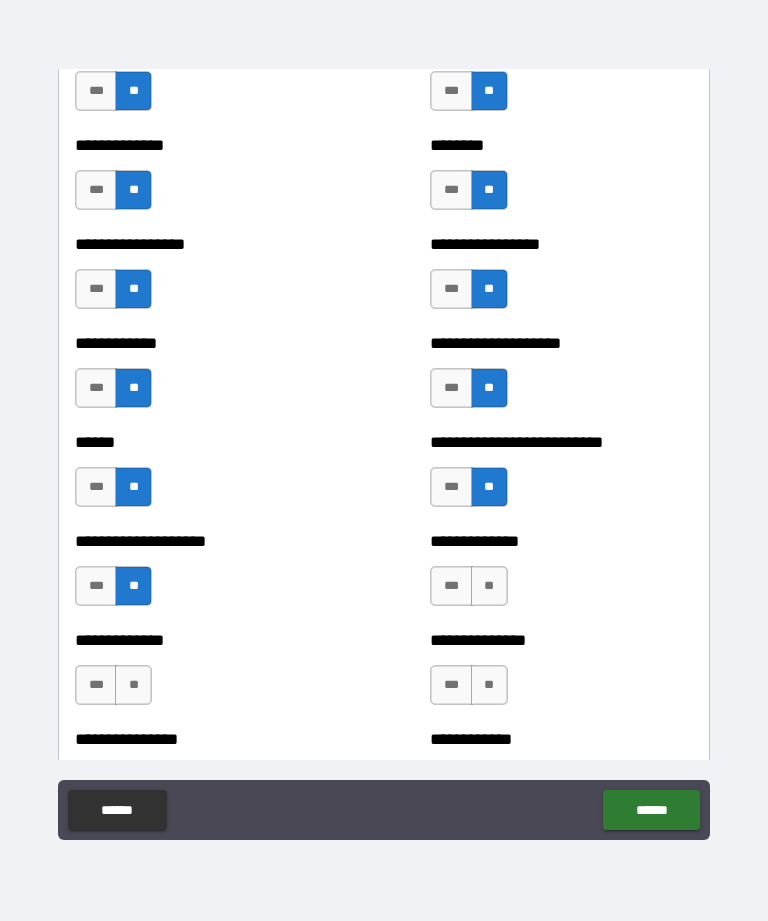 click on "**" at bounding box center (489, 586) 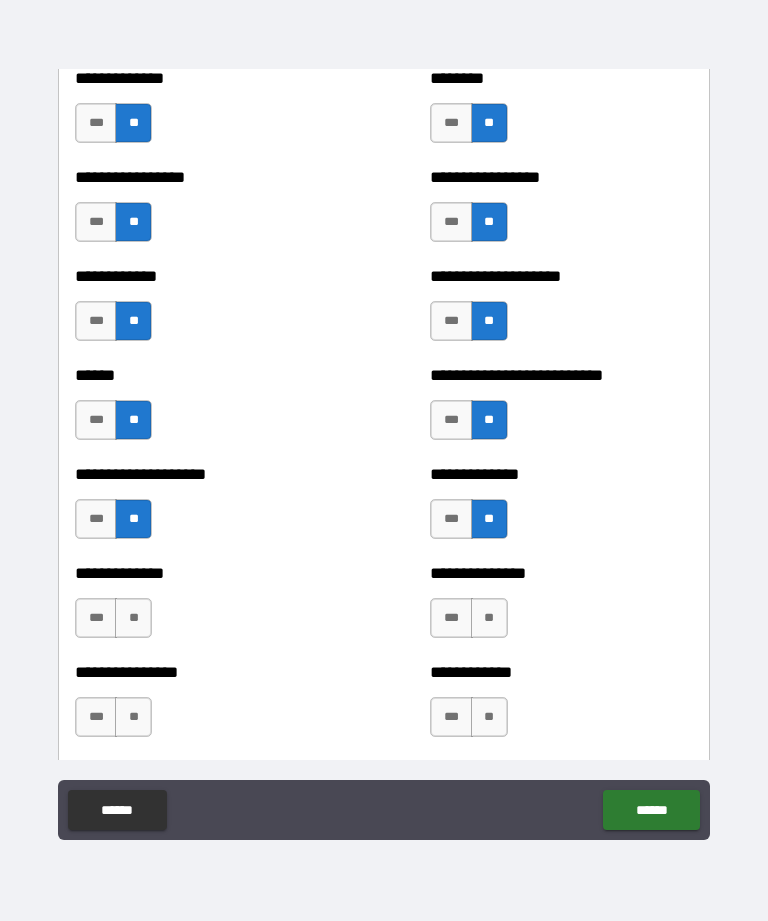 scroll, scrollTop: 3850, scrollLeft: 0, axis: vertical 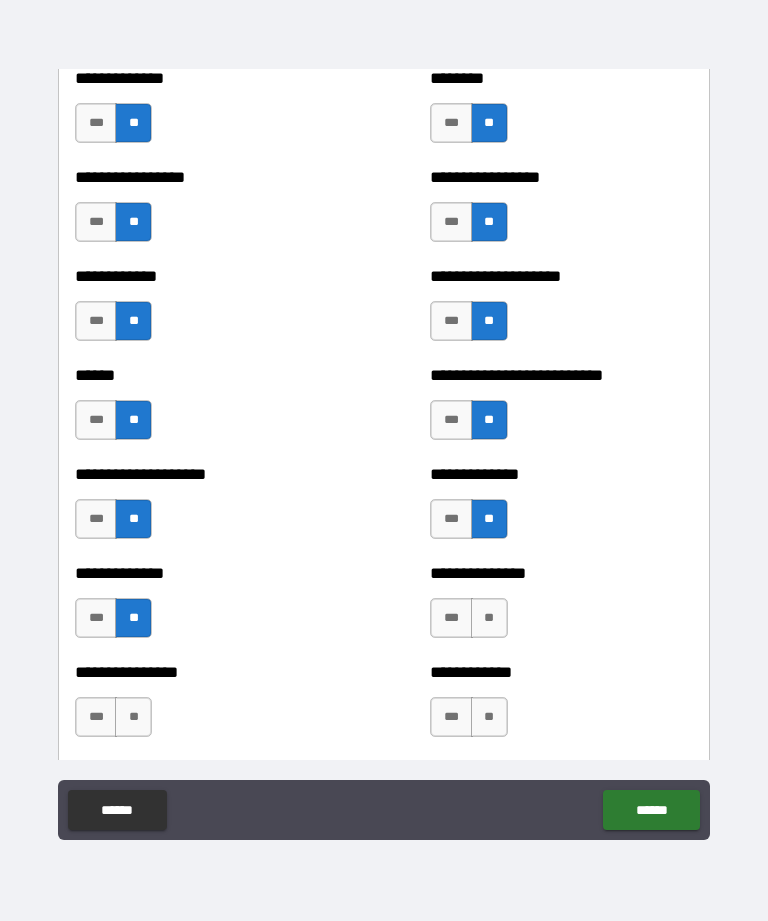 click on "**" at bounding box center [489, 618] 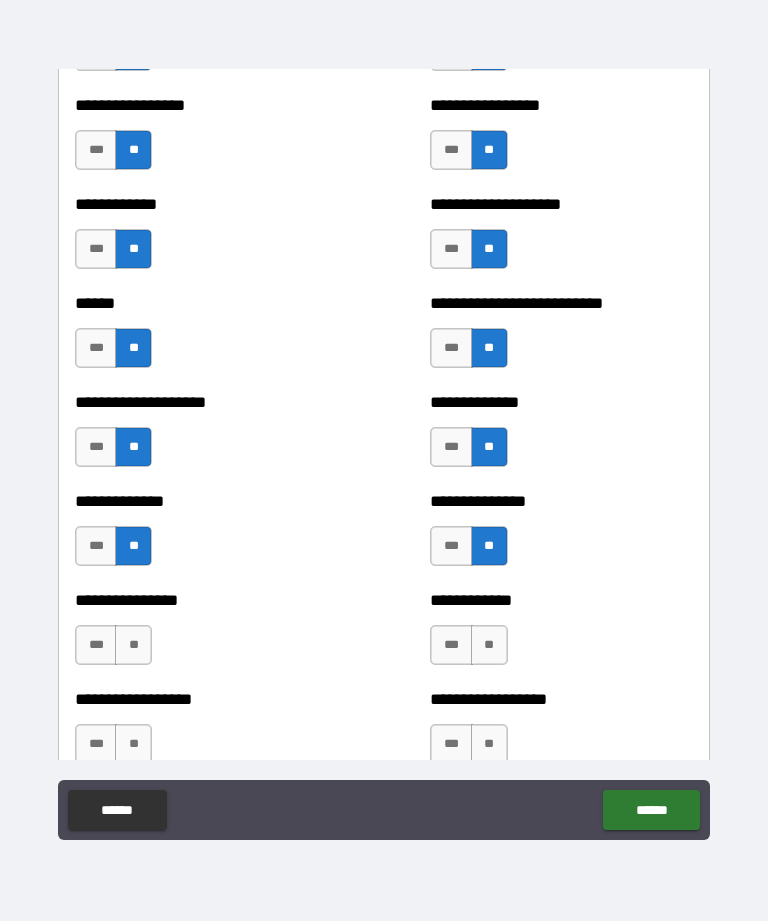 scroll, scrollTop: 3936, scrollLeft: 0, axis: vertical 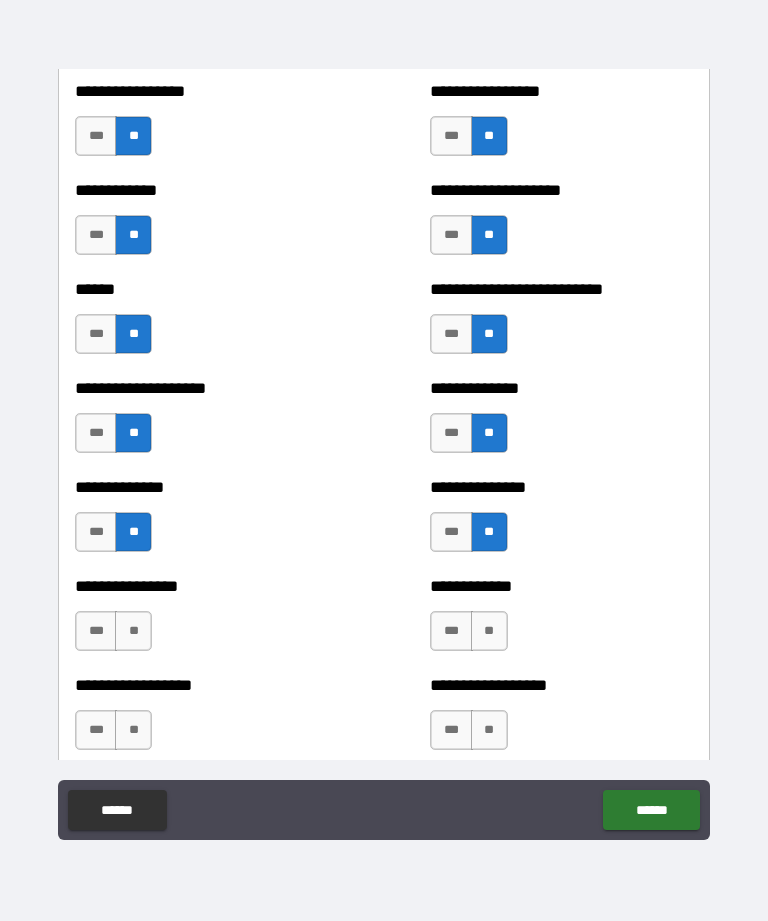 click on "**" at bounding box center [133, 631] 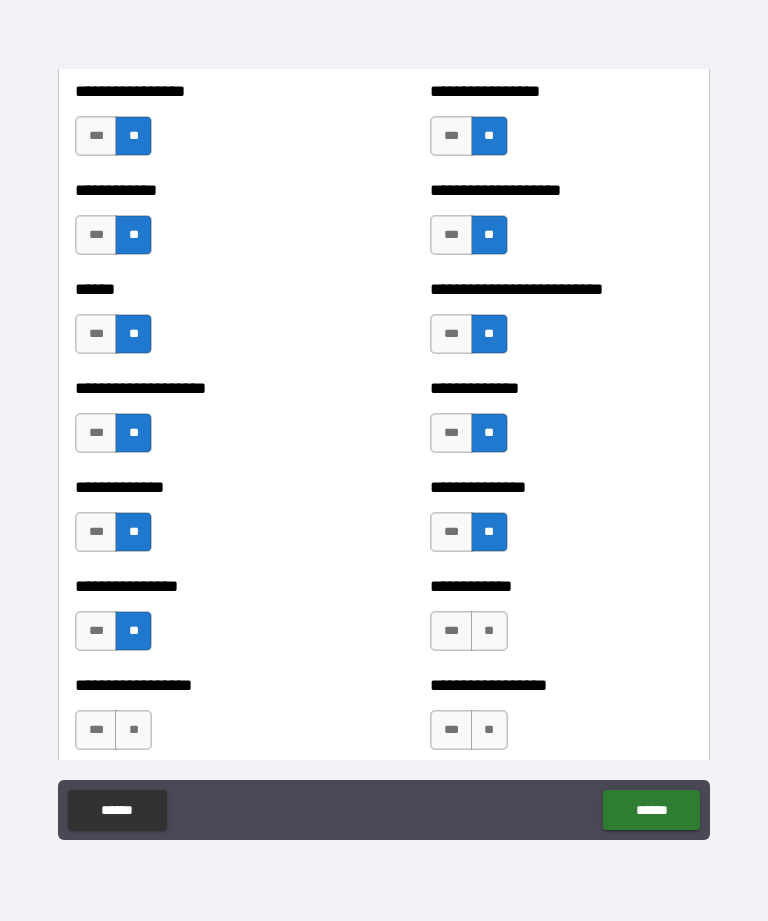 click on "**" at bounding box center [489, 631] 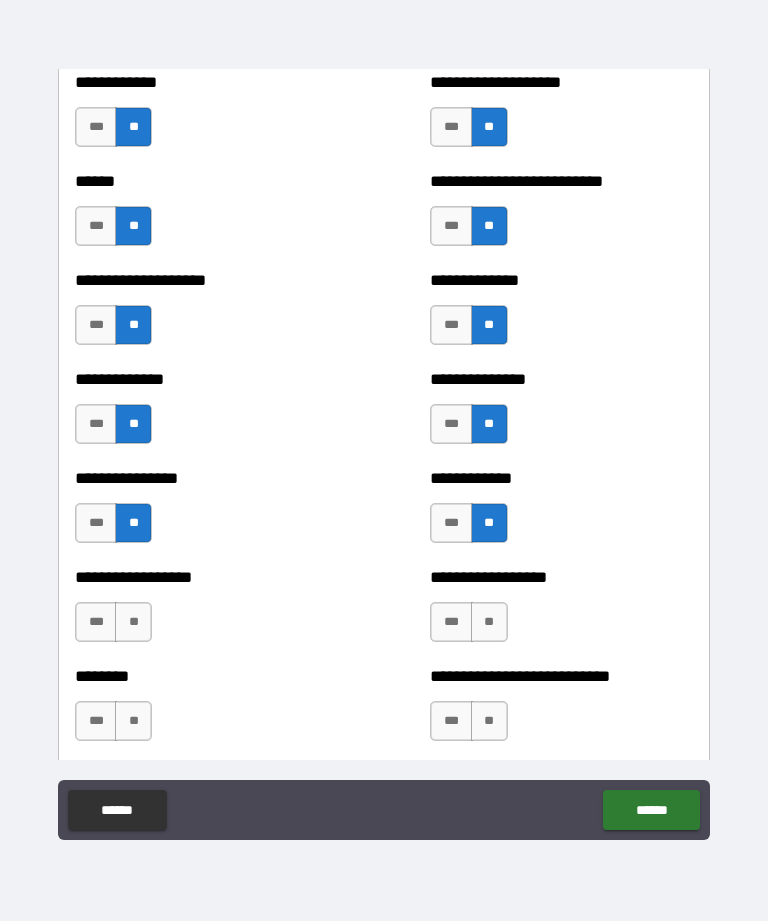 scroll, scrollTop: 4046, scrollLeft: 0, axis: vertical 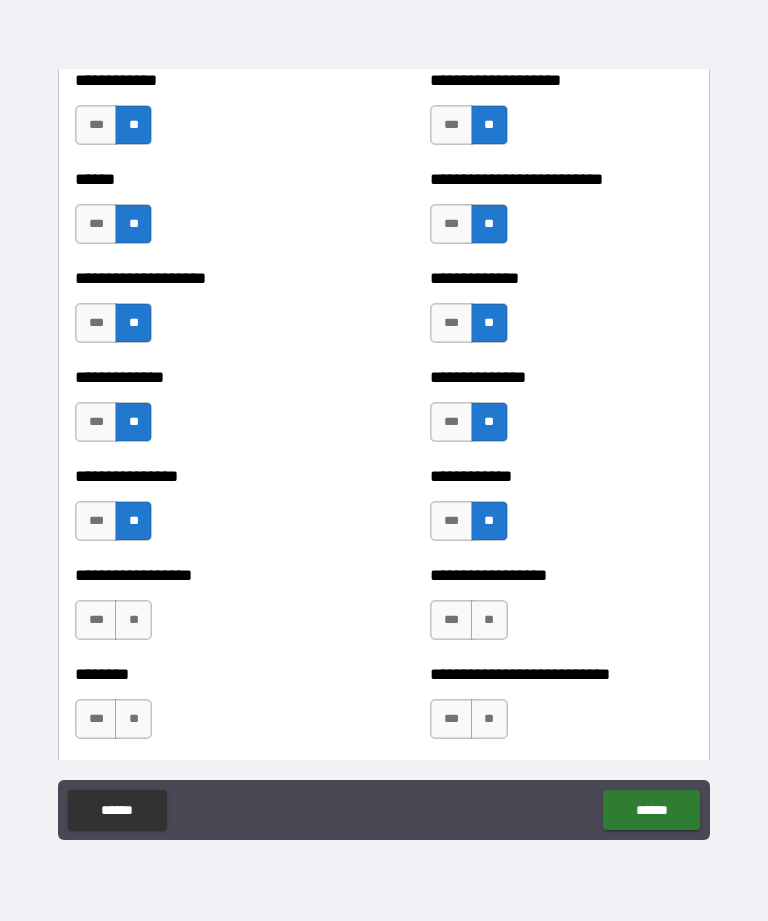 click on "**" at bounding box center [133, 620] 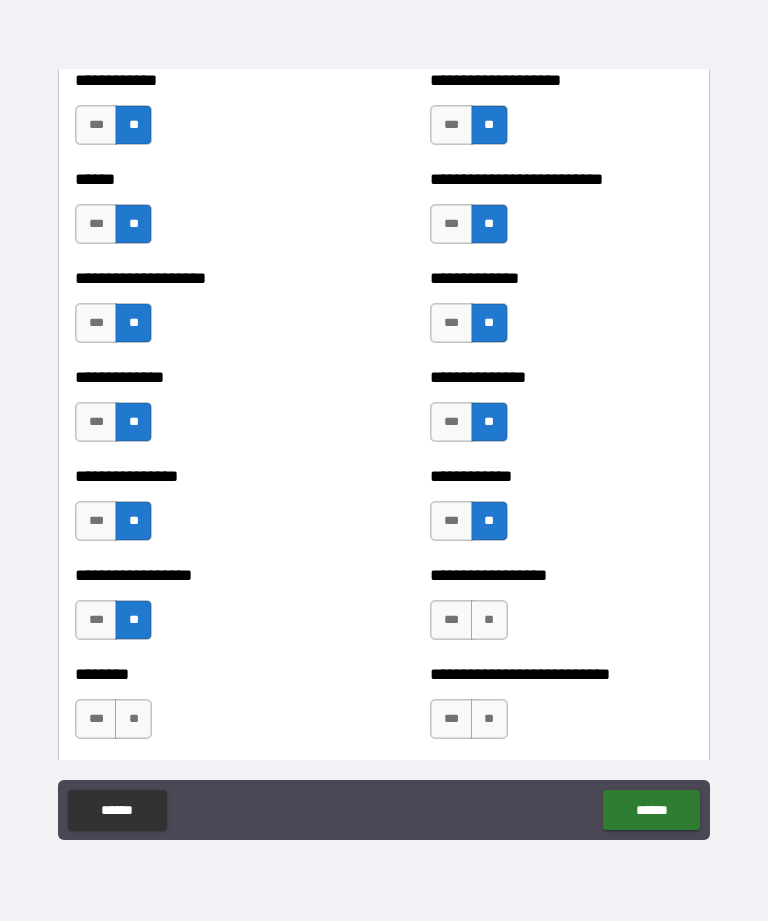 click on "**" at bounding box center (489, 620) 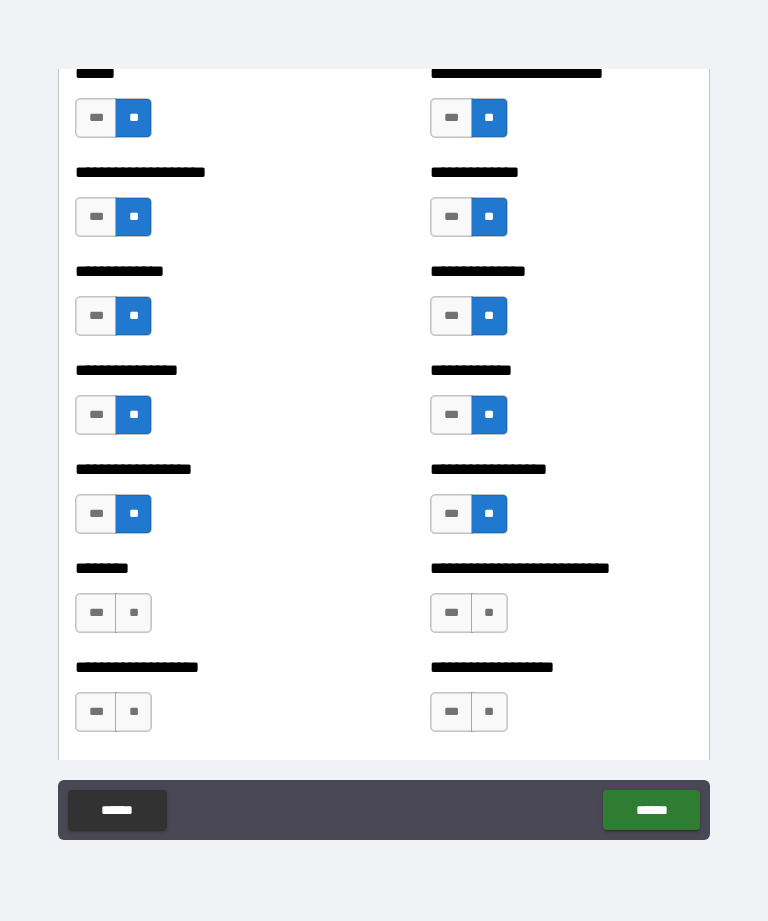 scroll, scrollTop: 4153, scrollLeft: 0, axis: vertical 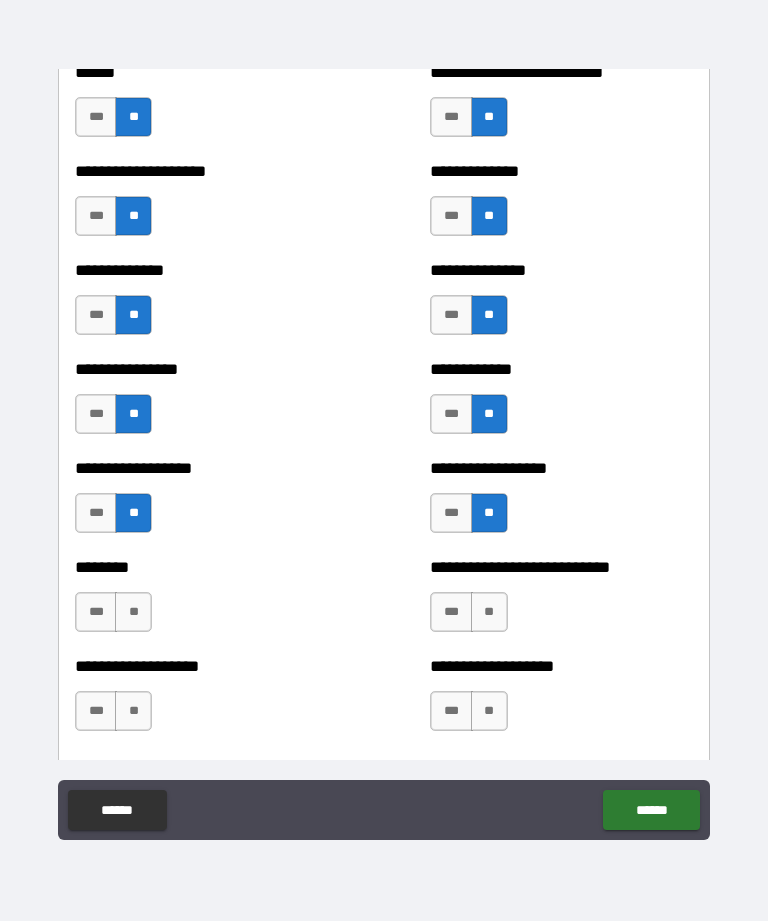 click on "**" at bounding box center [133, 612] 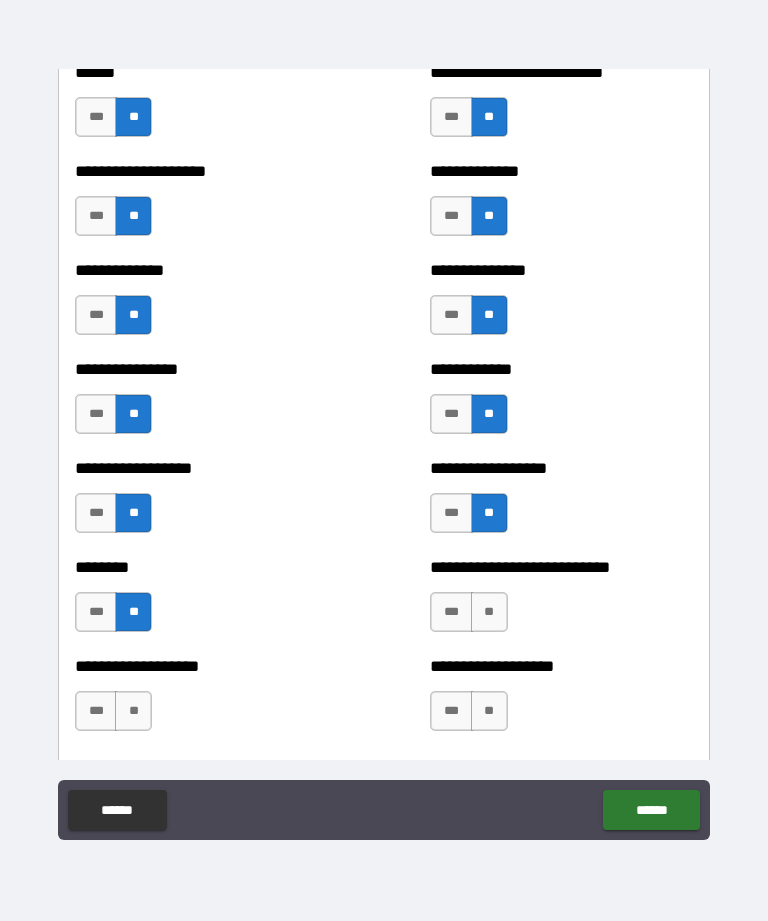 click on "**" at bounding box center (489, 612) 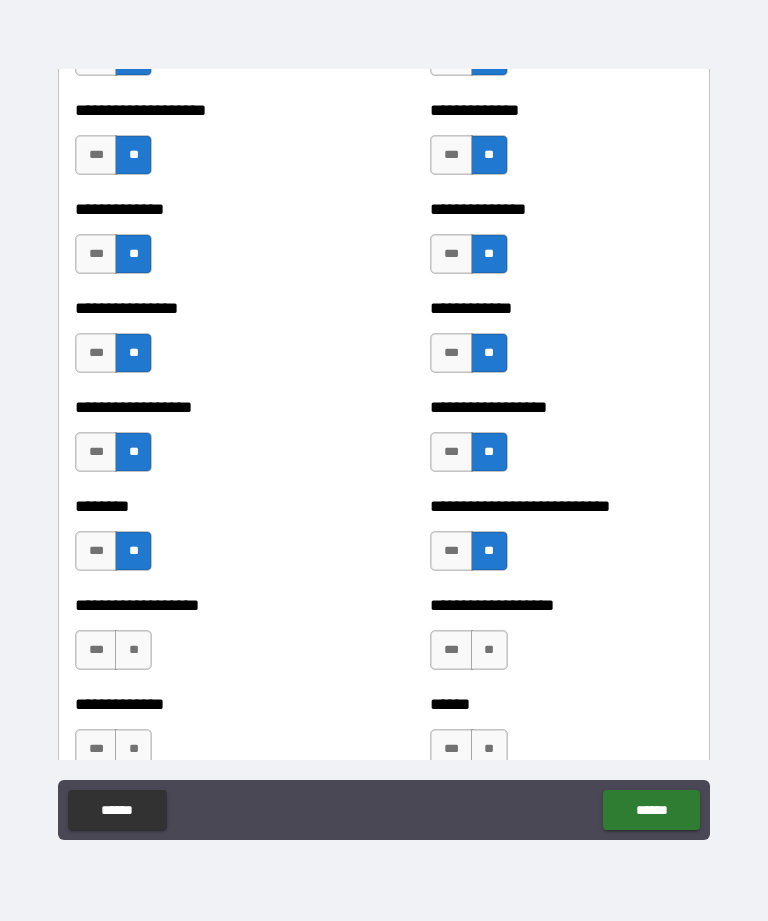 scroll, scrollTop: 4221, scrollLeft: 0, axis: vertical 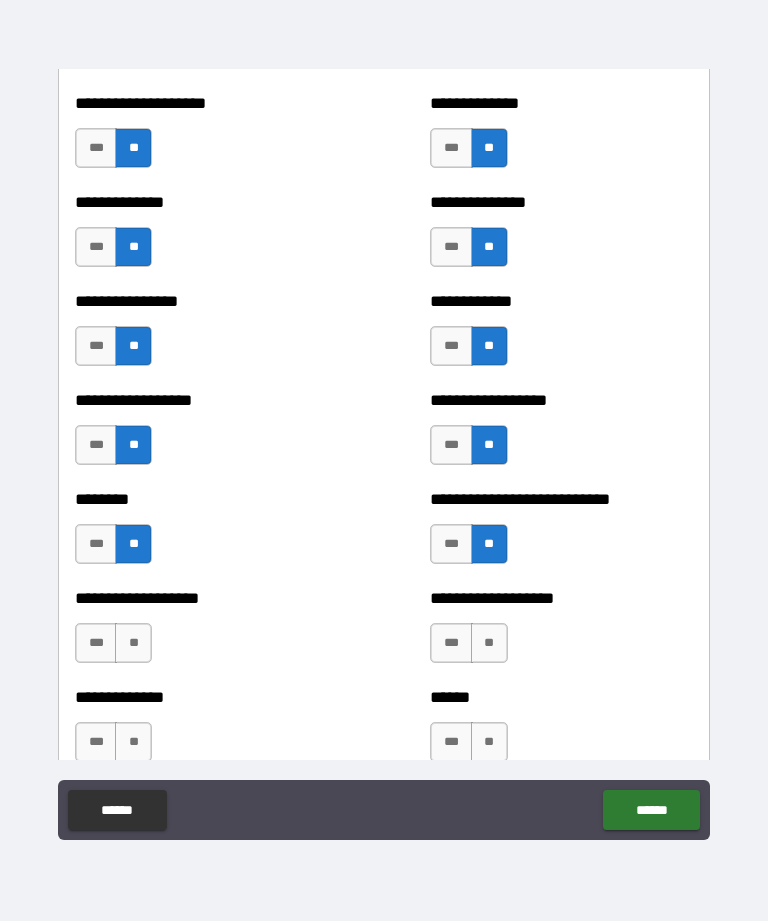click on "**" at bounding box center [133, 643] 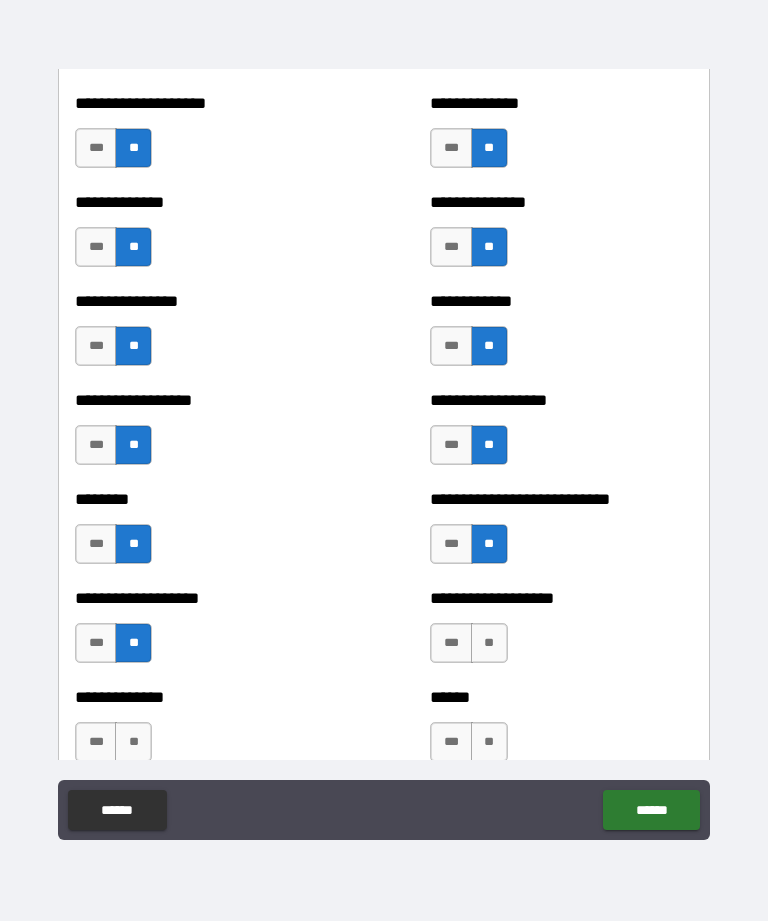 click on "**" at bounding box center (489, 643) 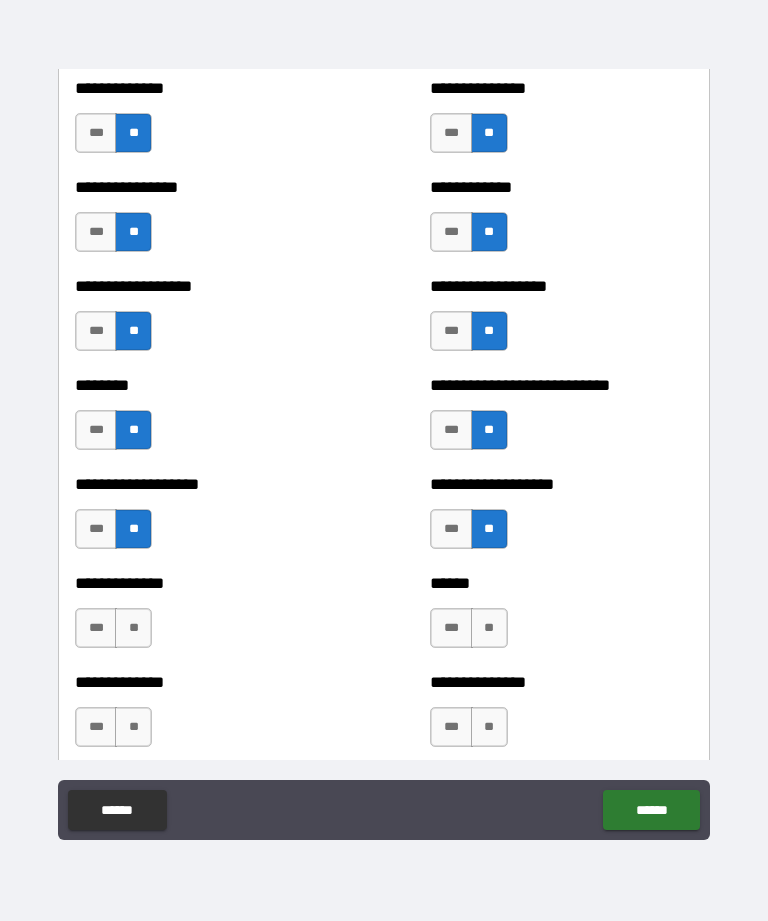 scroll, scrollTop: 4337, scrollLeft: 0, axis: vertical 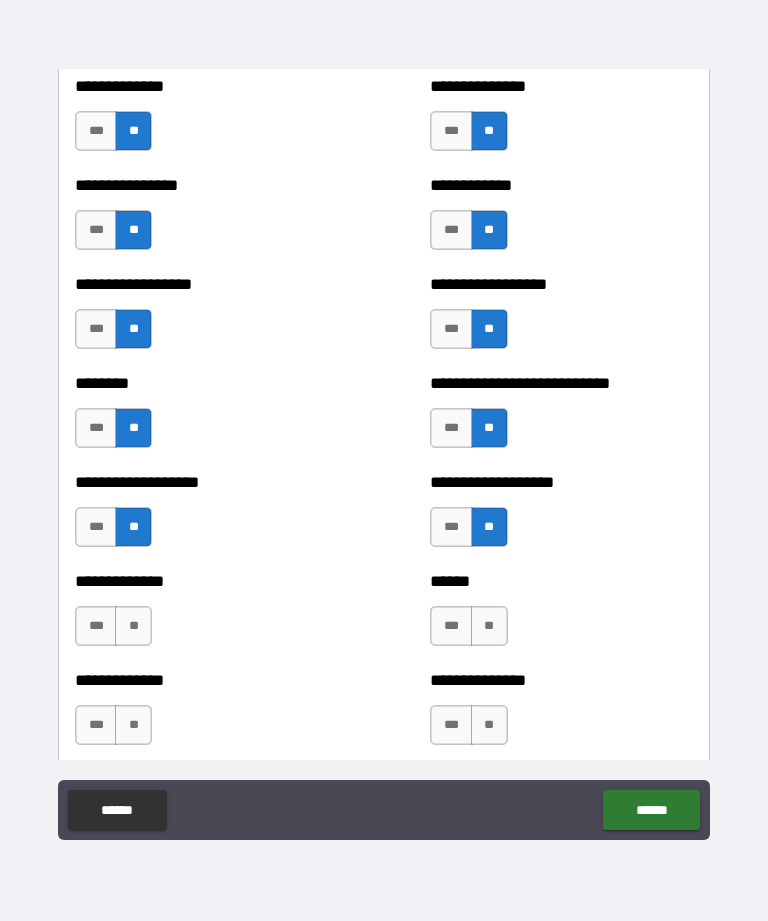 click on "**" at bounding box center (133, 626) 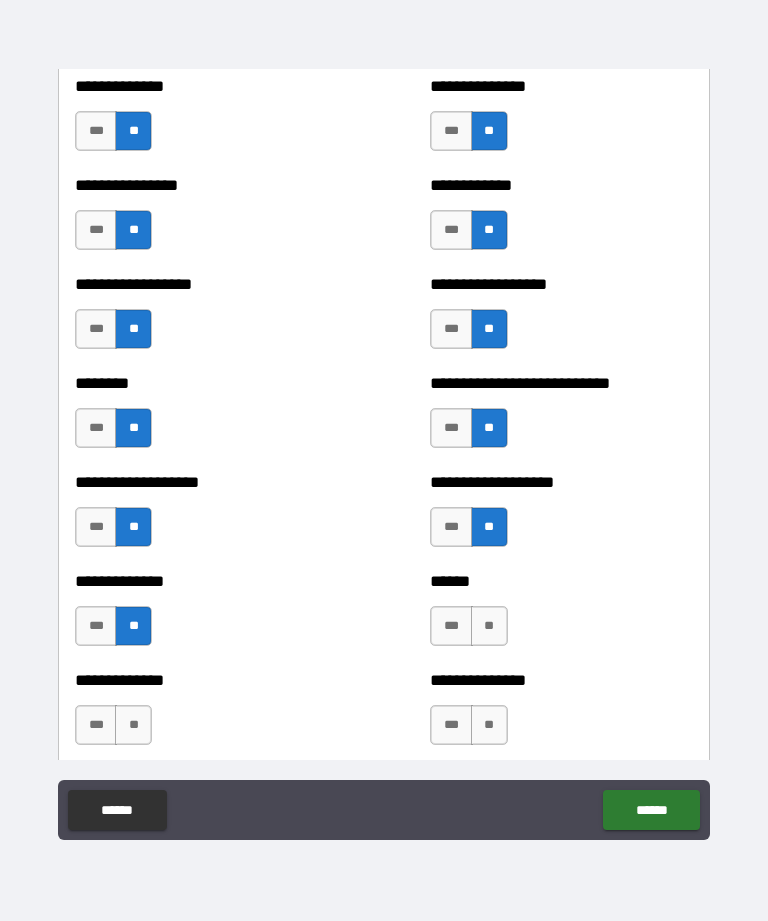 click on "**" at bounding box center [489, 626] 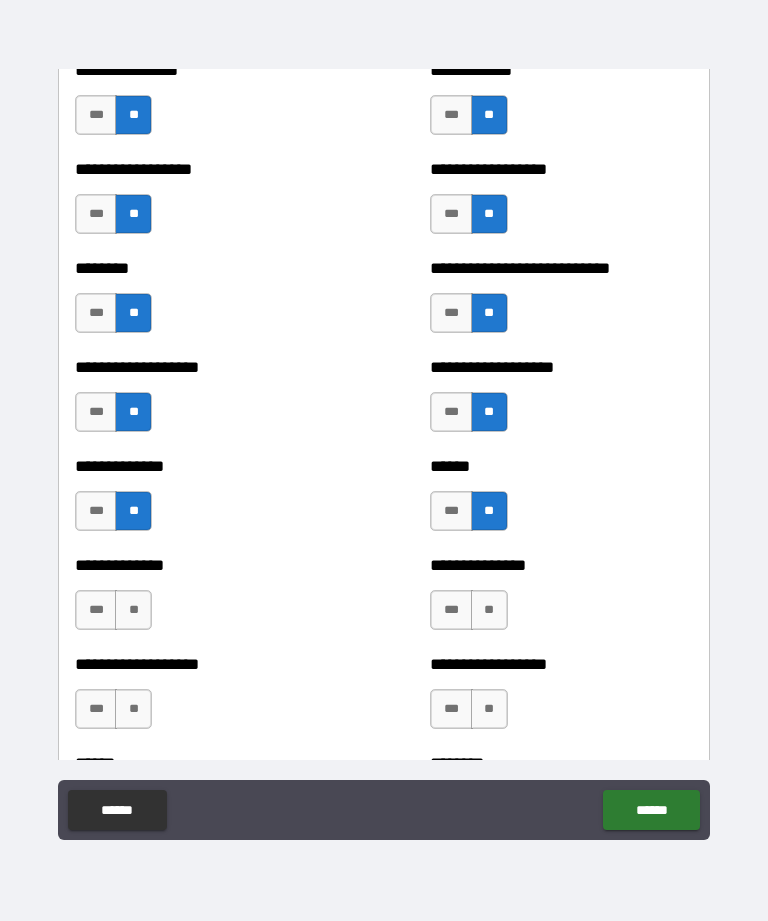 scroll, scrollTop: 4455, scrollLeft: 0, axis: vertical 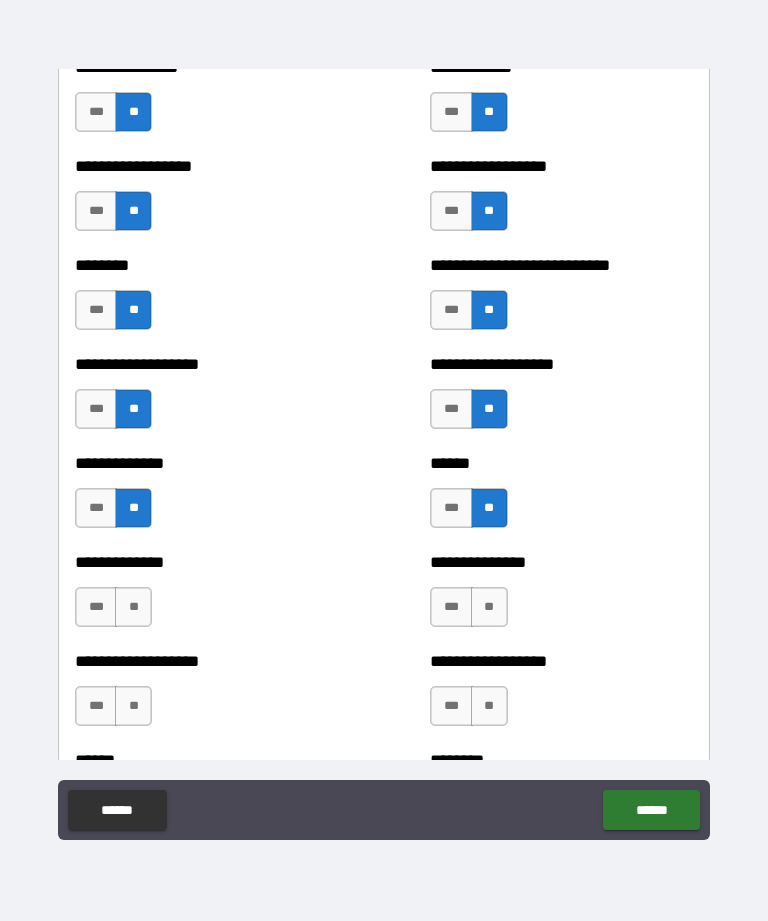 click on "**" at bounding box center (133, 607) 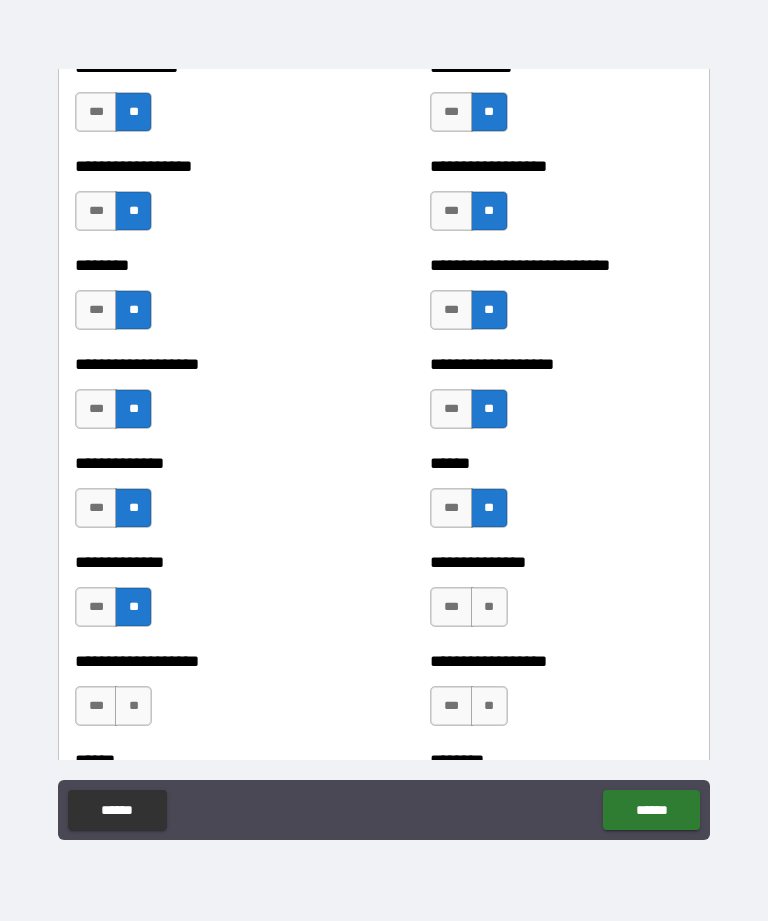 click on "**" at bounding box center (489, 607) 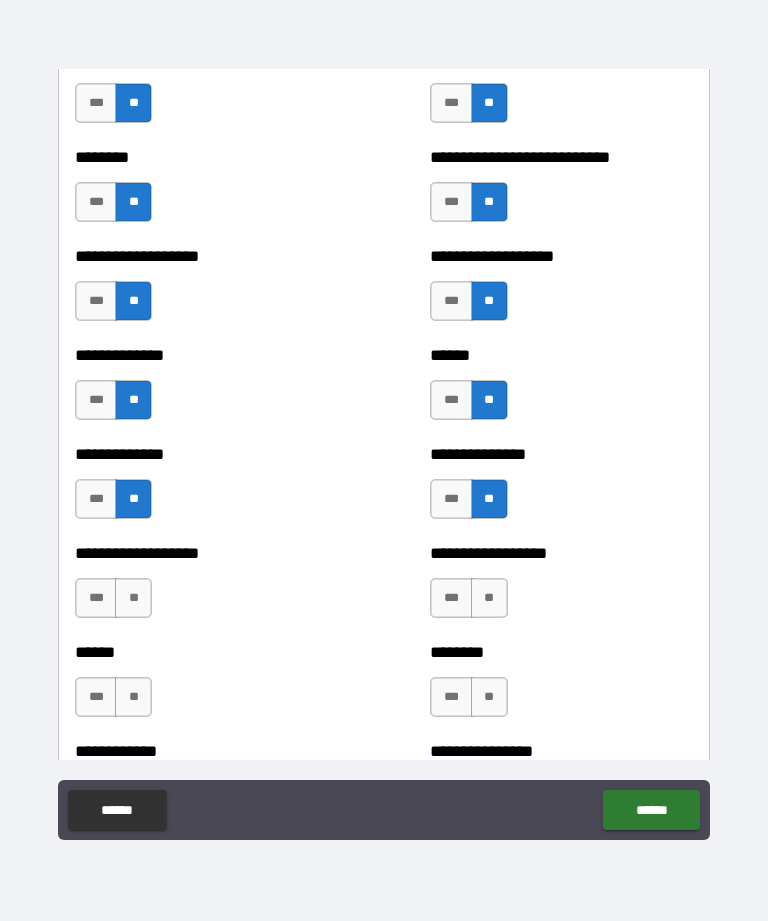 scroll, scrollTop: 4564, scrollLeft: 0, axis: vertical 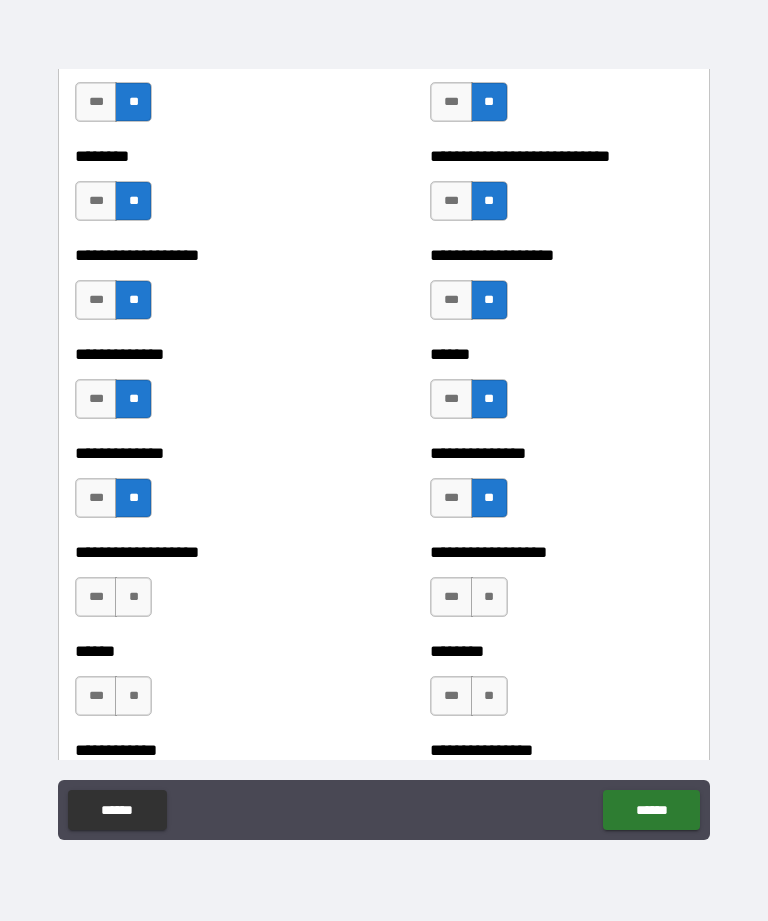 click on "**" at bounding box center [133, 597] 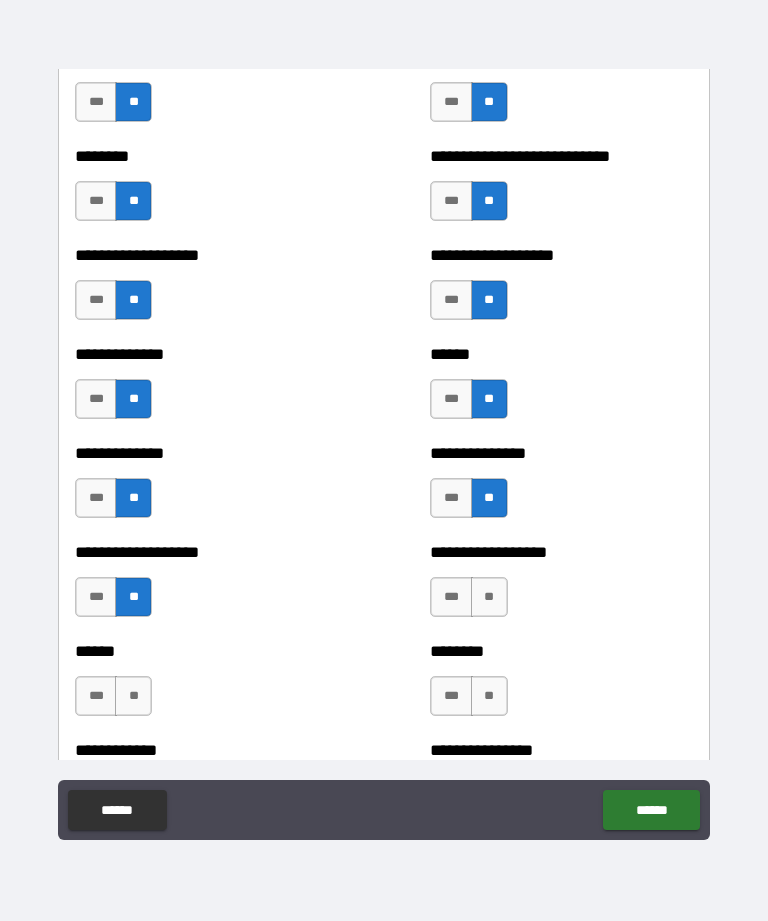 click on "**" at bounding box center (489, 597) 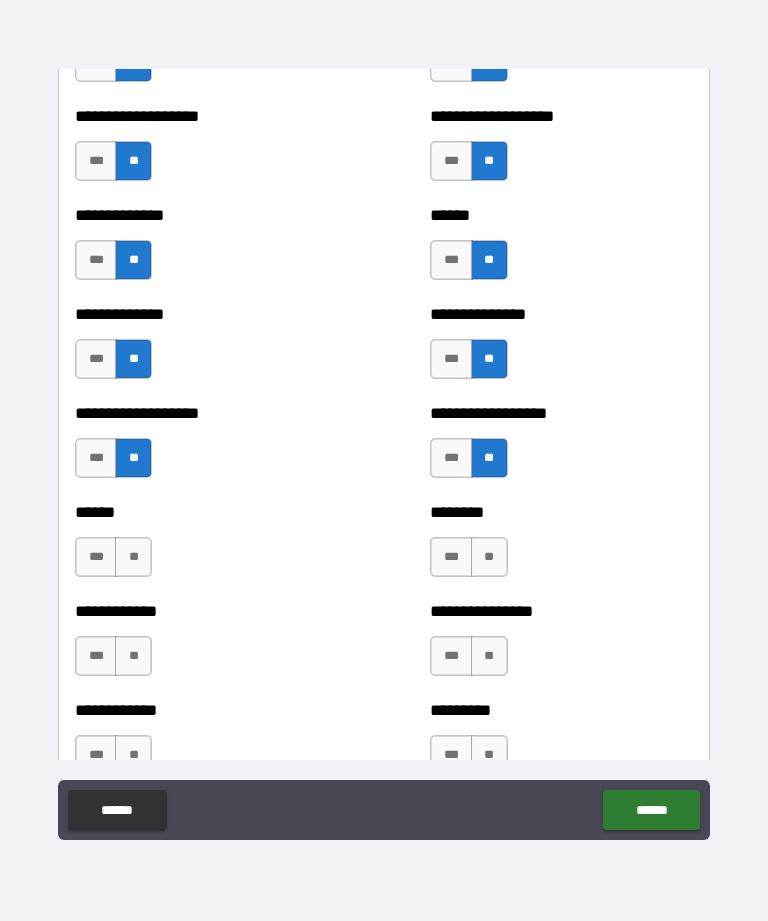 scroll, scrollTop: 4704, scrollLeft: 0, axis: vertical 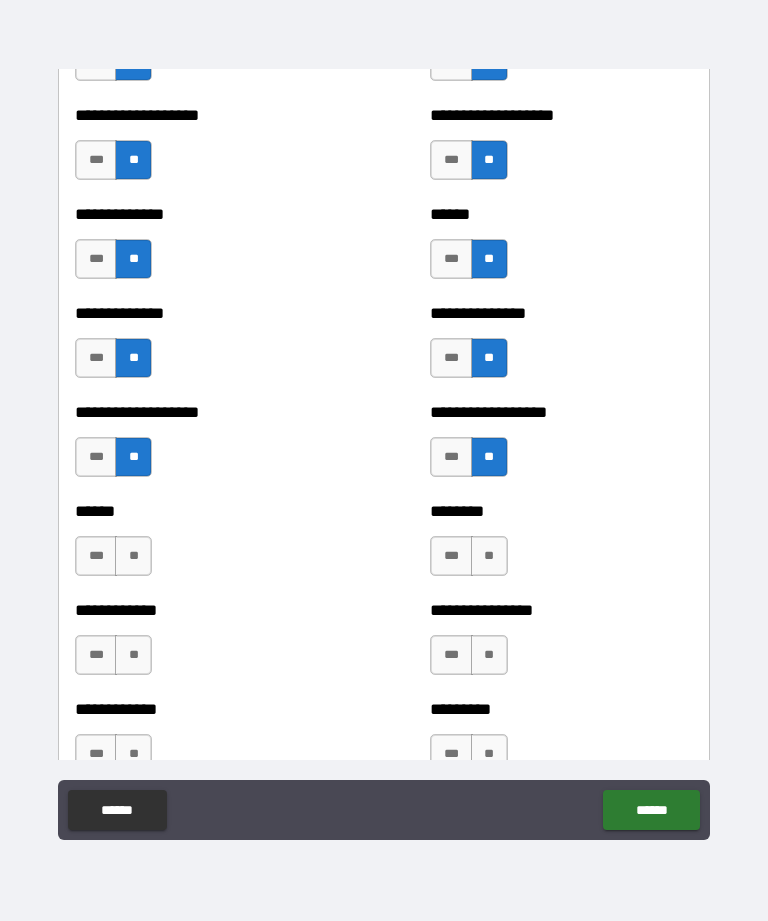 click on "**" at bounding box center (133, 556) 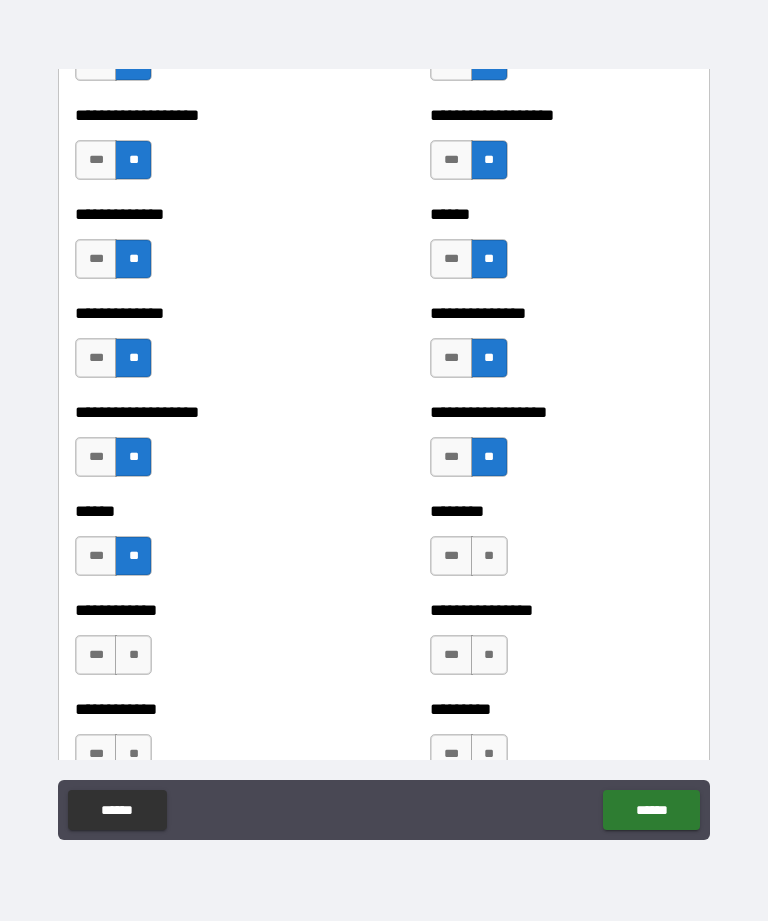 click on "**" at bounding box center [489, 556] 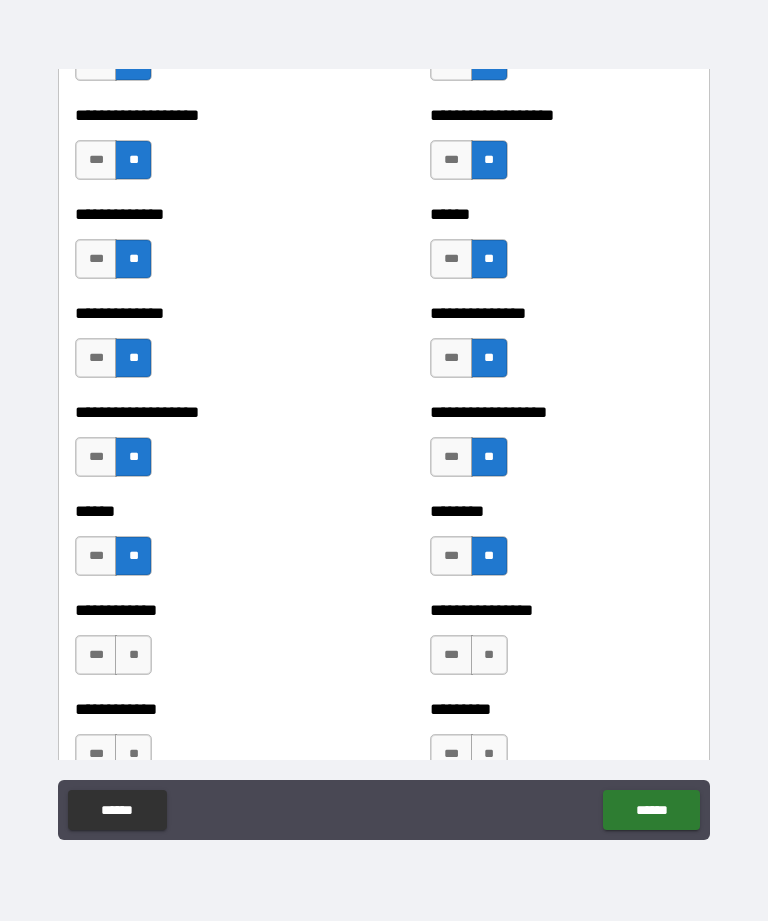 click on "**" at bounding box center [133, 655] 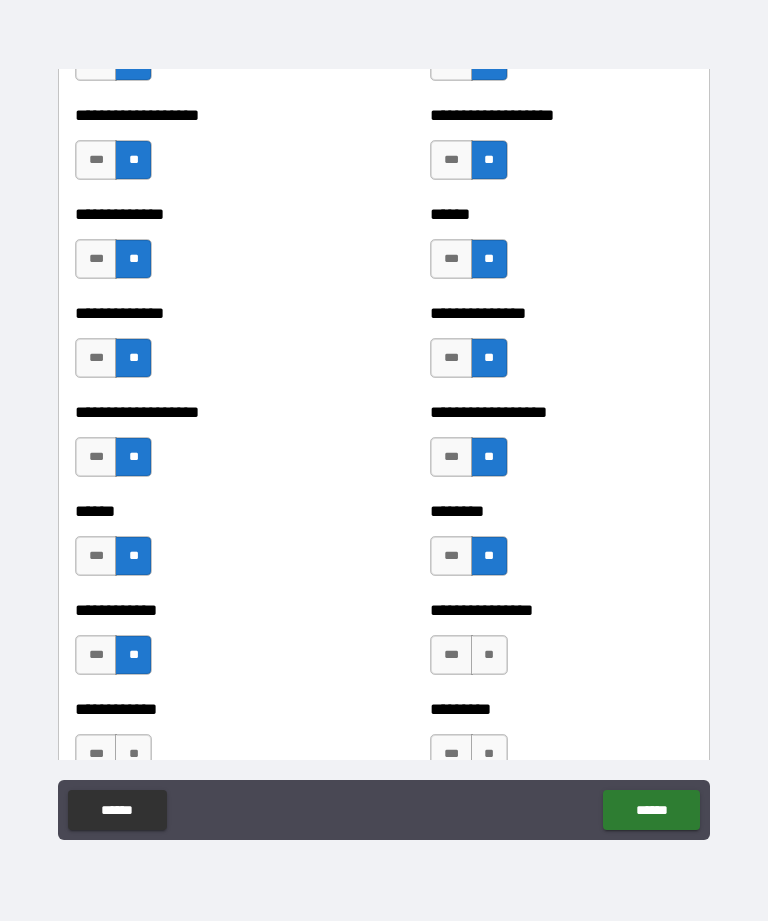 click on "**" at bounding box center (489, 655) 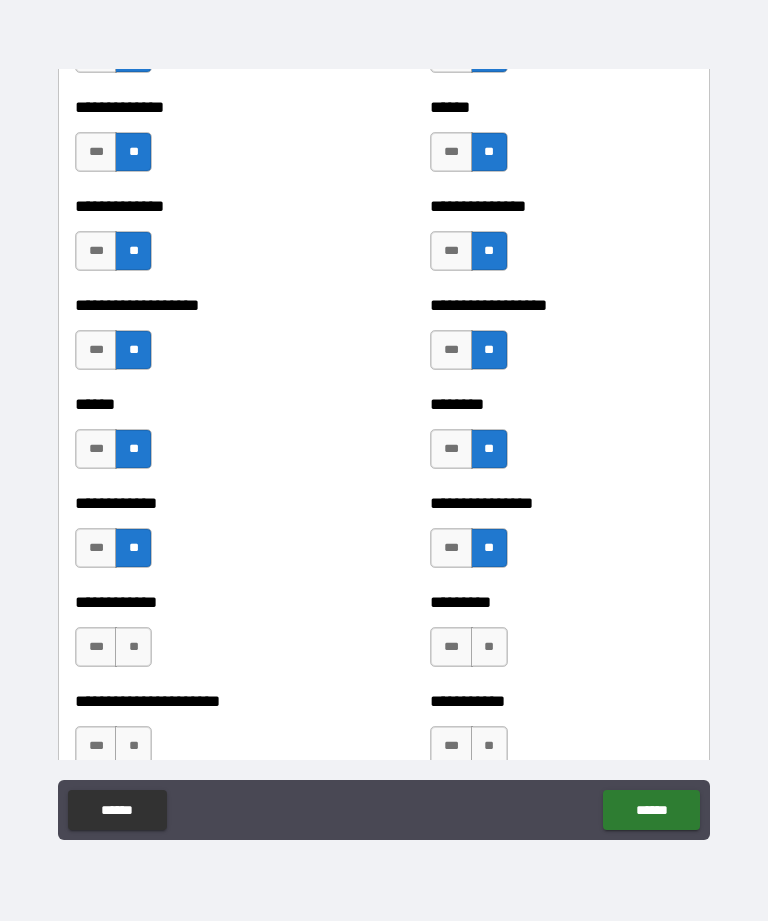 scroll, scrollTop: 4828, scrollLeft: 0, axis: vertical 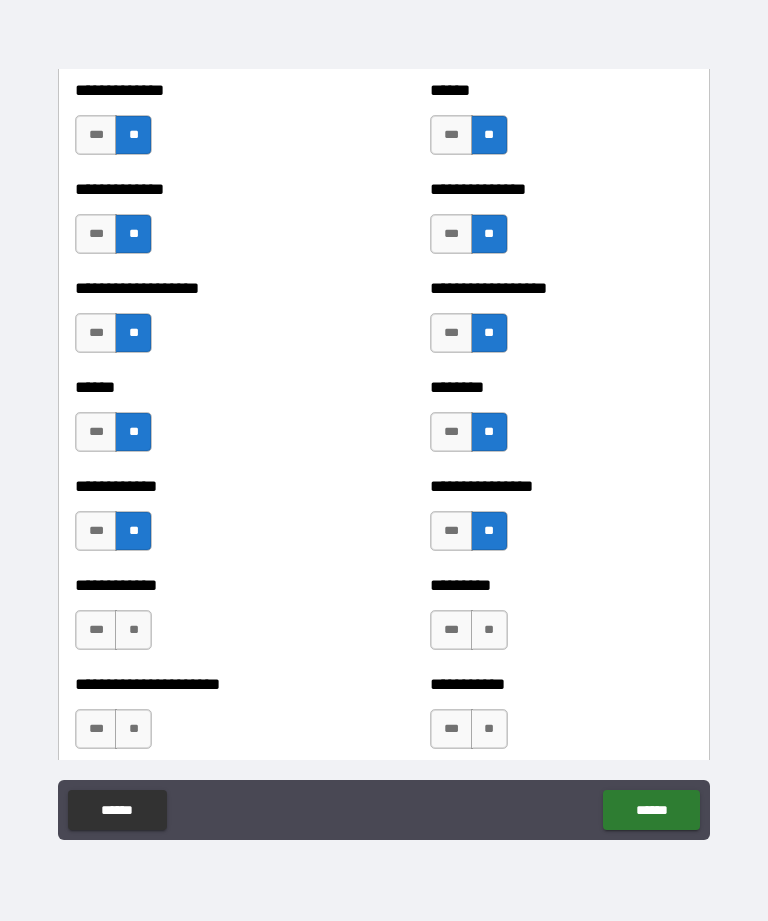 click on "**" at bounding box center [133, 630] 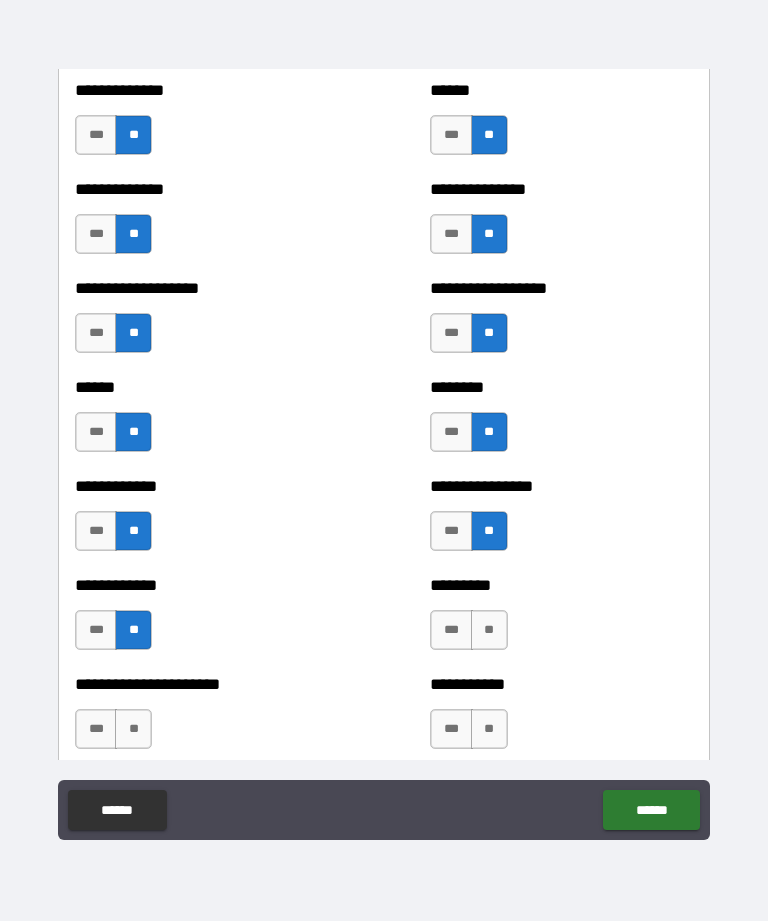 click on "**" at bounding box center (489, 630) 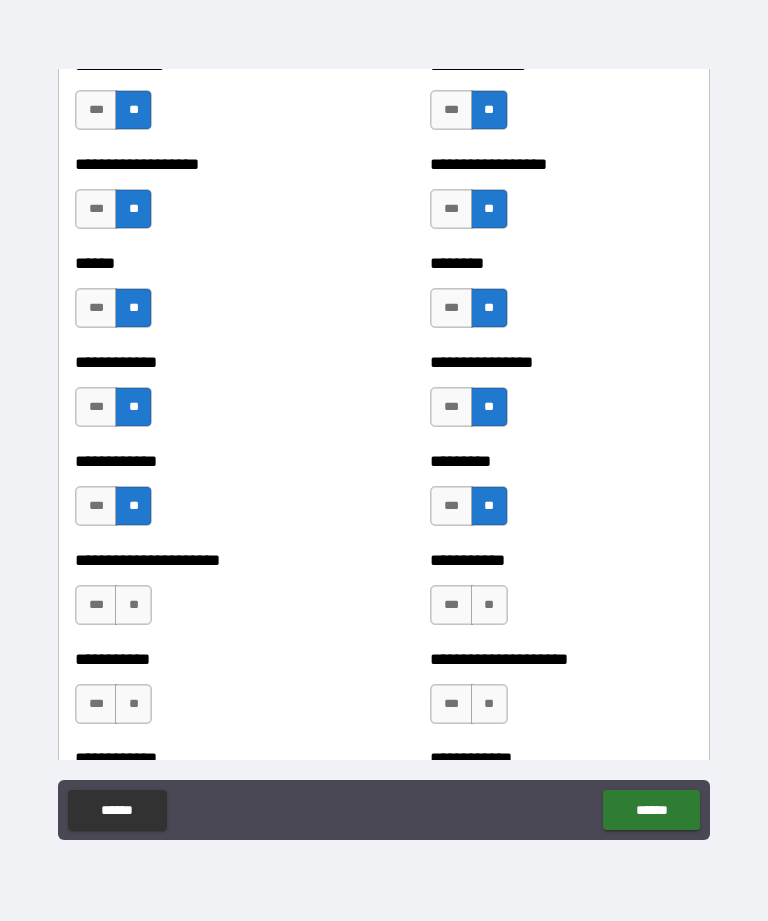 scroll, scrollTop: 4951, scrollLeft: 0, axis: vertical 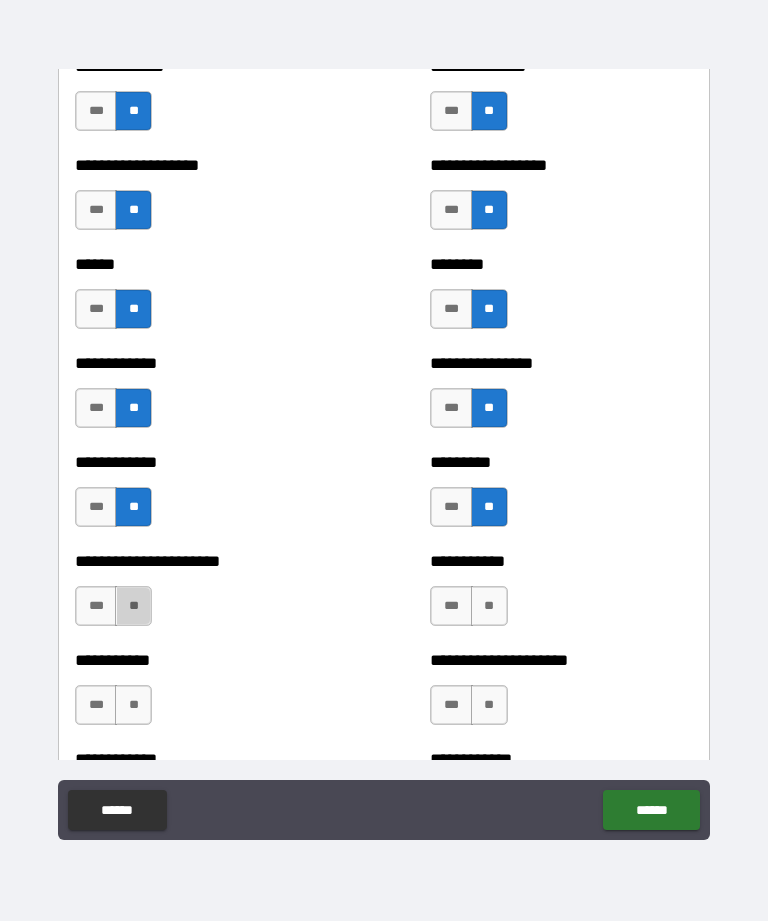 click on "**" at bounding box center [133, 606] 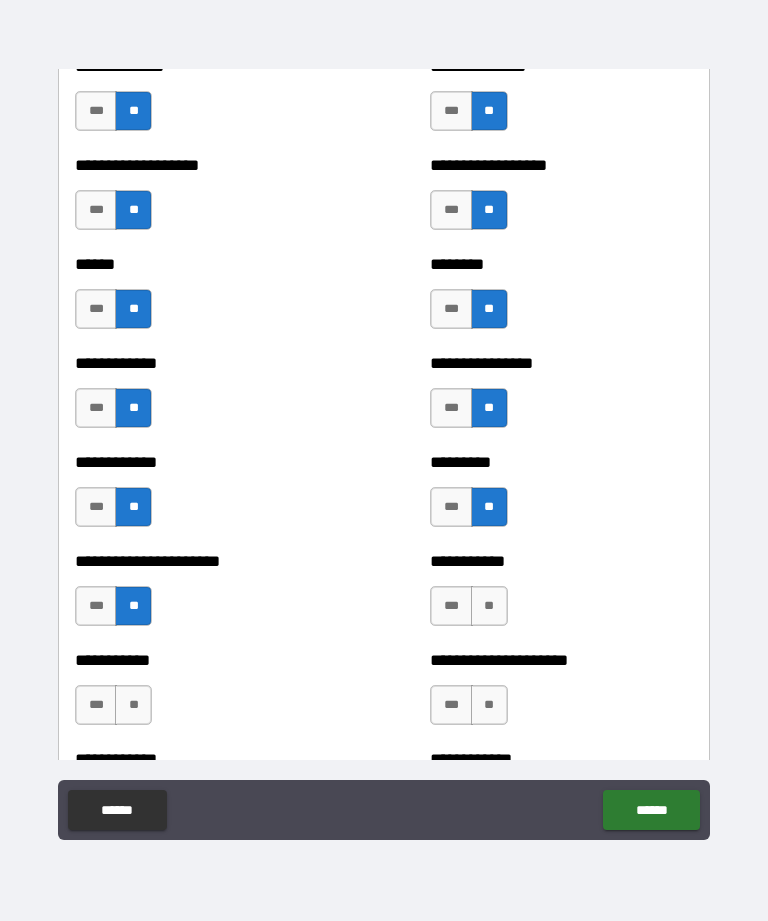 click on "**" at bounding box center [489, 606] 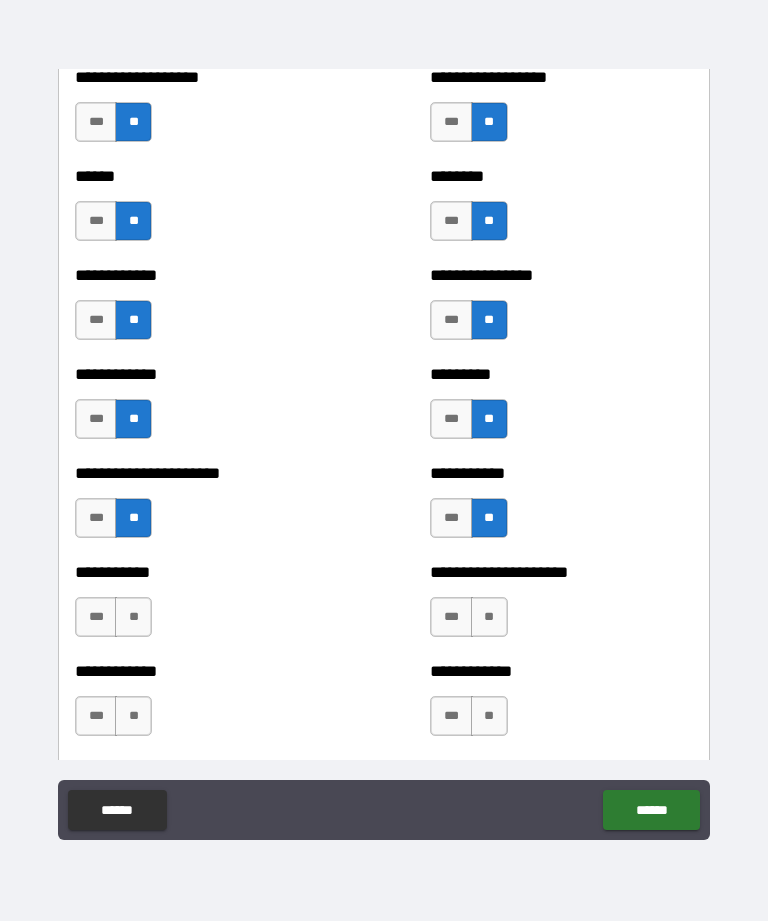 scroll, scrollTop: 5042, scrollLeft: 0, axis: vertical 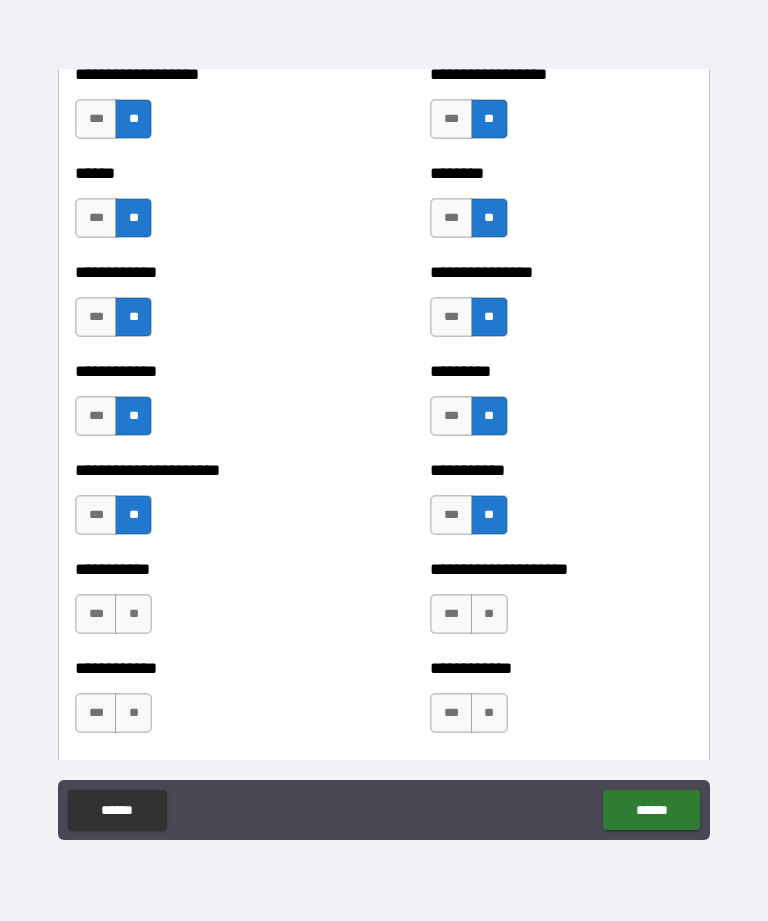 click on "**" at bounding box center (133, 614) 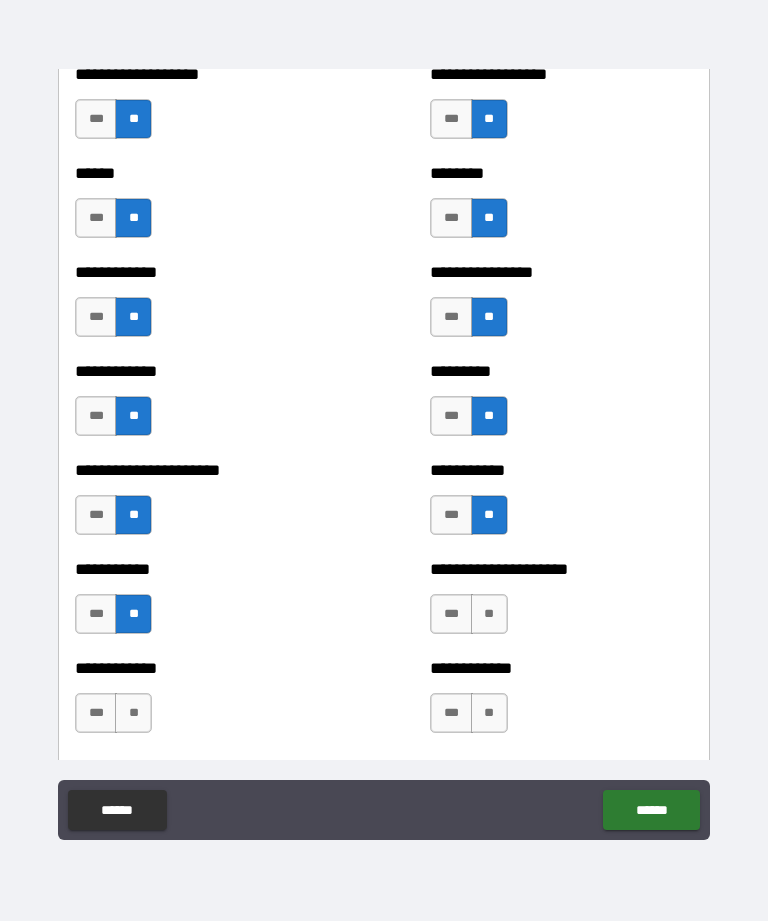 click on "**" at bounding box center (489, 614) 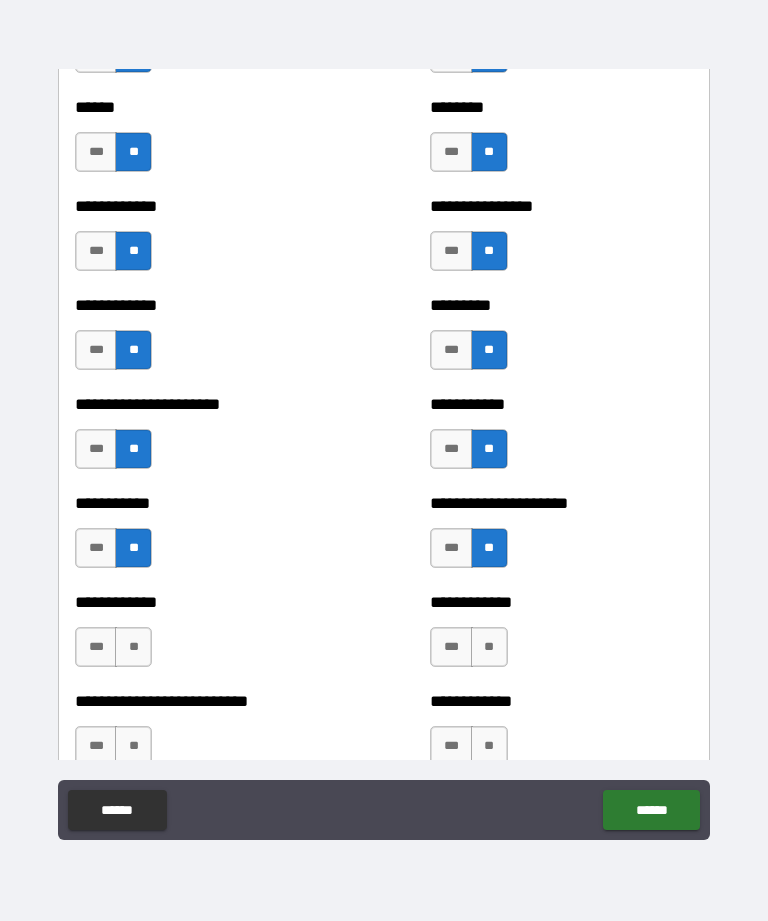 scroll, scrollTop: 5121, scrollLeft: 0, axis: vertical 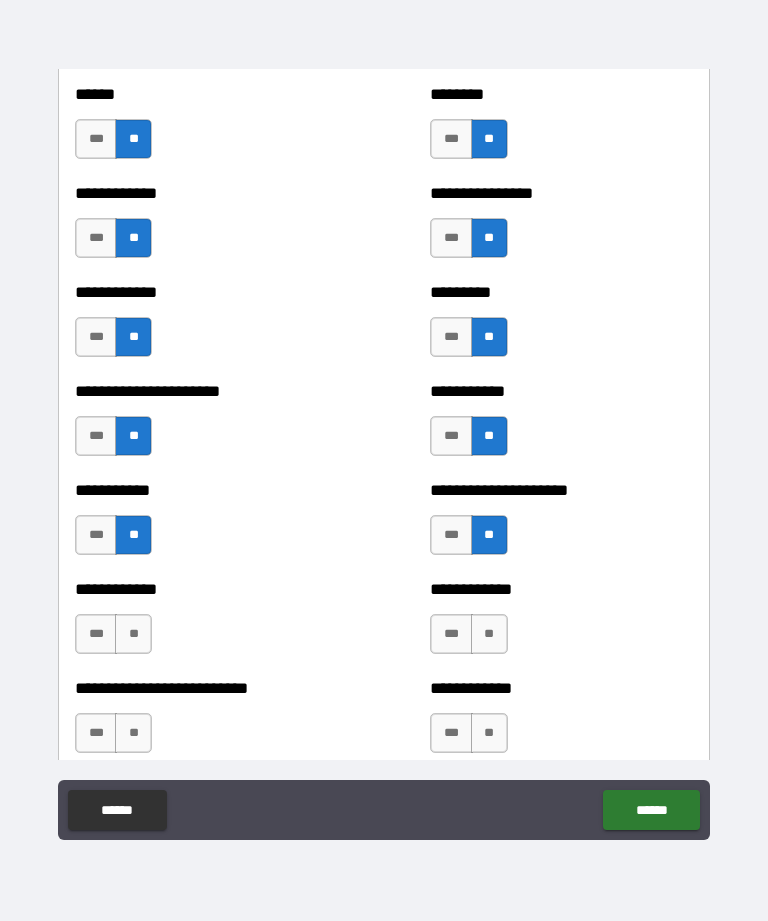 click on "**" at bounding box center [133, 634] 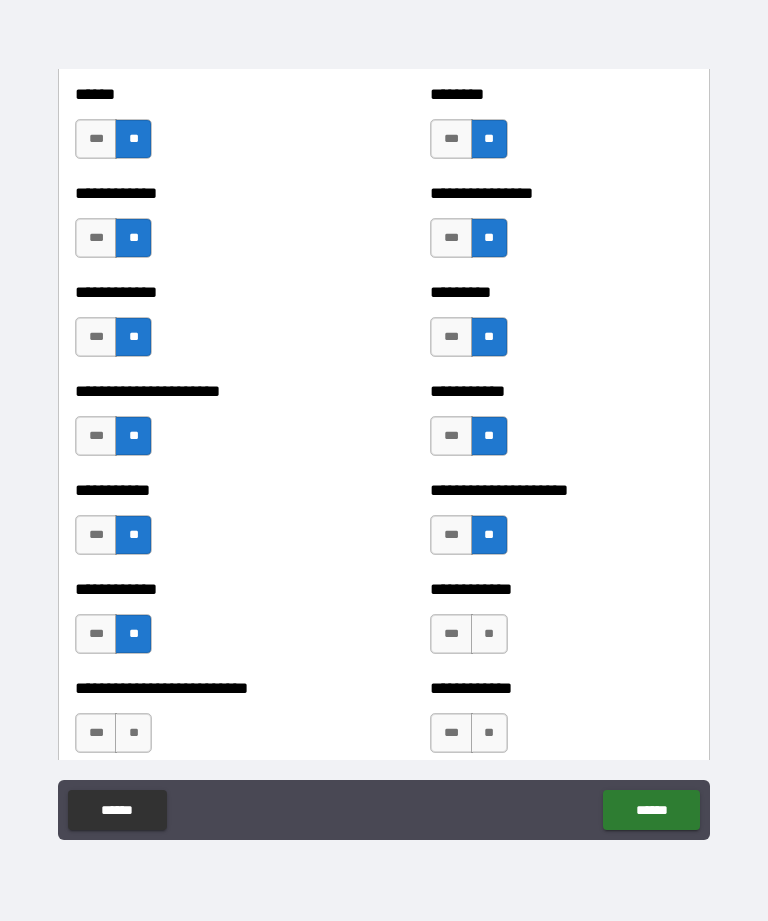 click on "**" at bounding box center (489, 634) 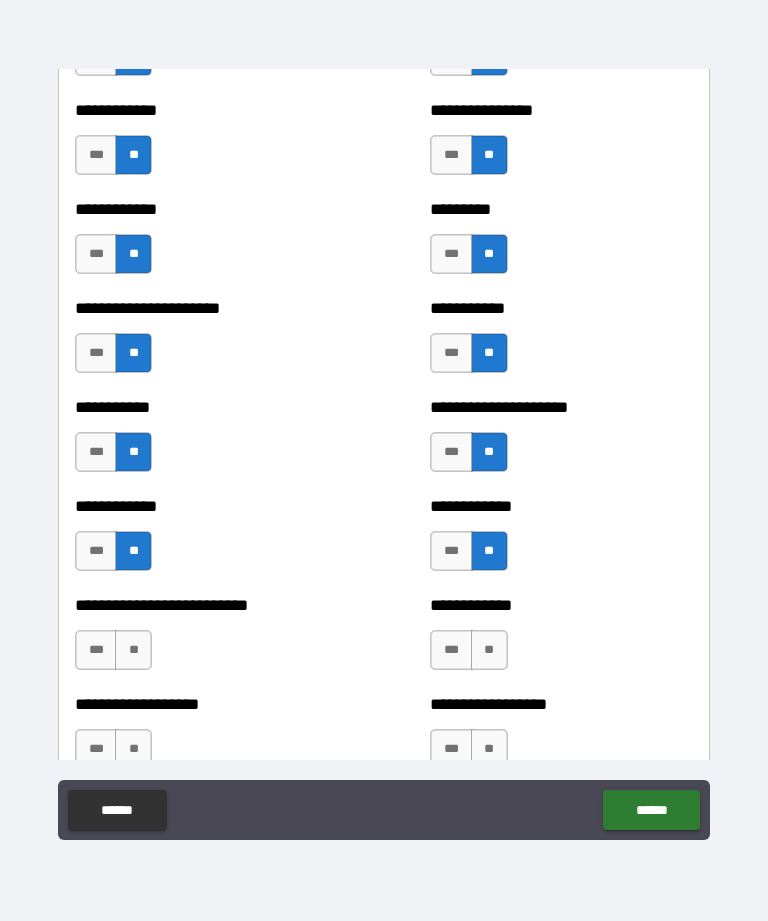 scroll, scrollTop: 5211, scrollLeft: 0, axis: vertical 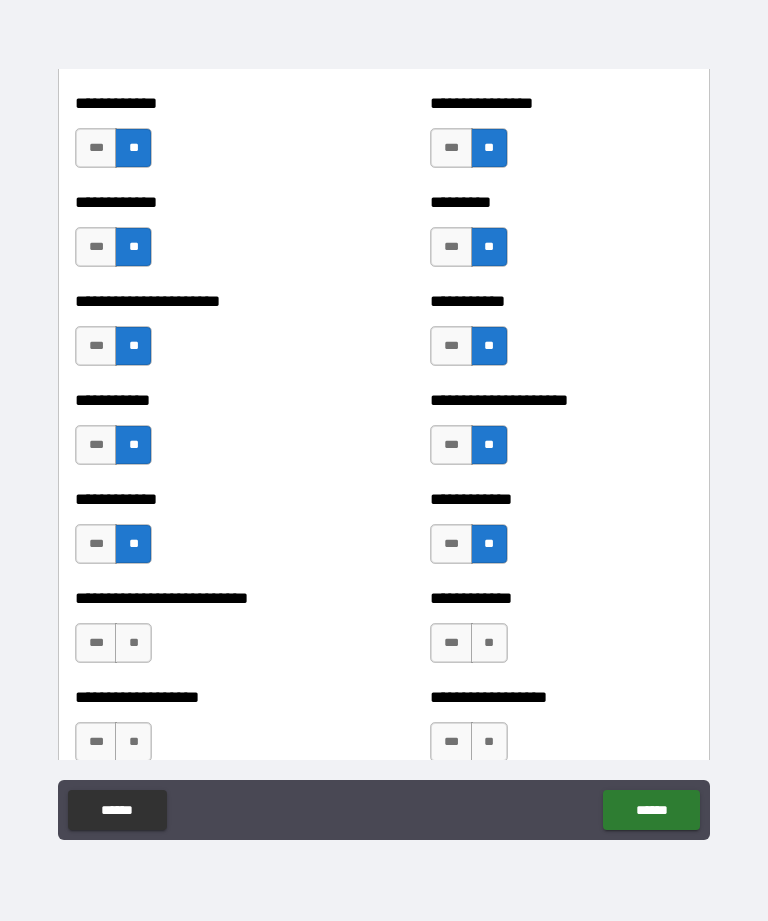 click on "**" at bounding box center (133, 643) 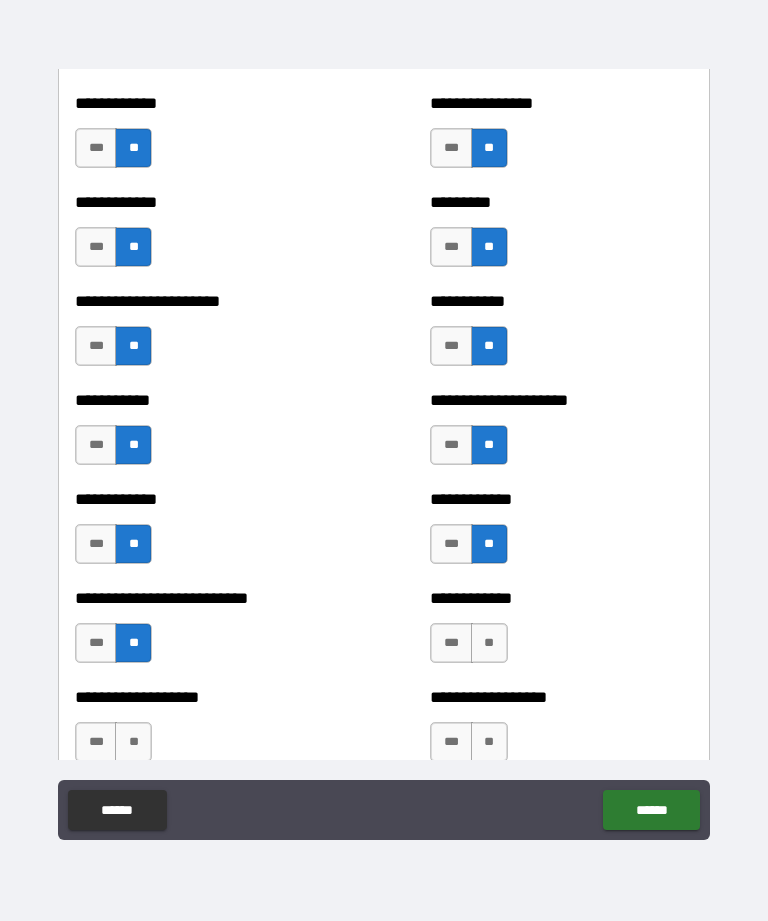 click on "**" at bounding box center (489, 643) 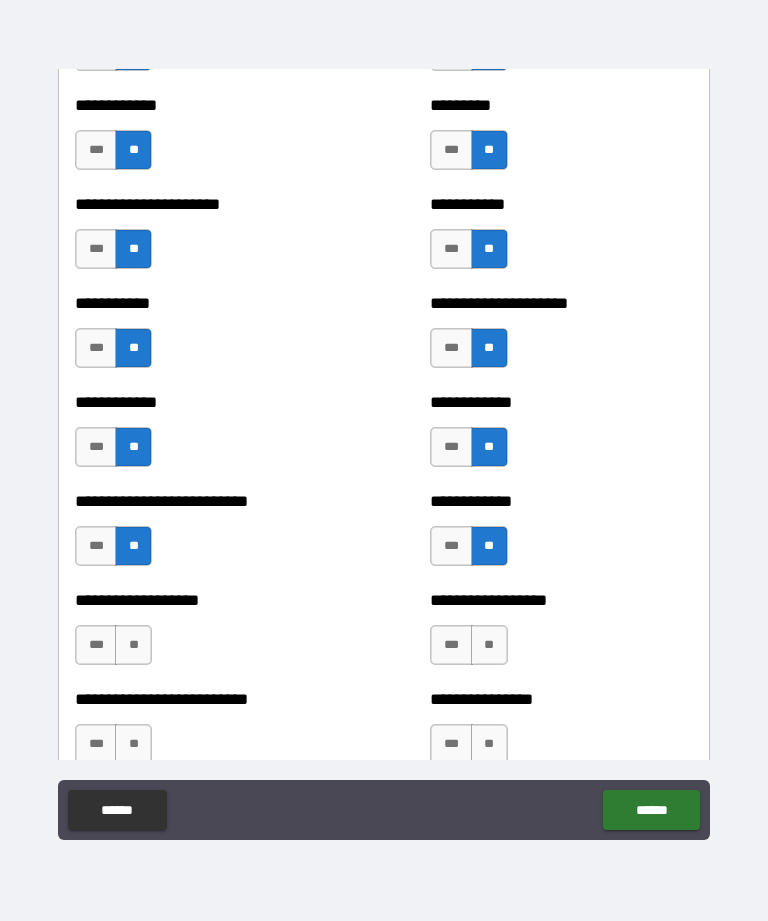 scroll, scrollTop: 5308, scrollLeft: 0, axis: vertical 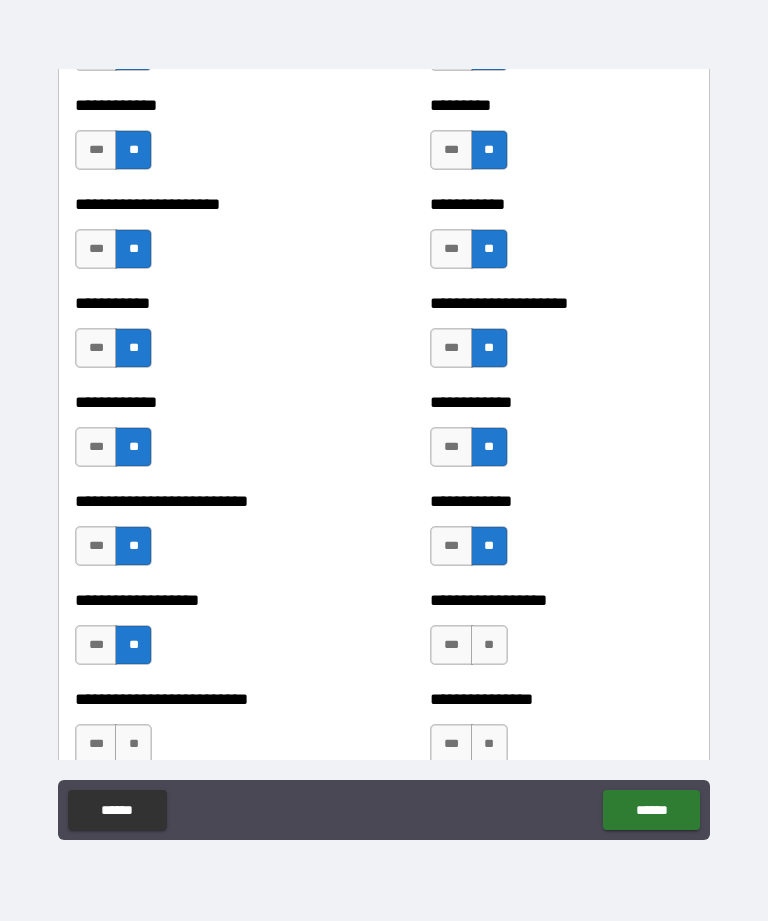 click on "**" at bounding box center [489, 645] 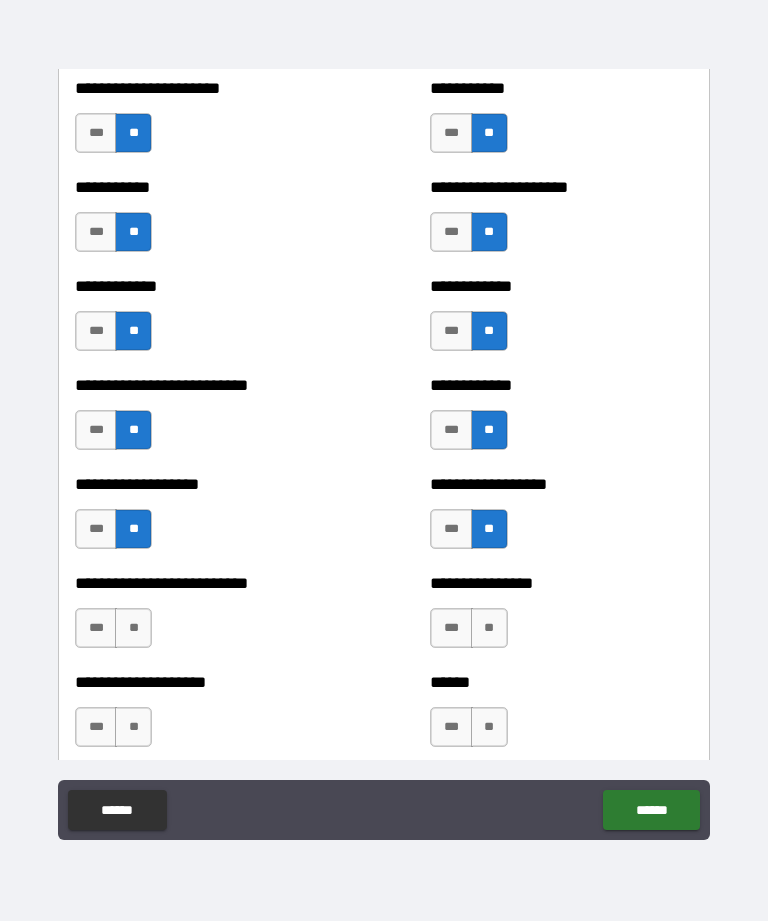 scroll, scrollTop: 5425, scrollLeft: 0, axis: vertical 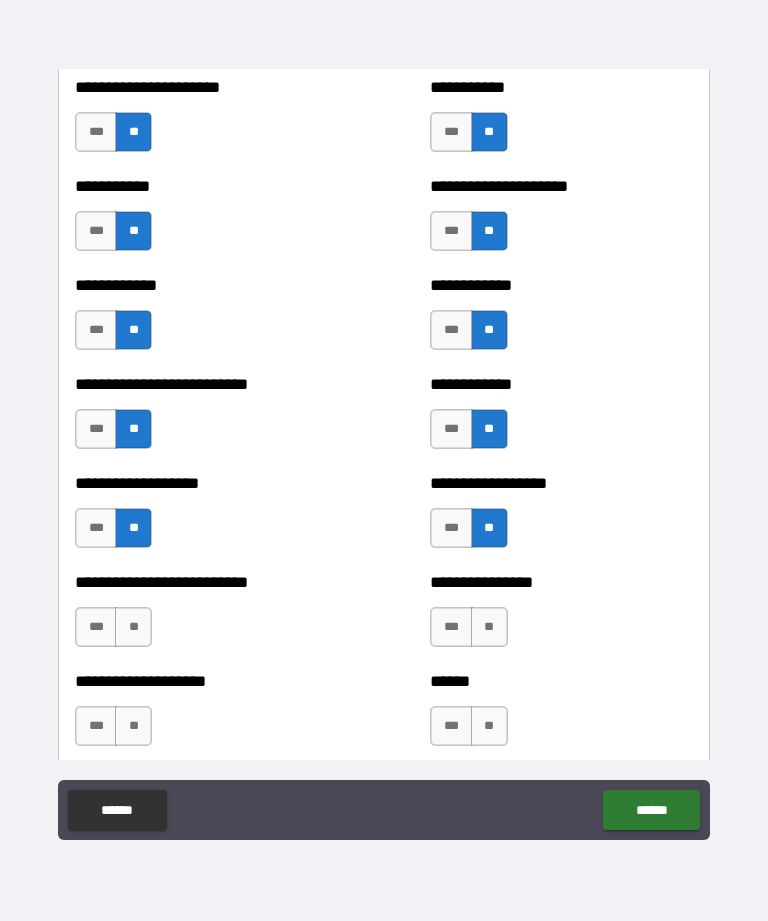 click on "**" at bounding box center (133, 627) 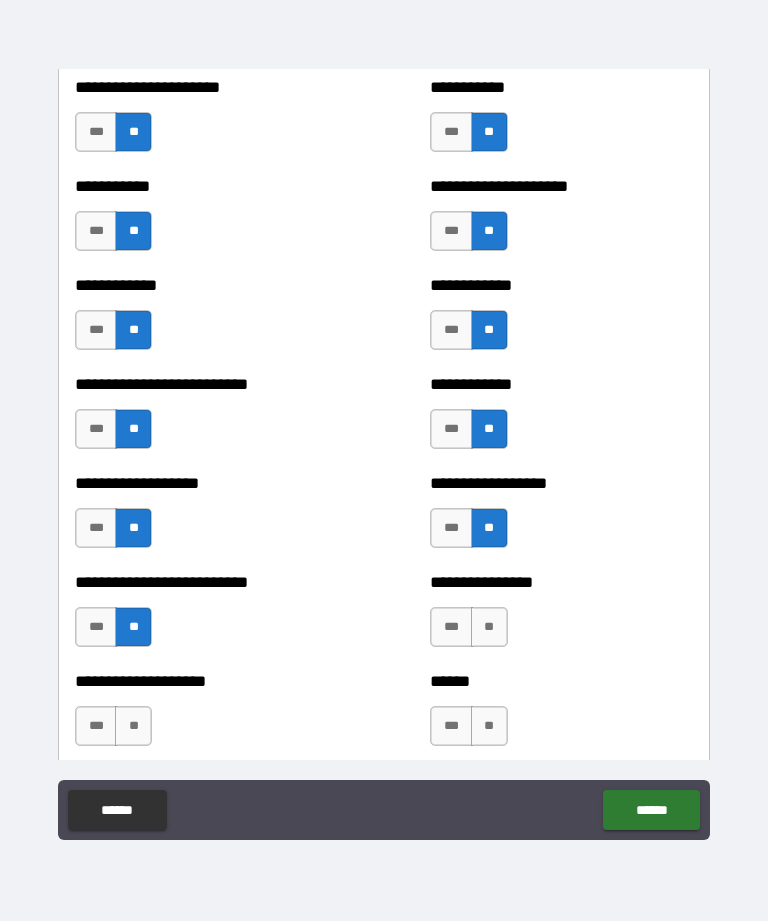 click on "**" at bounding box center [489, 627] 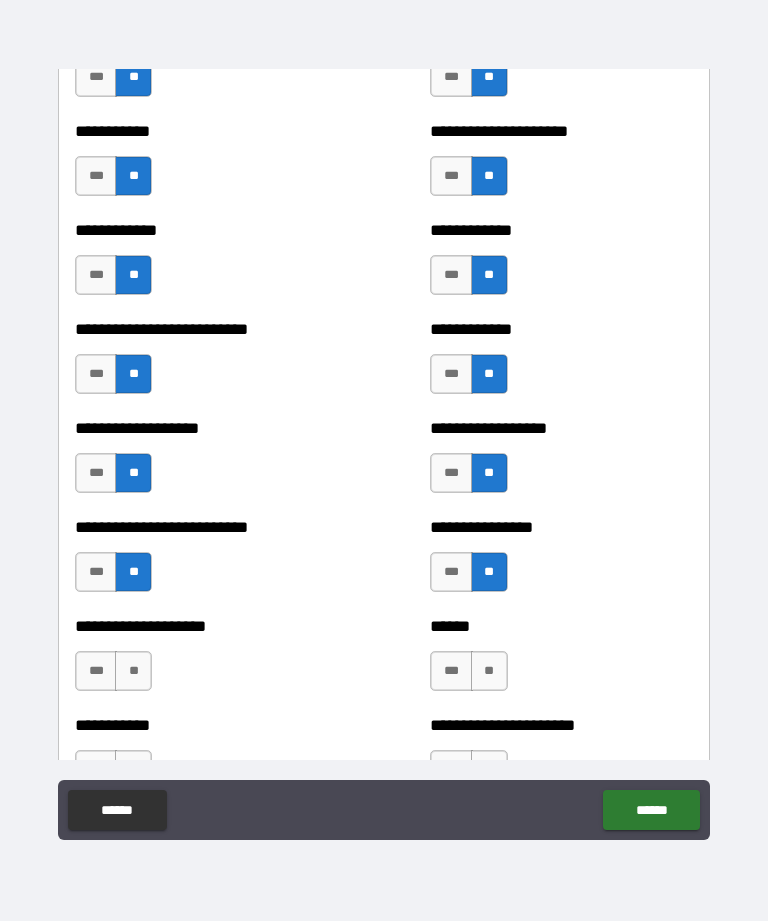 scroll, scrollTop: 5492, scrollLeft: 0, axis: vertical 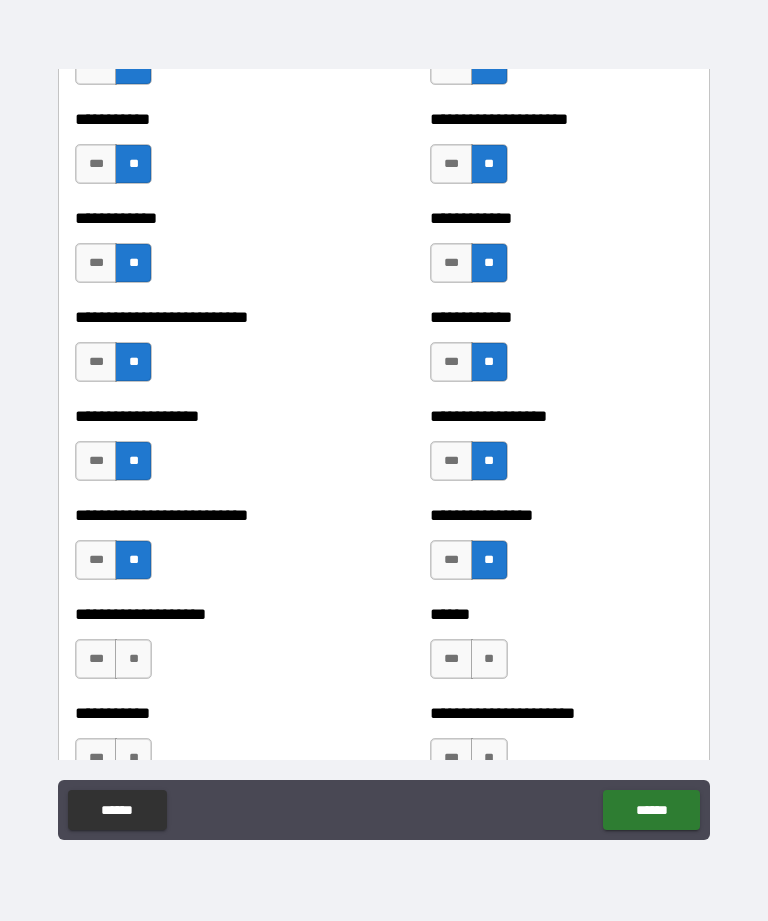 click on "**" at bounding box center [133, 659] 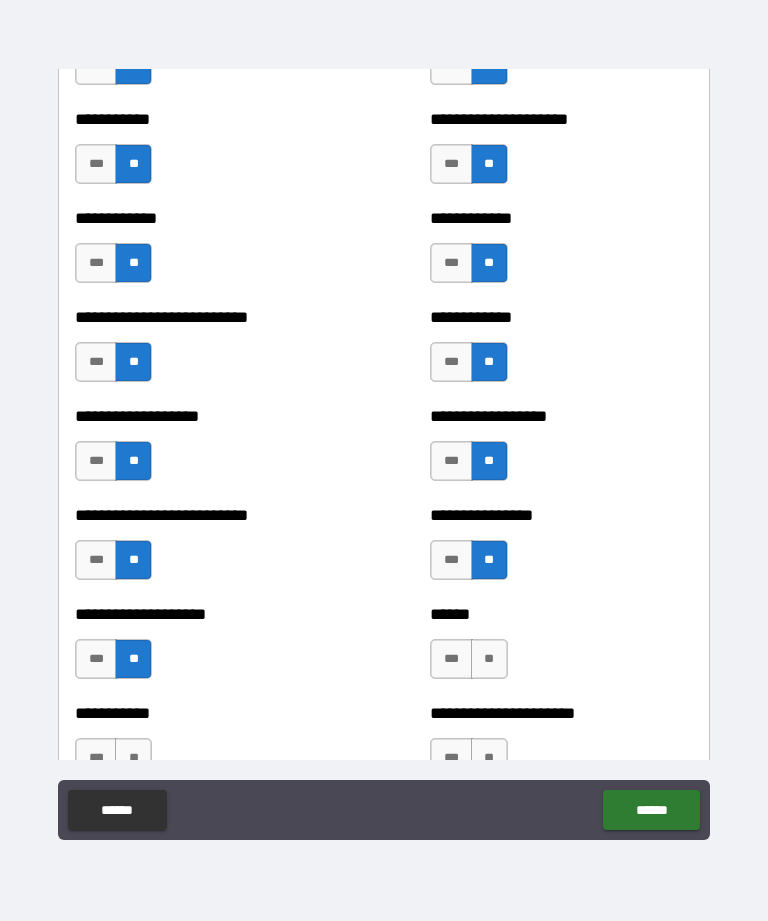 click on "**" at bounding box center (489, 659) 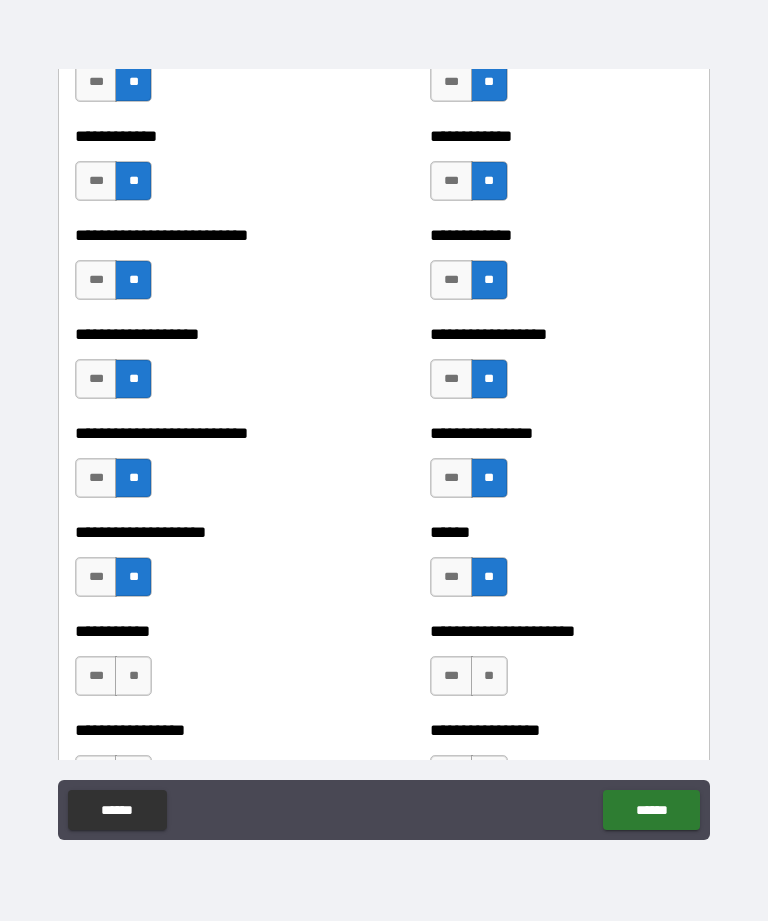 scroll, scrollTop: 5575, scrollLeft: 0, axis: vertical 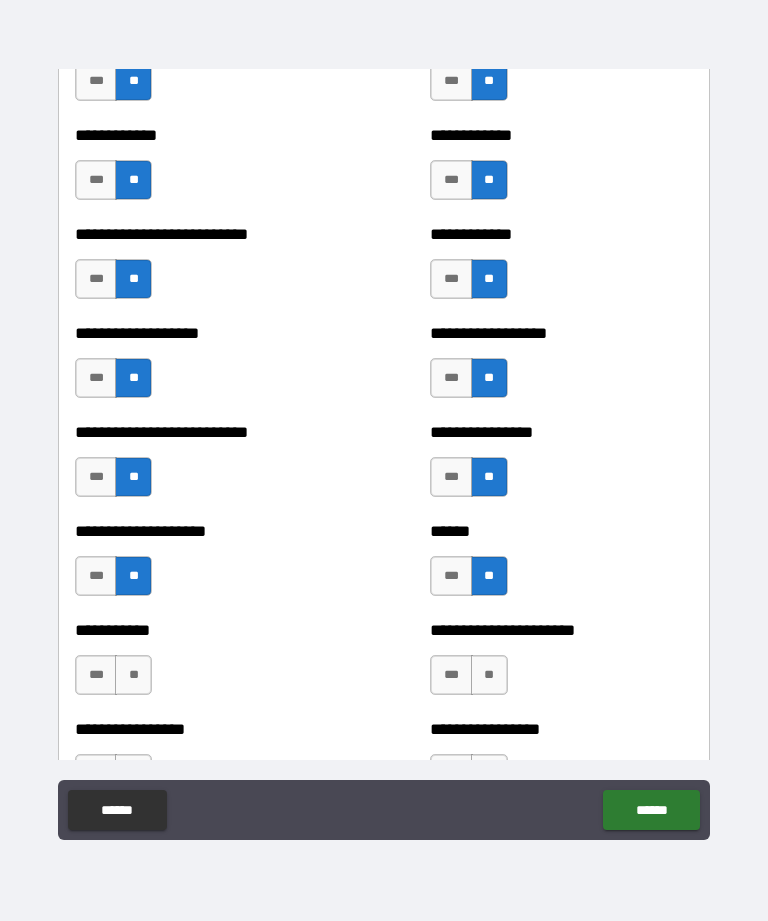 click on "**" at bounding box center [133, 675] 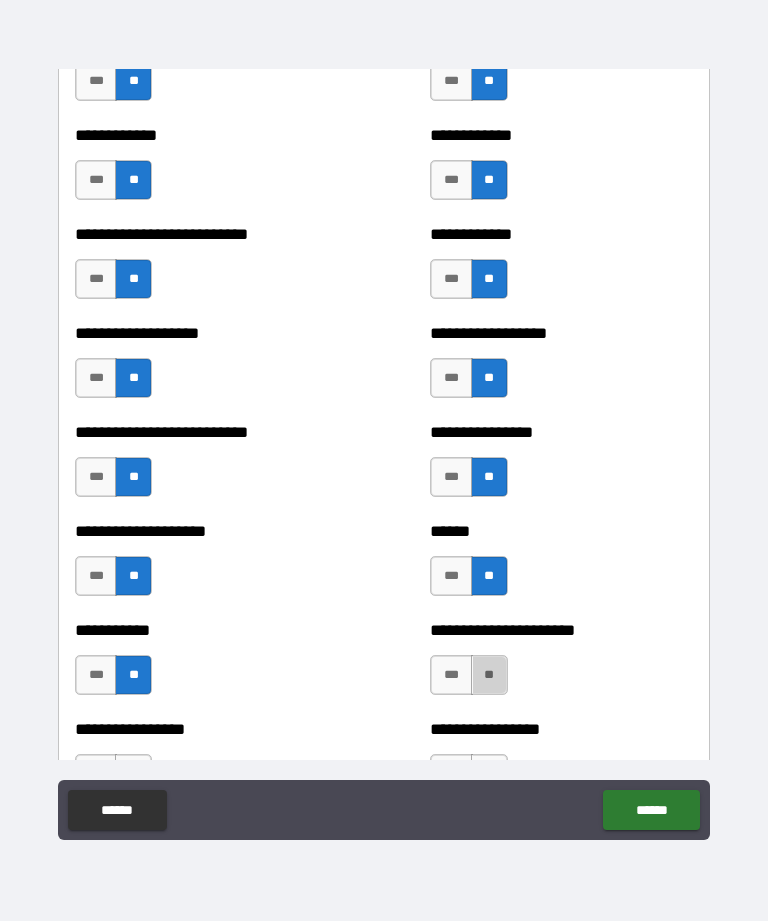 click on "**" at bounding box center [489, 675] 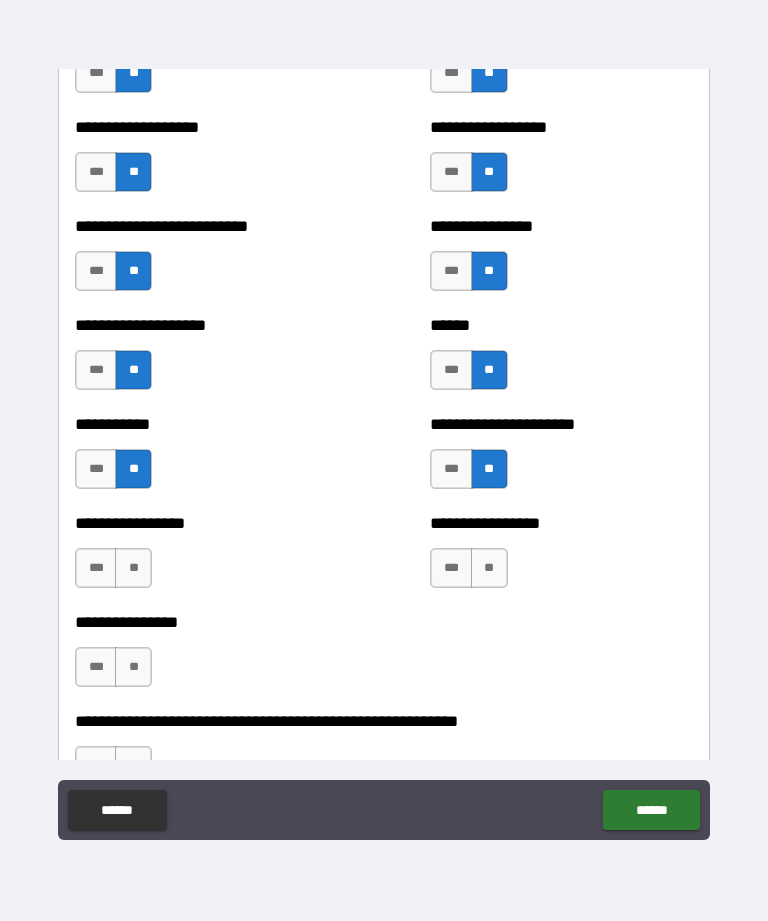 scroll, scrollTop: 5780, scrollLeft: 0, axis: vertical 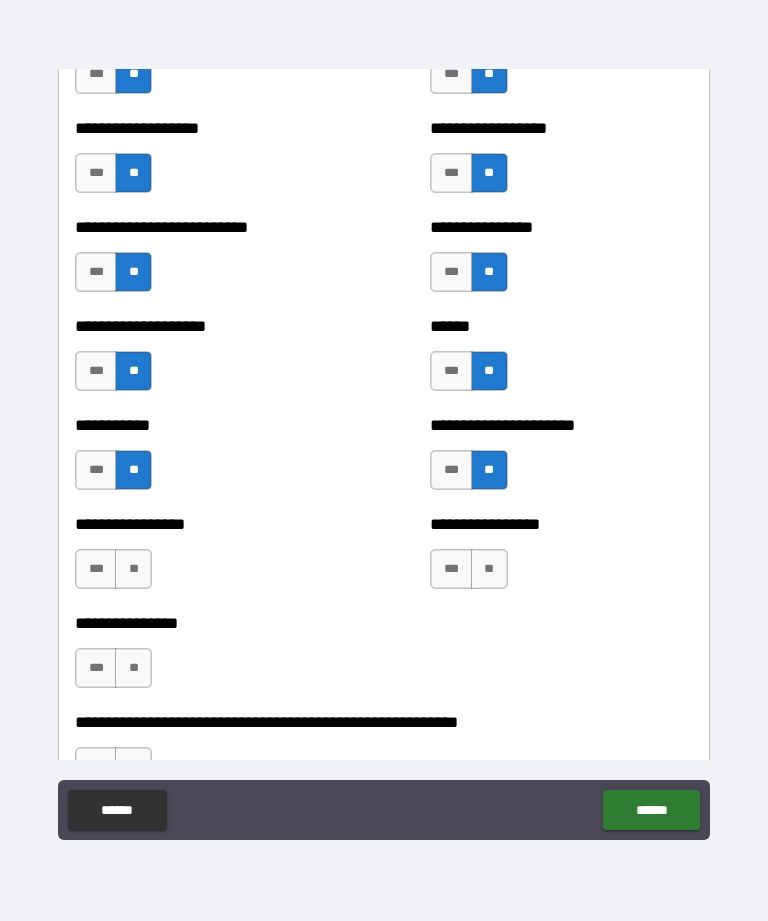 click on "**" at bounding box center [133, 569] 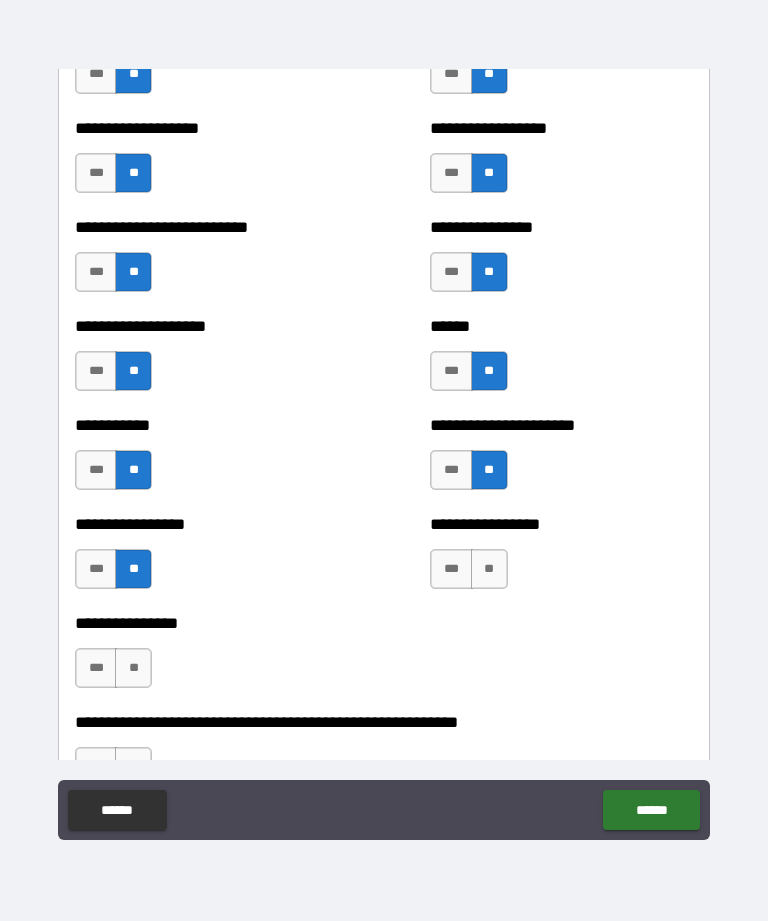 click on "**" at bounding box center (489, 569) 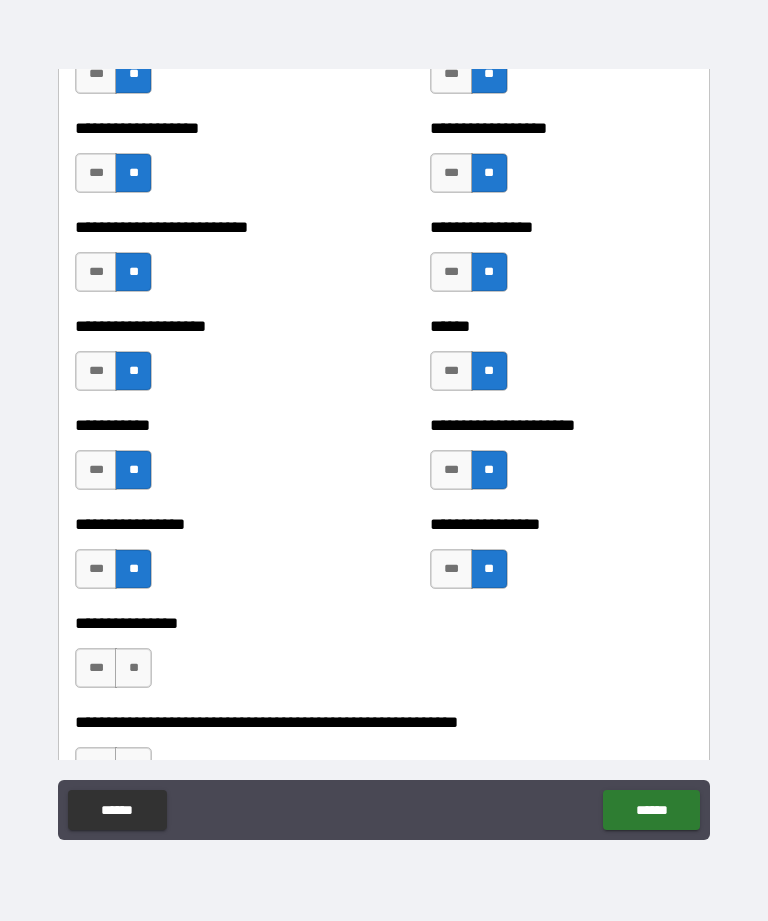 click on "**" at bounding box center (133, 668) 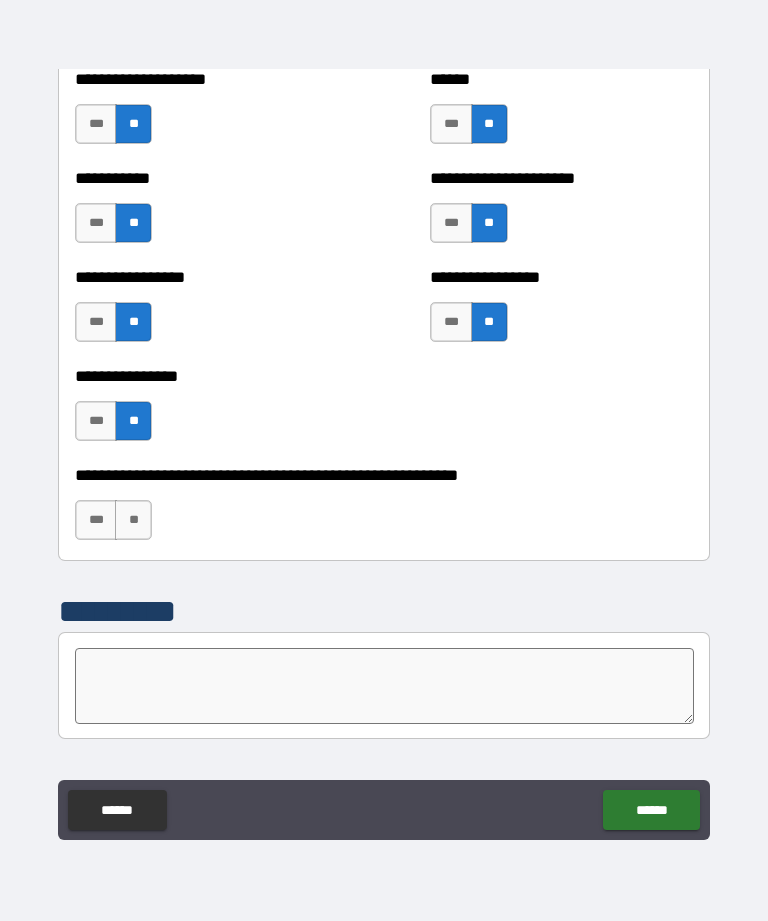 scroll, scrollTop: 6037, scrollLeft: 0, axis: vertical 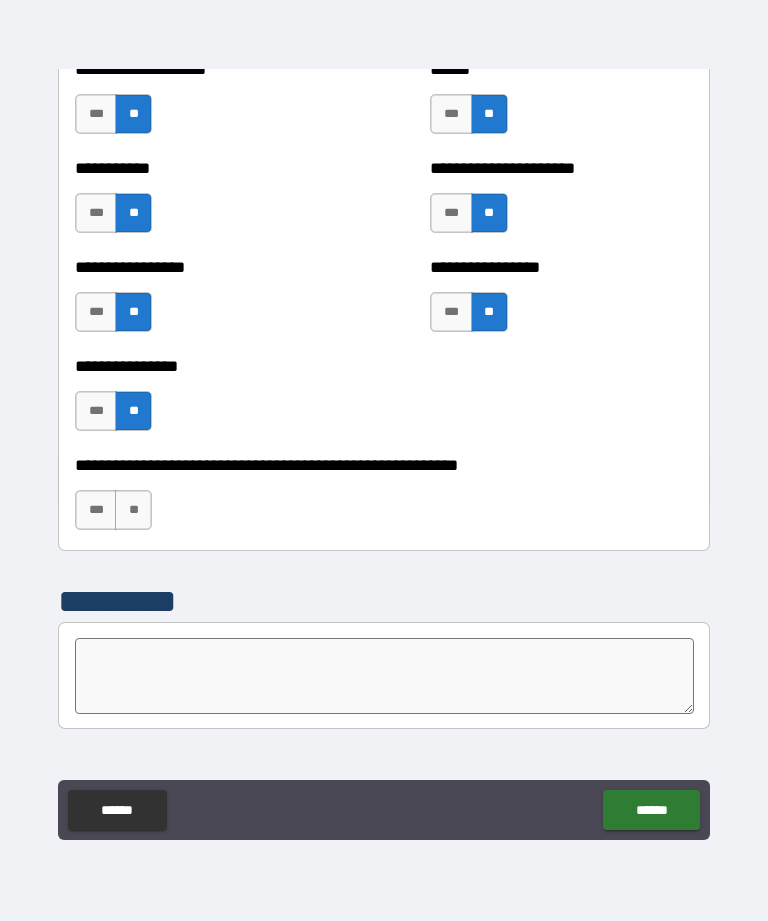 click on "**" at bounding box center [133, 510] 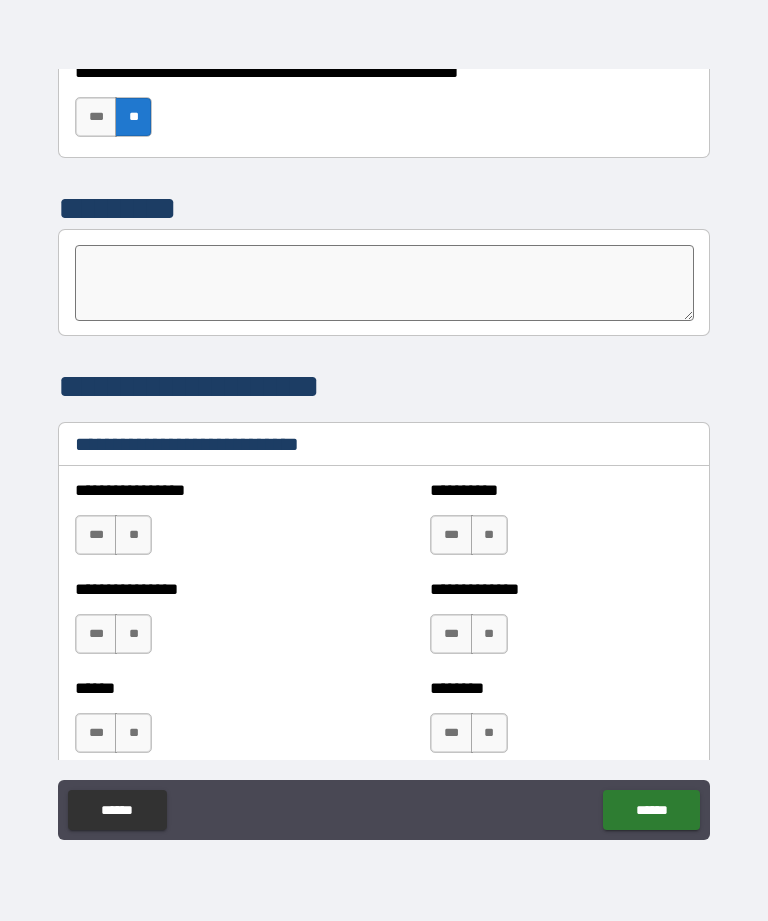scroll, scrollTop: 6501, scrollLeft: 0, axis: vertical 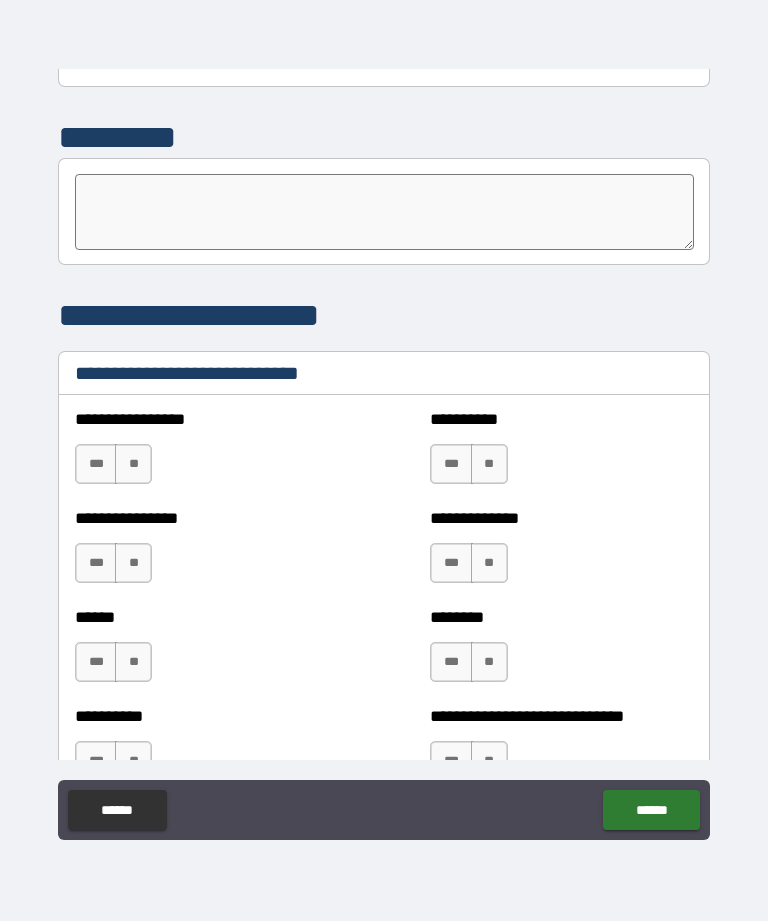 click on "***" at bounding box center [96, 464] 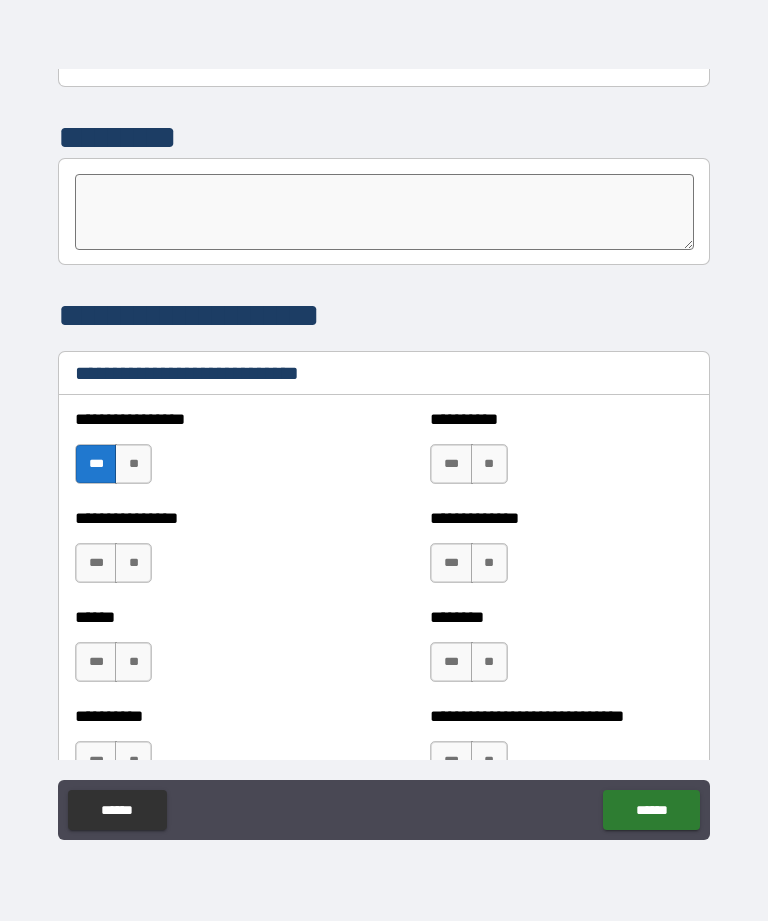 click on "**" at bounding box center (489, 464) 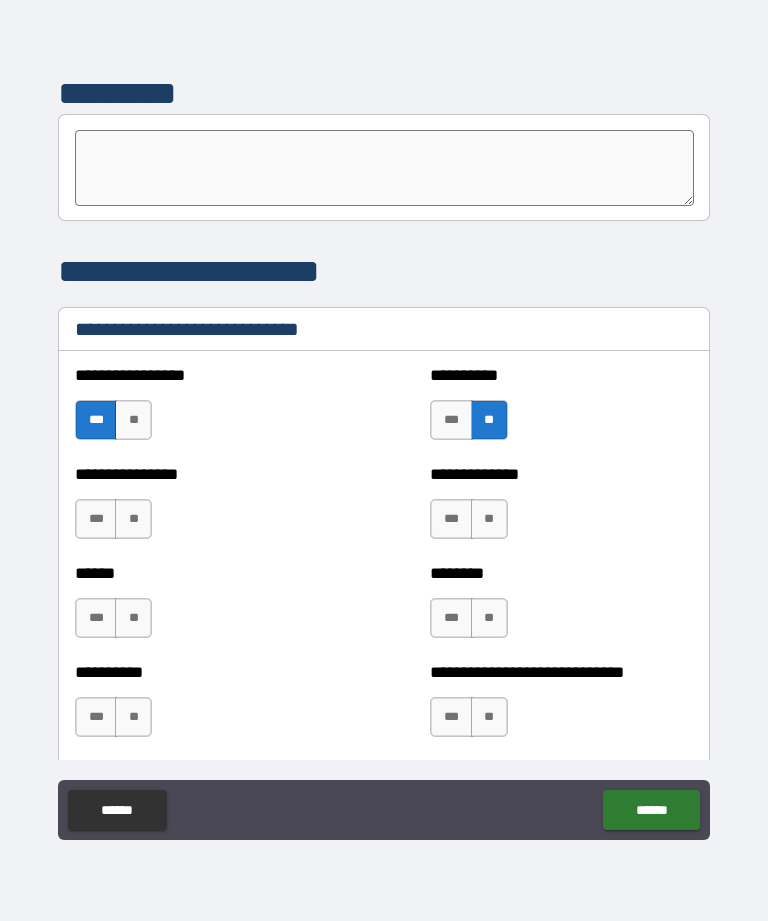 scroll, scrollTop: 6545, scrollLeft: 0, axis: vertical 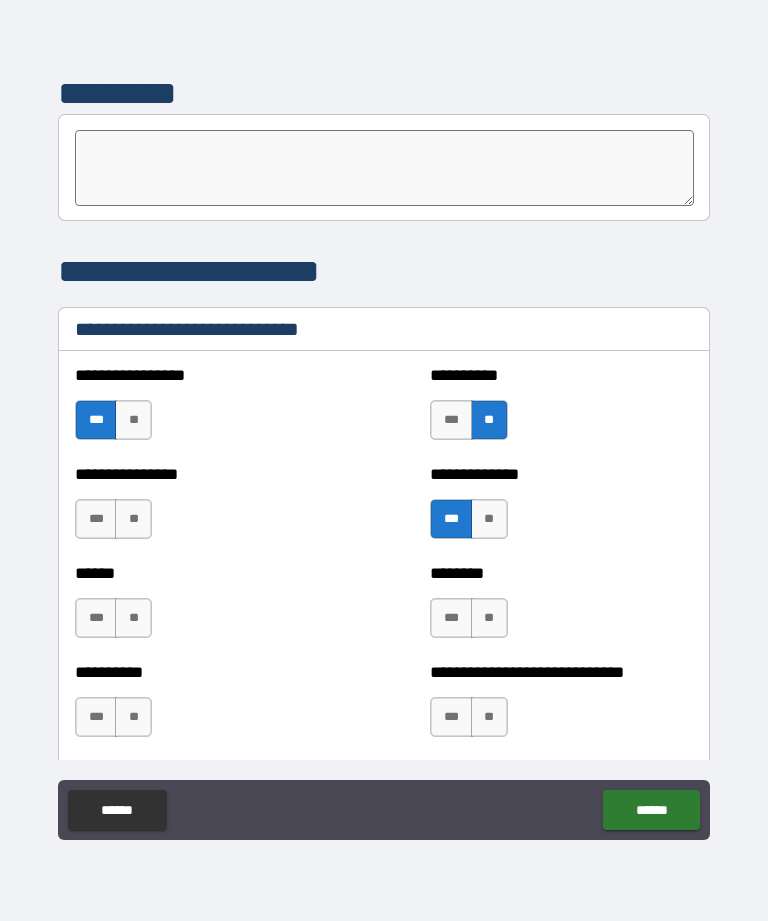 click on "**" at bounding box center (133, 519) 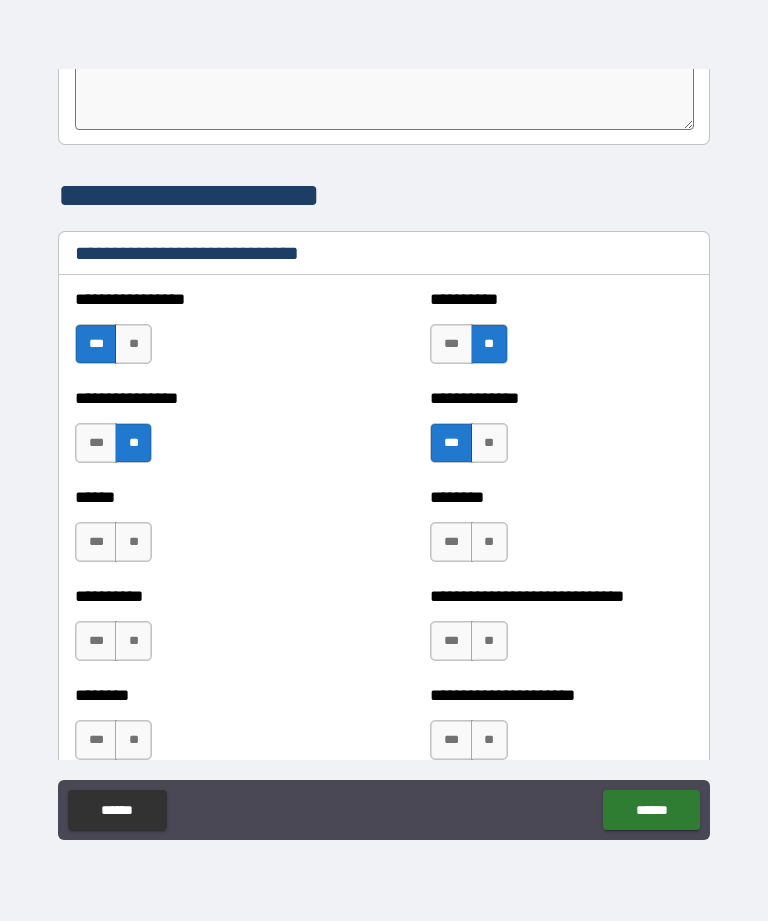 scroll, scrollTop: 6622, scrollLeft: 0, axis: vertical 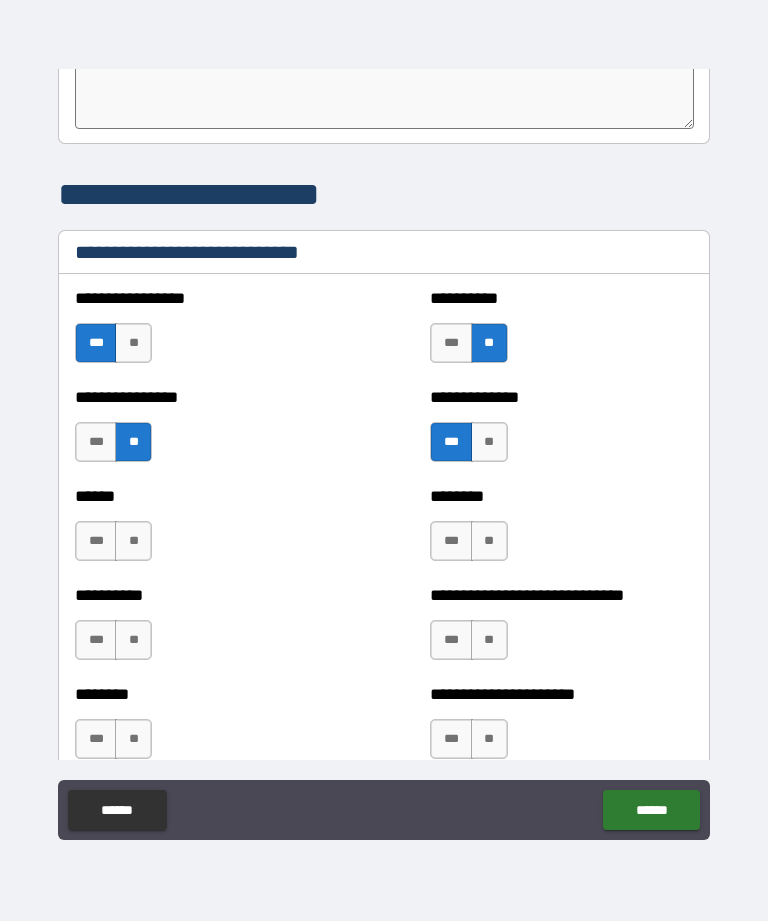 click on "**" at bounding box center (133, 541) 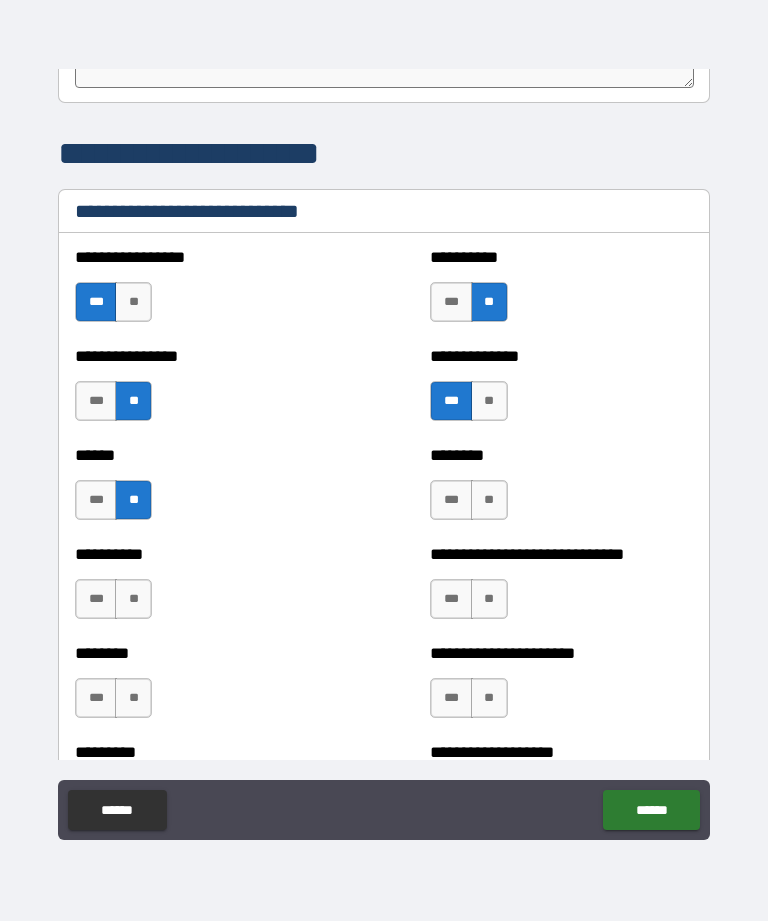 scroll, scrollTop: 6669, scrollLeft: 0, axis: vertical 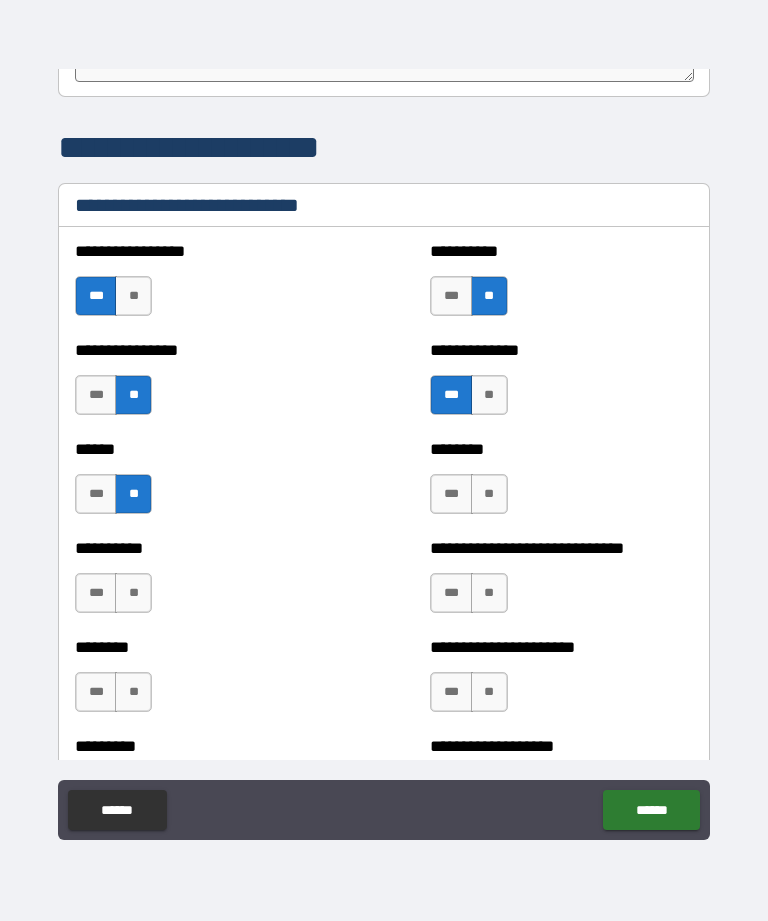 click on "**" at bounding box center [489, 494] 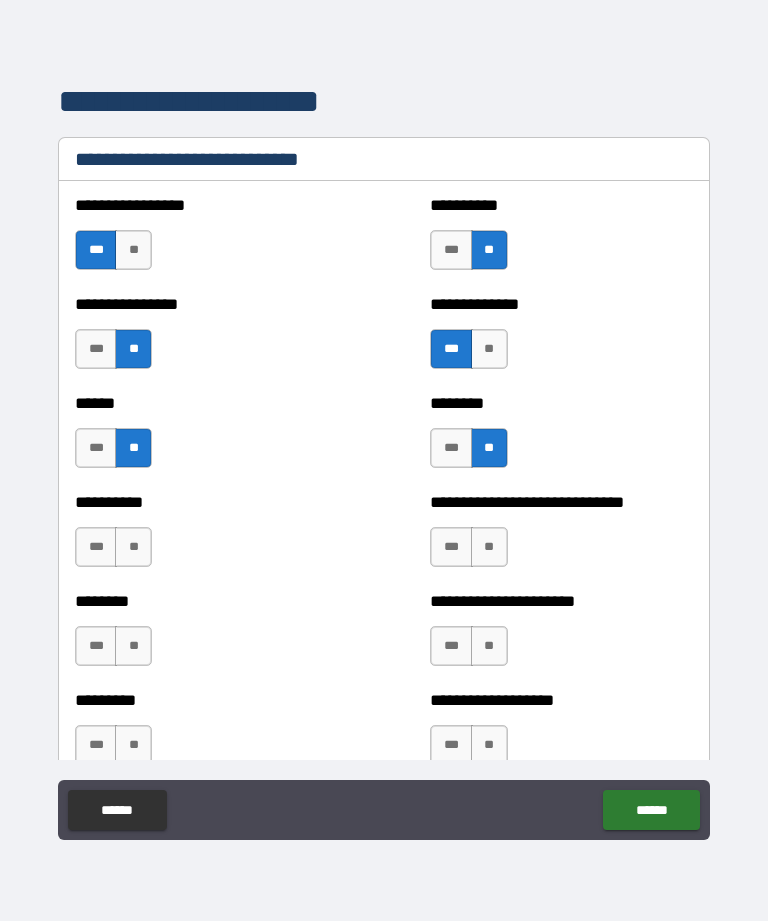scroll, scrollTop: 6736, scrollLeft: 0, axis: vertical 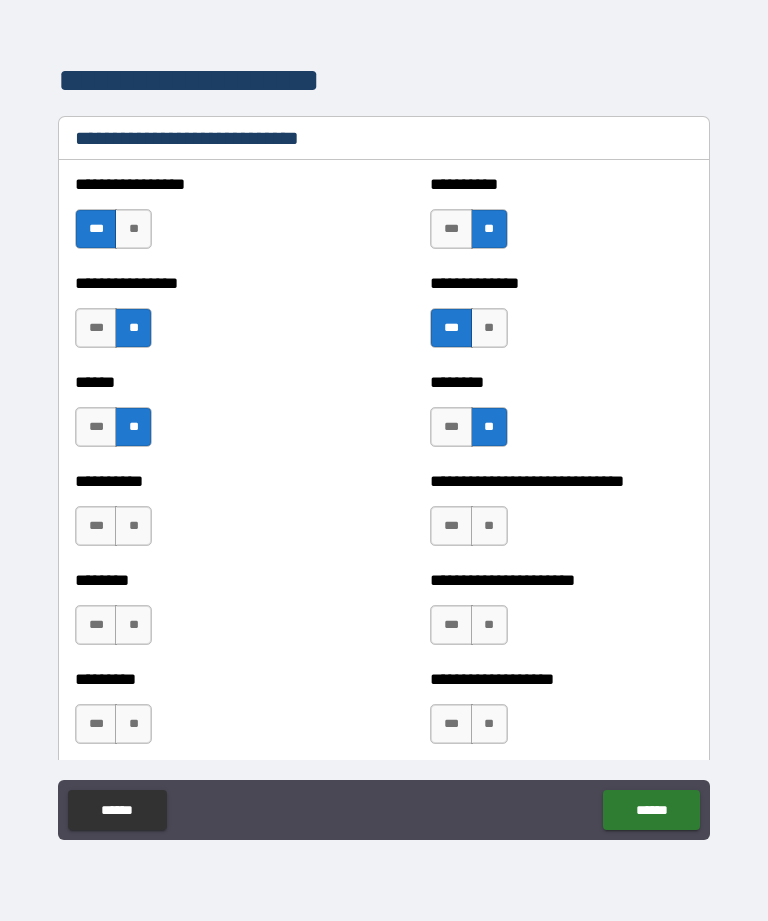 click on "**" at bounding box center [133, 526] 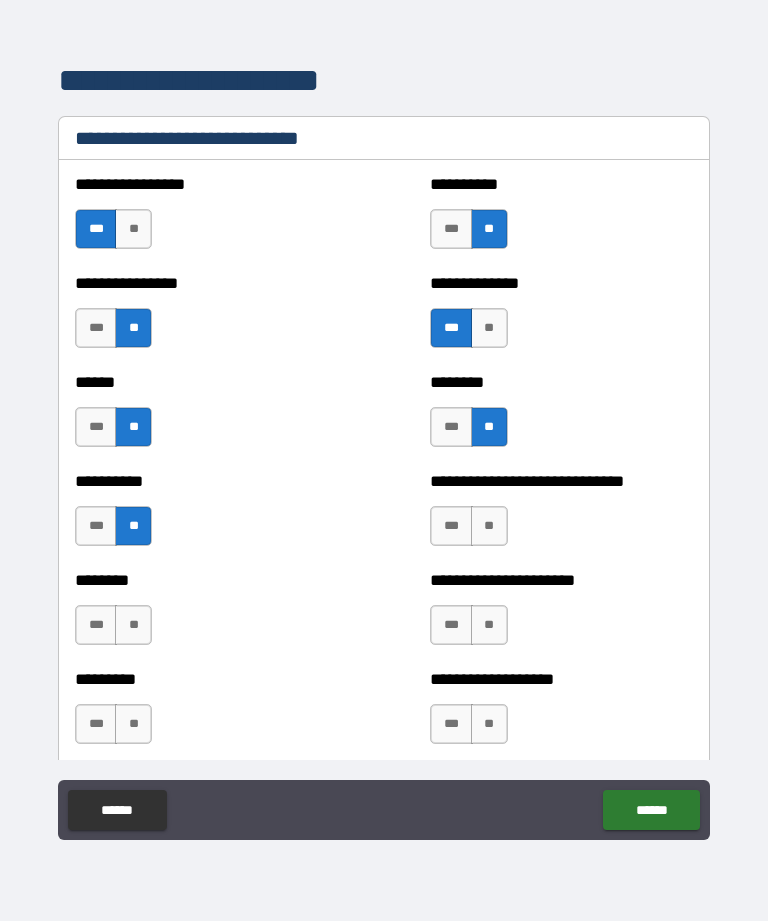 click on "***" at bounding box center [451, 526] 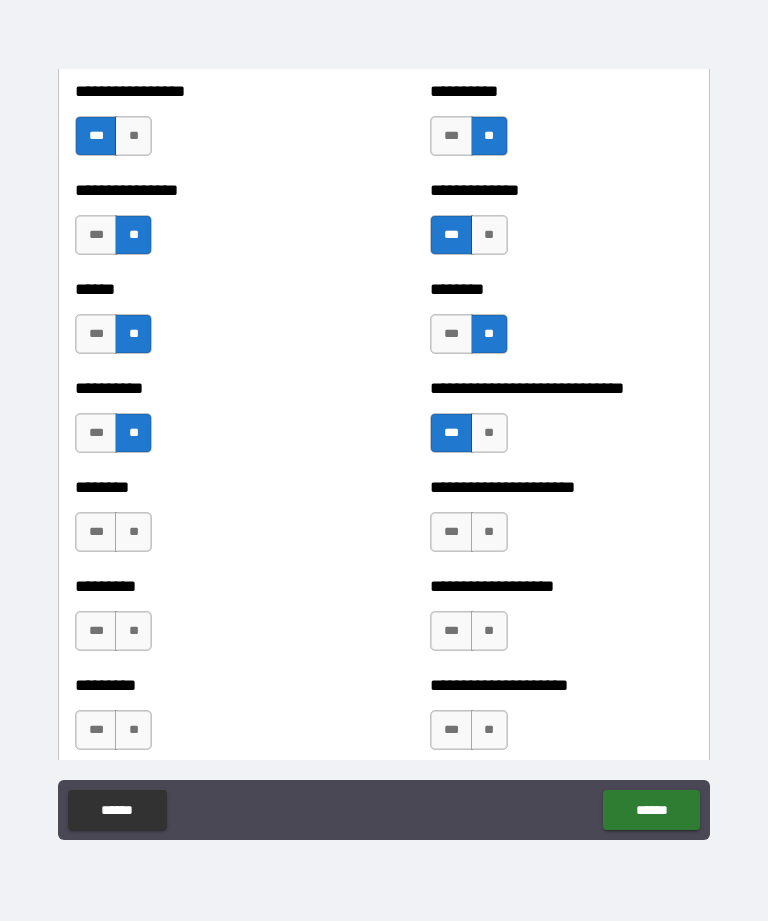 scroll, scrollTop: 6830, scrollLeft: 0, axis: vertical 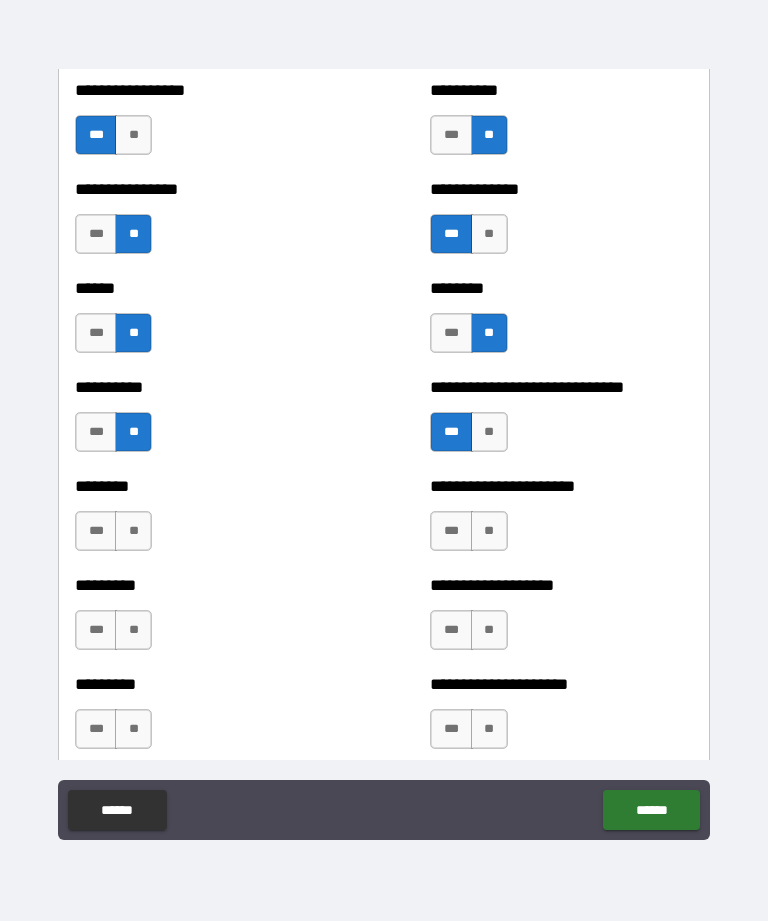 click on "**" at bounding box center (133, 531) 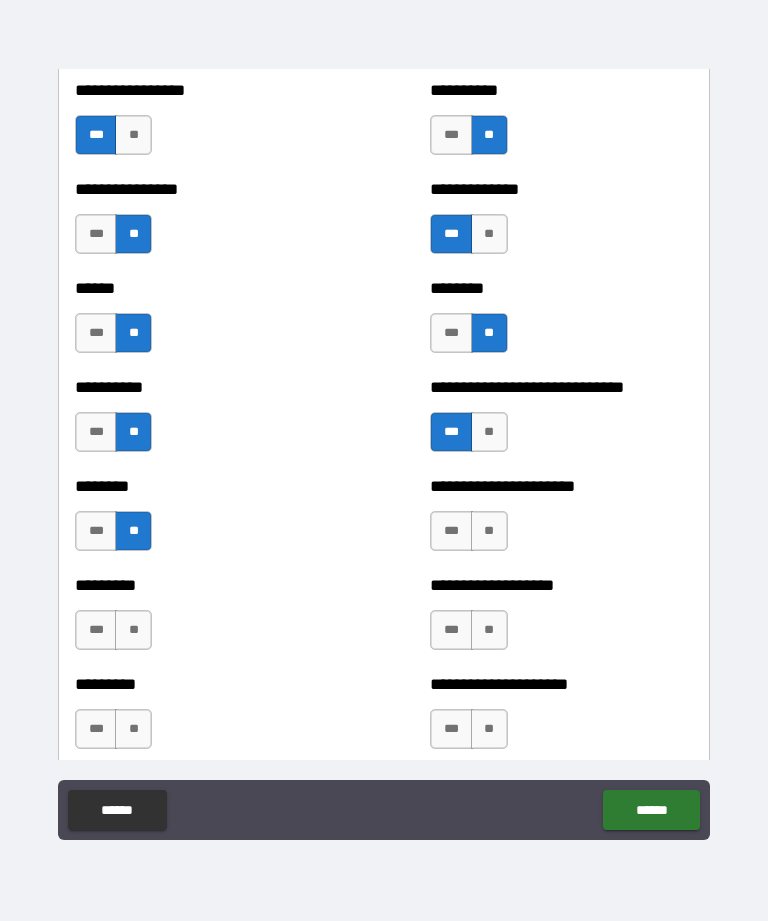 click on "**" at bounding box center (489, 531) 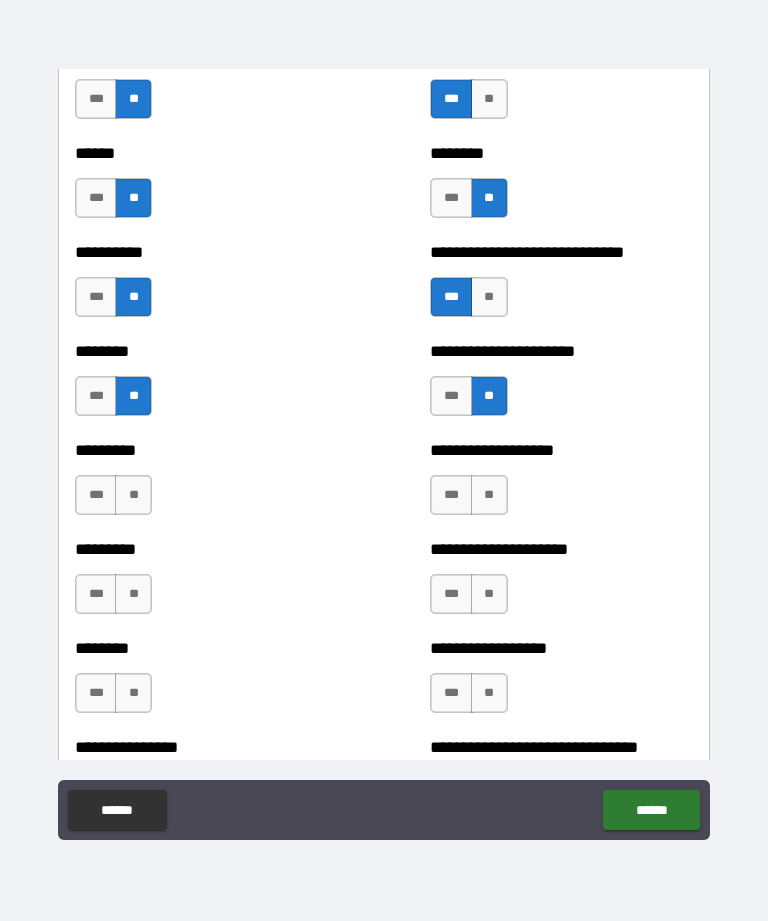 scroll, scrollTop: 6966, scrollLeft: 0, axis: vertical 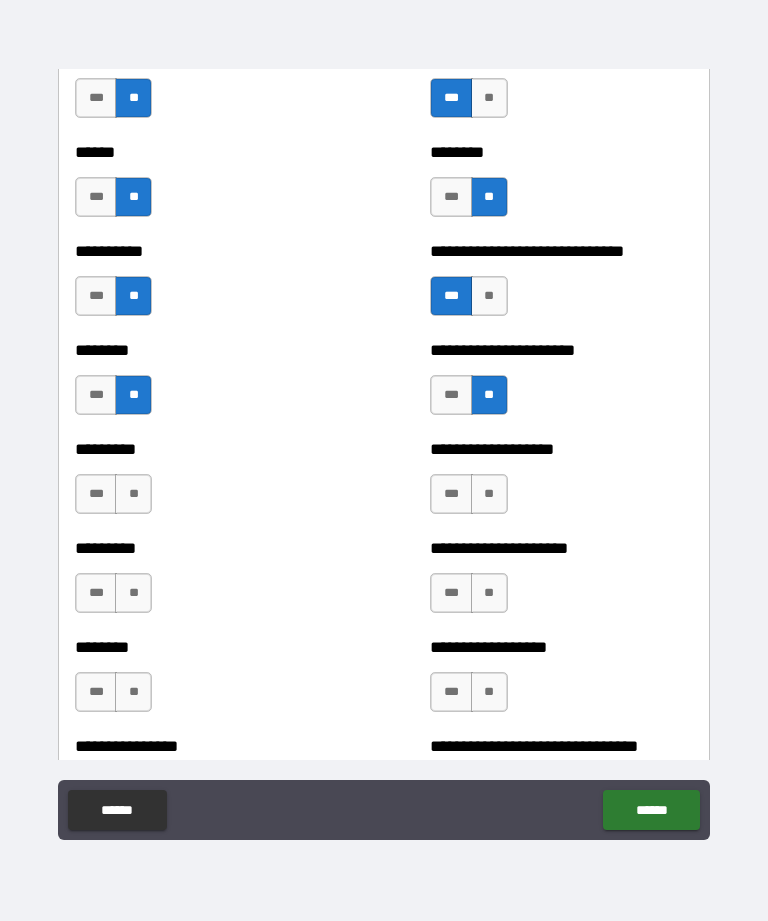 click on "**" at bounding box center [133, 494] 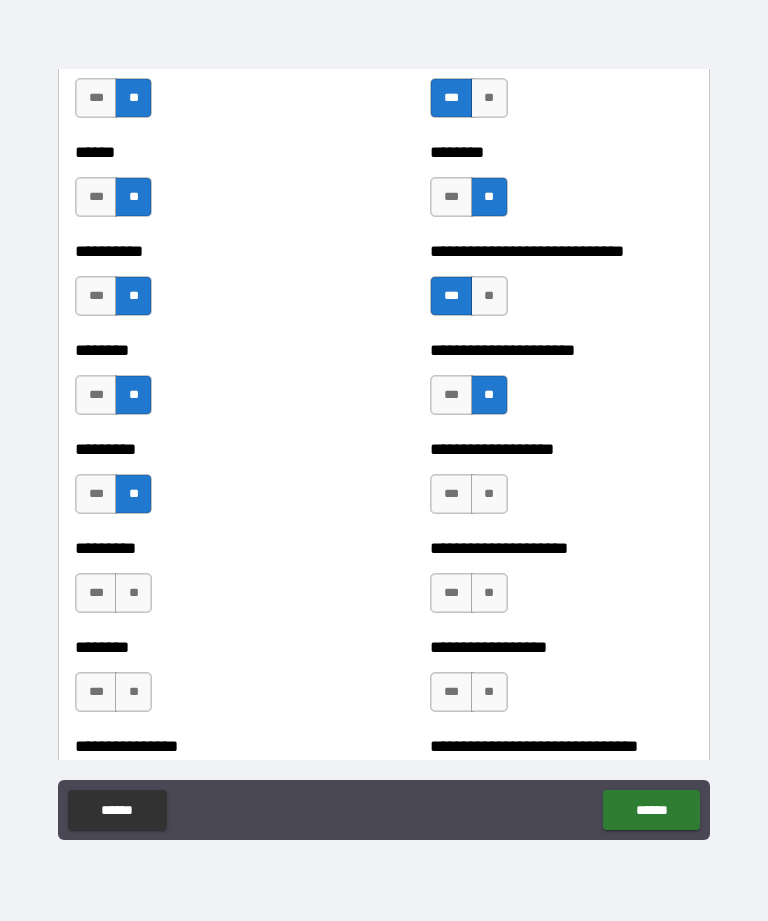 click on "**" at bounding box center (489, 494) 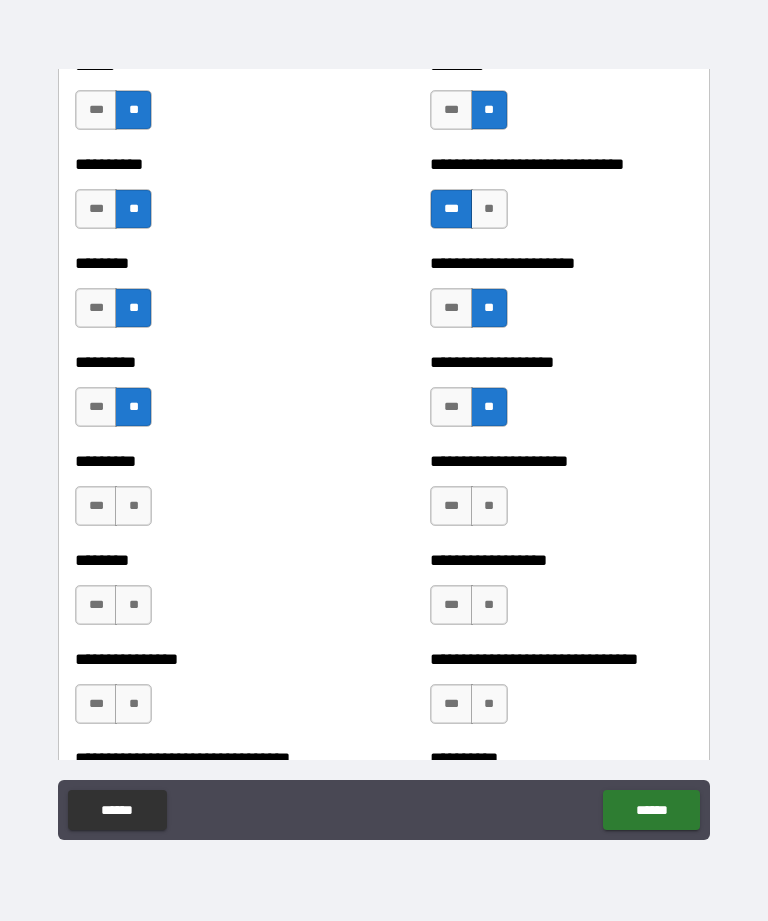 scroll, scrollTop: 7053, scrollLeft: 0, axis: vertical 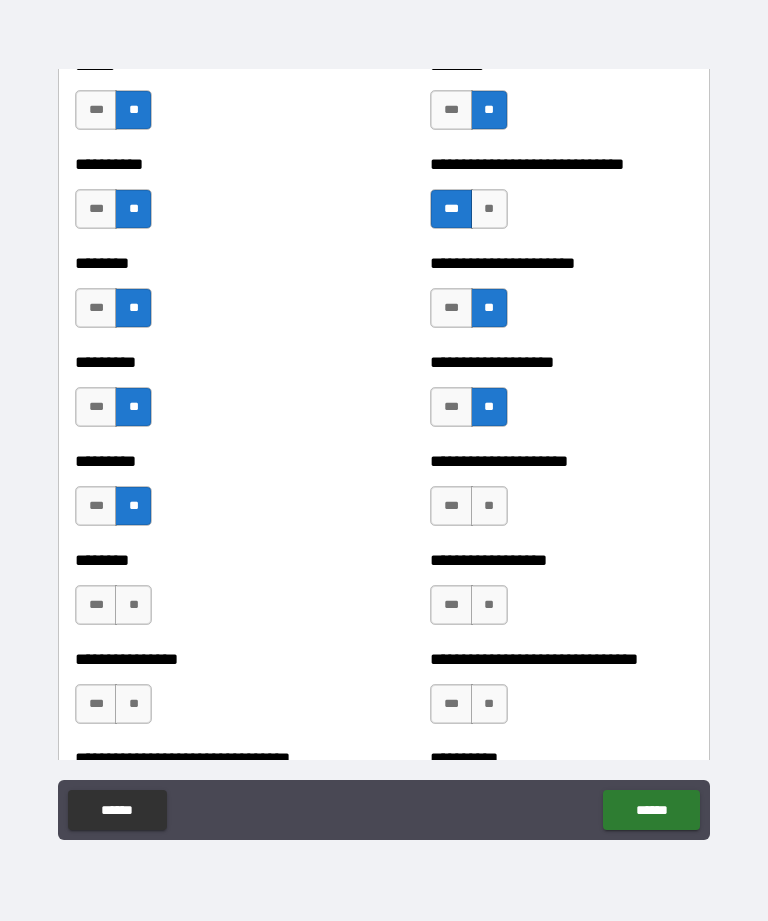 click on "**" at bounding box center [489, 506] 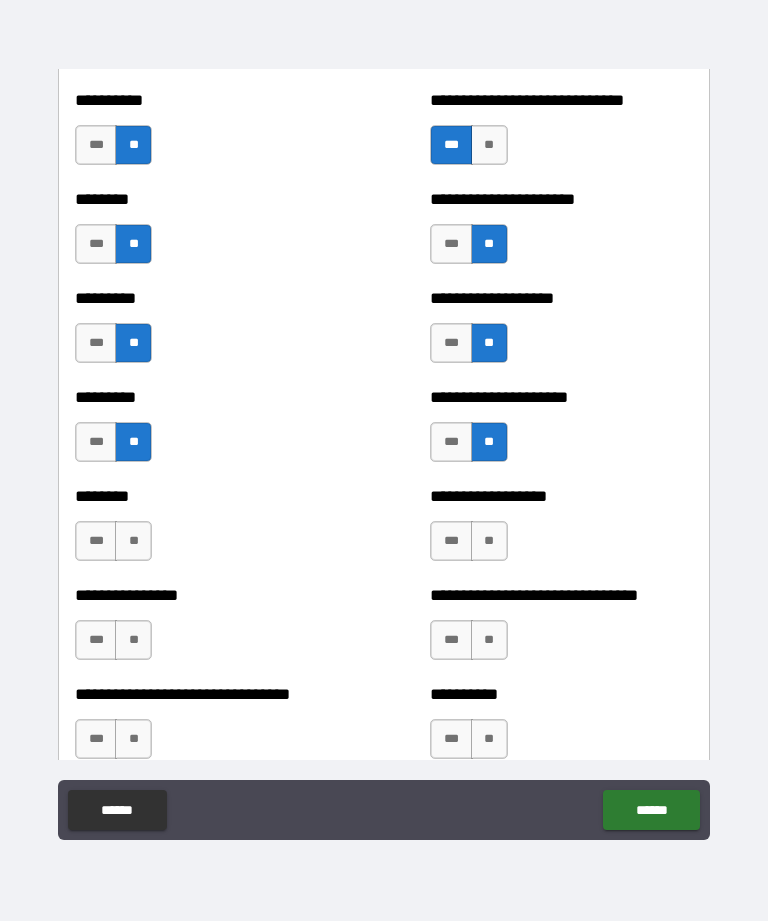 scroll, scrollTop: 7129, scrollLeft: 0, axis: vertical 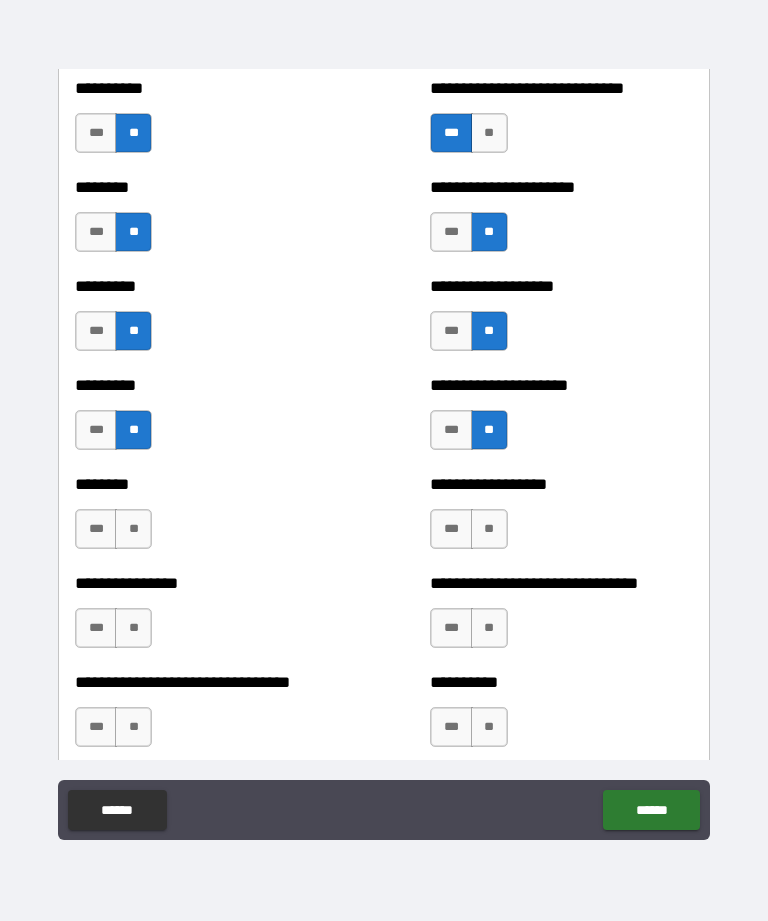 click on "**" at bounding box center (133, 529) 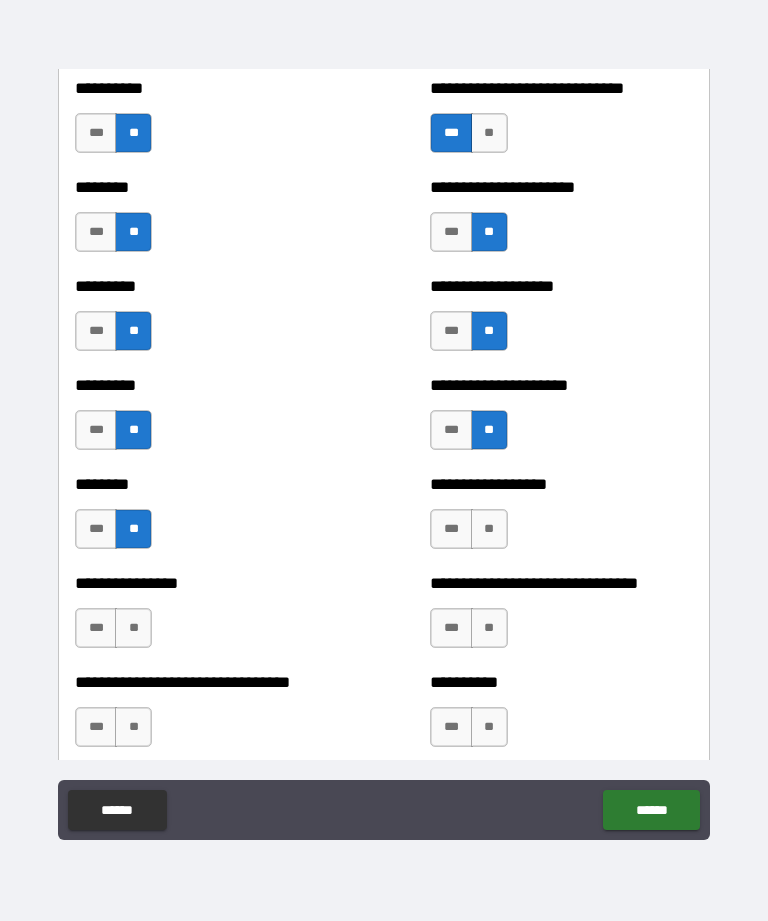 click on "**" at bounding box center [489, 529] 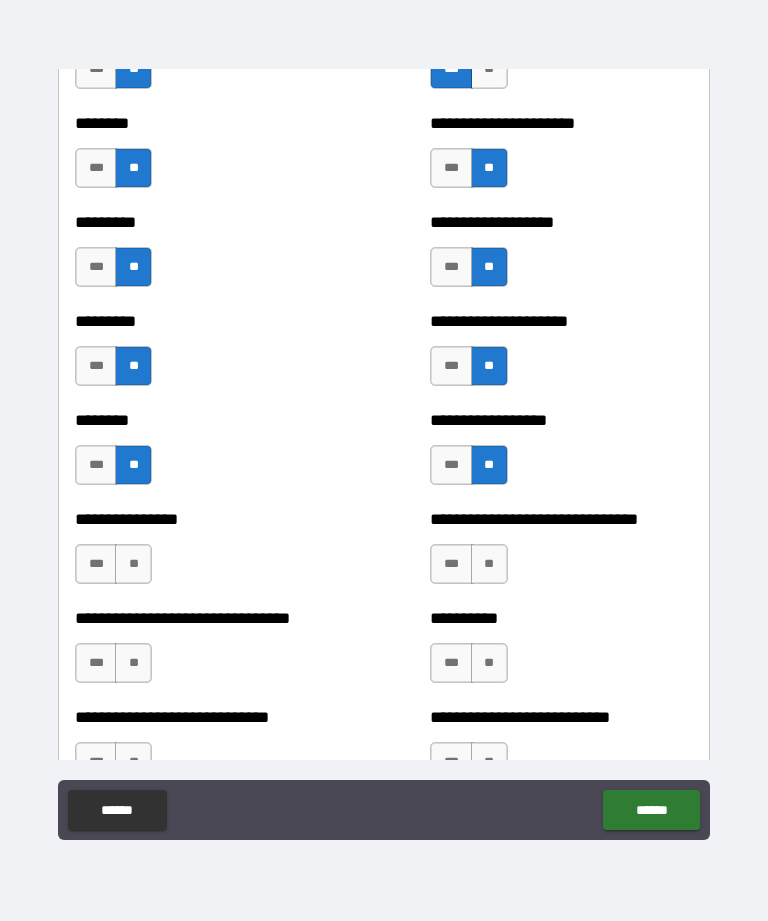 click on "**" at bounding box center (133, 564) 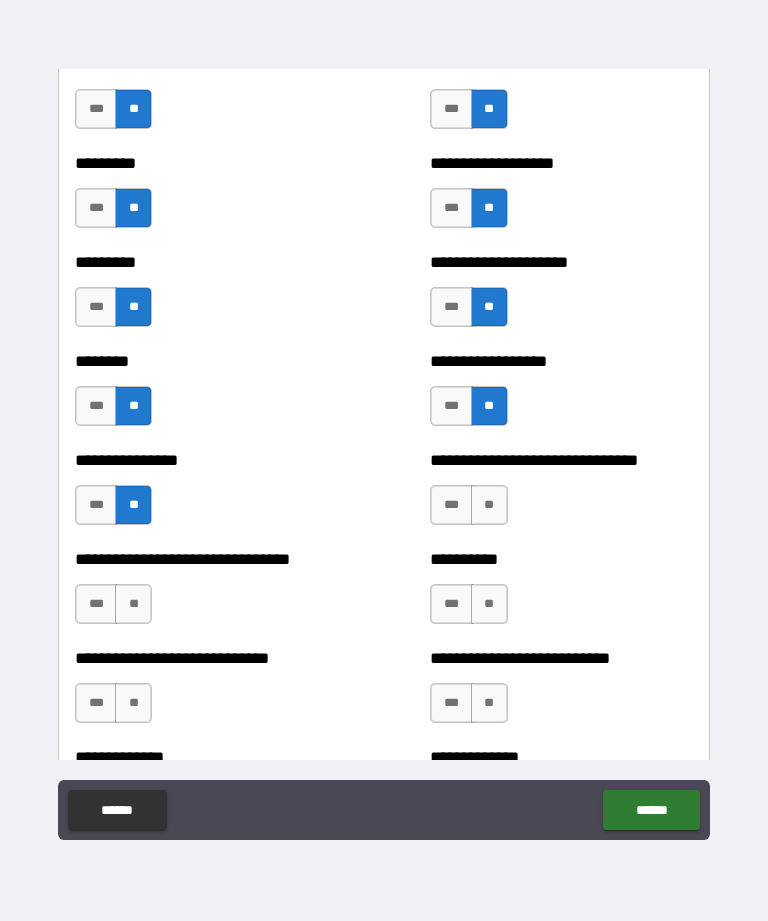 scroll, scrollTop: 7253, scrollLeft: 0, axis: vertical 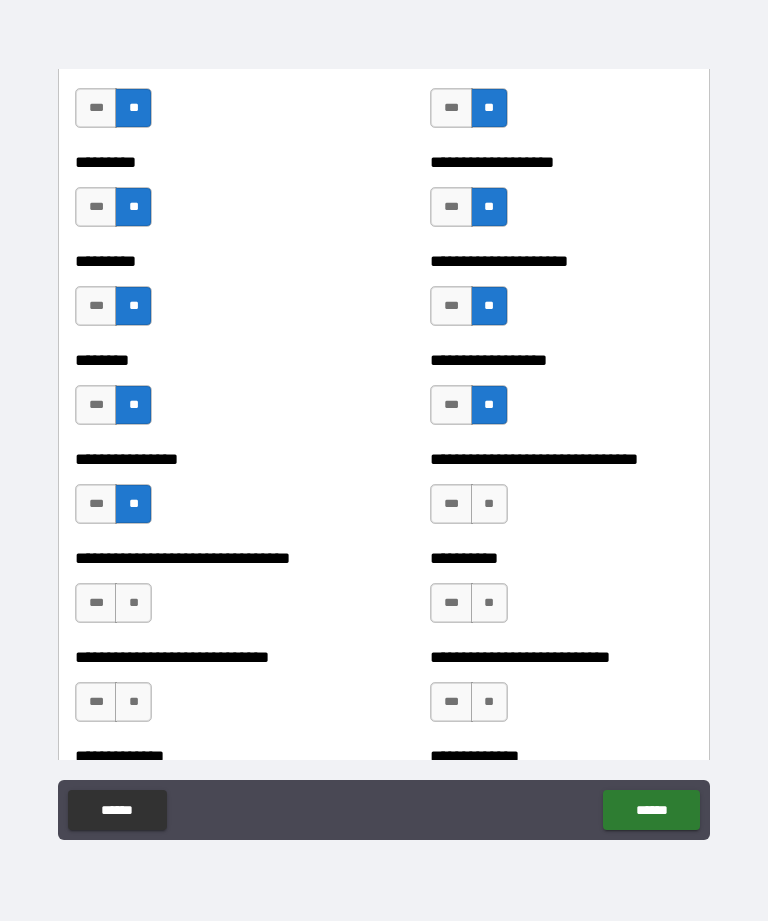 click on "**" at bounding box center (489, 504) 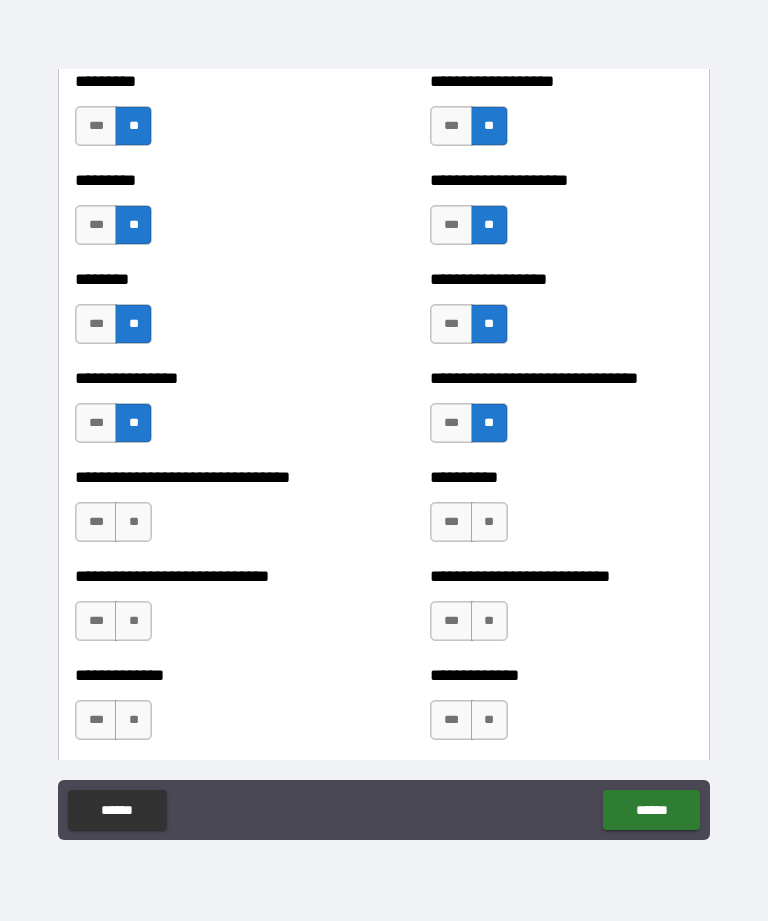 scroll, scrollTop: 7341, scrollLeft: 0, axis: vertical 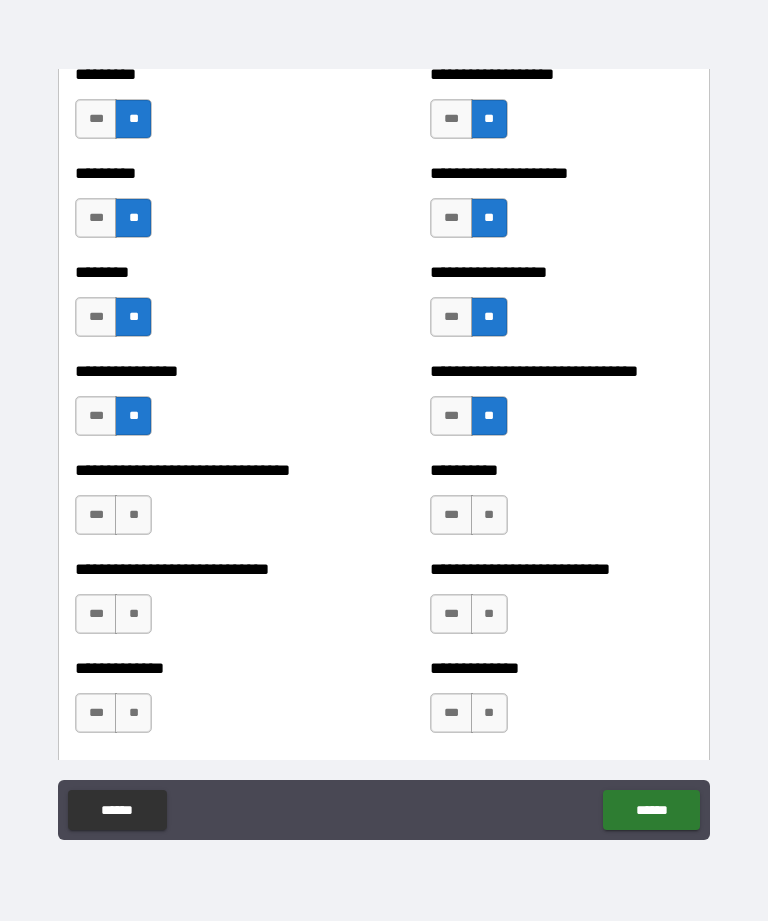 click on "**" at bounding box center (133, 515) 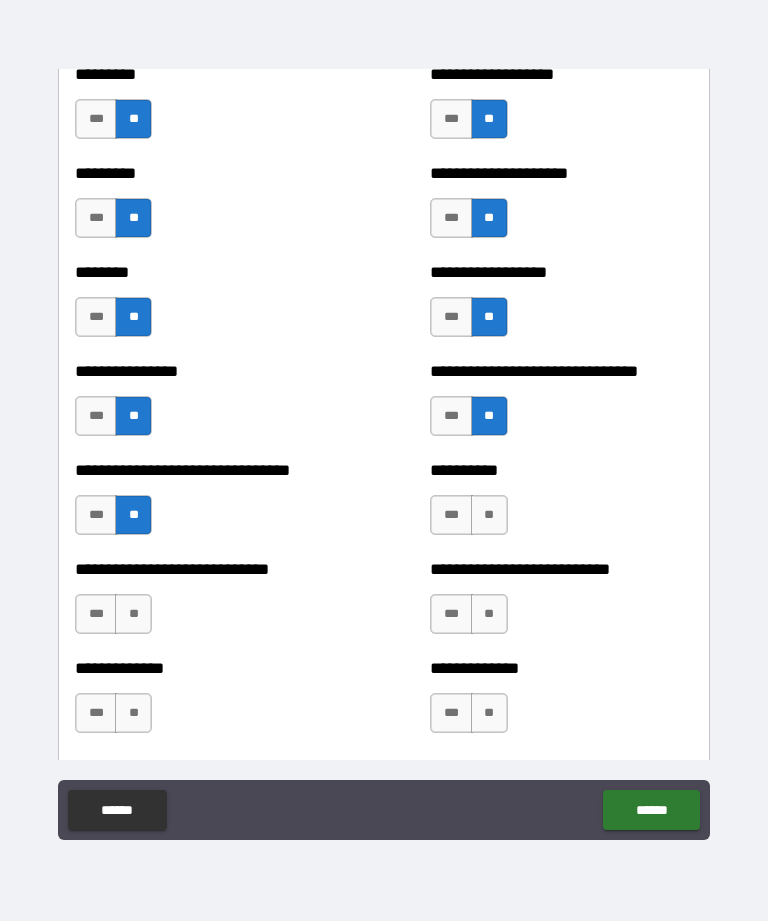 click on "***" at bounding box center [451, 515] 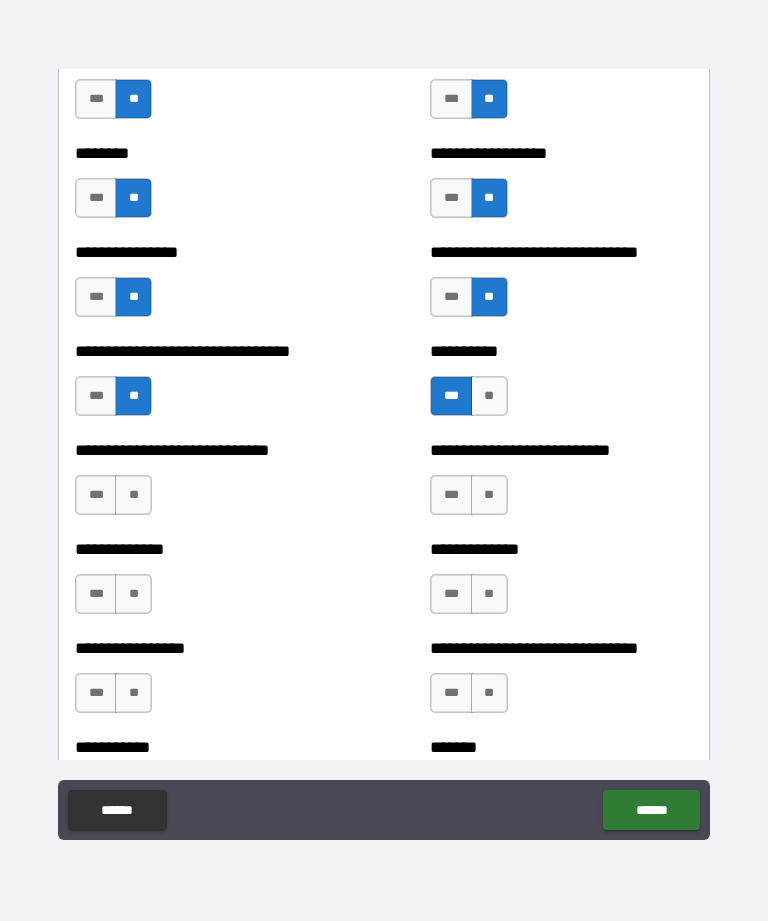 scroll, scrollTop: 7462, scrollLeft: 0, axis: vertical 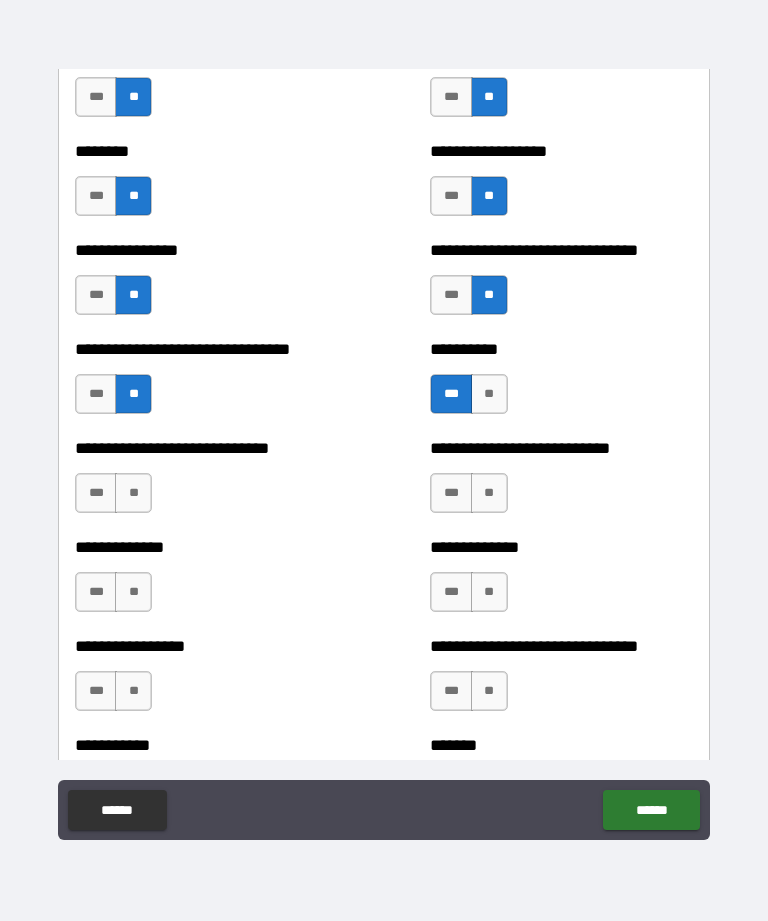 click on "**" at bounding box center (133, 493) 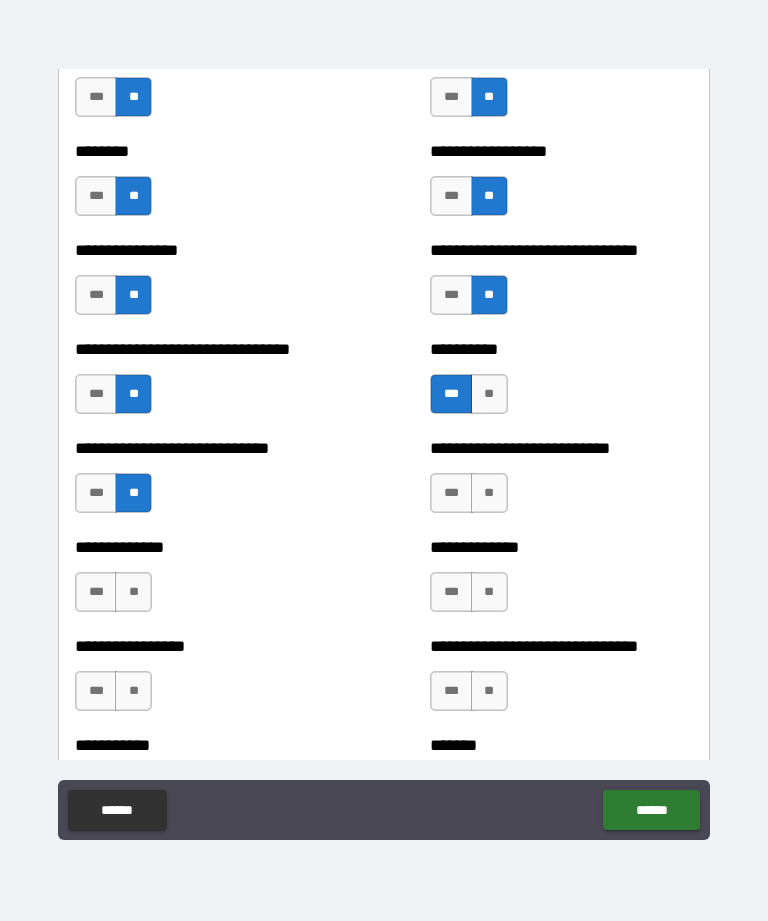 click on "**" at bounding box center (489, 493) 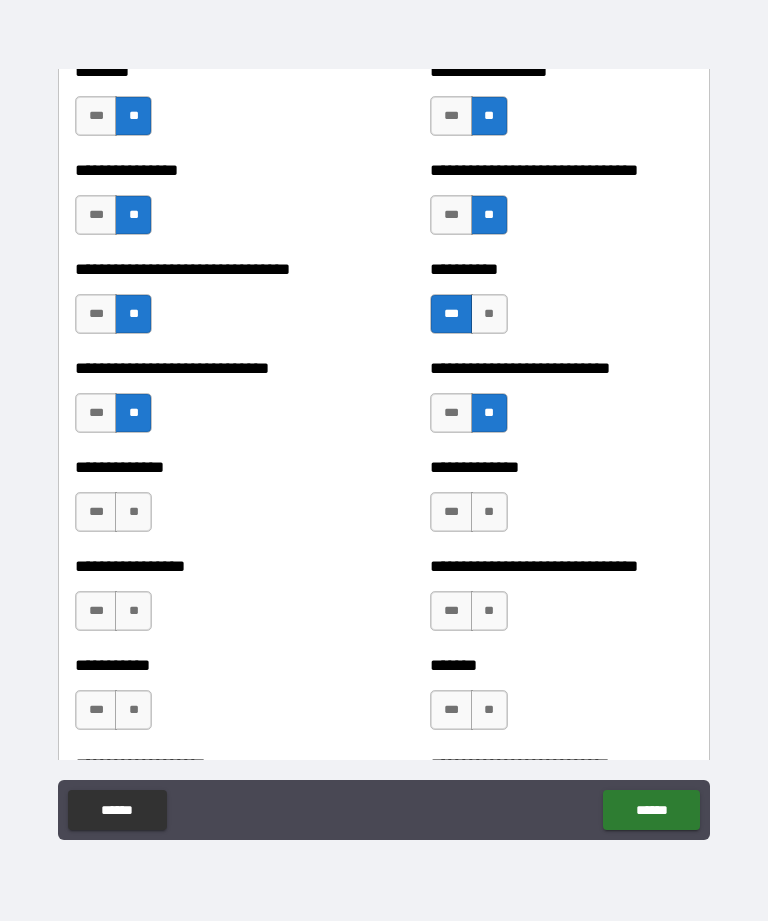 scroll, scrollTop: 7543, scrollLeft: 0, axis: vertical 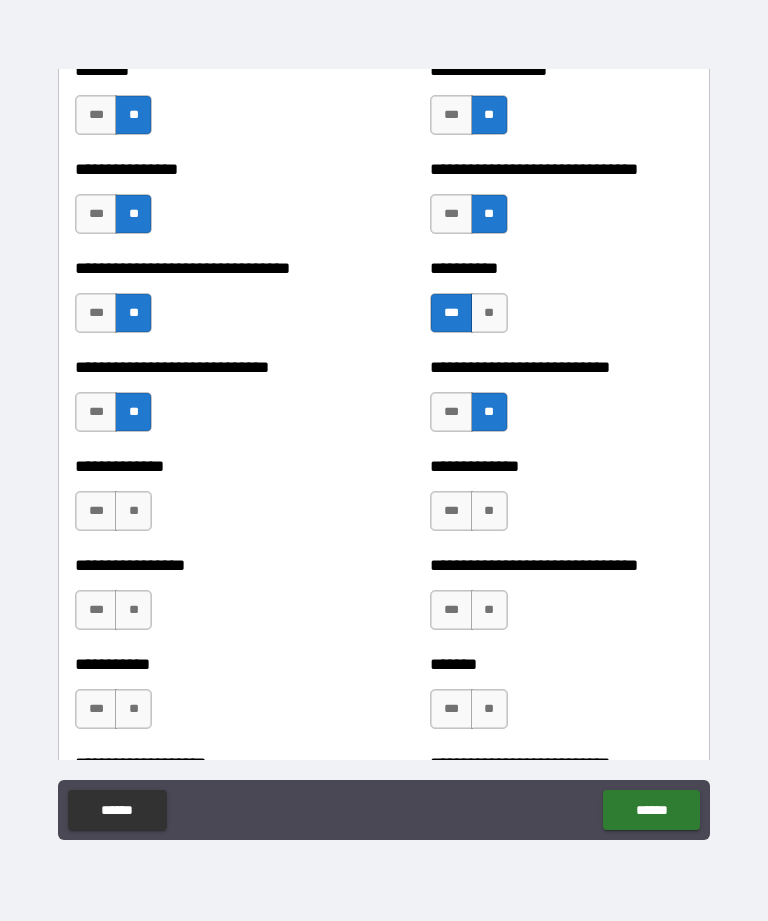 click on "**" at bounding box center [133, 511] 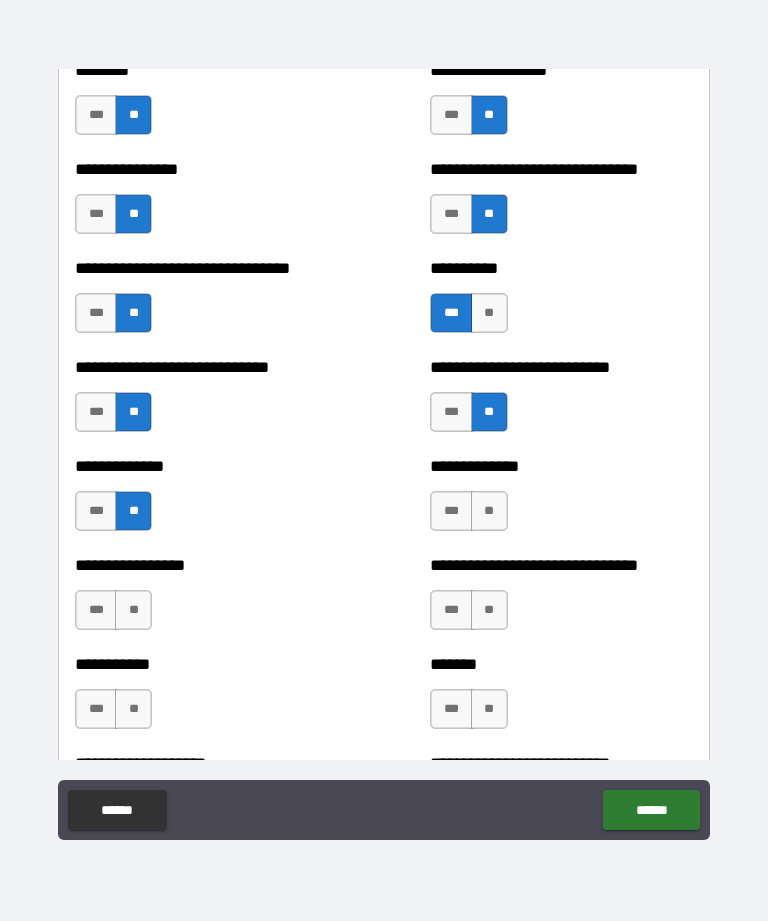 click on "***" at bounding box center (451, 511) 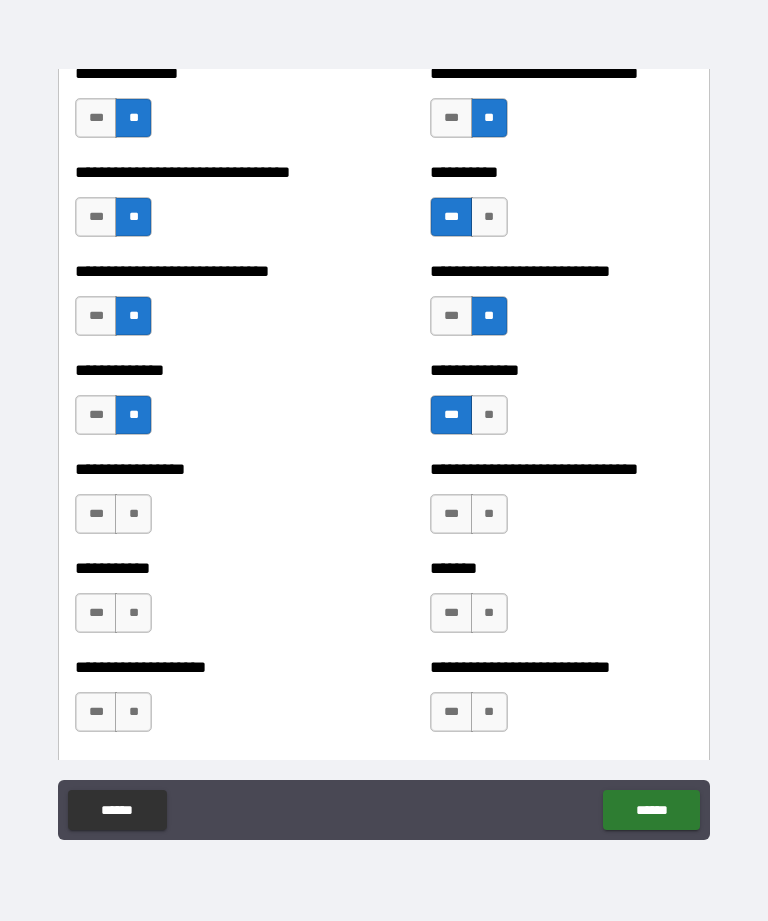 scroll, scrollTop: 7642, scrollLeft: 0, axis: vertical 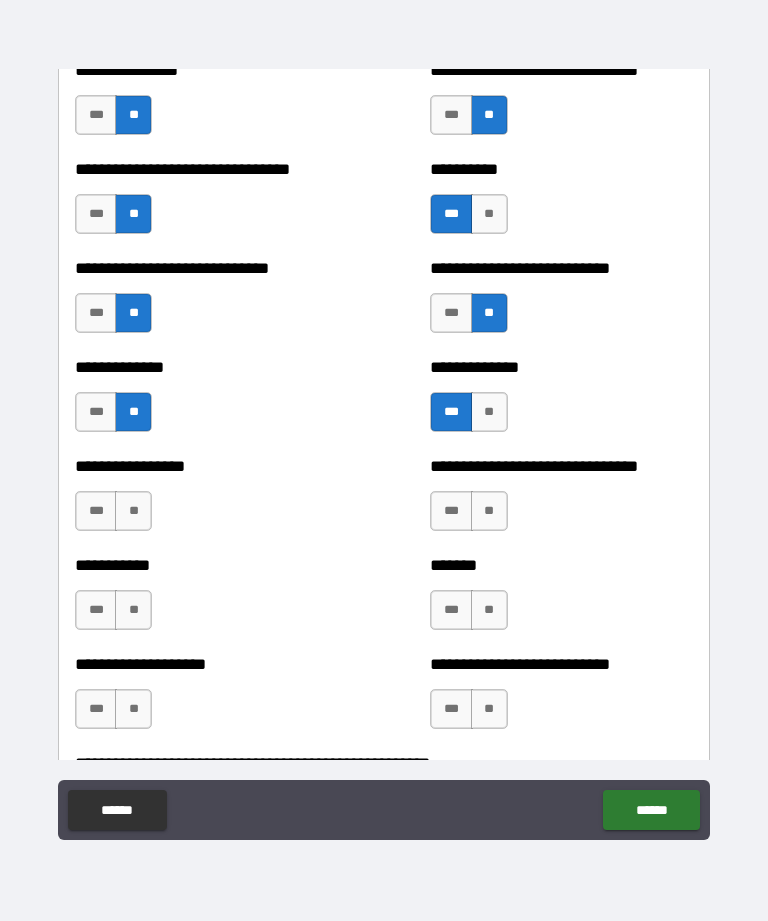 click on "**" at bounding box center (133, 511) 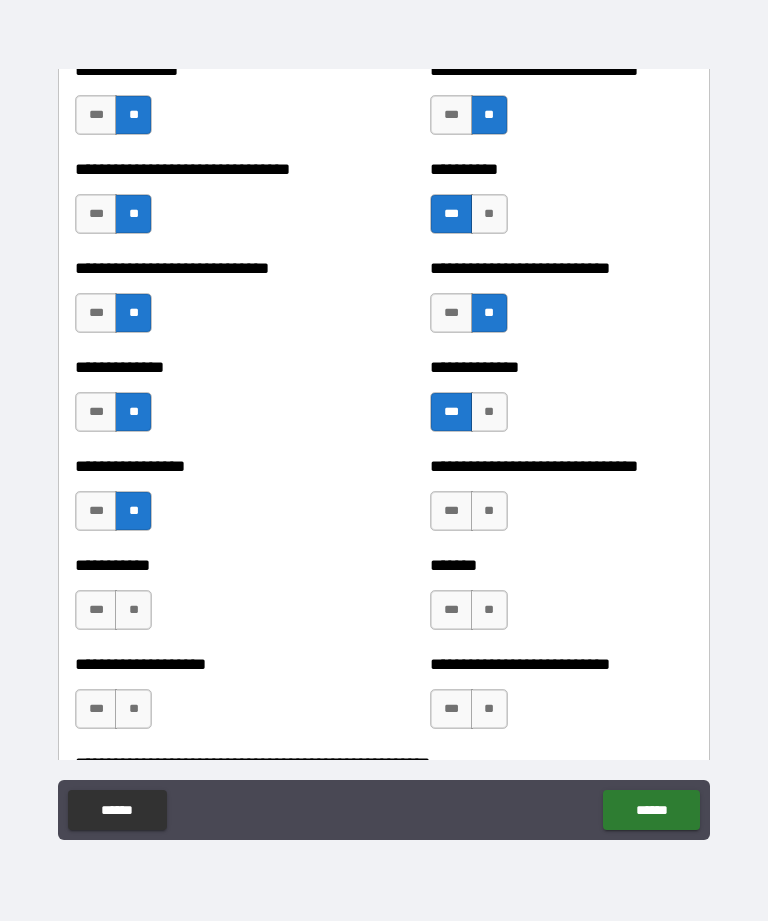 click on "**" at bounding box center (489, 511) 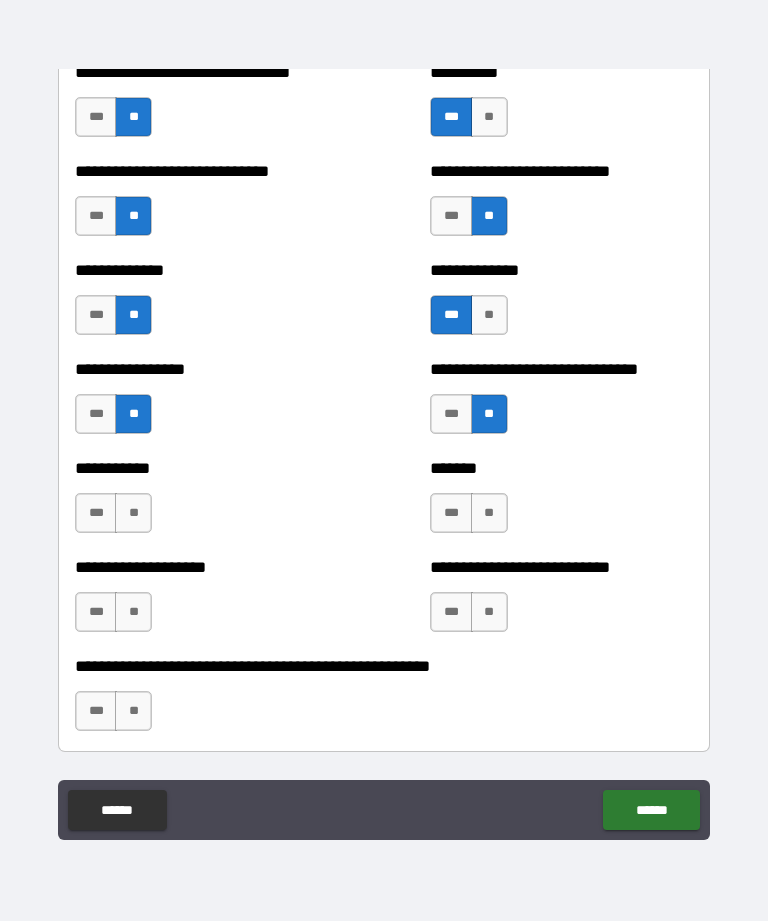 scroll, scrollTop: 7740, scrollLeft: 0, axis: vertical 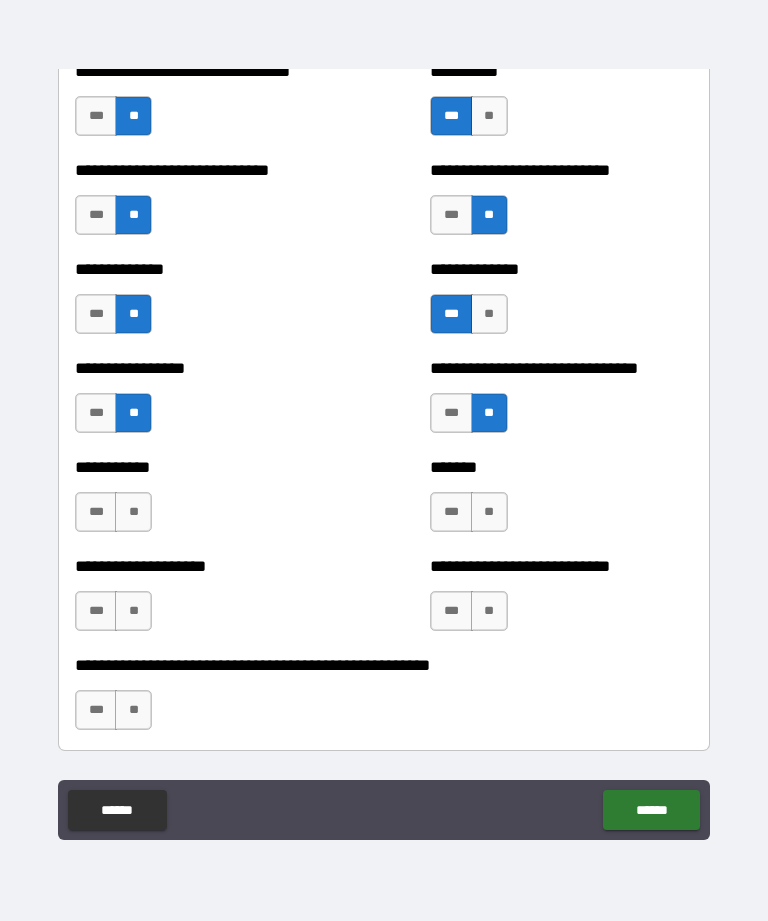 click on "**" at bounding box center [133, 512] 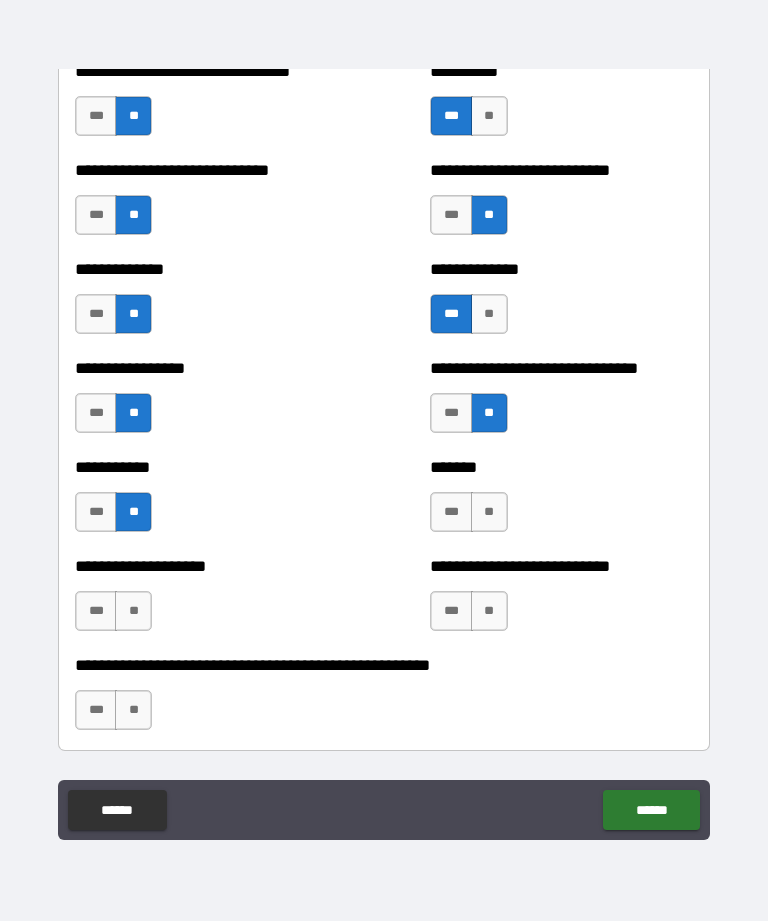 click on "***" at bounding box center (451, 512) 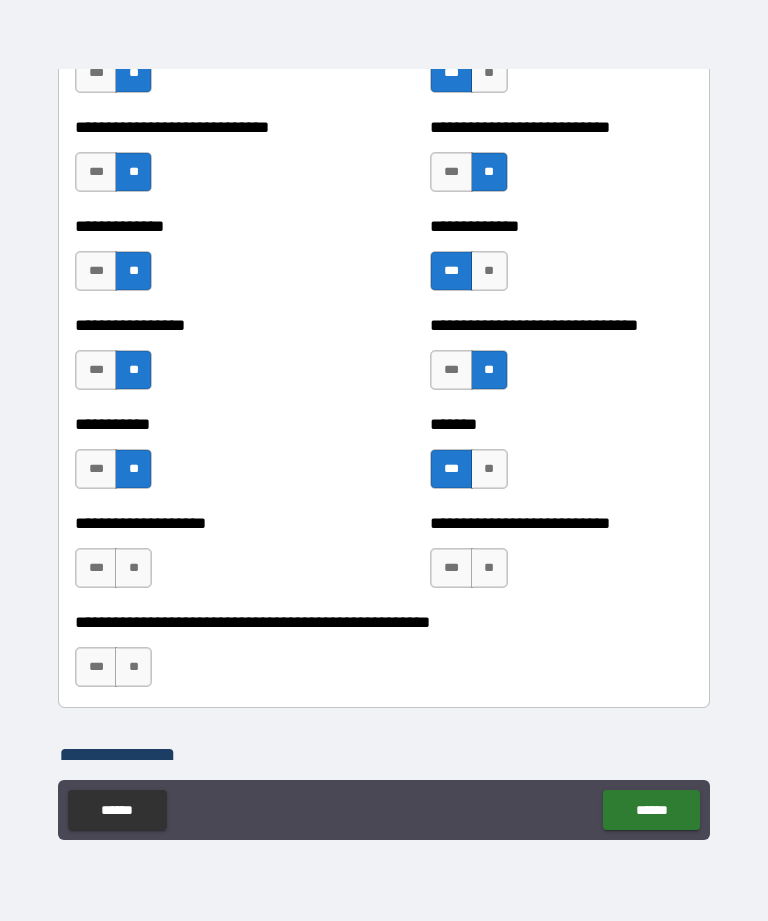 scroll, scrollTop: 7815, scrollLeft: 0, axis: vertical 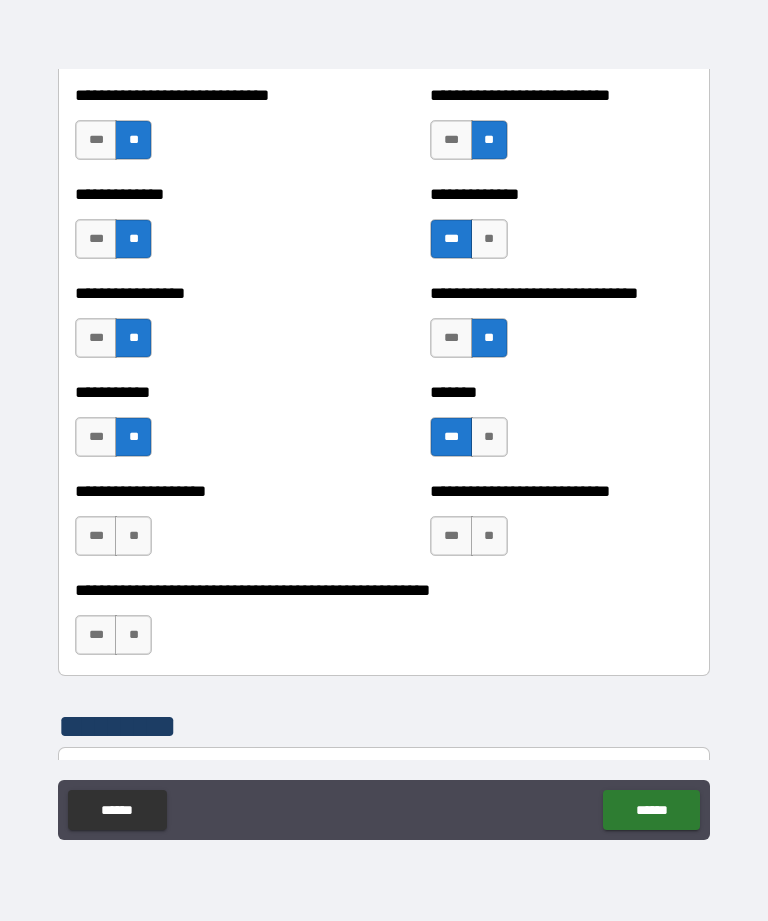 click on "**" at bounding box center (133, 536) 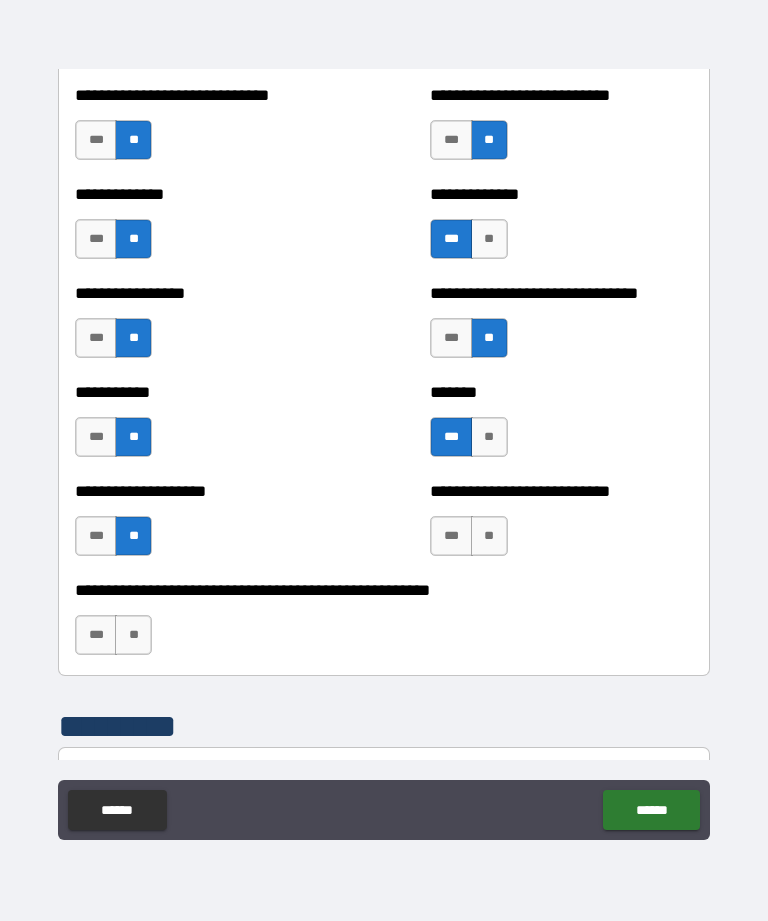 click on "**" at bounding box center (489, 536) 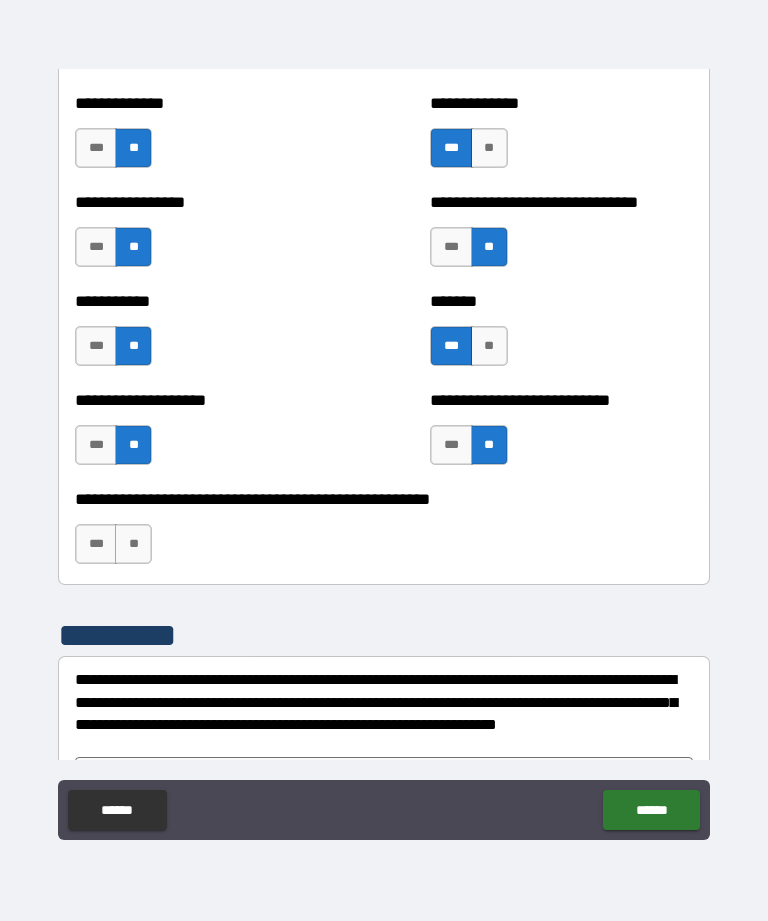 scroll, scrollTop: 7910, scrollLeft: 0, axis: vertical 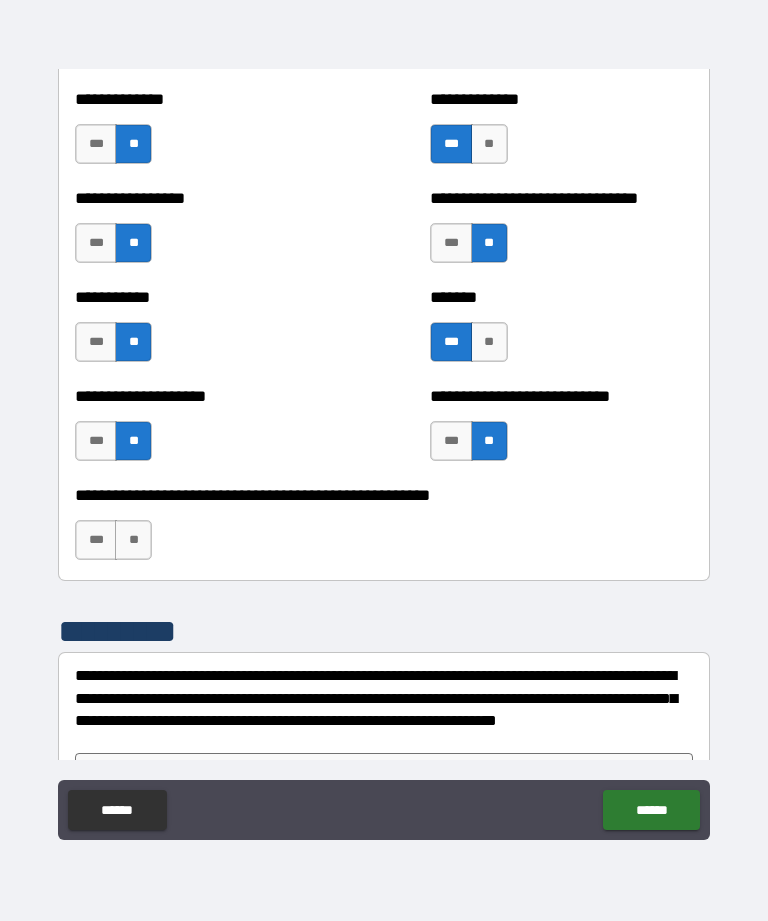 click on "**" at bounding box center (133, 540) 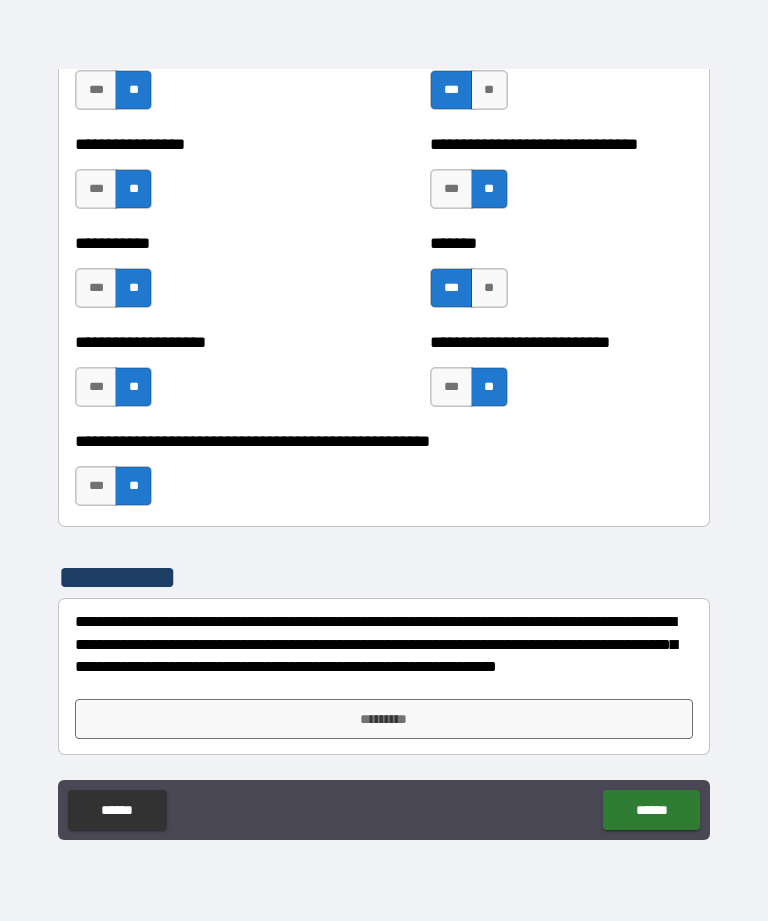 scroll, scrollTop: 7964, scrollLeft: 0, axis: vertical 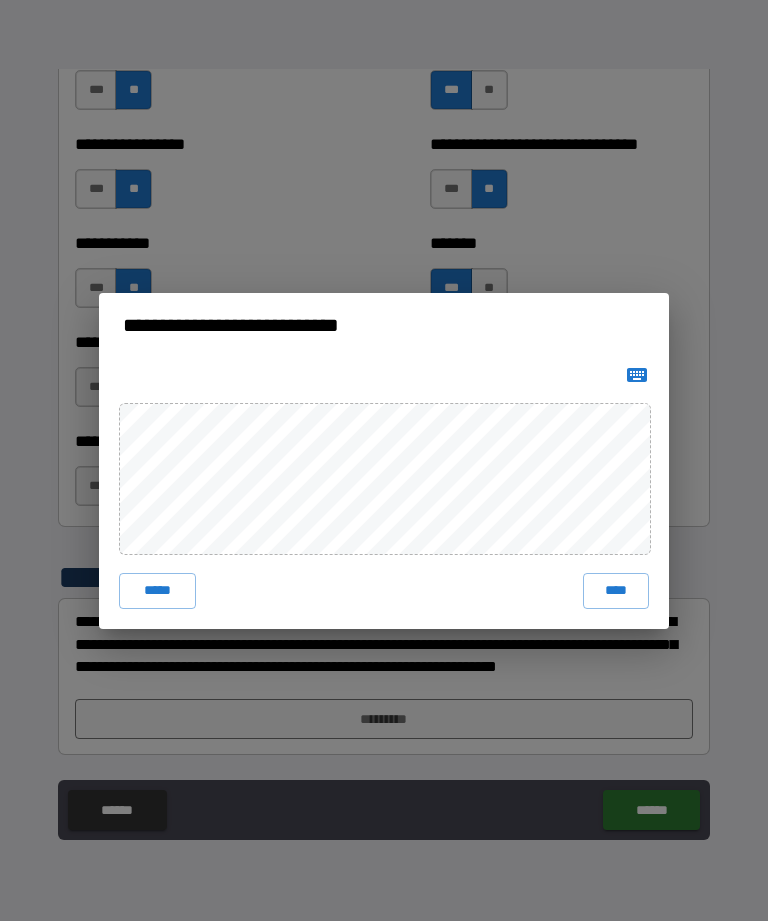click on "****" at bounding box center (616, 591) 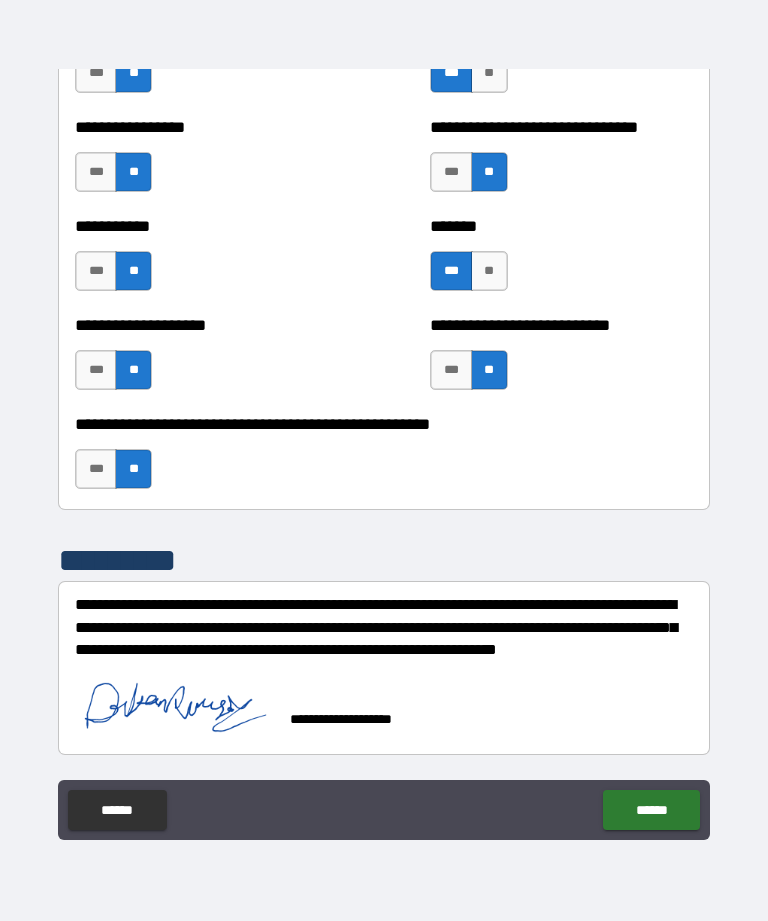 scroll, scrollTop: 7982, scrollLeft: 0, axis: vertical 